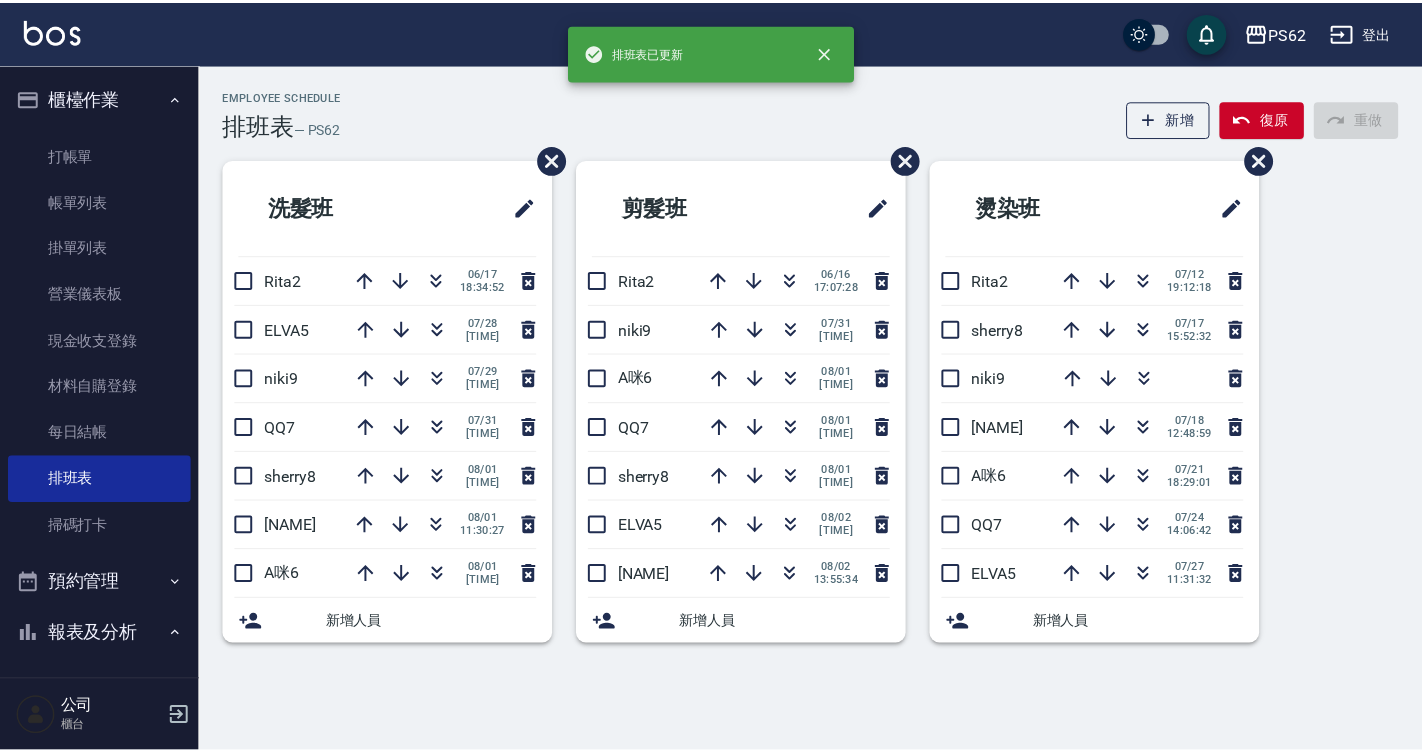 scroll, scrollTop: 0, scrollLeft: 0, axis: both 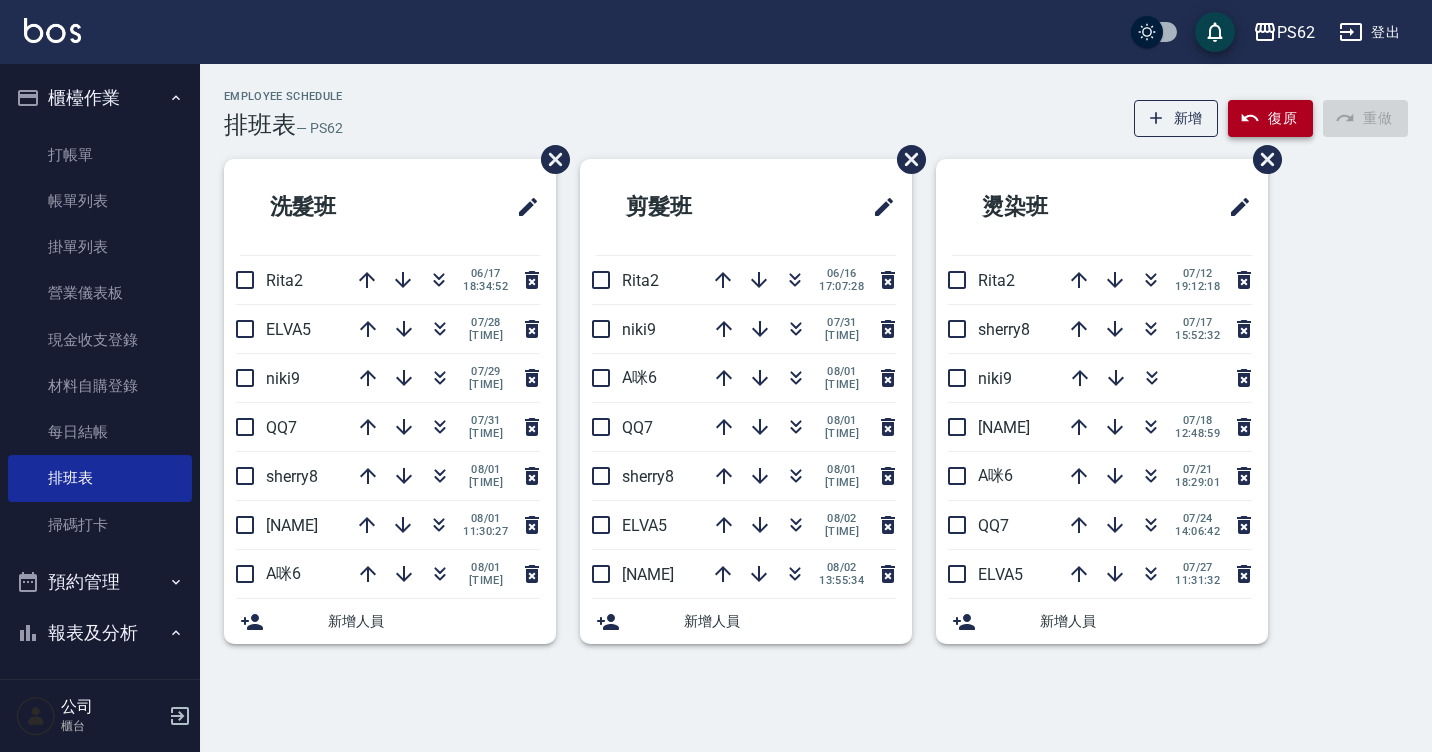 click on "復原" at bounding box center [1270, 118] 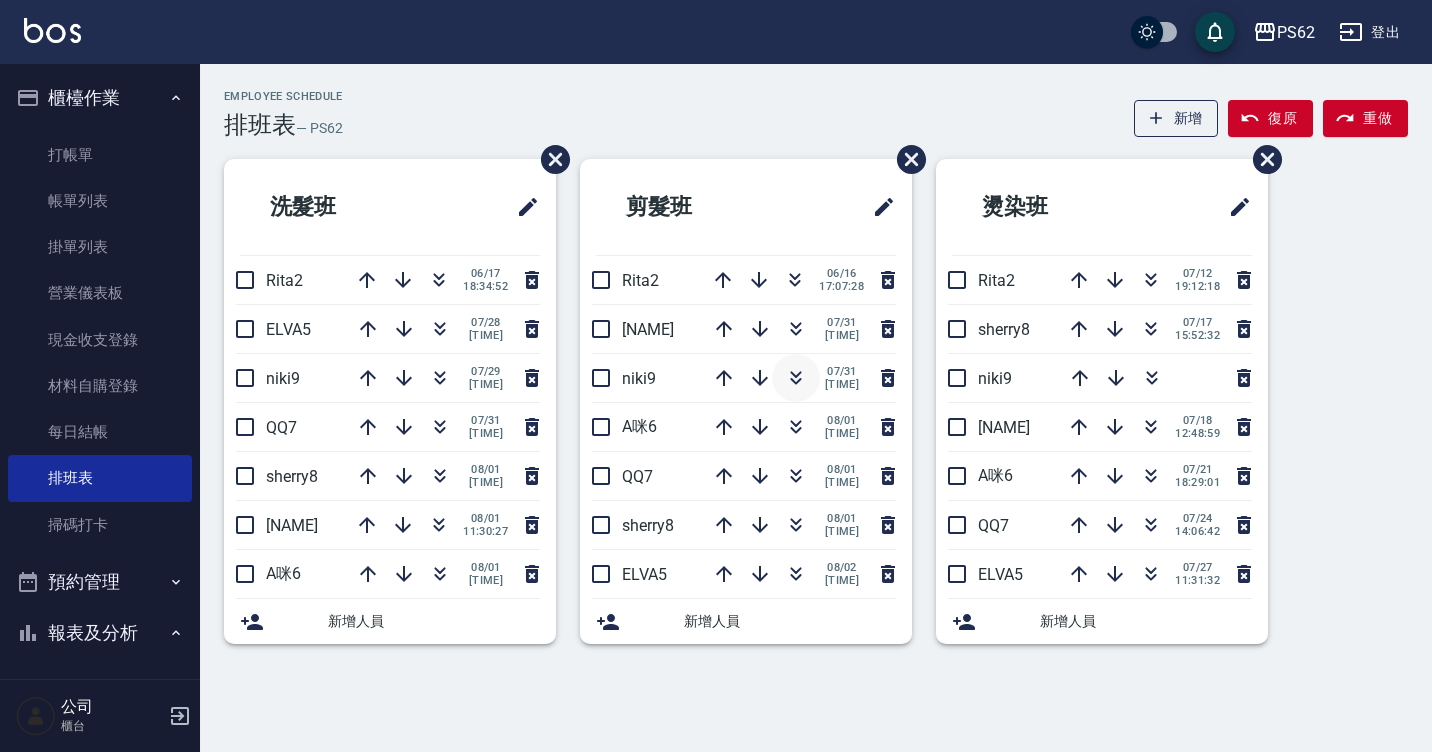 click 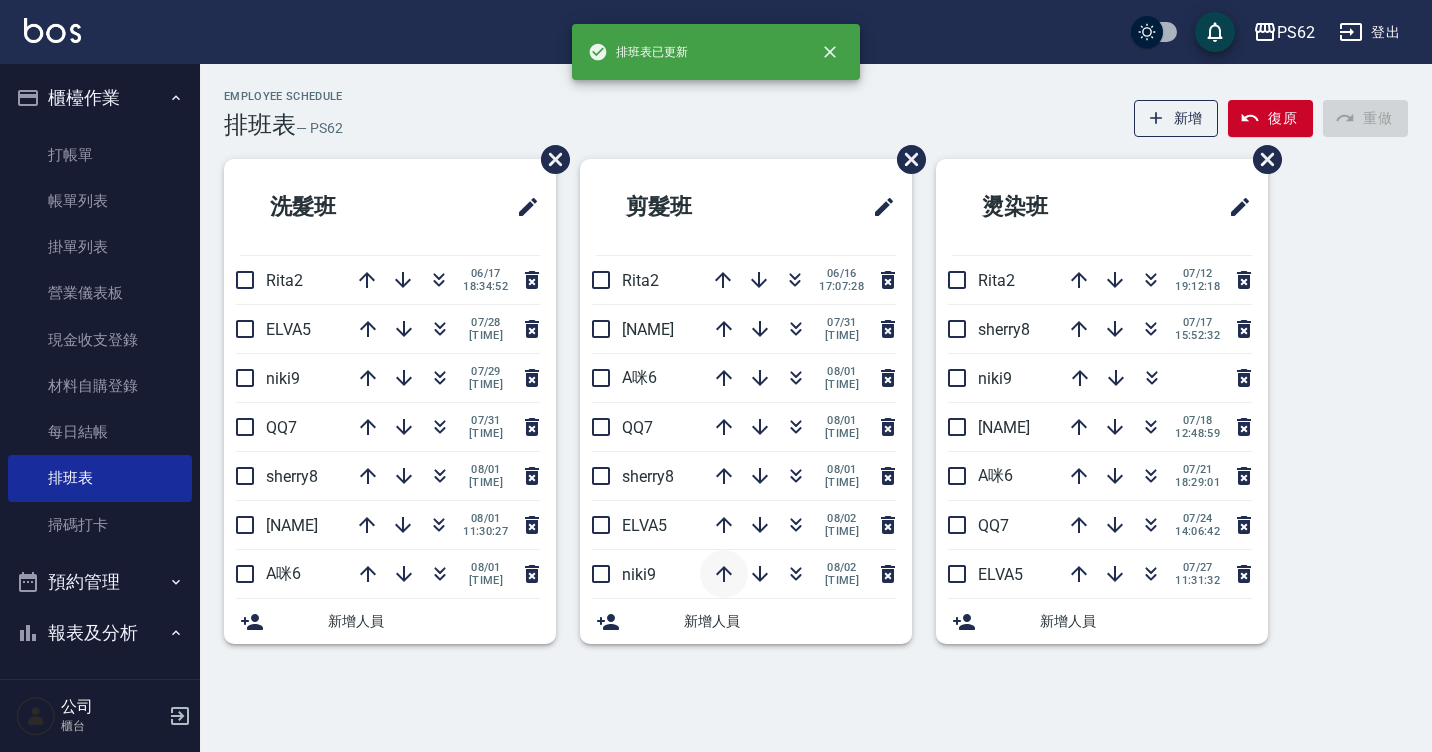 click 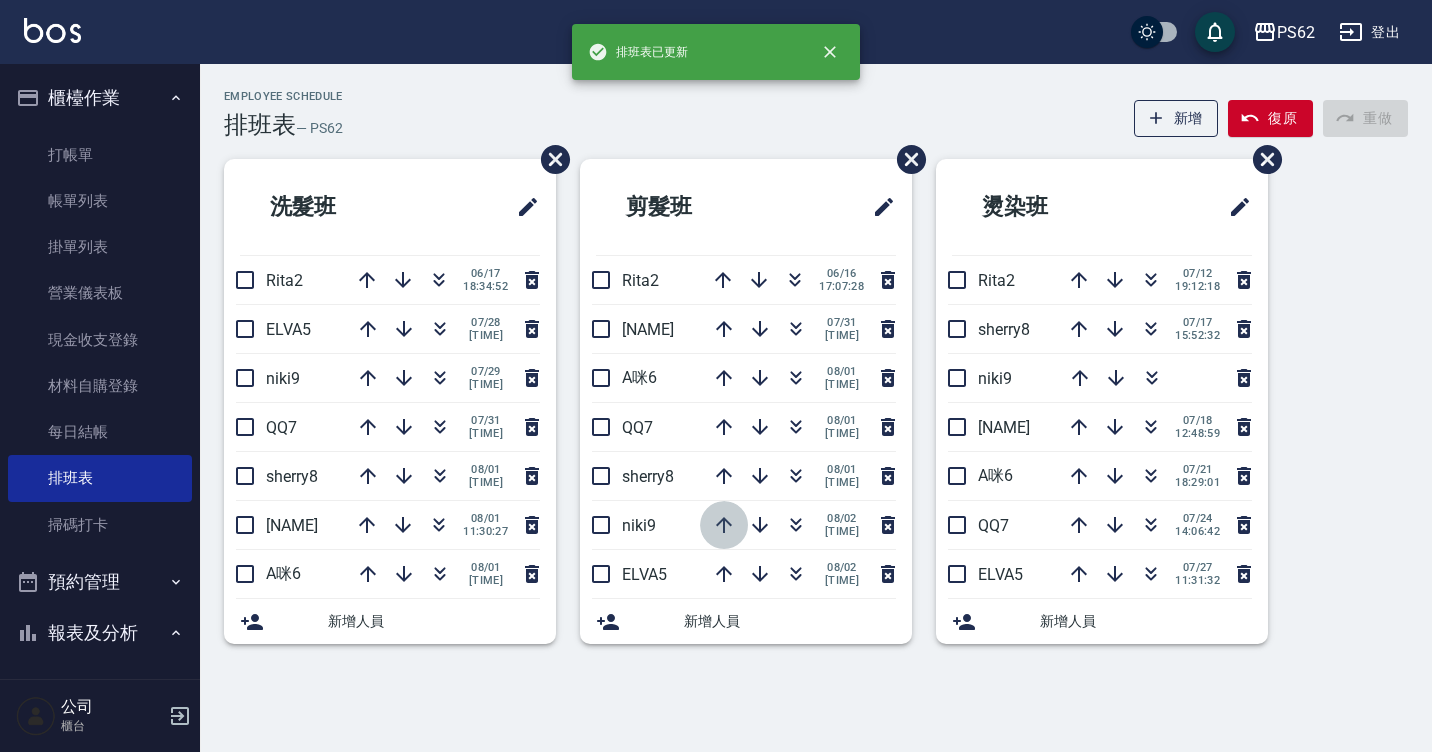 click 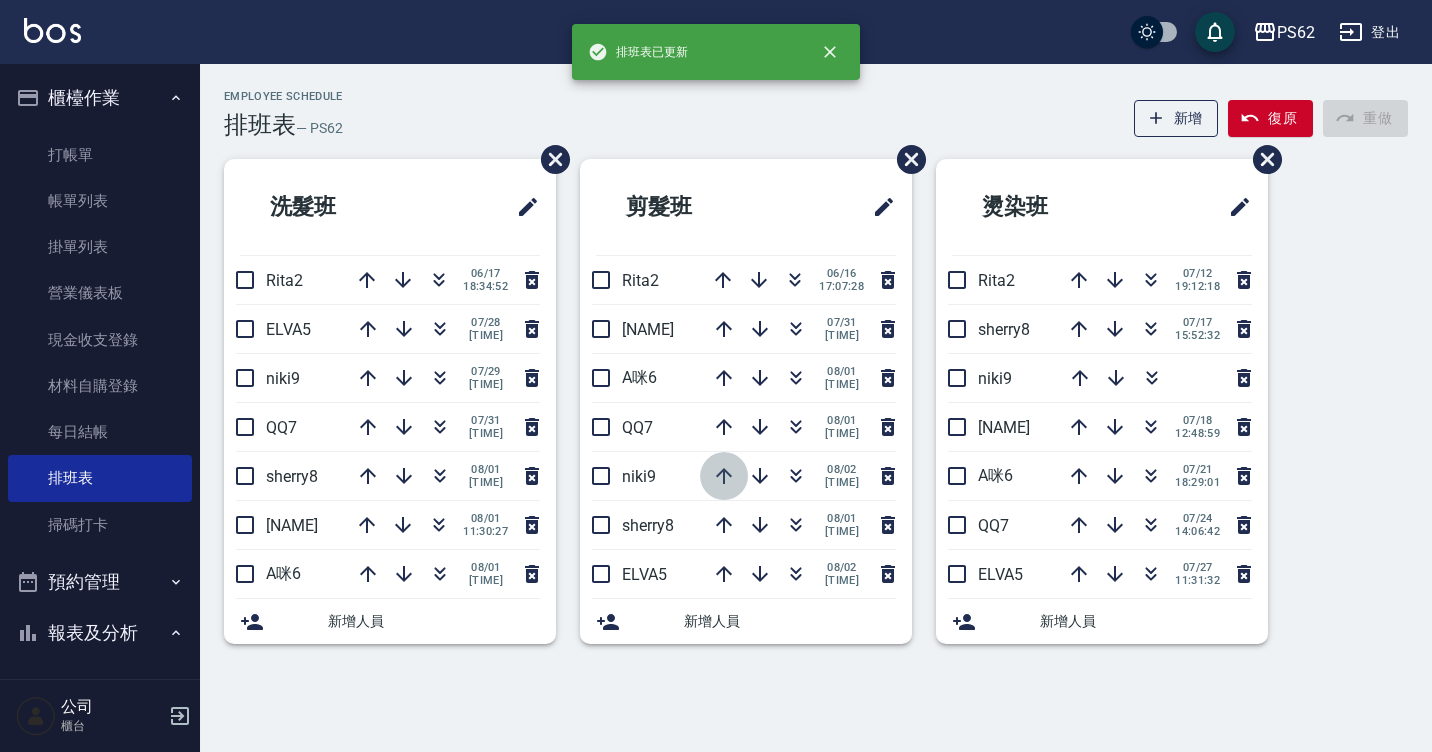 click 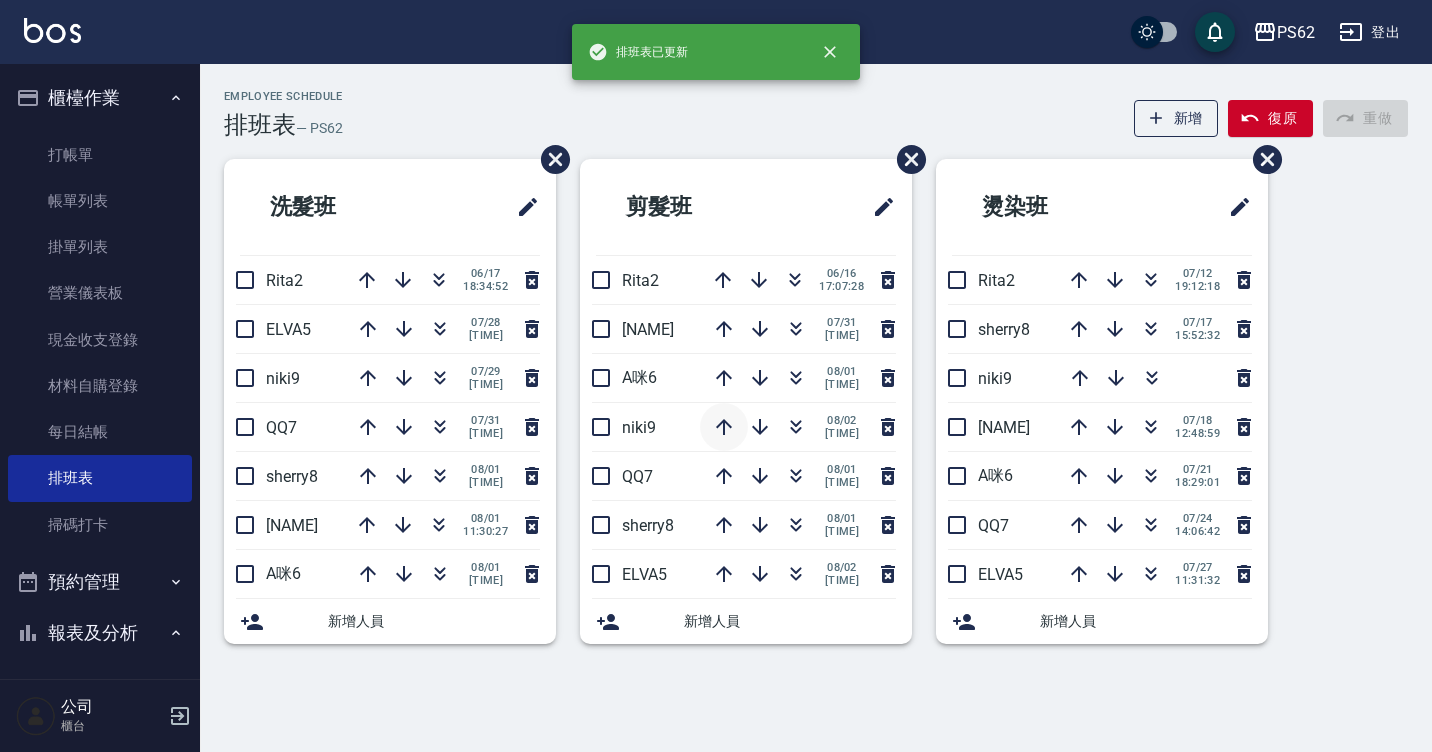 click 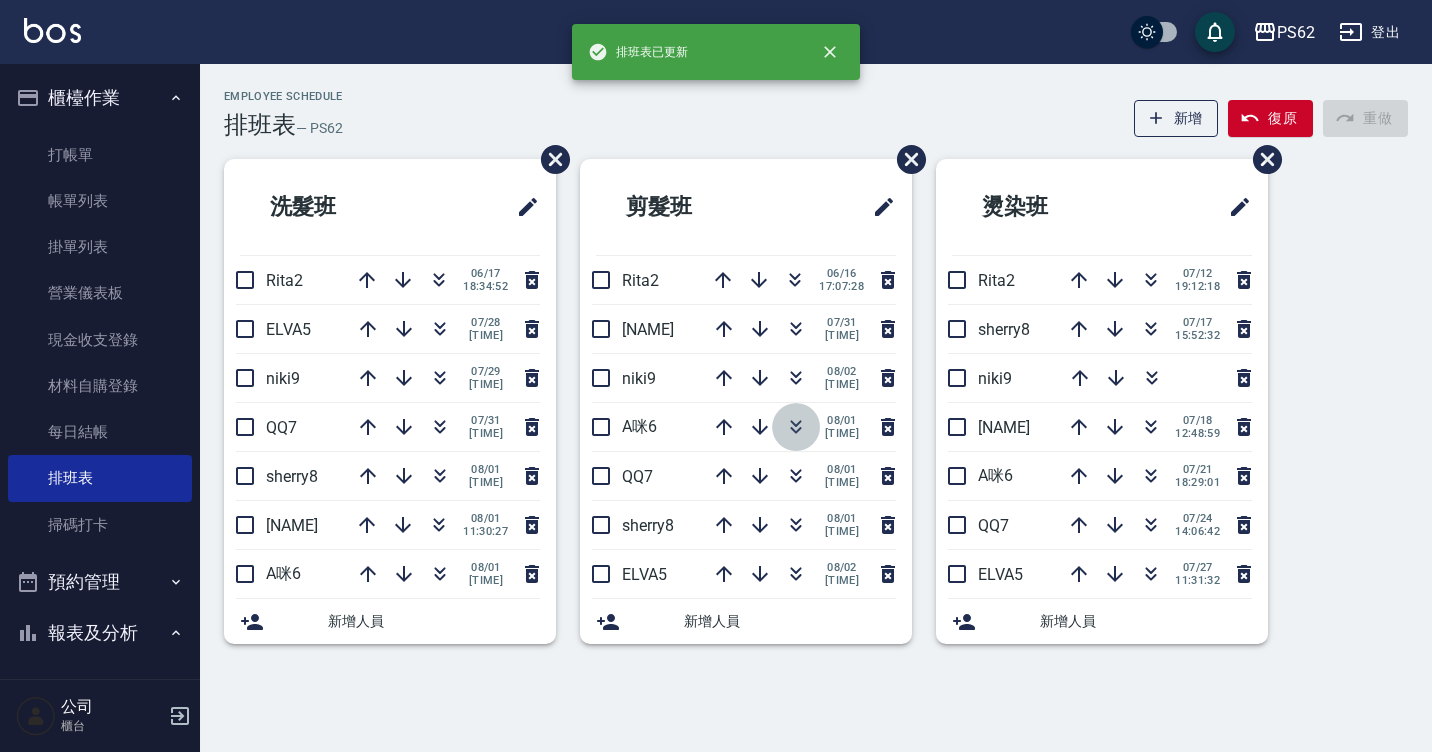 click 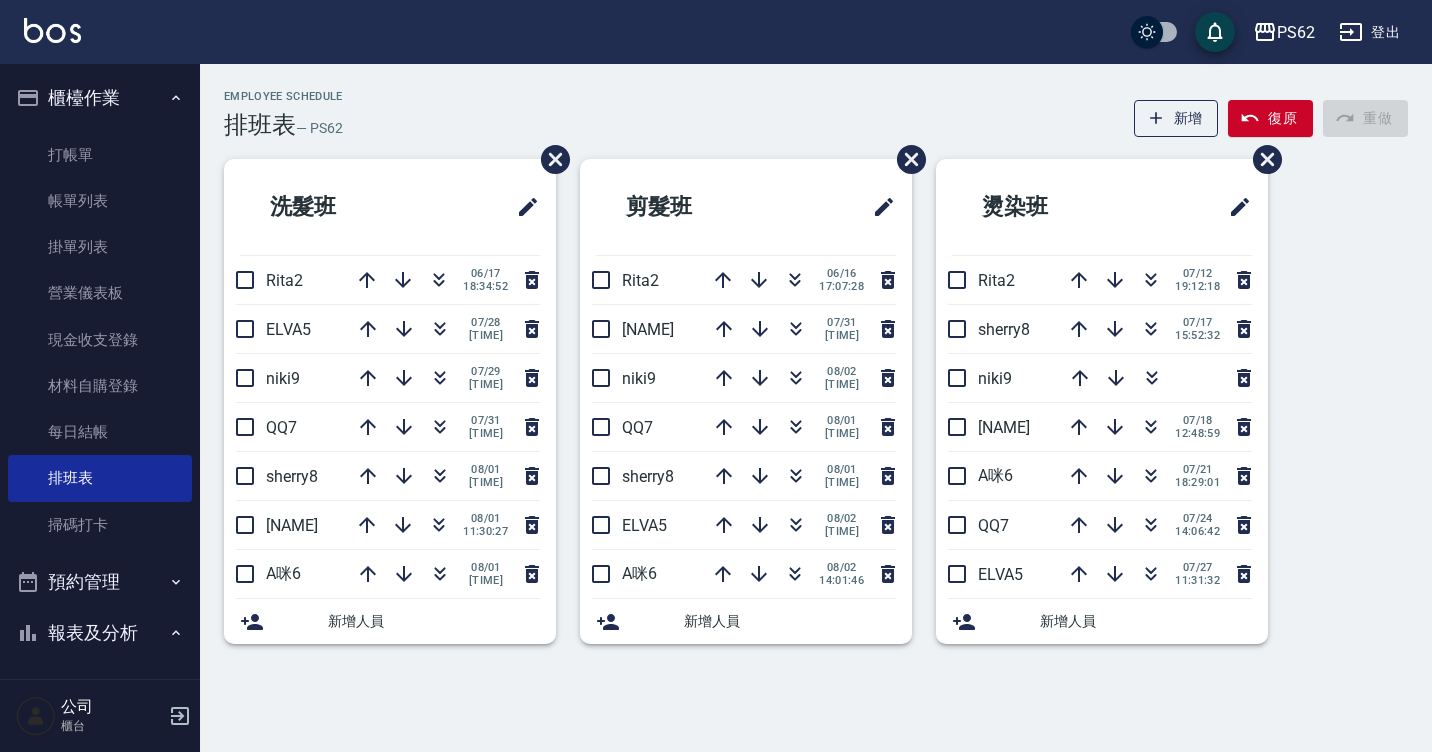 click on "Employee Schedule 排班表   —  PS62 新增 復原 重做 洗髮班 Rita2 [DATE] [TIME] ELVA5 [DATE] [TIME] niki9 [DATE] [TIME] QQ7 [DATE] [TIME] sherry8 [DATE] [TIME] Tina3 [DATE] [TIME] A咪6 [DATE] [TIME] 新增人員 剪髮班 Rita2 [DATE] [TIME] Tina3 [DATE] [TIME] niki9 [DATE] [TIME] QQ7 [DATE] [TIME] sherry8 [DATE] [TIME] ELVA5 [DATE] [TIME] 新增人員 燙染班 Rita2 [DATE] [TIME] sherry8 [DATE] [TIME] niki9   Tina3 [DATE] [TIME] A咪6 [DATE] [TIME] QQ7 [DATE] [TIME] ELVA5 [DATE] [TIME] 新增人員" at bounding box center [816, 379] 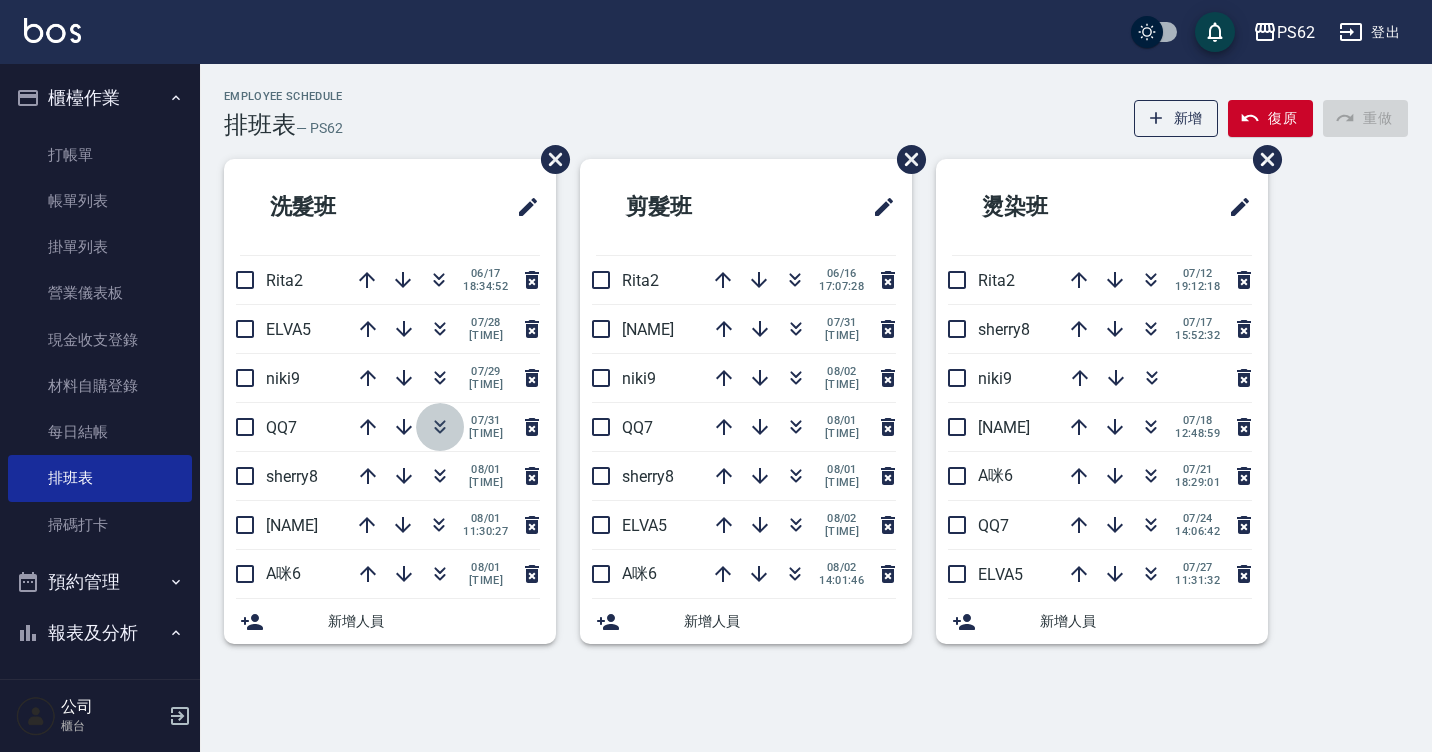 click 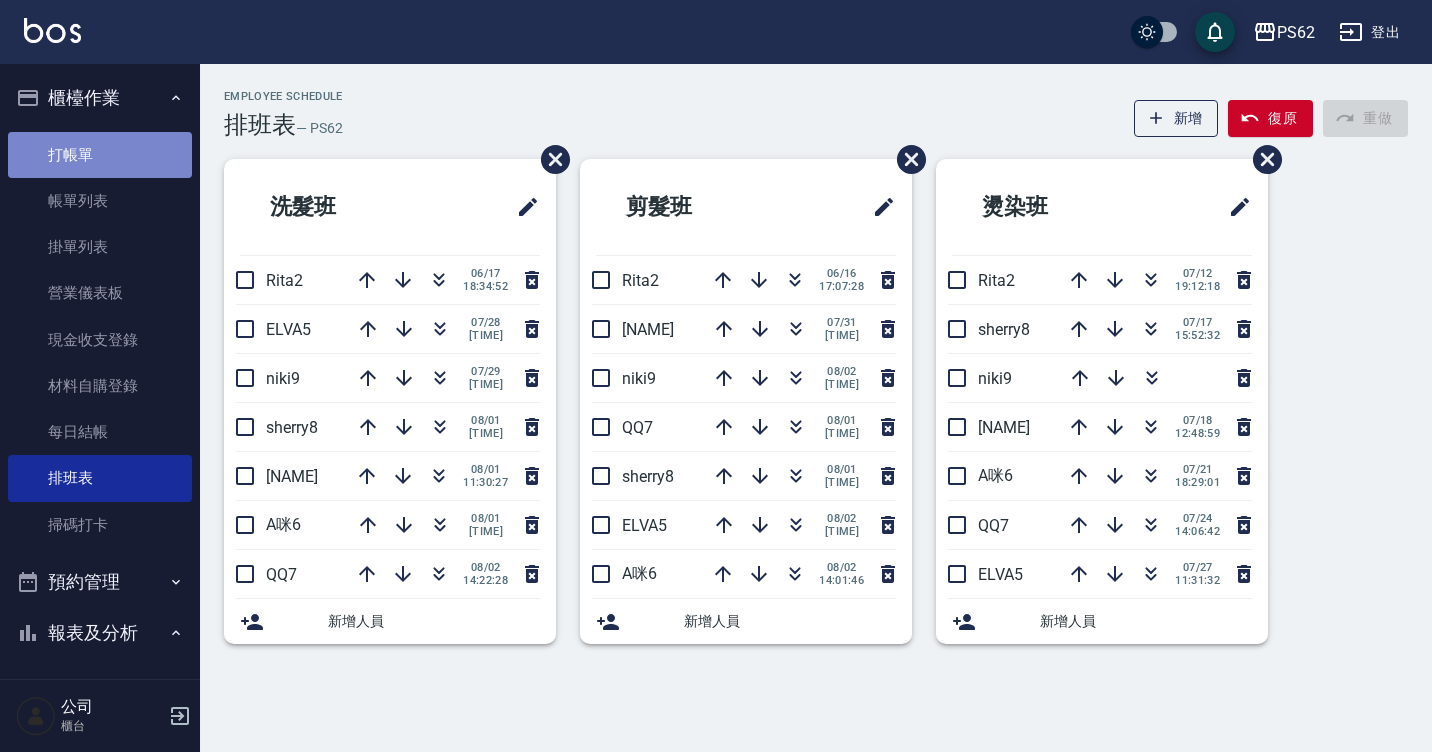 click on "打帳單" at bounding box center [100, 155] 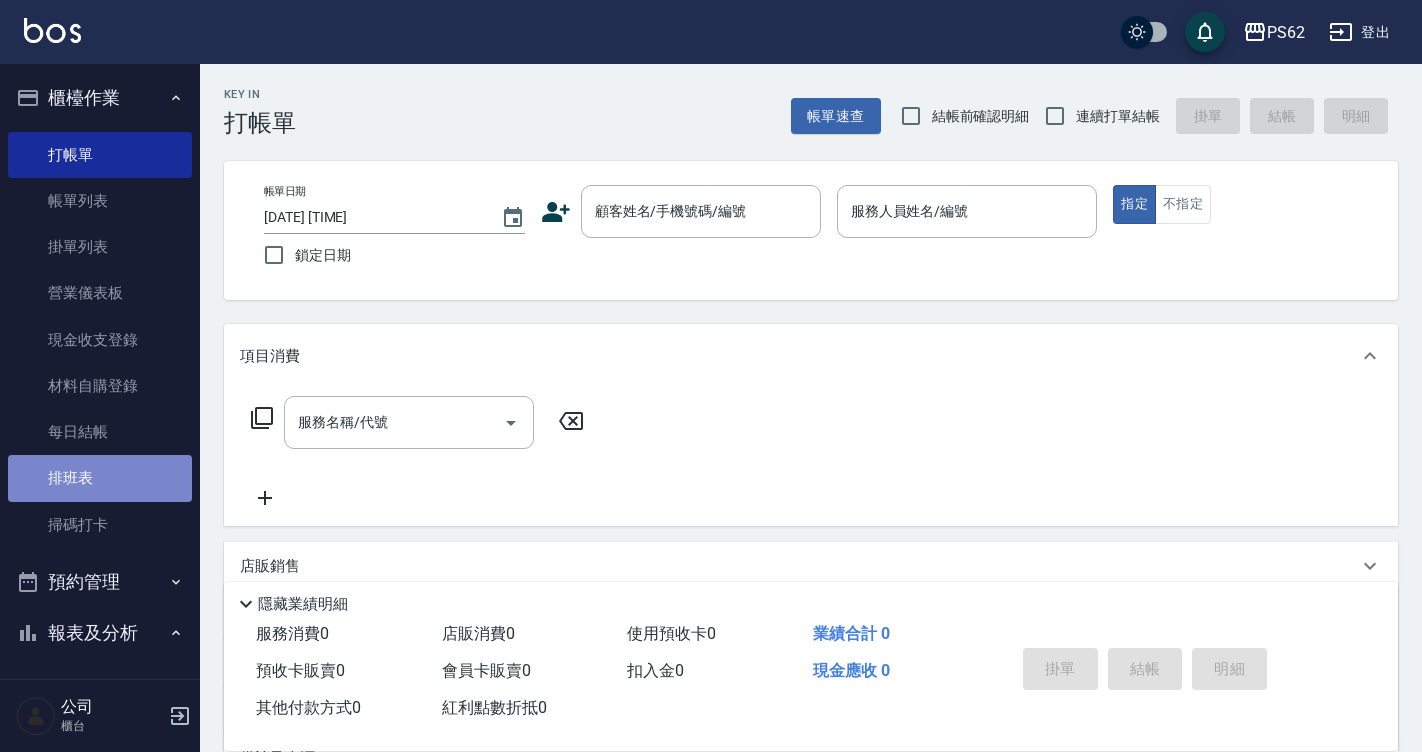 click on "排班表" at bounding box center (100, 478) 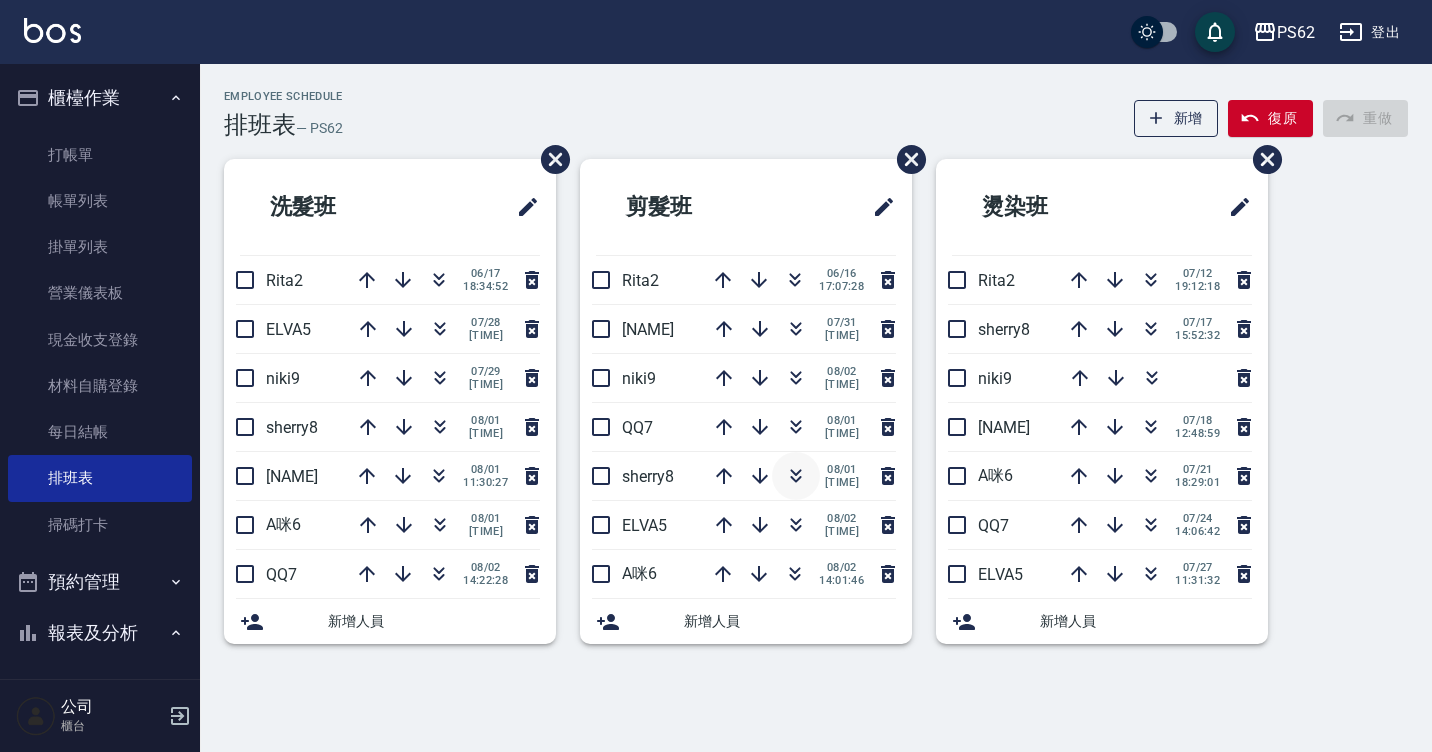 click 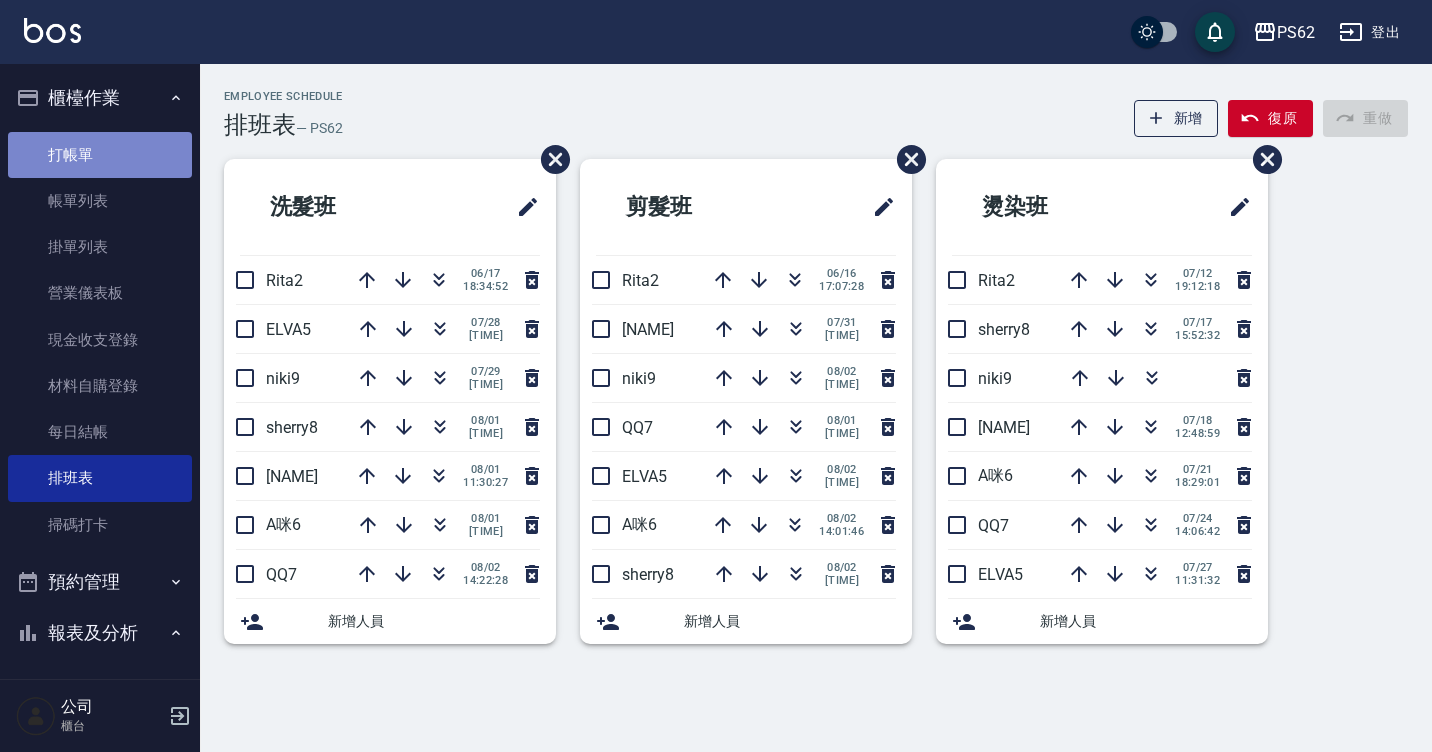 click on "打帳單" at bounding box center (100, 155) 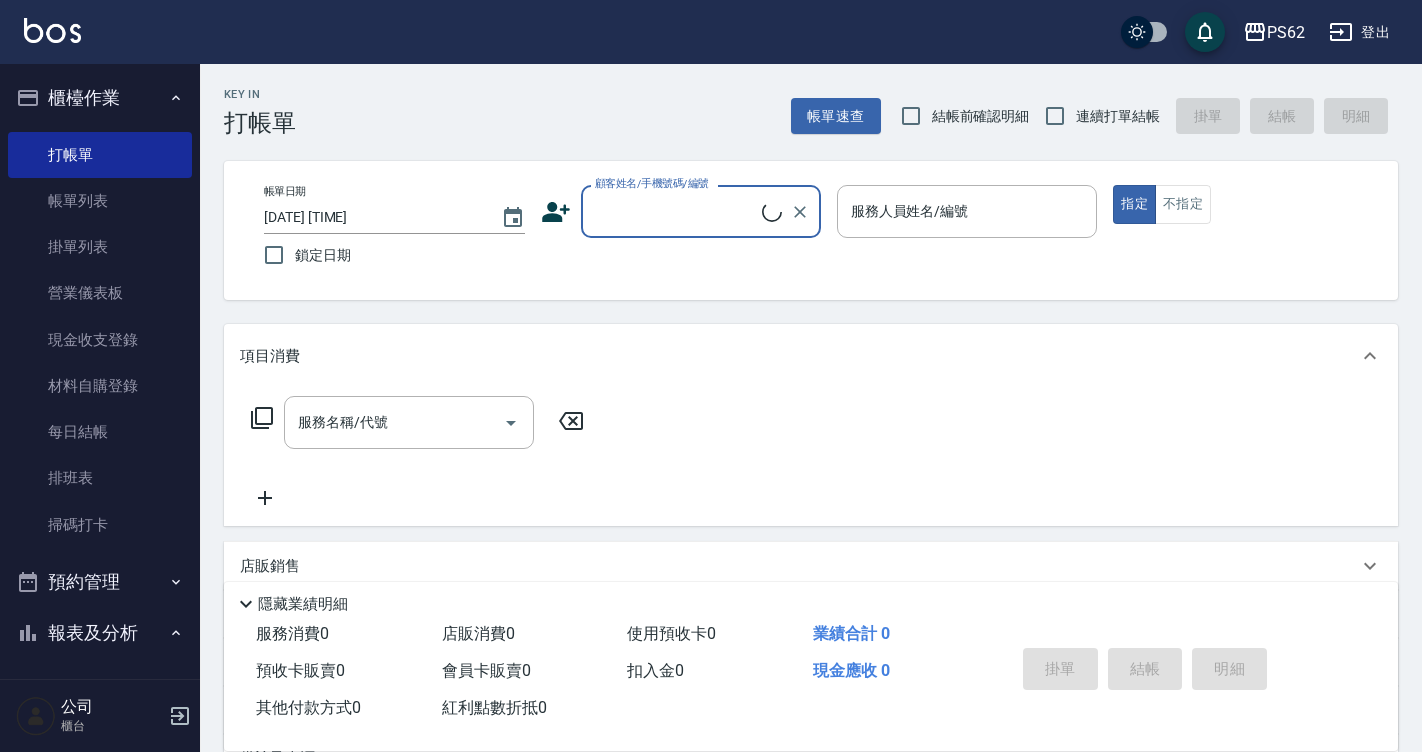click on "顧客姓名/手機號碼/編號" at bounding box center (701, 211) 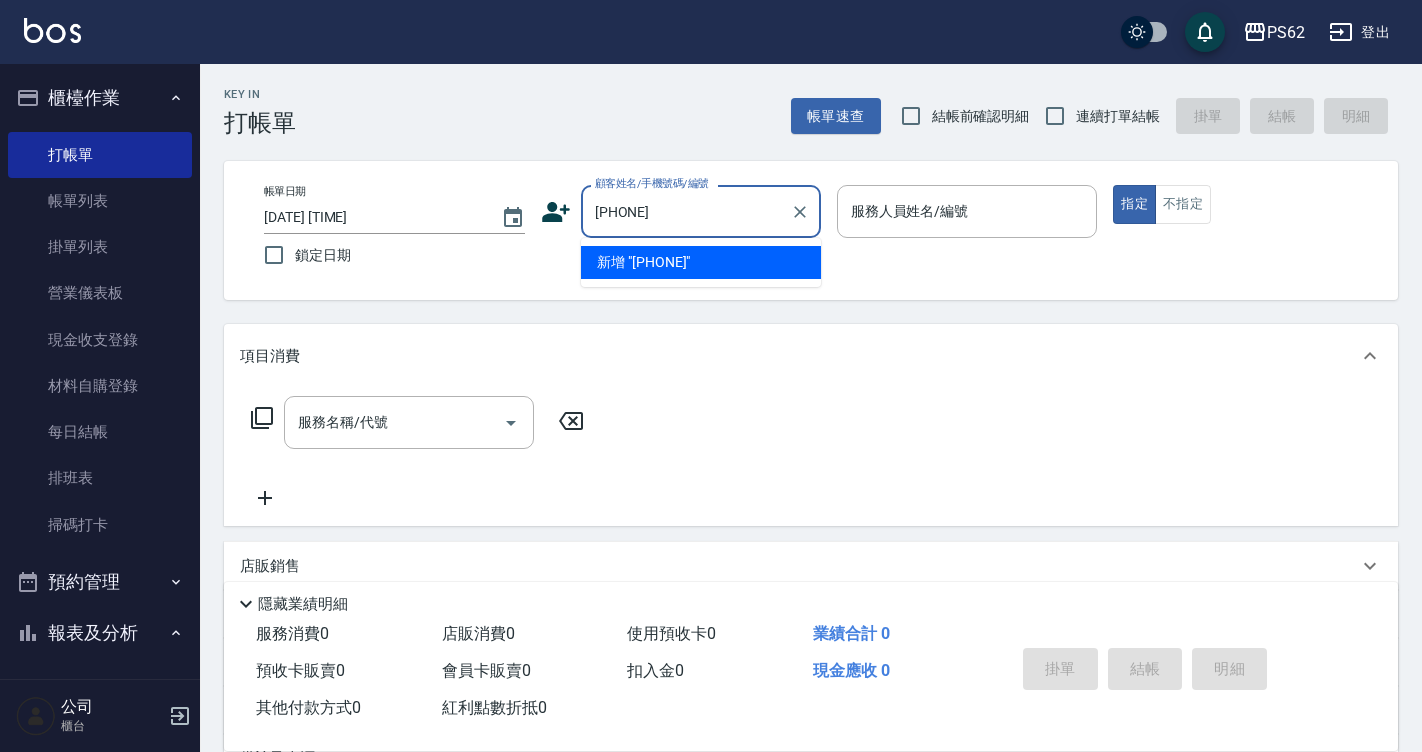 click on "[PHONE]" at bounding box center [686, 211] 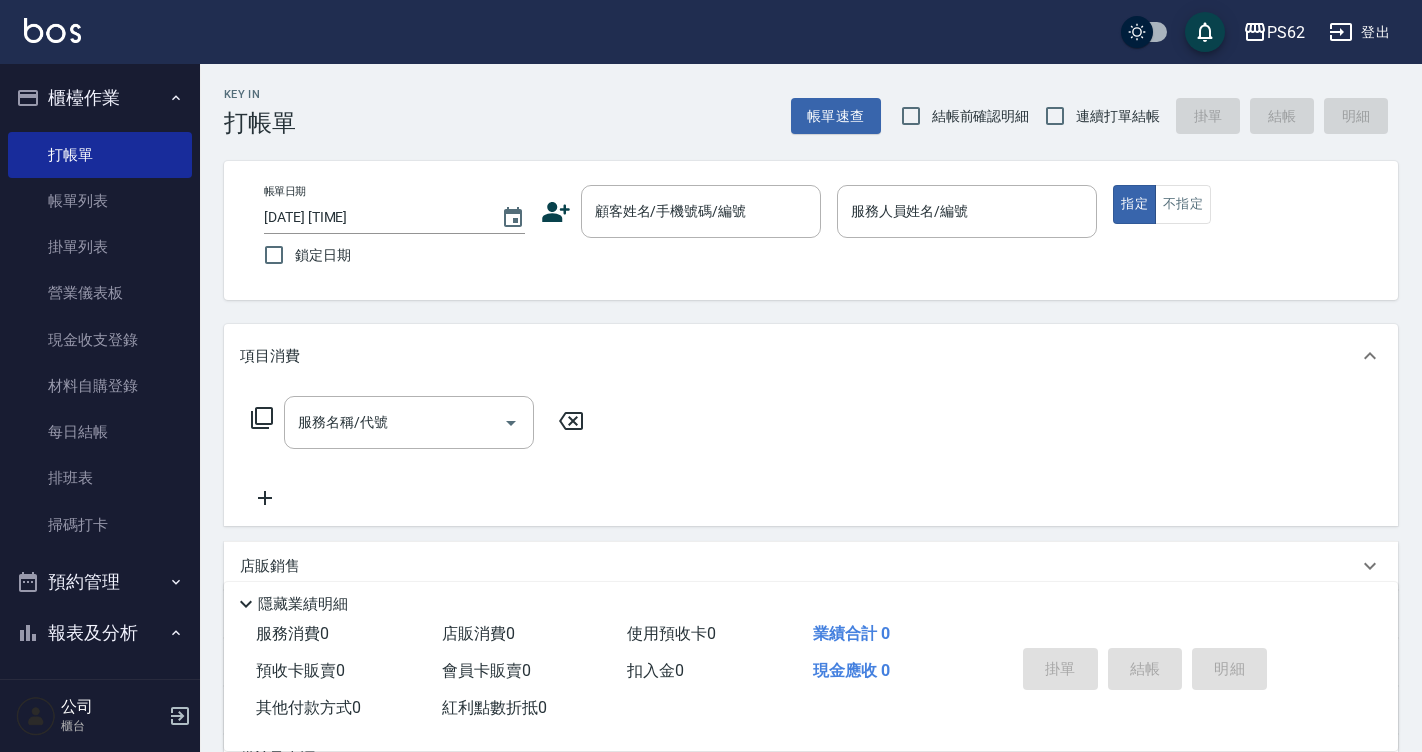 click 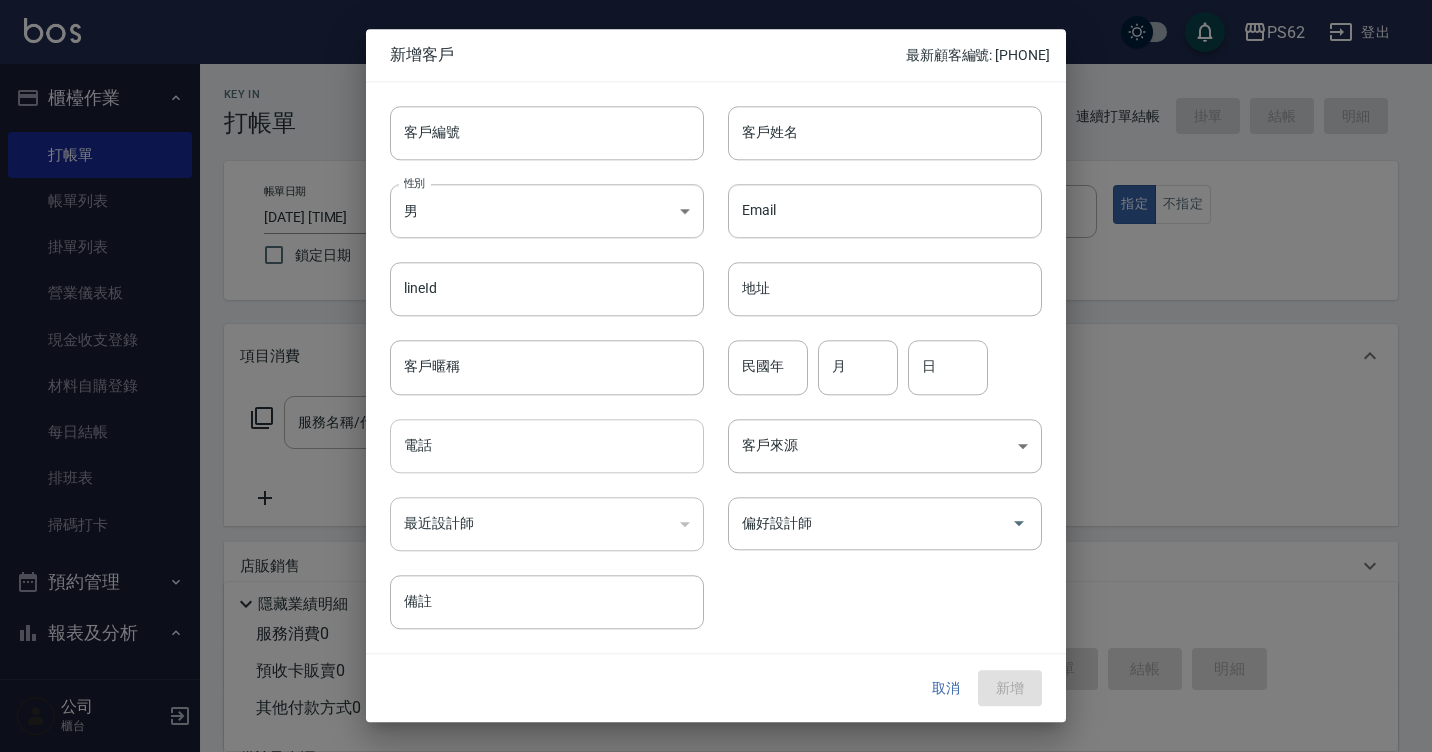click on "電話" at bounding box center [547, 446] 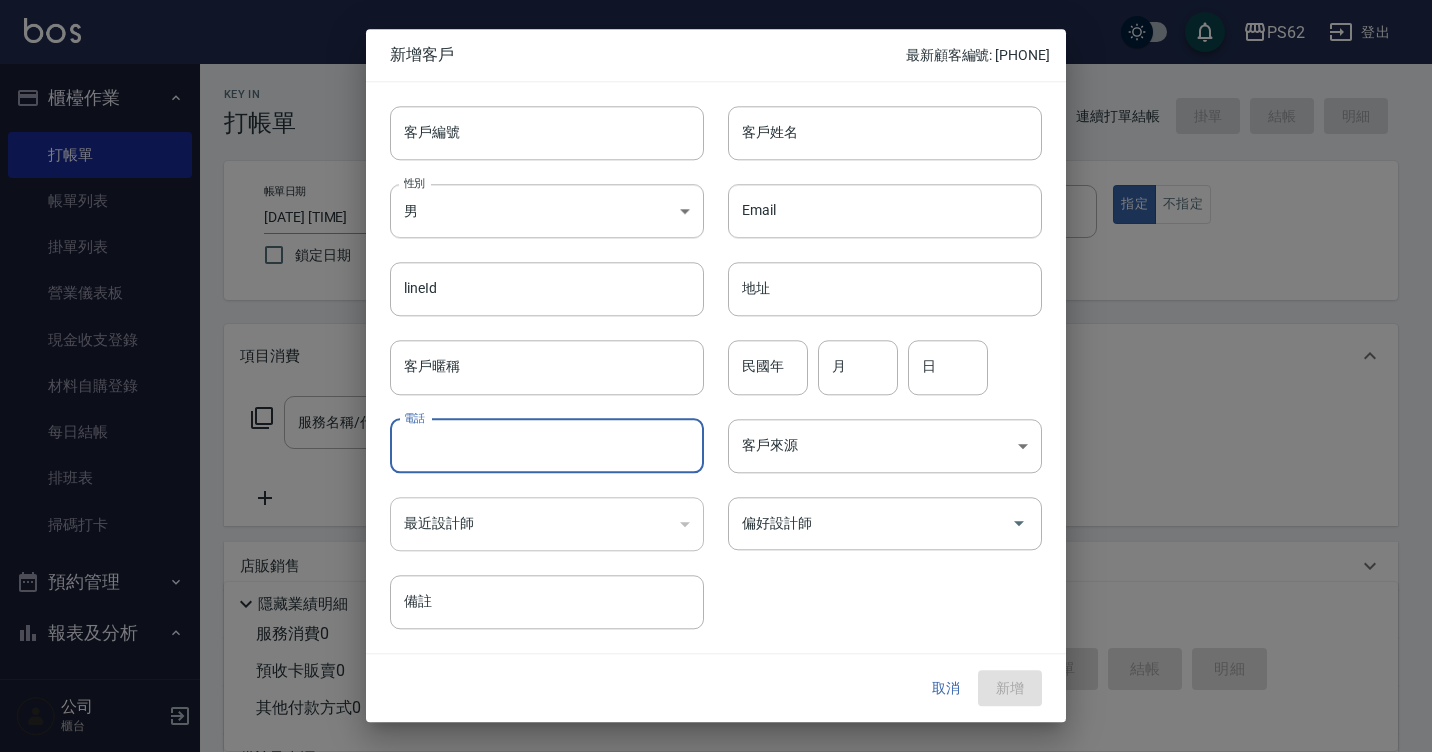 paste on "[PHONE]" 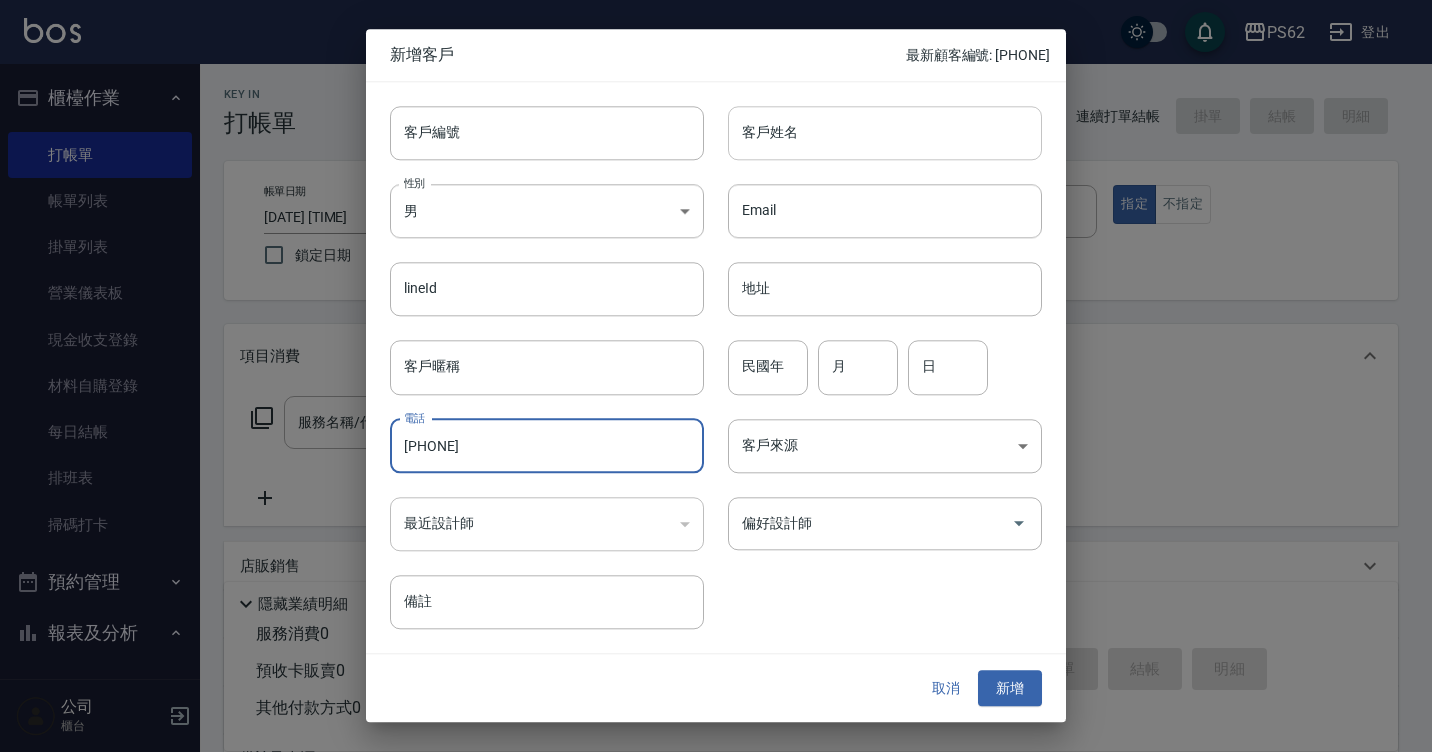 type on "[PHONE]" 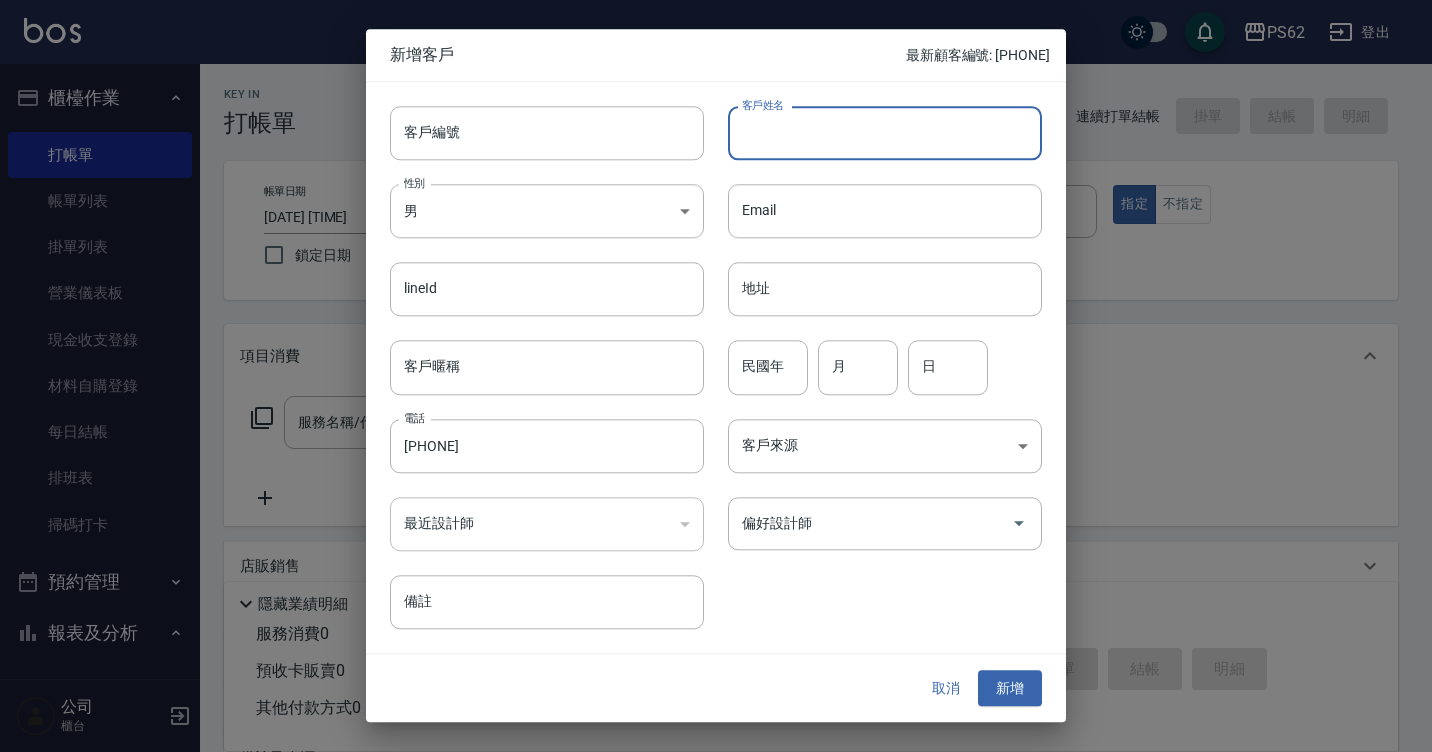 click on "客戶姓名 客戶姓名" at bounding box center [885, 133] 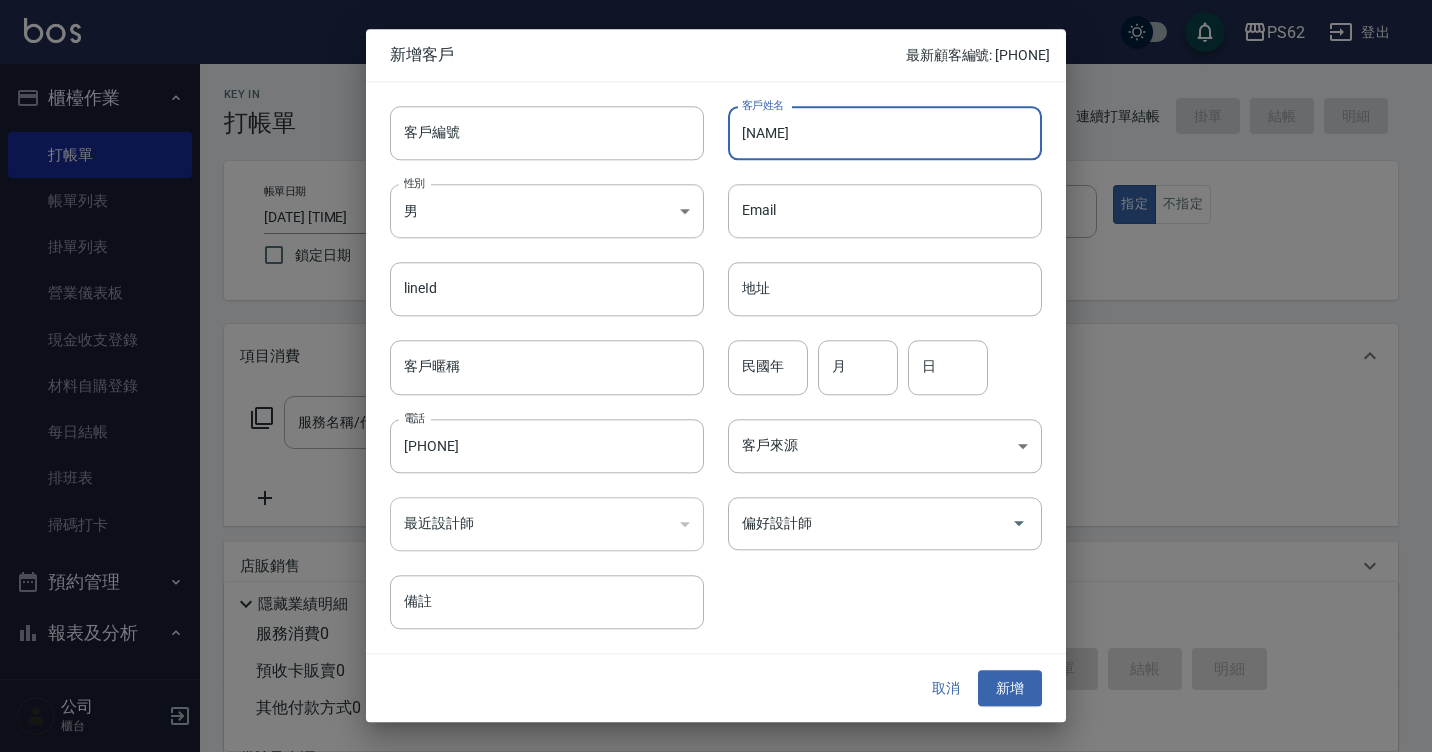 type on "c" 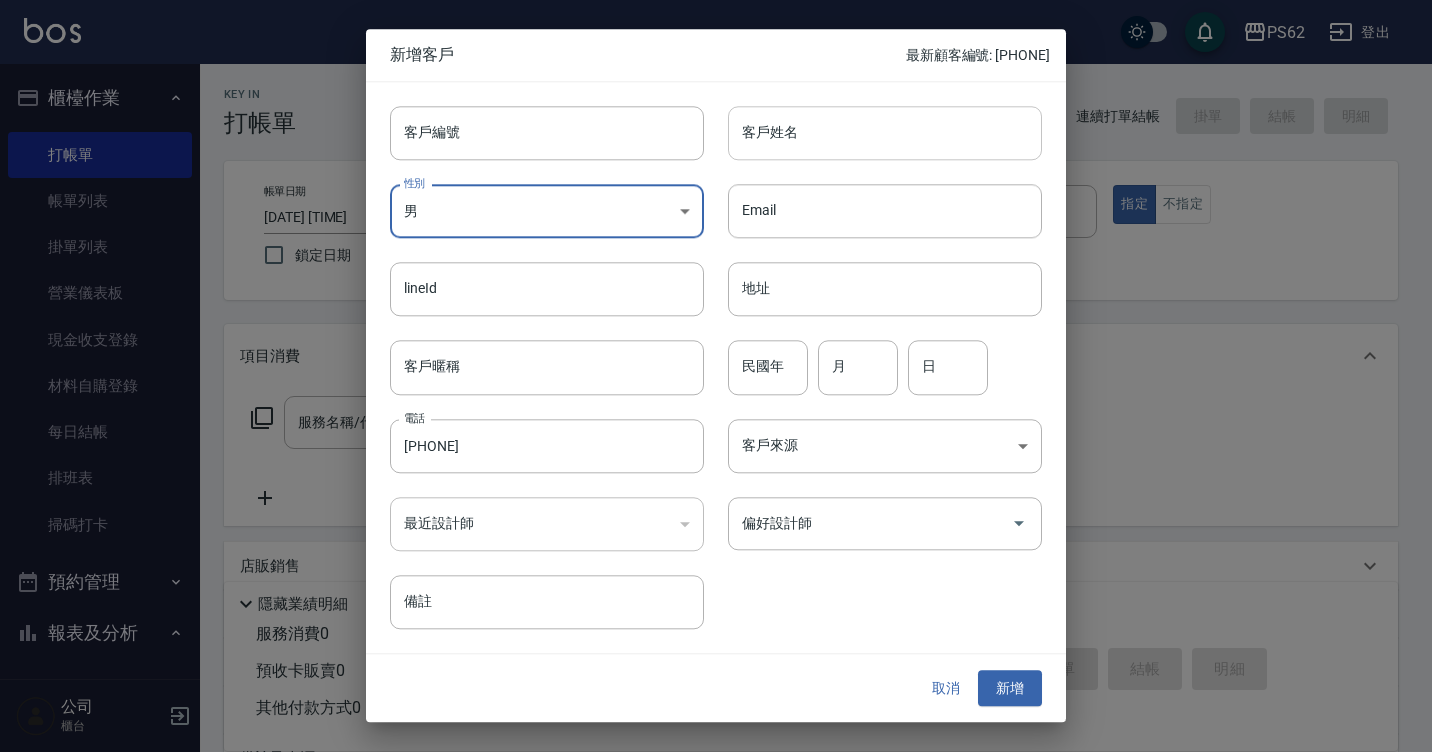 click on "客戶姓名" at bounding box center [885, 133] 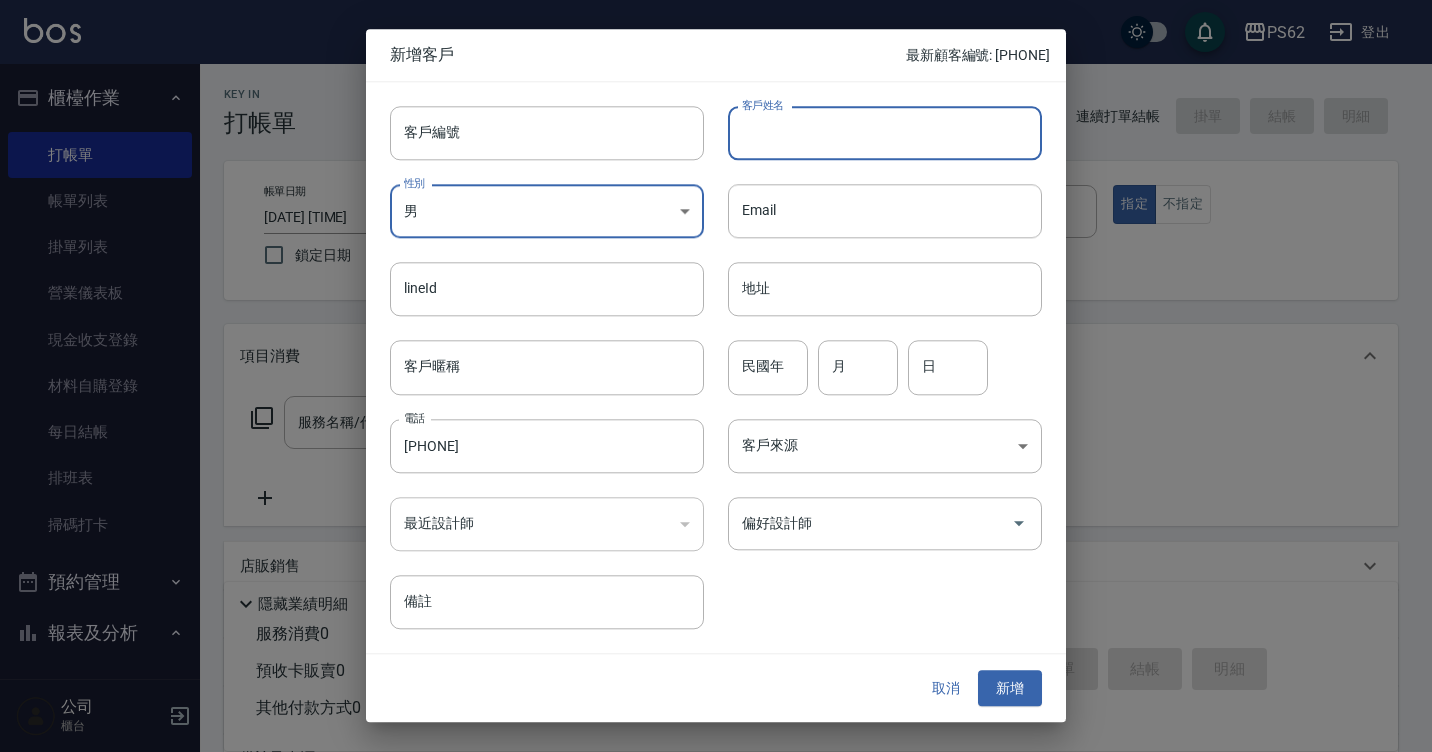 type on "c" 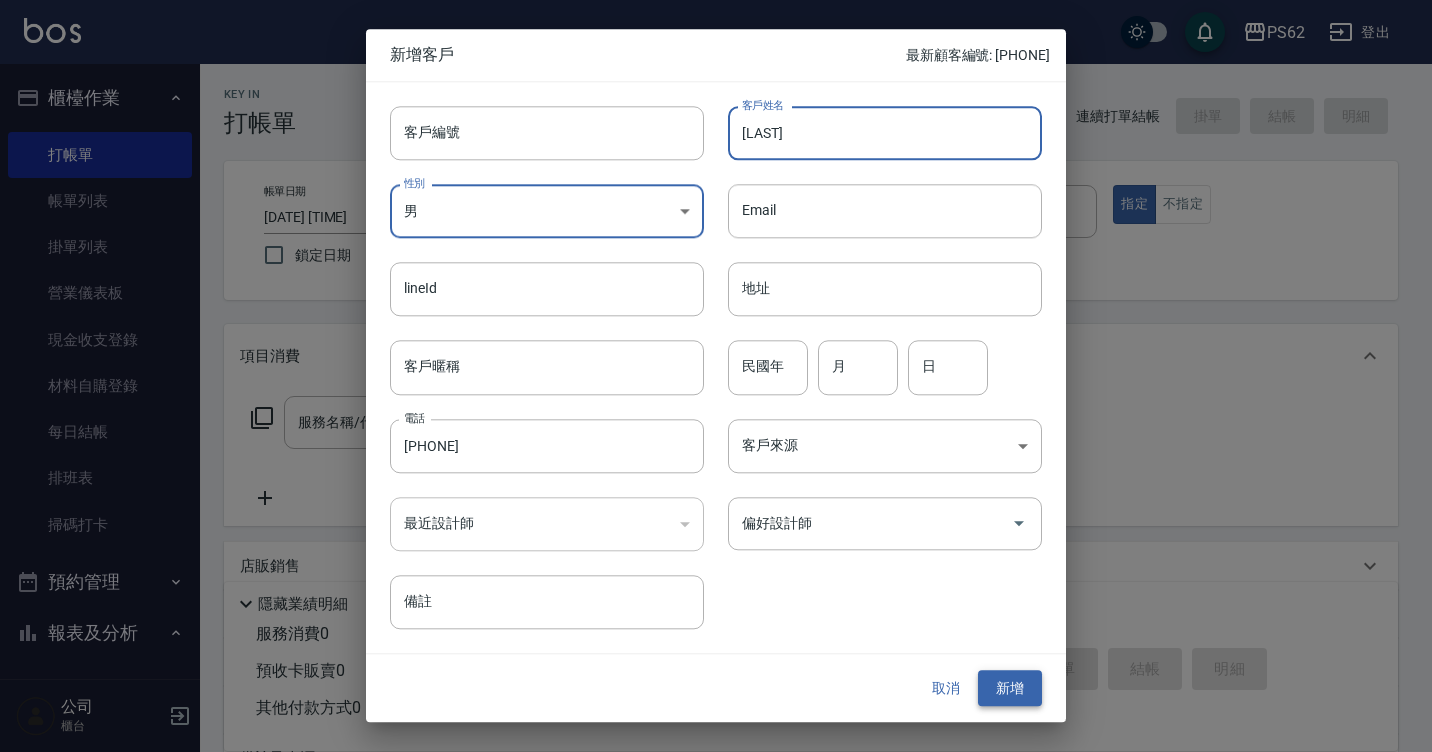 type on "[LAST]" 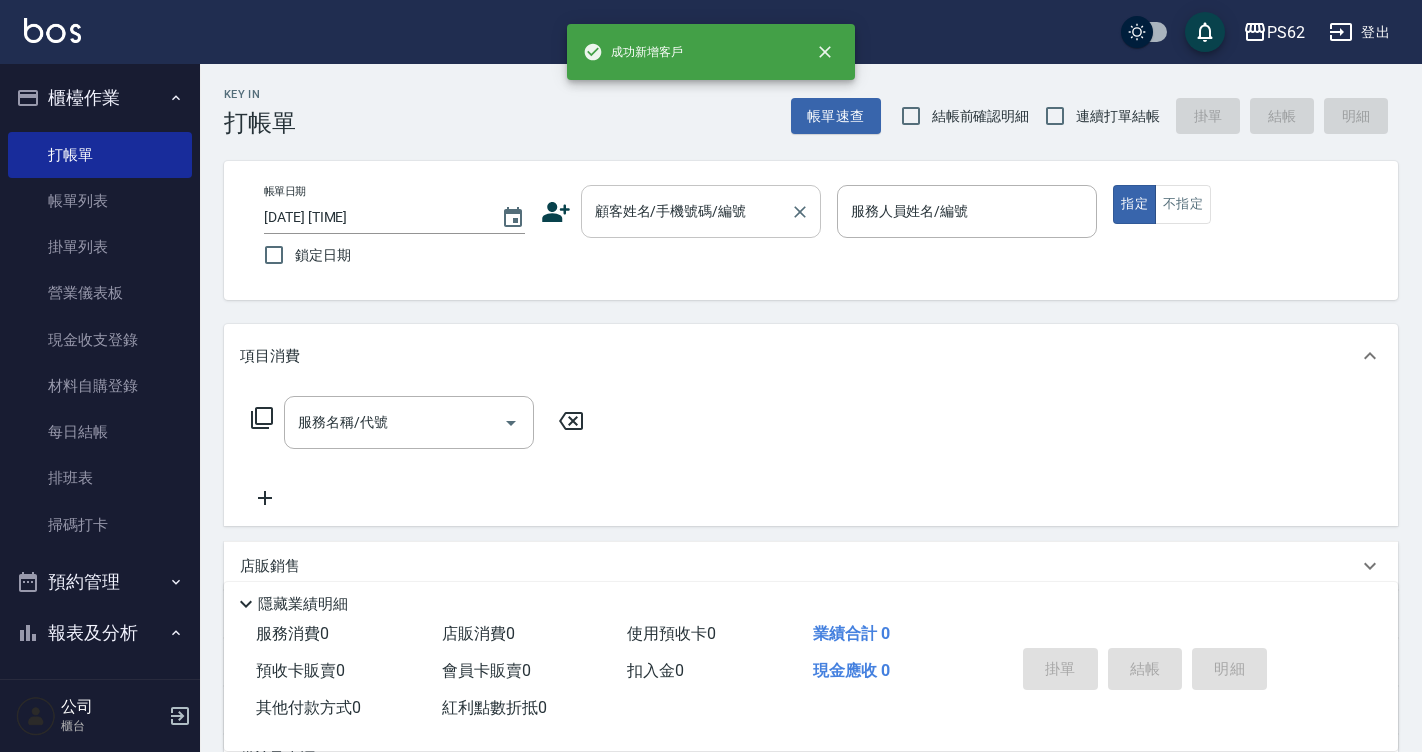 click on "顧客姓名/手機號碼/編號" at bounding box center [701, 211] 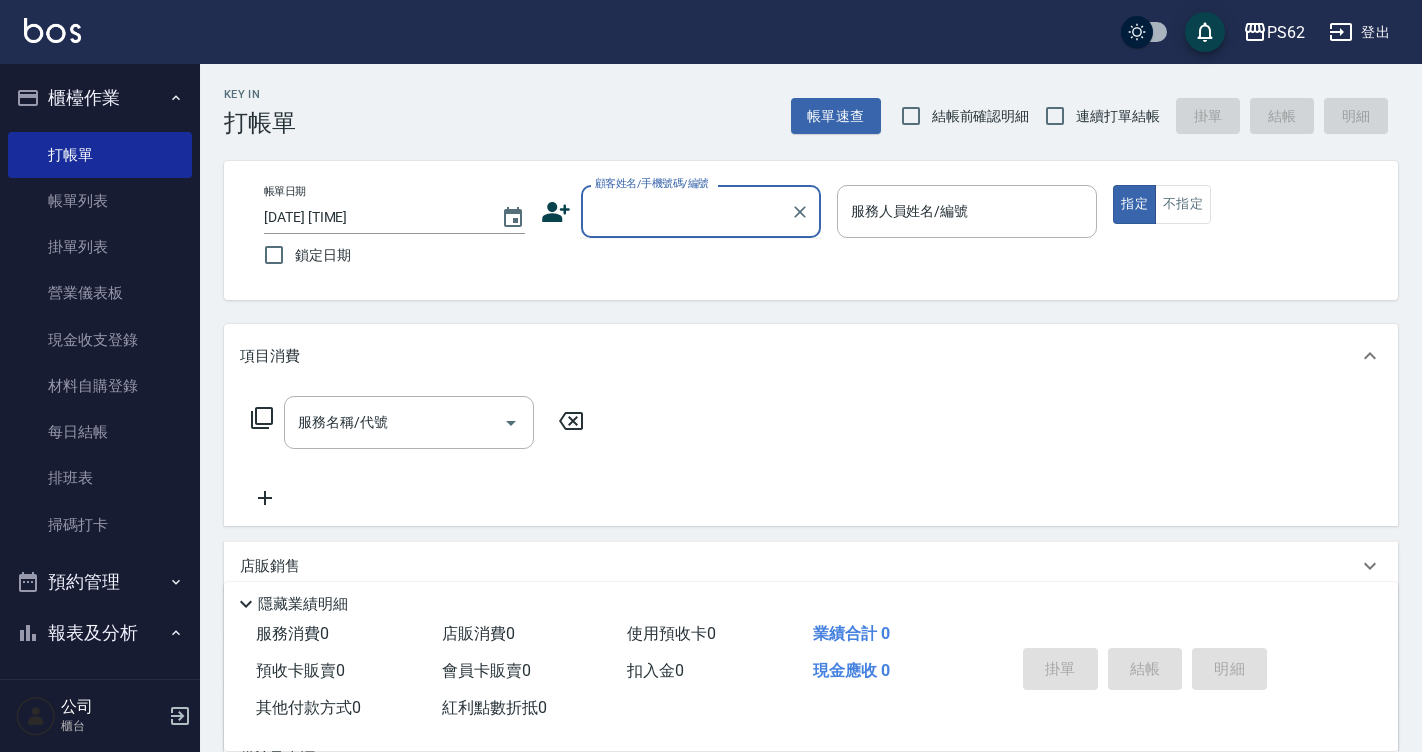 drag, startPoint x: 771, startPoint y: 237, endPoint x: 691, endPoint y: 338, distance: 128.84486 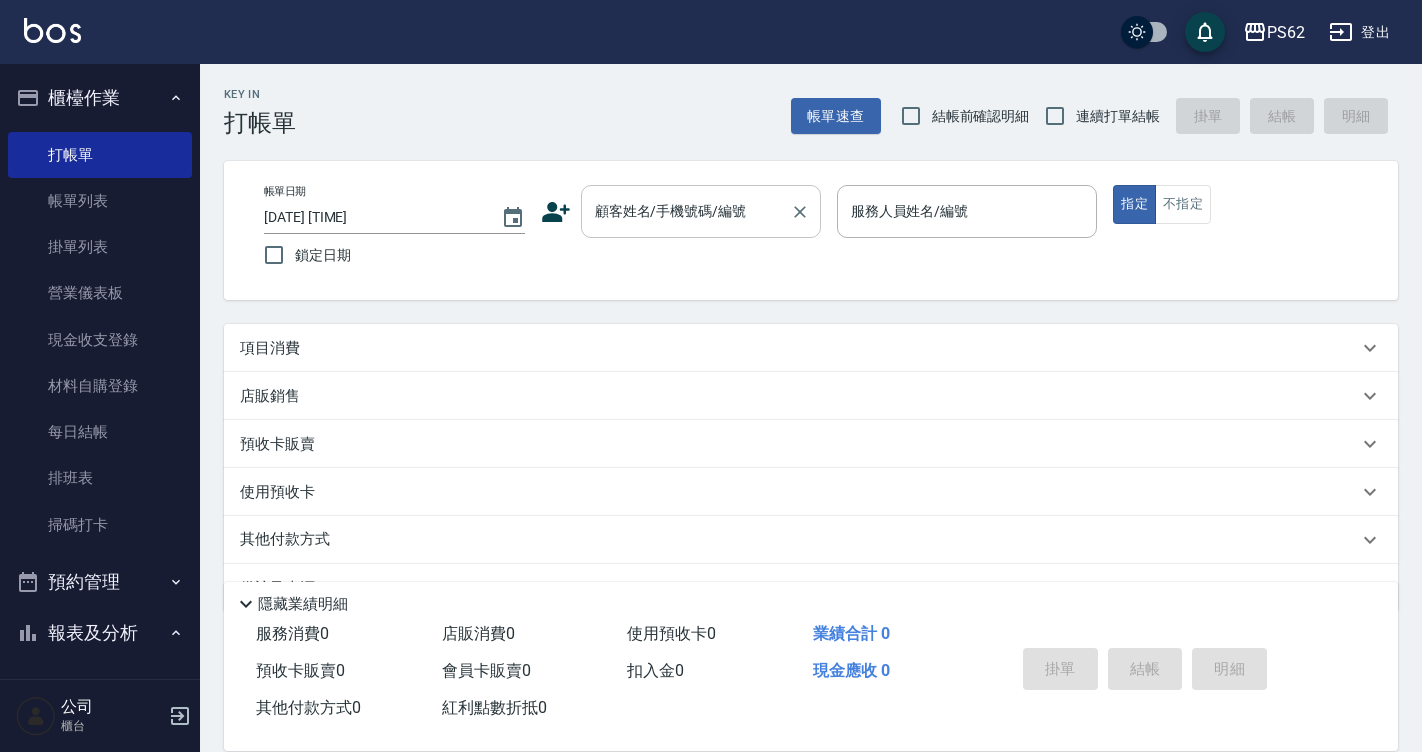 click on "顧客姓名/手機號碼/編號" at bounding box center (686, 211) 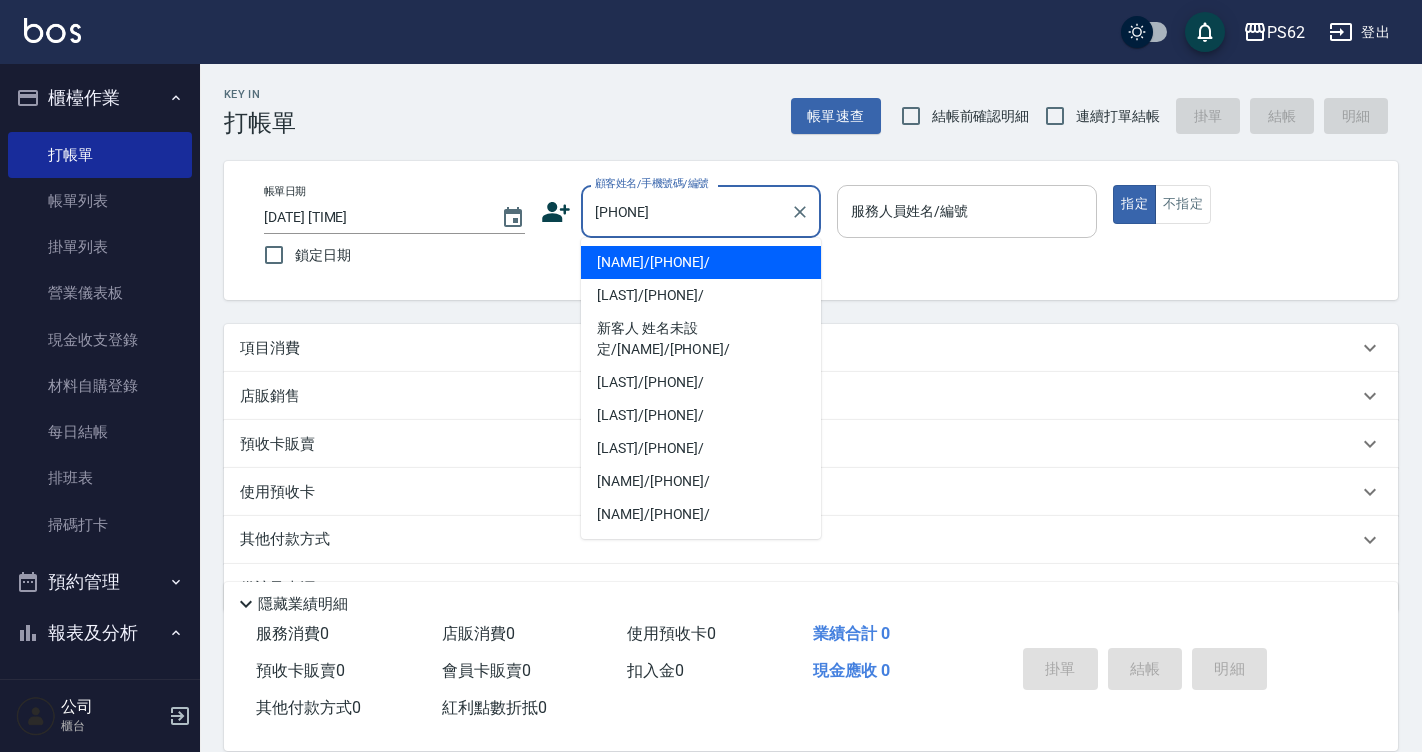 drag, startPoint x: 682, startPoint y: 264, endPoint x: 847, endPoint y: 208, distance: 174.24408 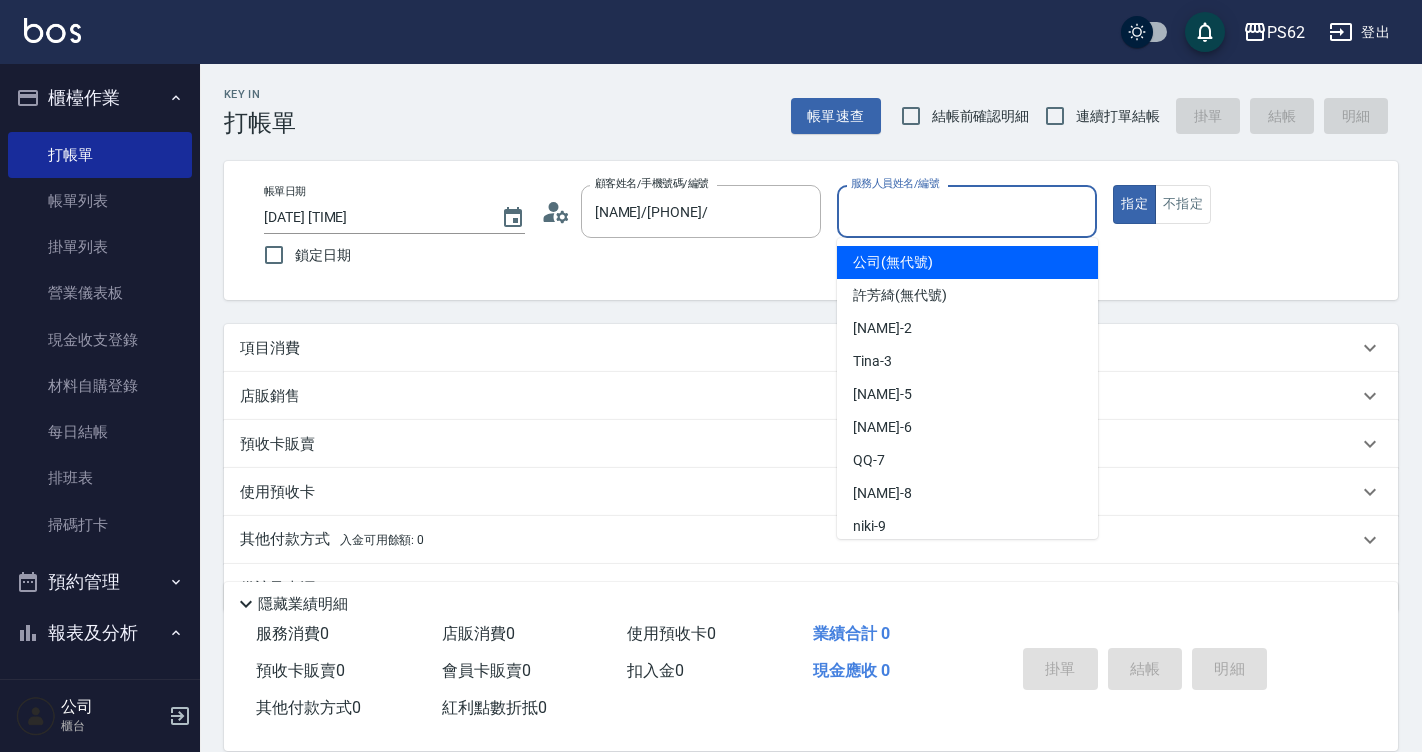 click on "服務人員姓名/編號" at bounding box center [967, 211] 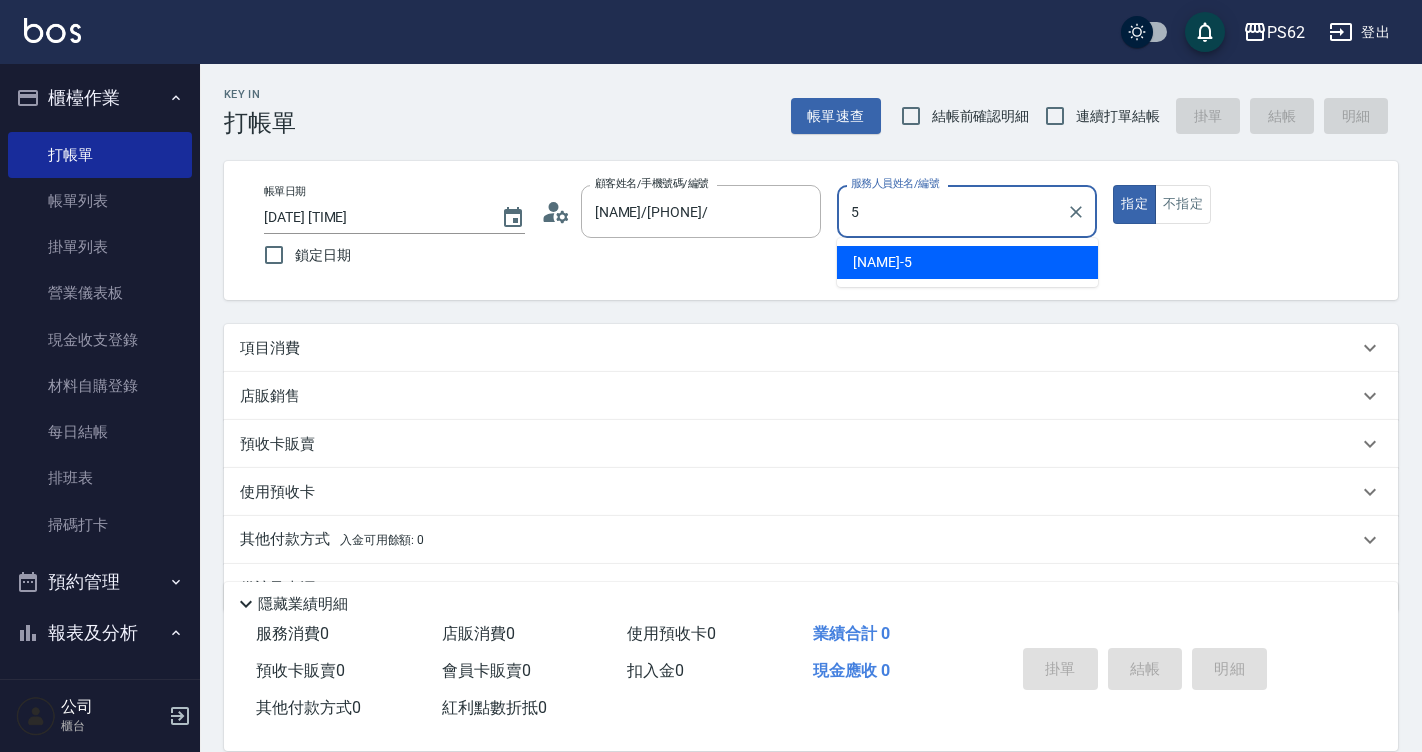 type on "[NAME]-[NUMBER]" 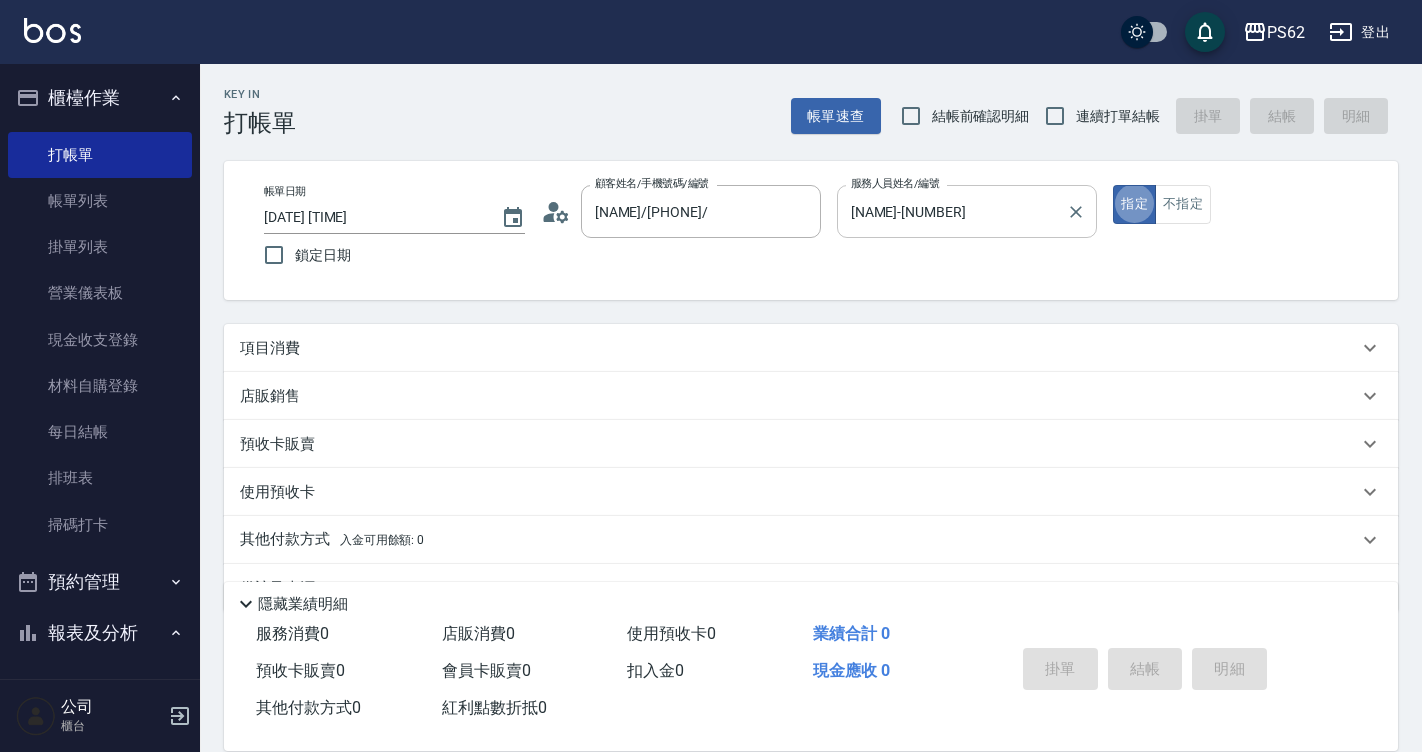 type on "true" 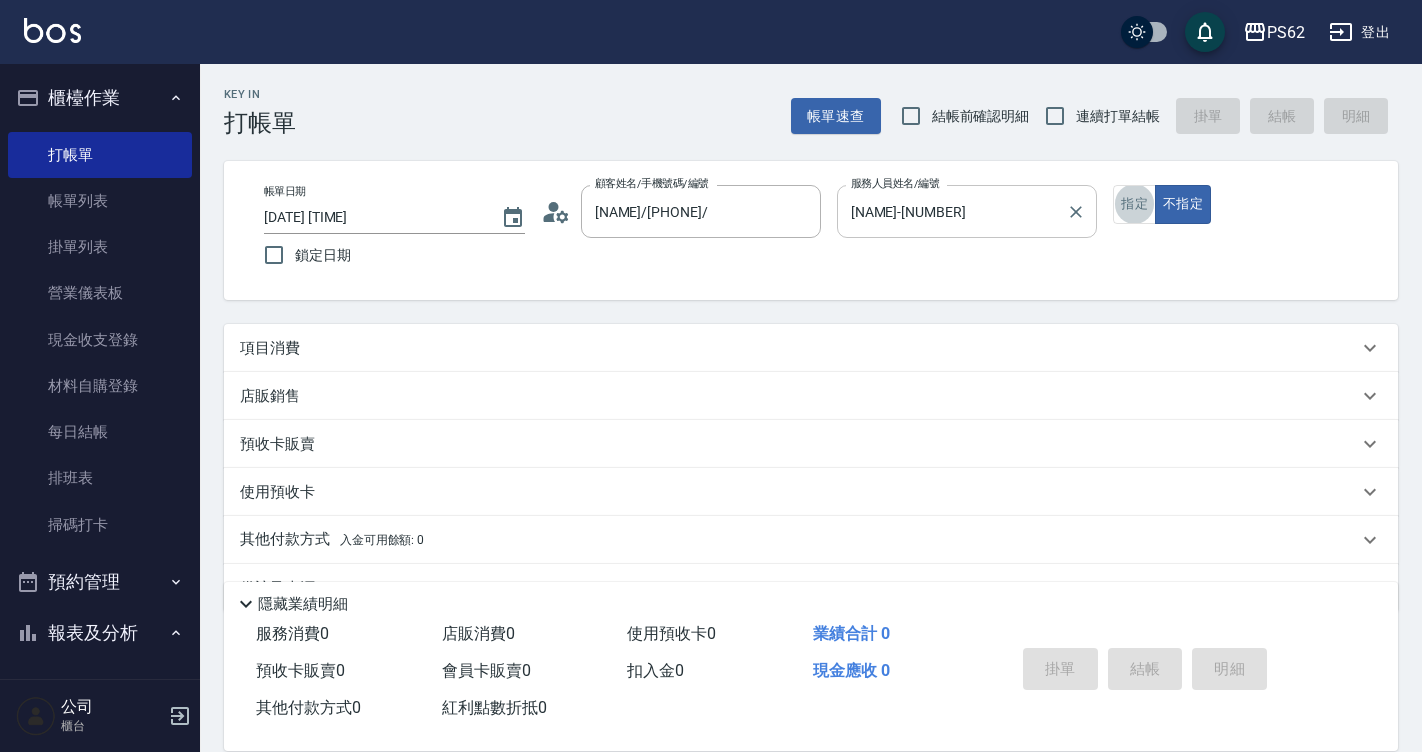 click on "指定" at bounding box center (1134, 204) 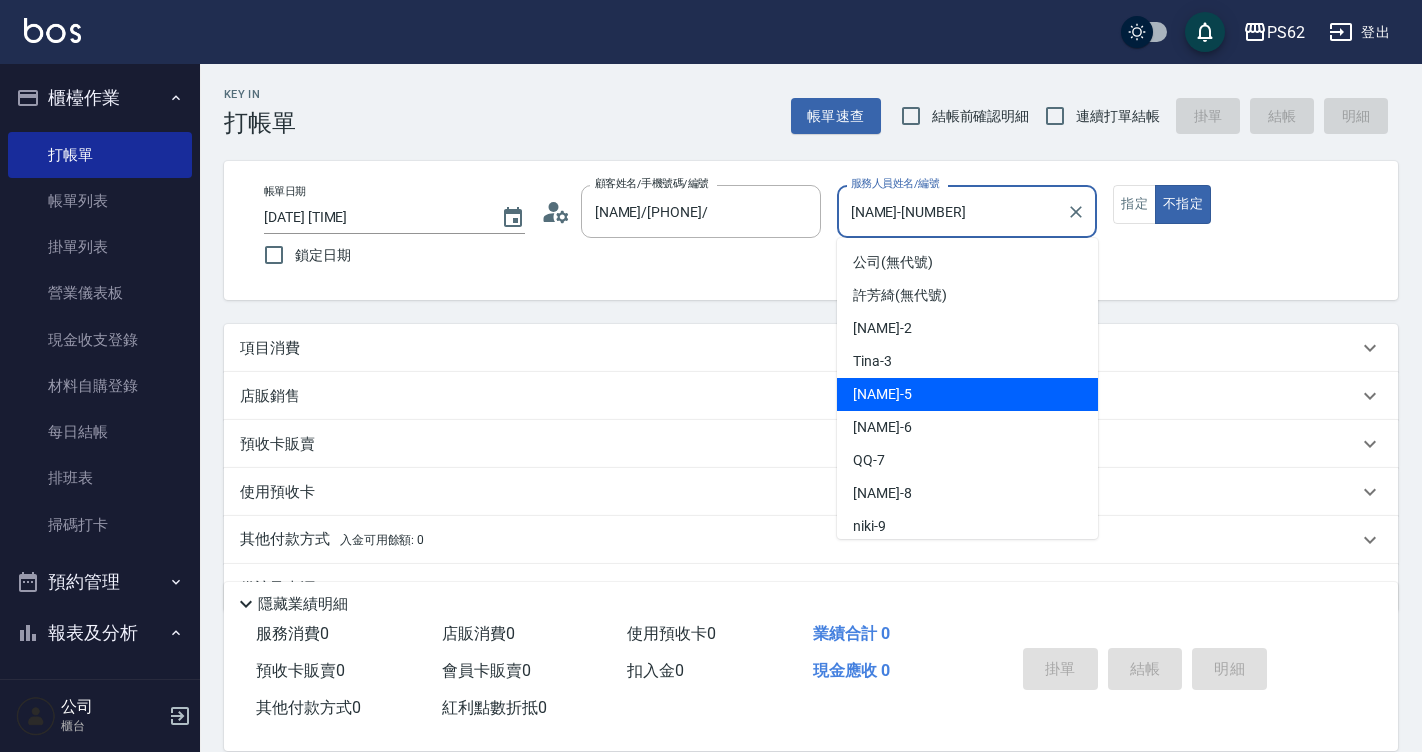 drag, startPoint x: 948, startPoint y: 202, endPoint x: 936, endPoint y: 207, distance: 13 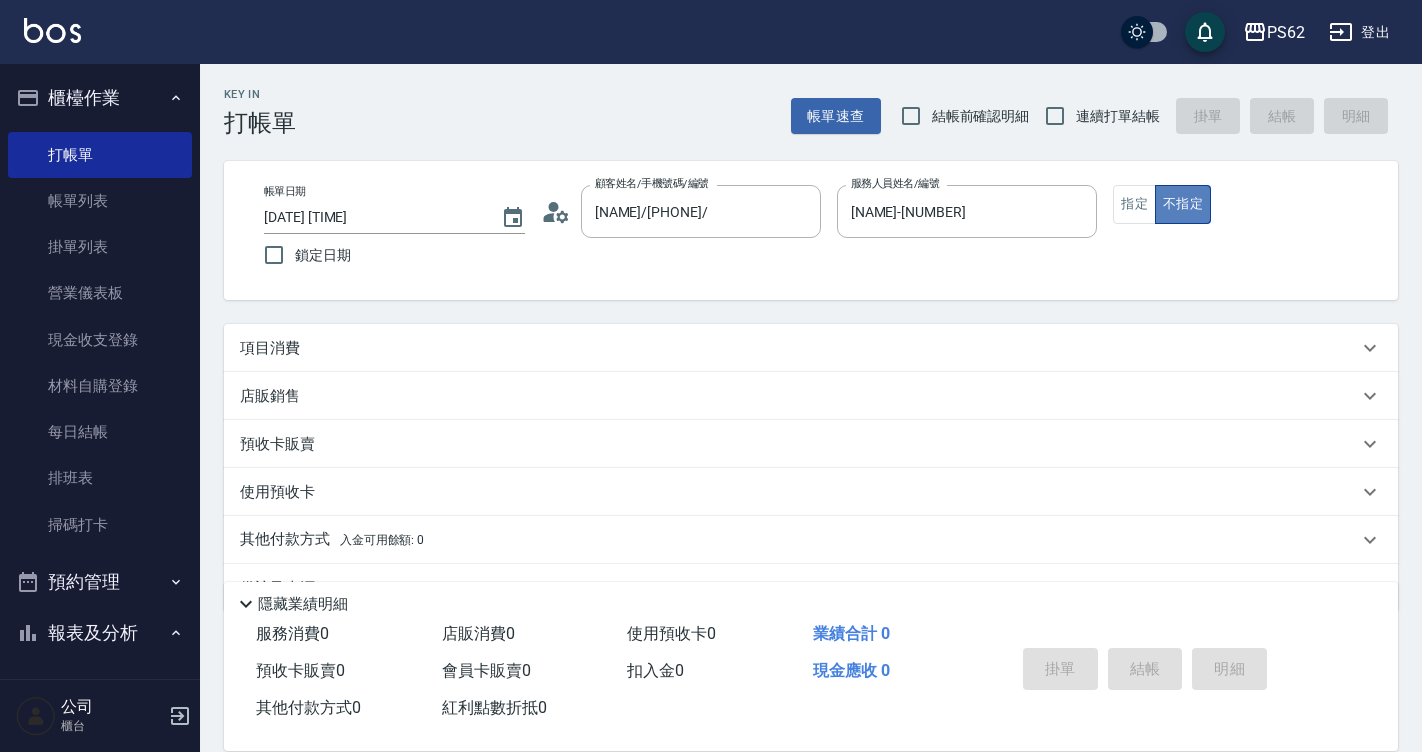 click on "不指定" at bounding box center [1183, 204] 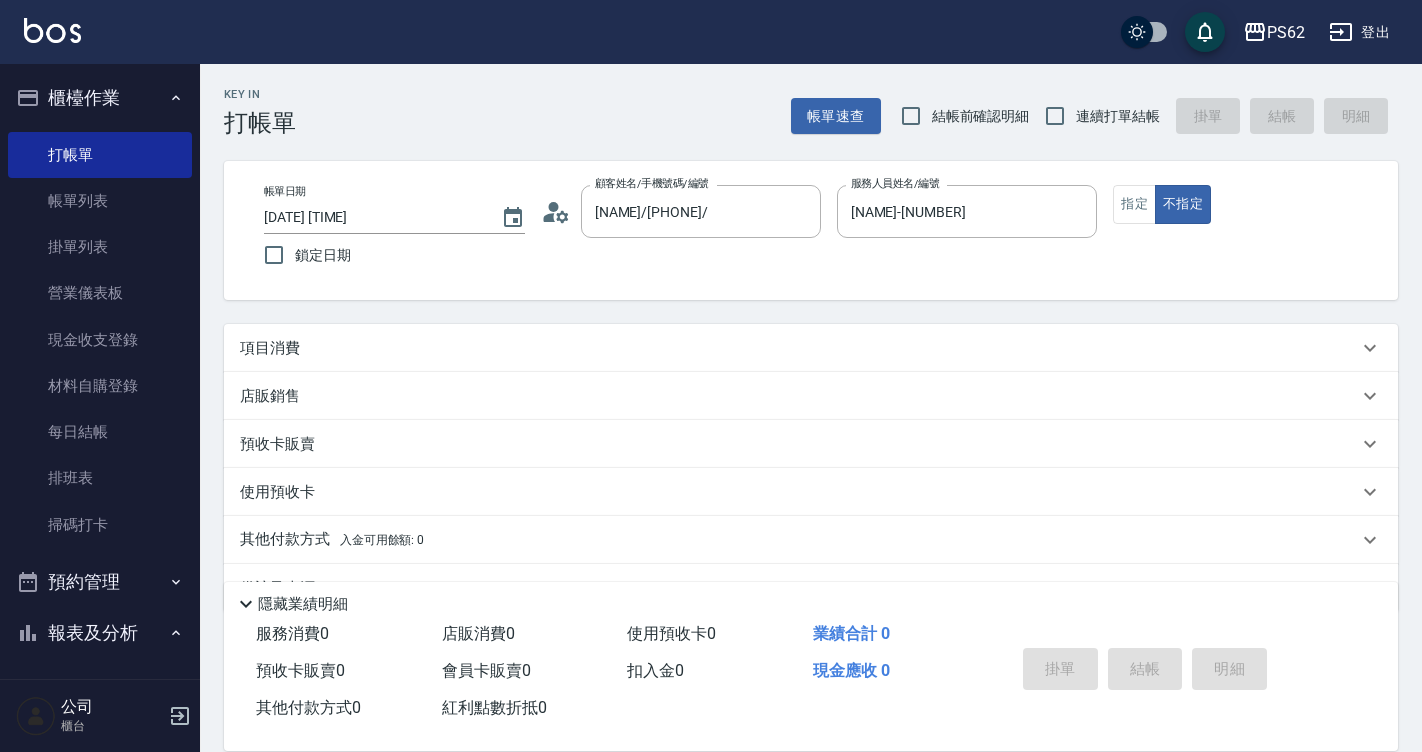 click on "項目消費" at bounding box center (270, 348) 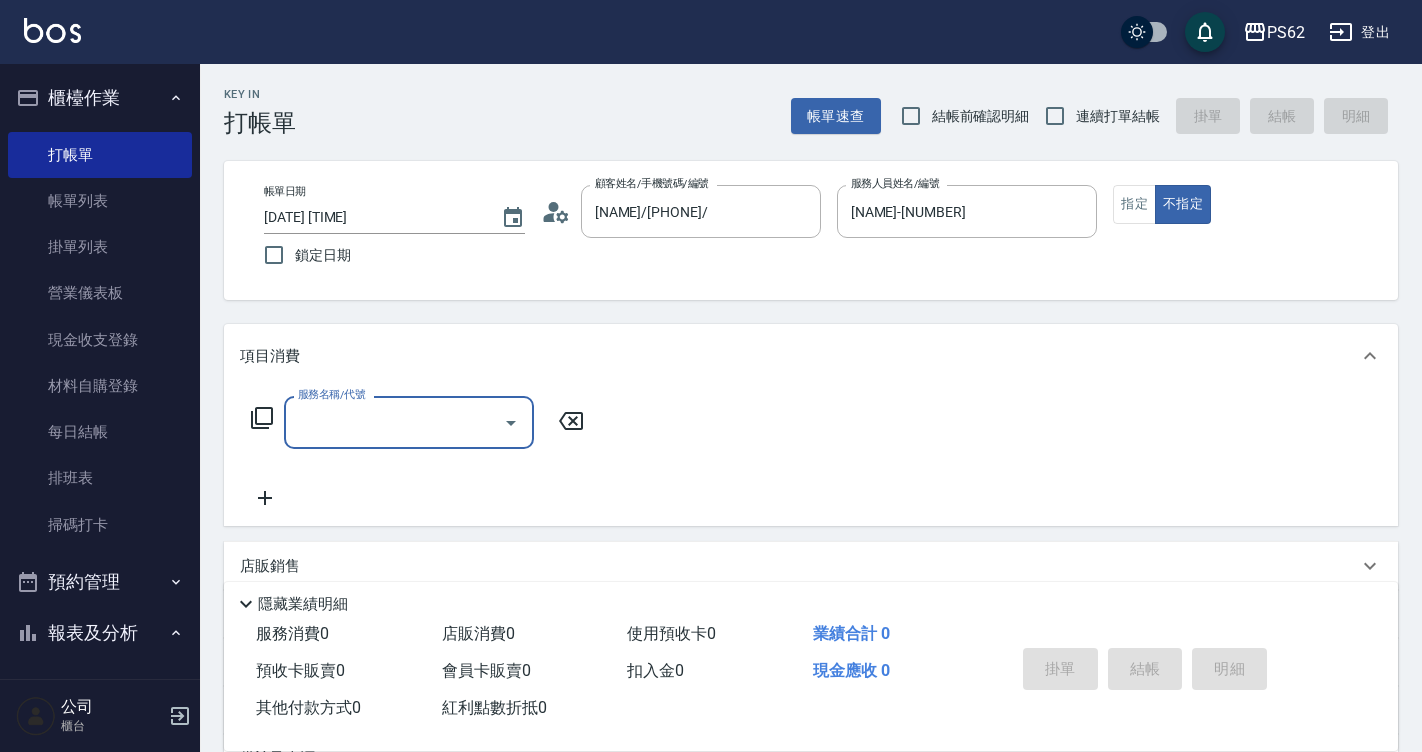 scroll, scrollTop: 0, scrollLeft: 0, axis: both 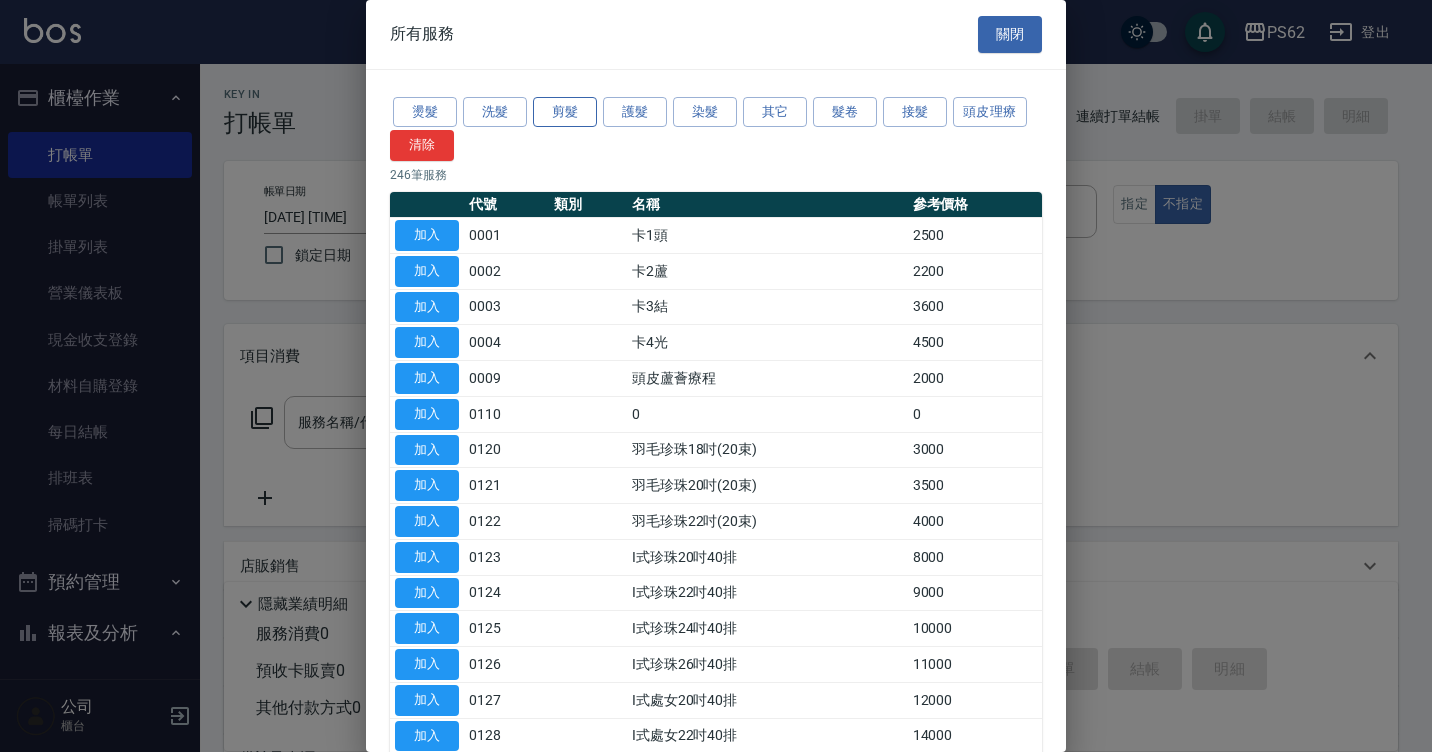 click on "剪髮" at bounding box center [565, 112] 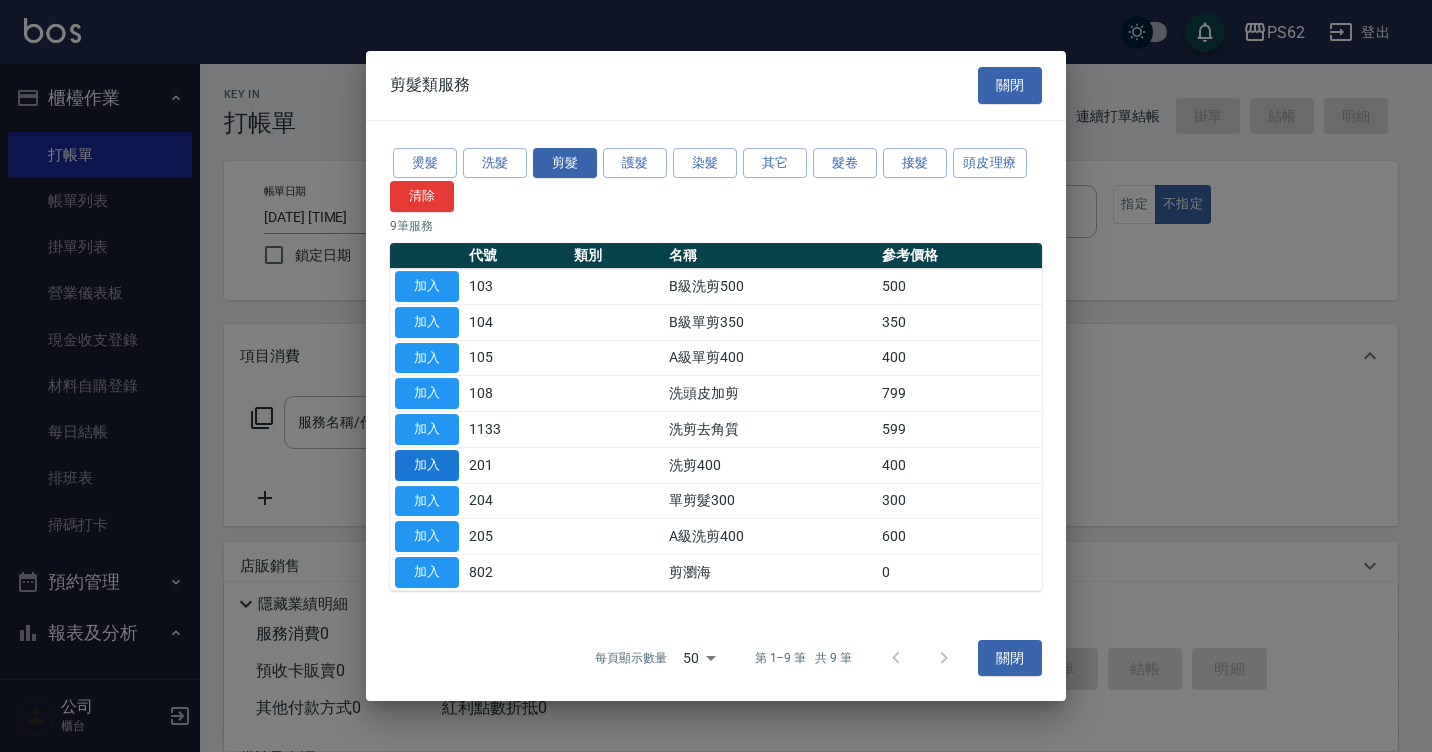 click on "加入" at bounding box center (427, 465) 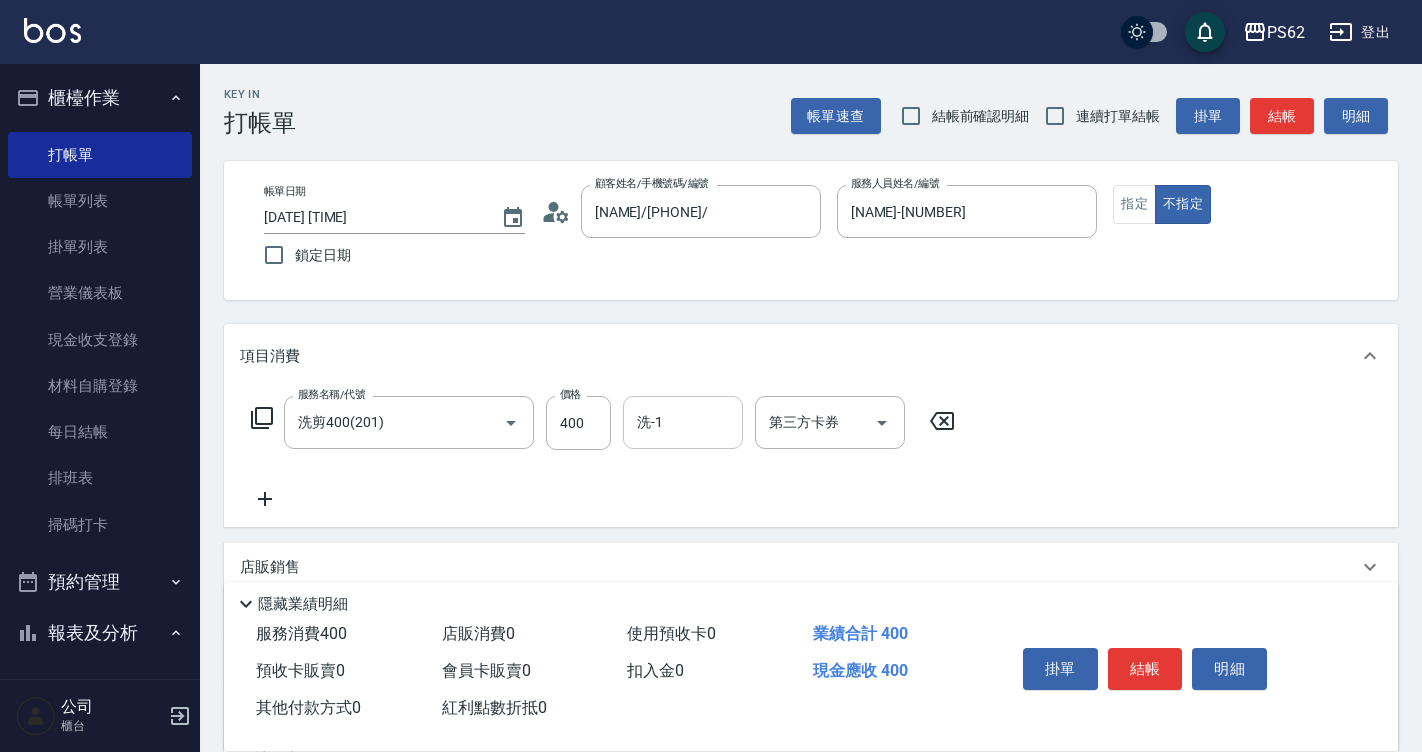 click on "洗-1" at bounding box center (683, 422) 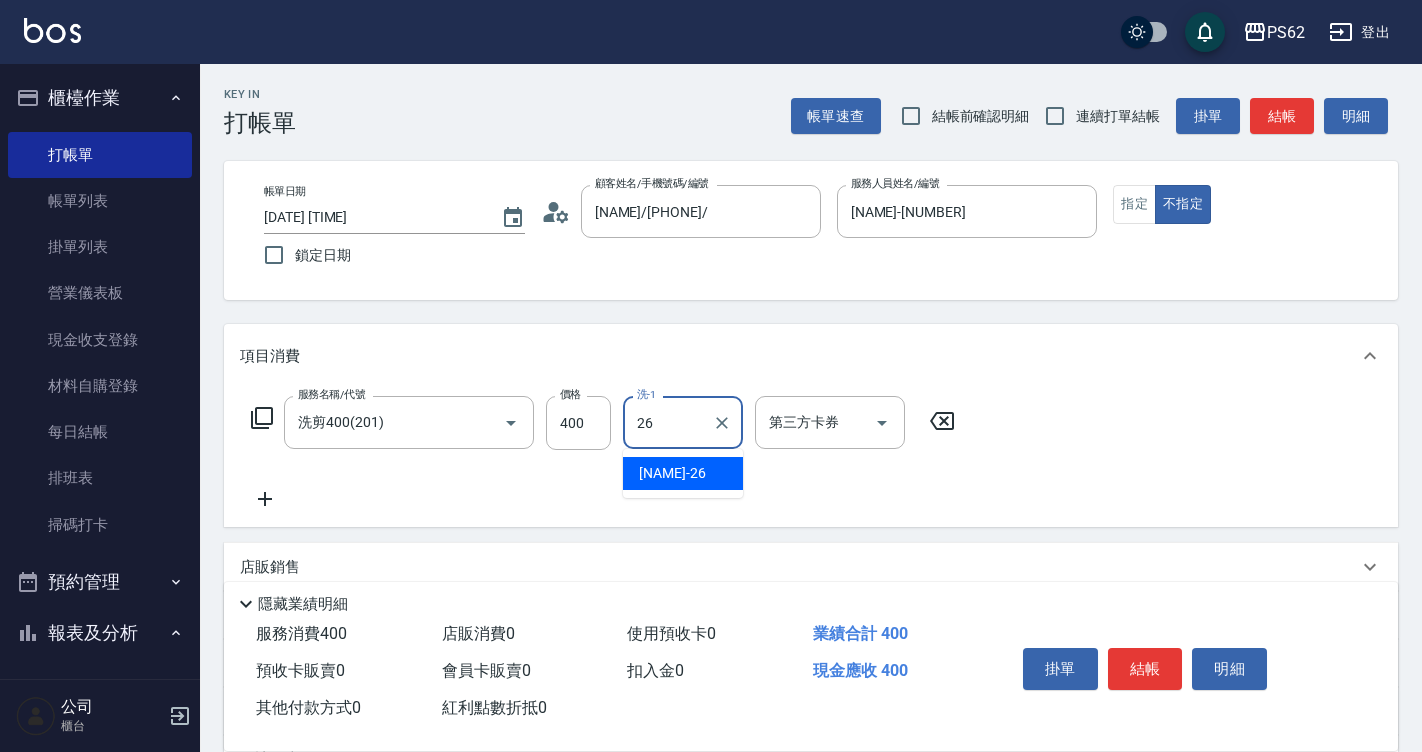 type on "[NAME]-[NUMBER]" 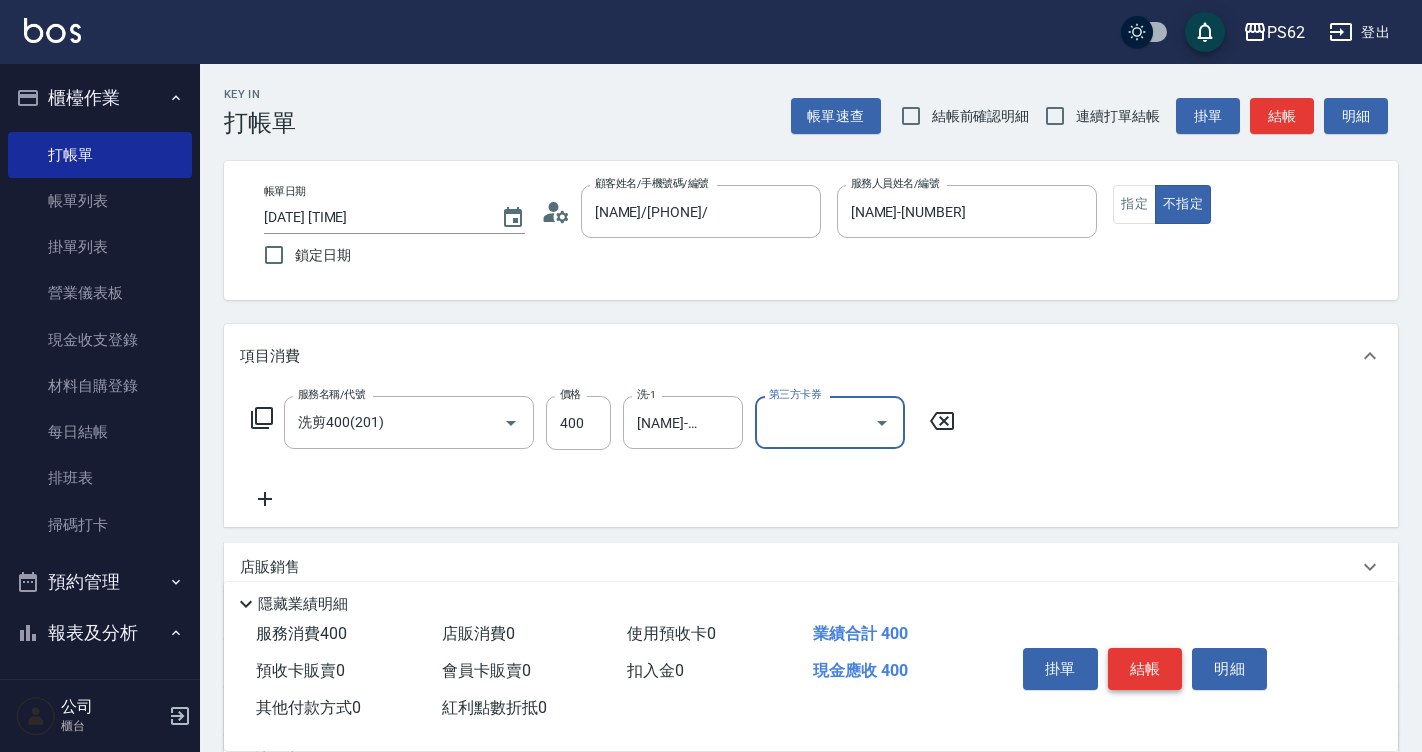 click on "結帳" at bounding box center [1145, 669] 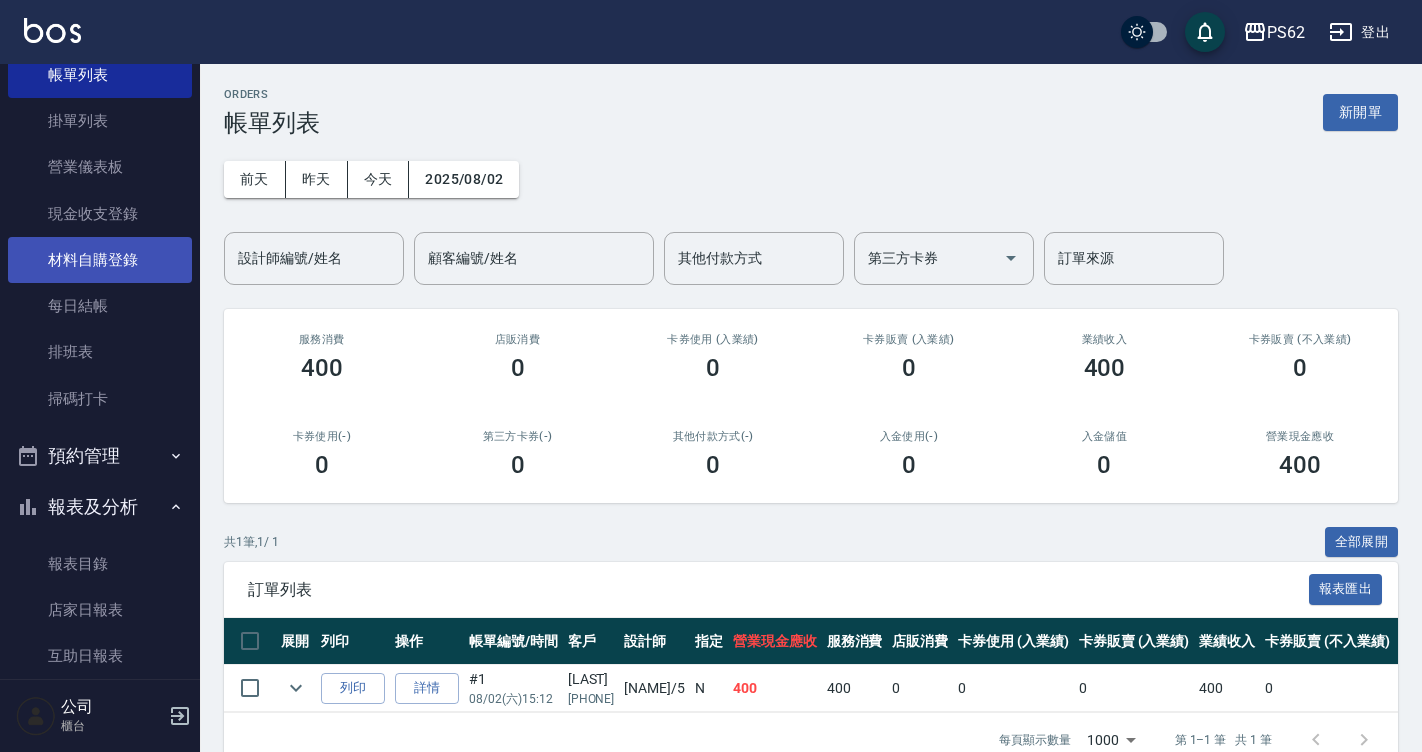 scroll, scrollTop: 0, scrollLeft: 0, axis: both 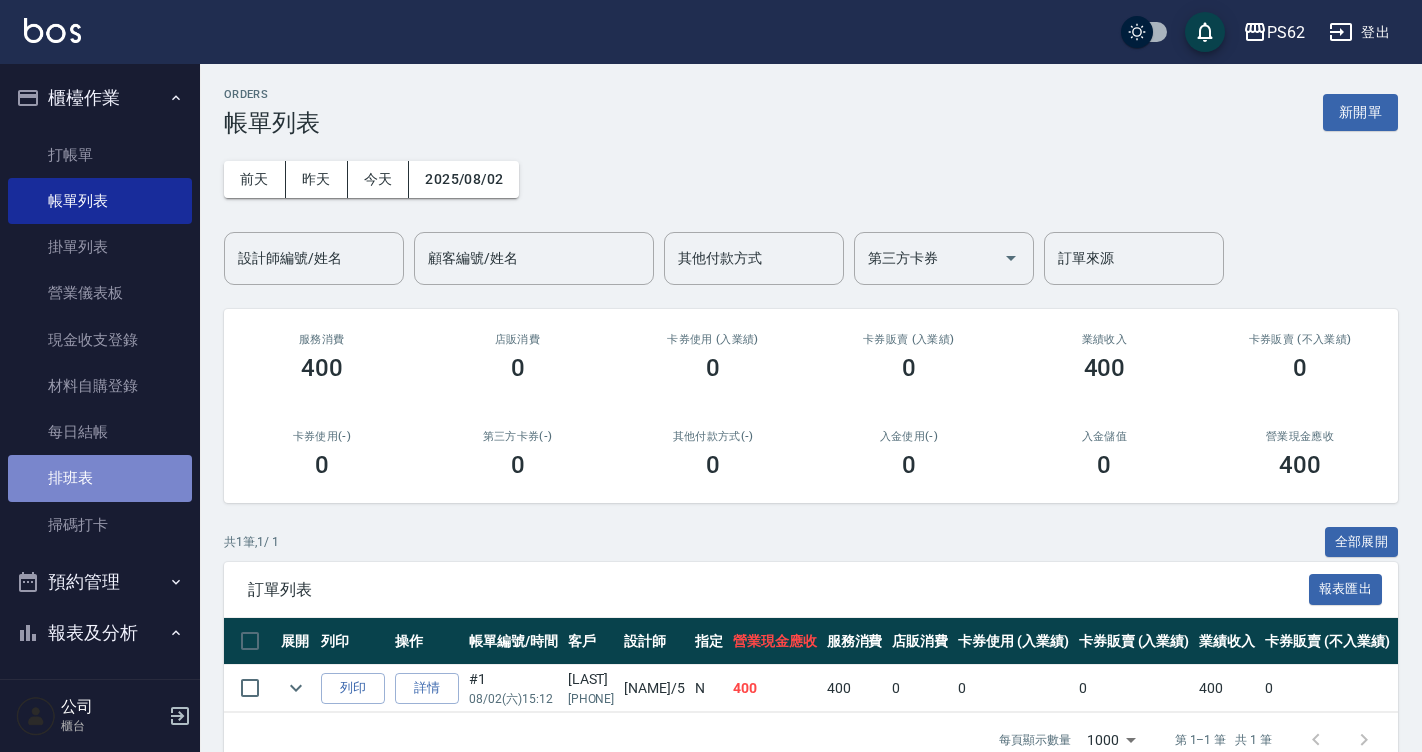click on "排班表" at bounding box center (100, 478) 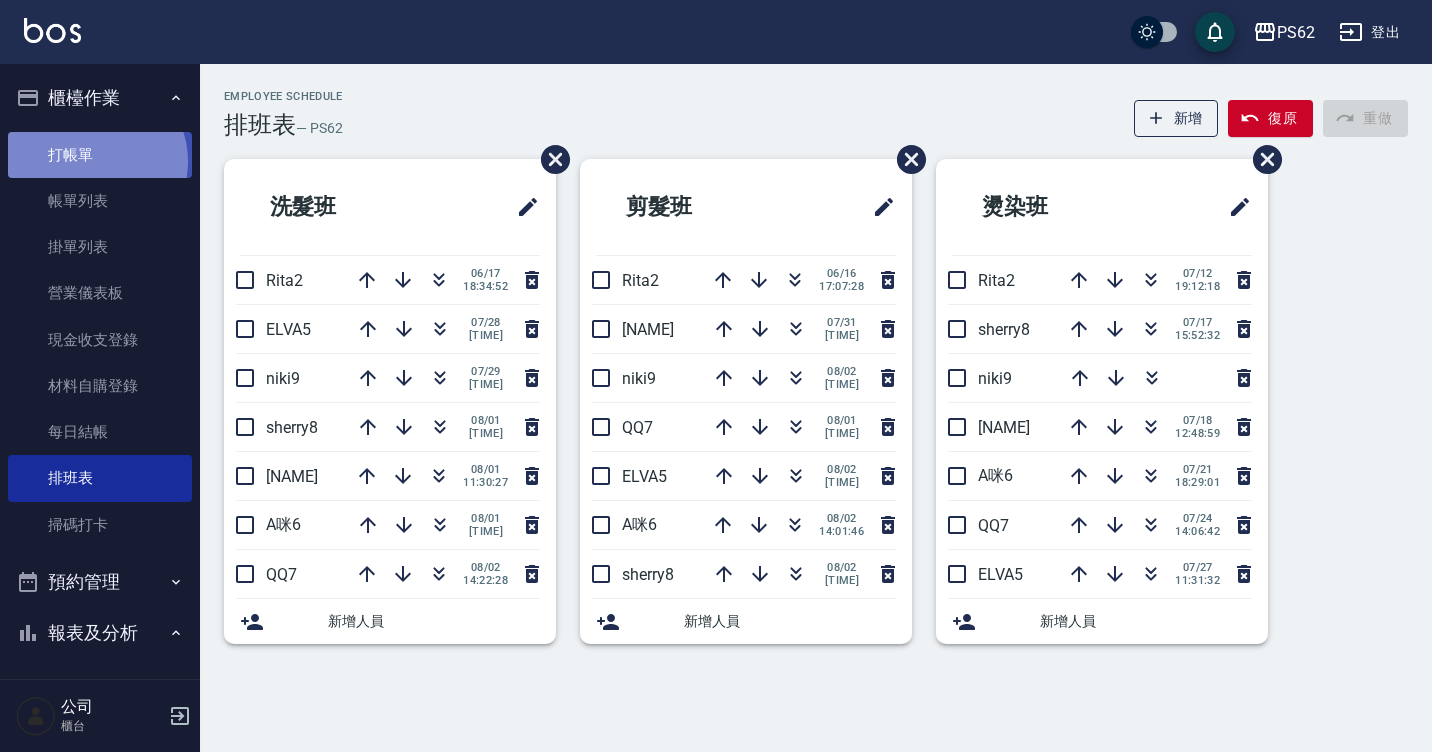 click on "打帳單" at bounding box center (100, 155) 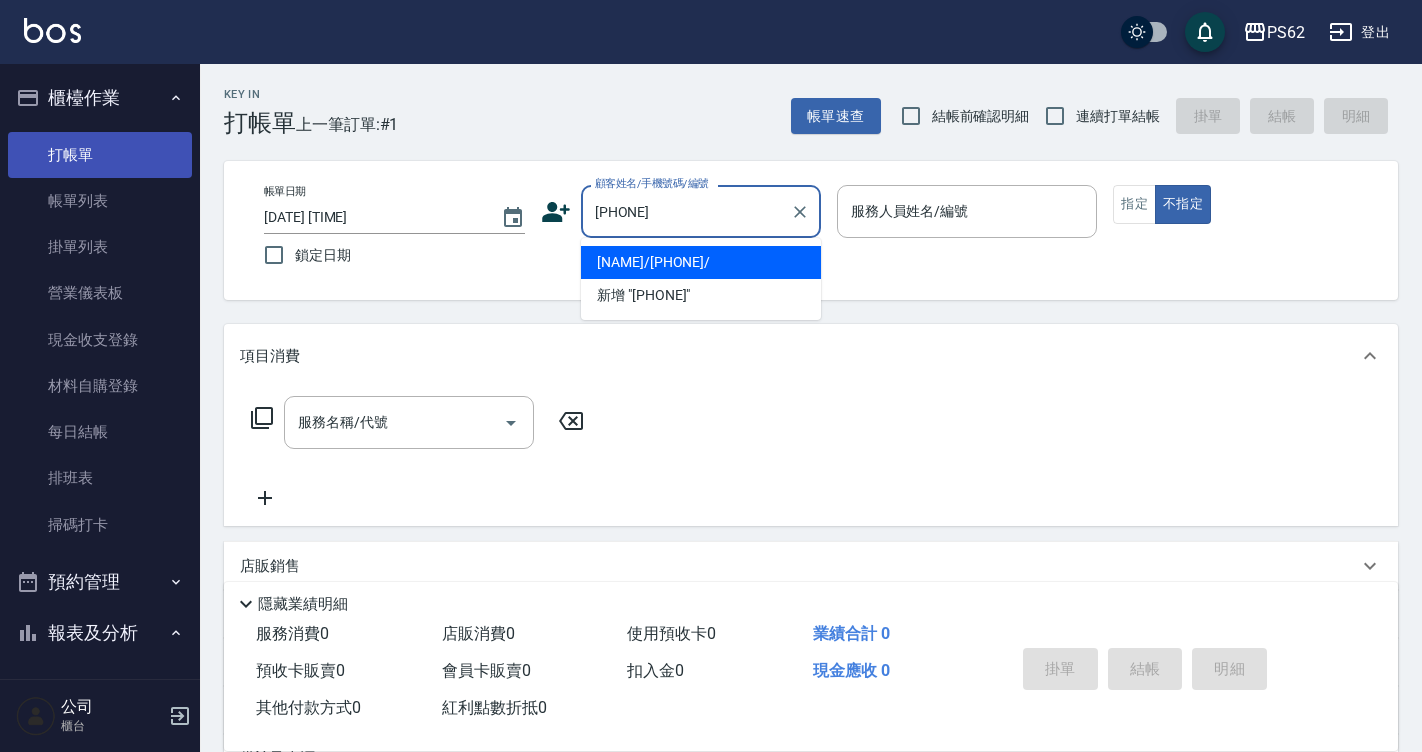 type on "[NAME]/[PHONE]/" 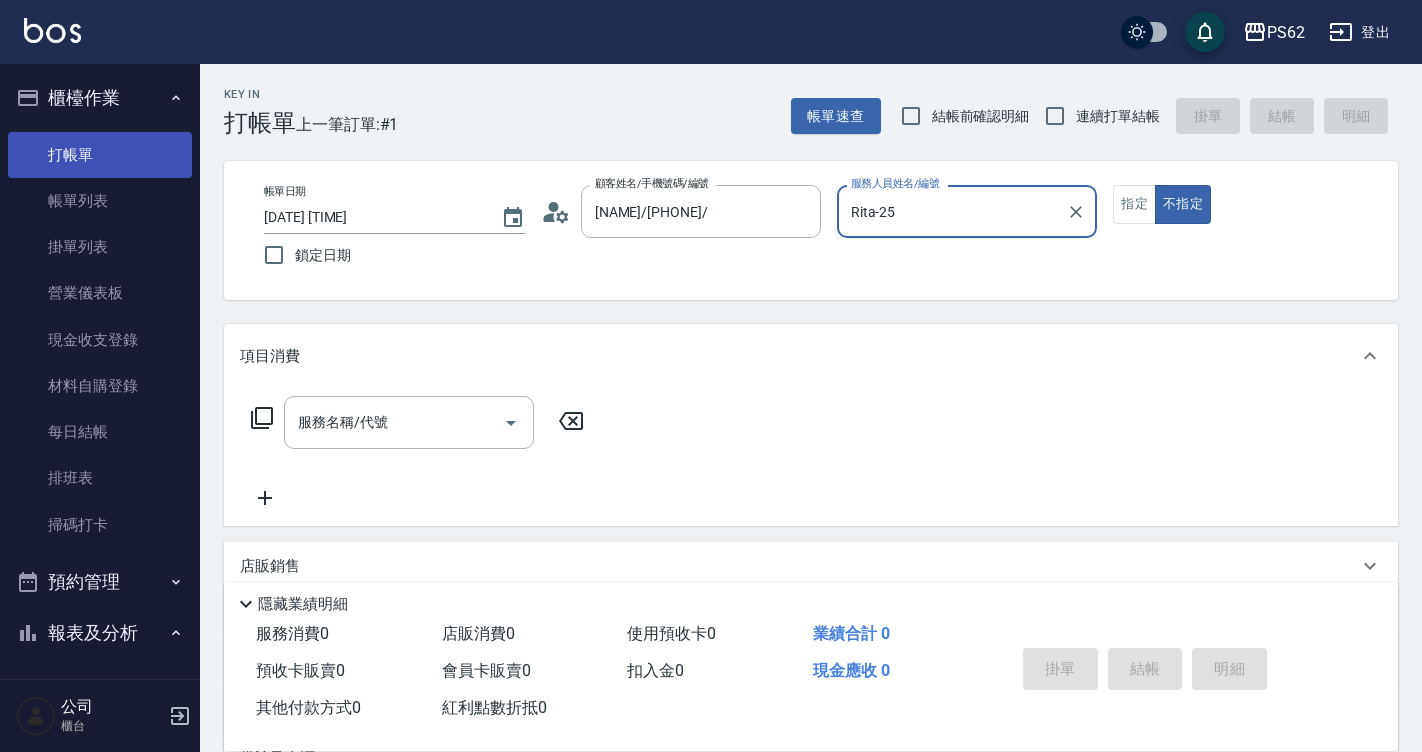 type on "Rita-25" 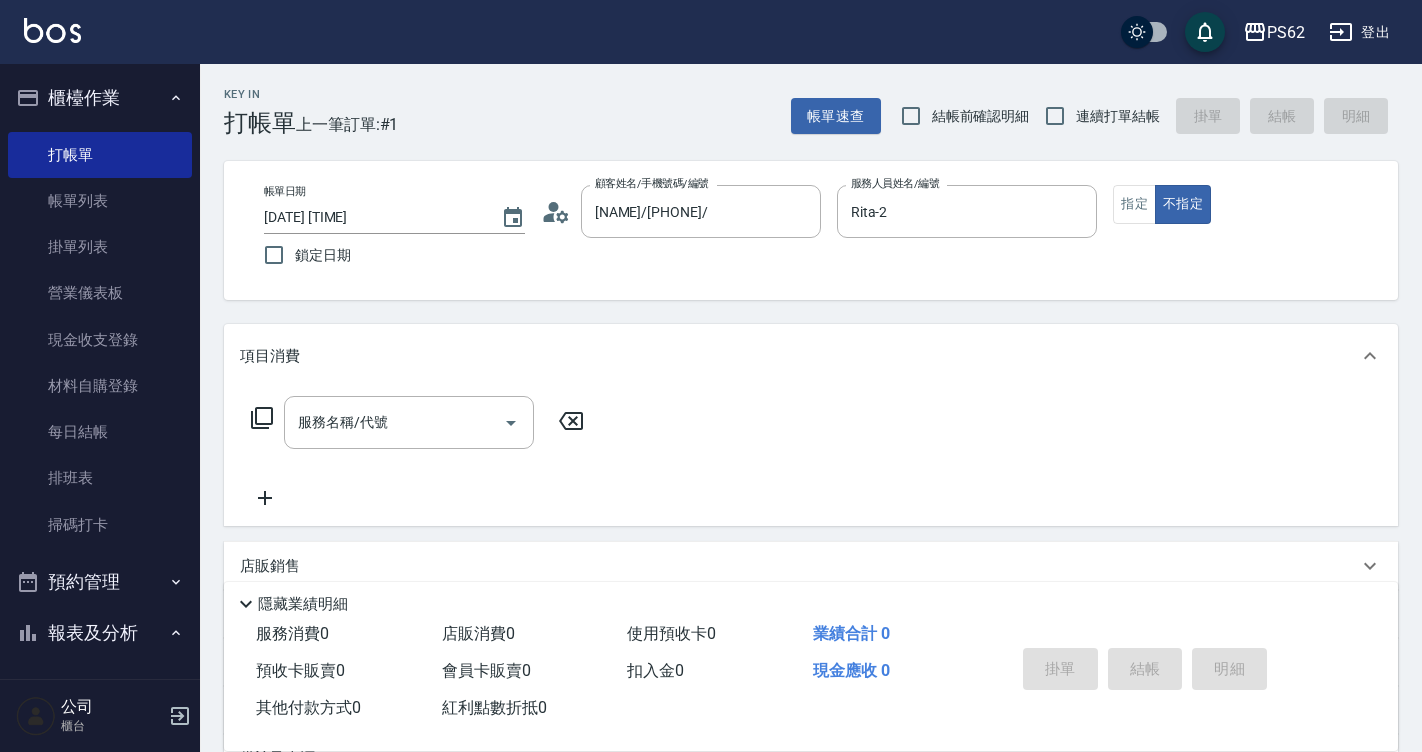 click on "顧客姓名/手機號碼/編號 [NAME]/[PHONE]/ 顧客姓名/手機號碼/編號" at bounding box center [681, 211] 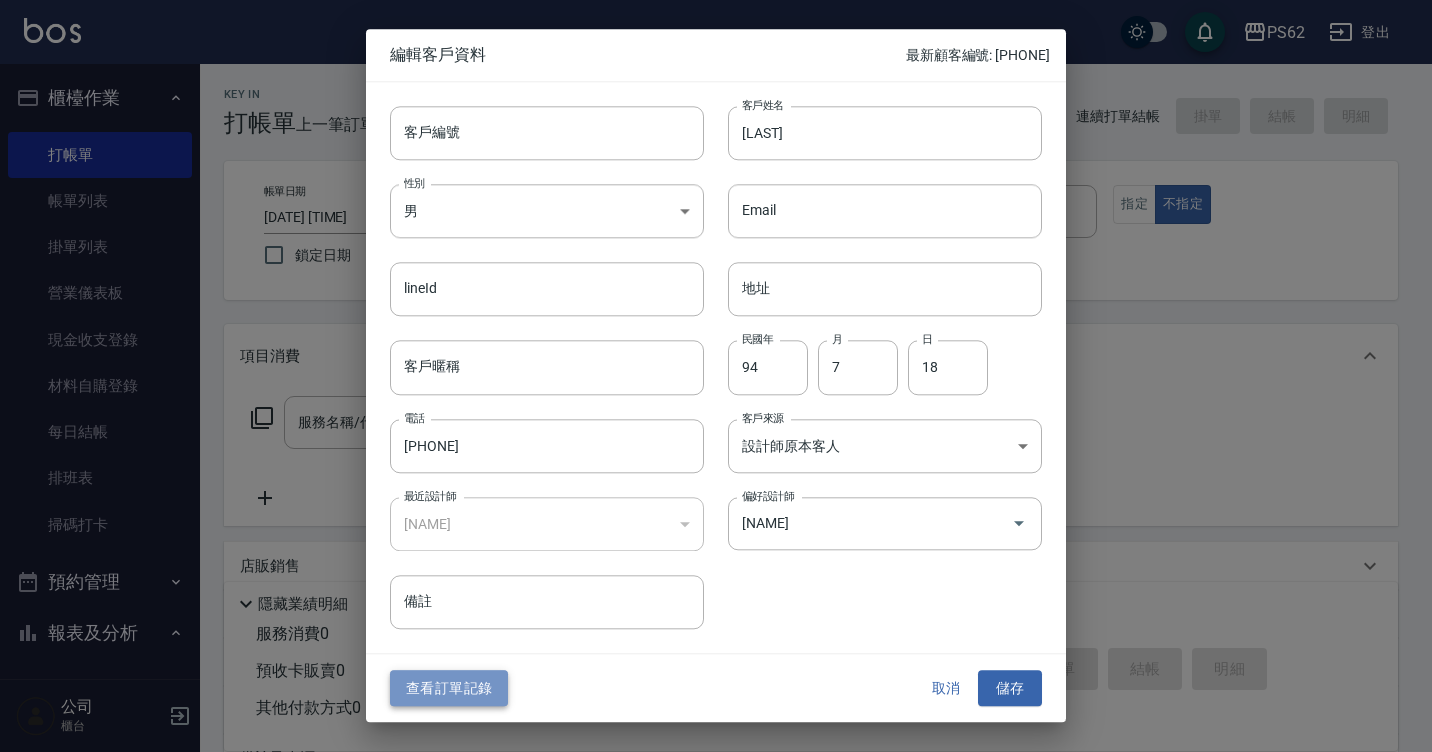 click on "查看訂單記錄" at bounding box center (449, 688) 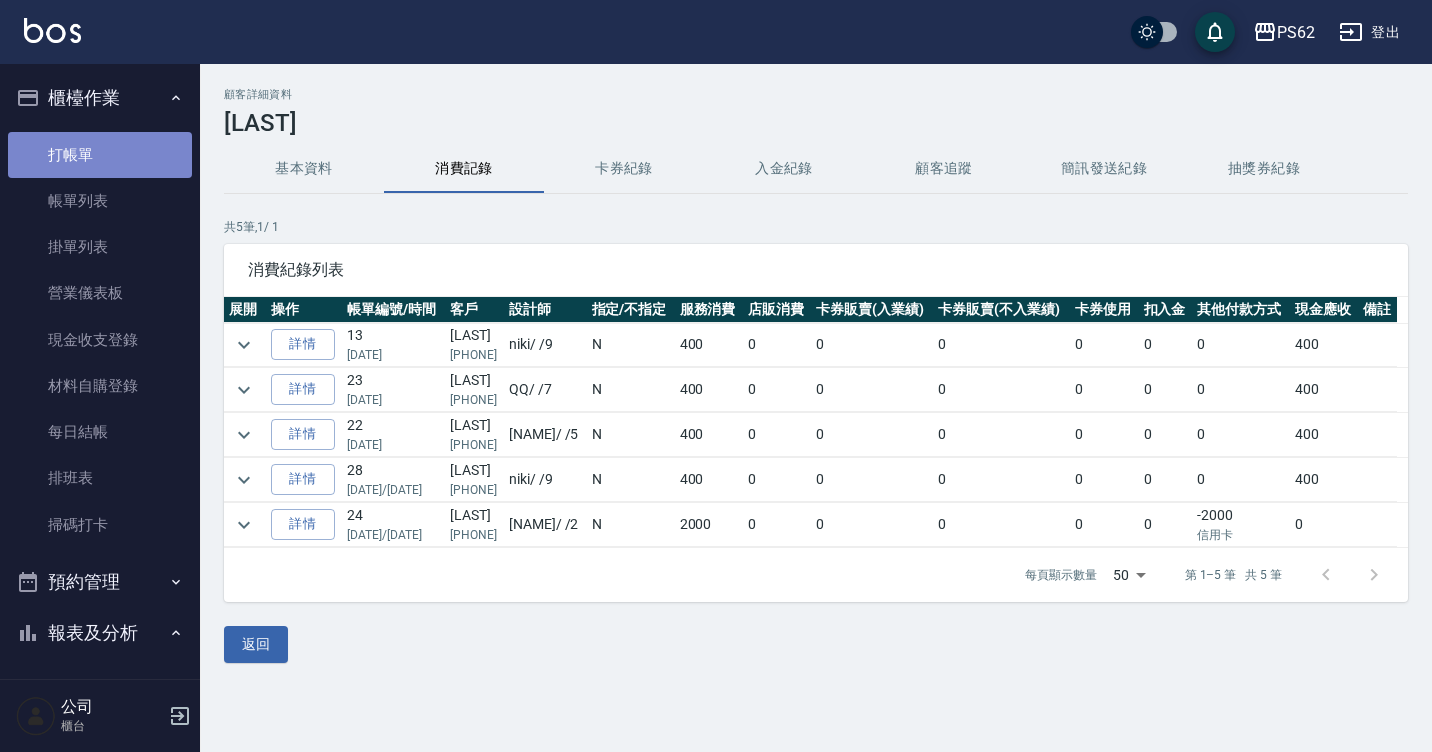 click on "打帳單" at bounding box center [100, 155] 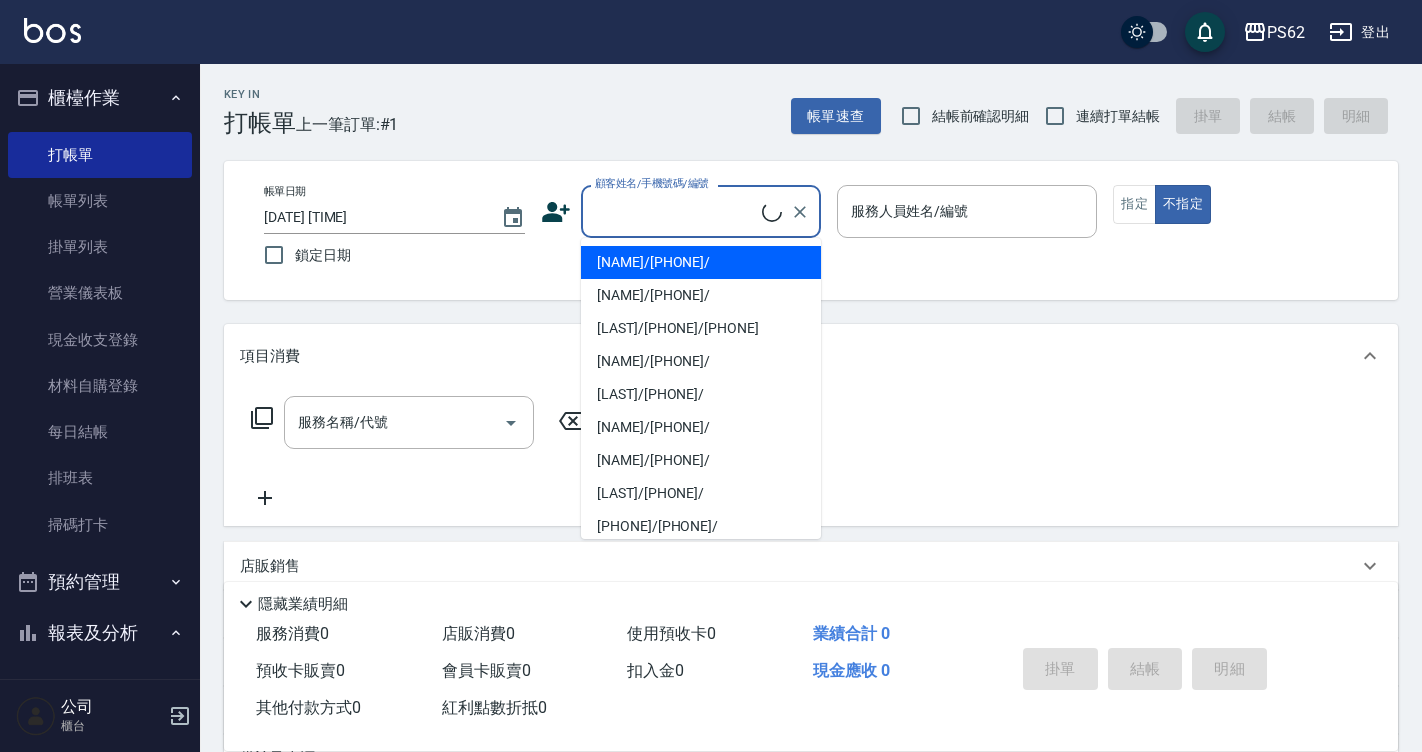 click on "顧客姓名/手機號碼/編號" at bounding box center (676, 211) 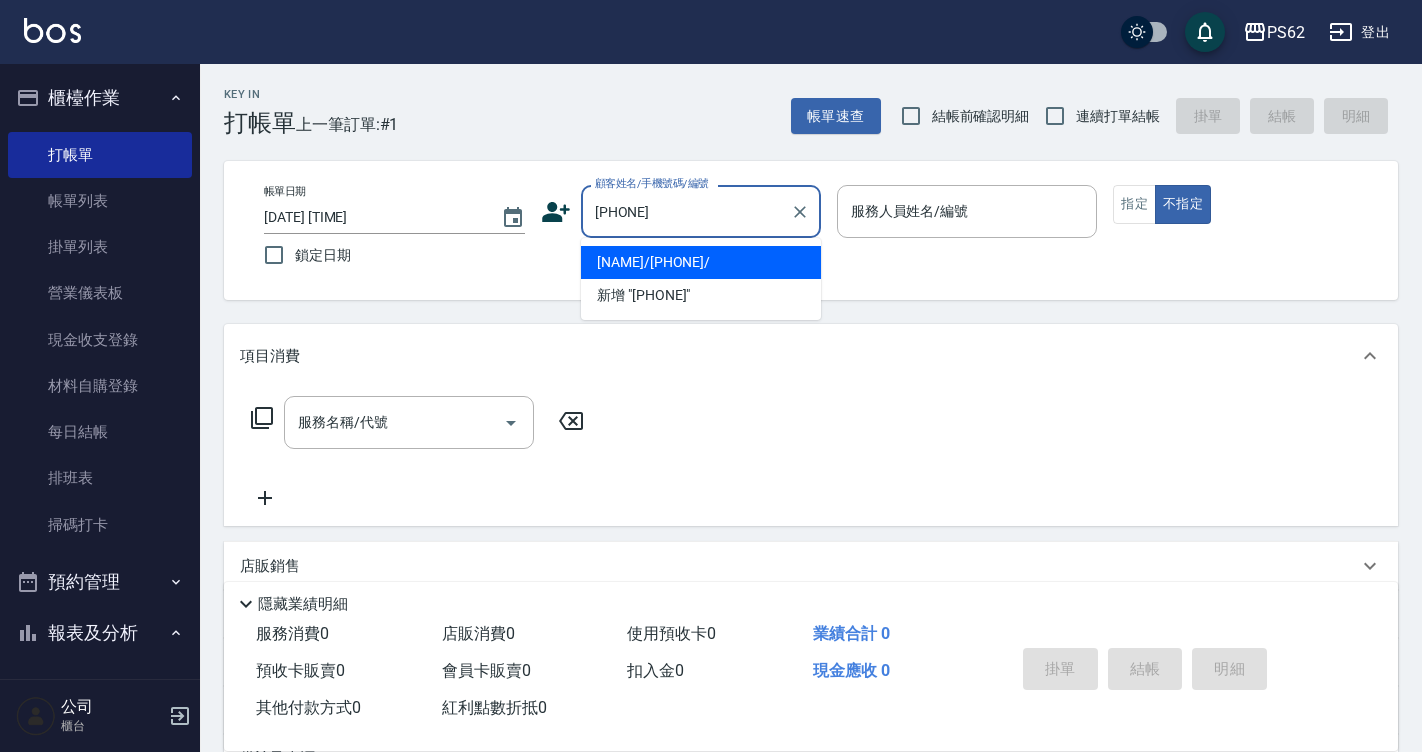 type on "[NAME]/[PHONE]/" 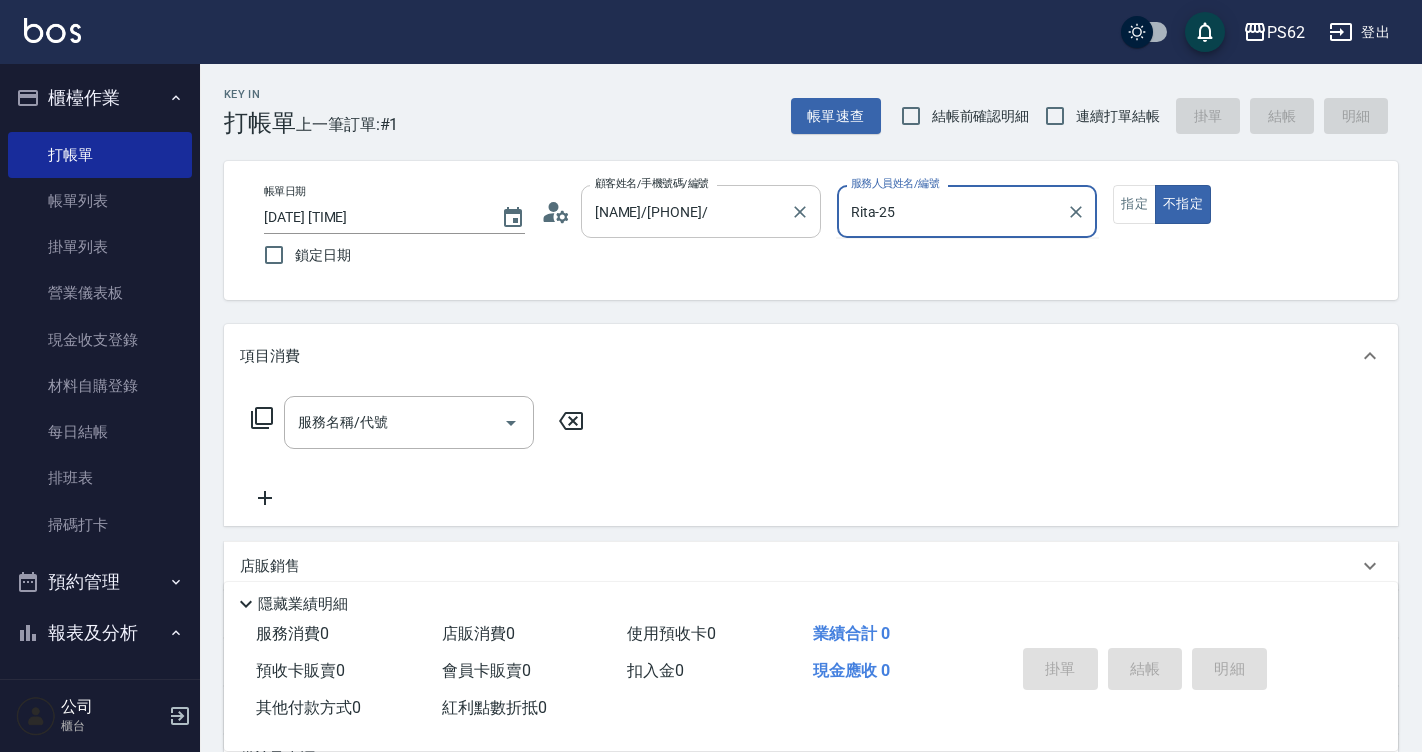 type on "Rita-25" 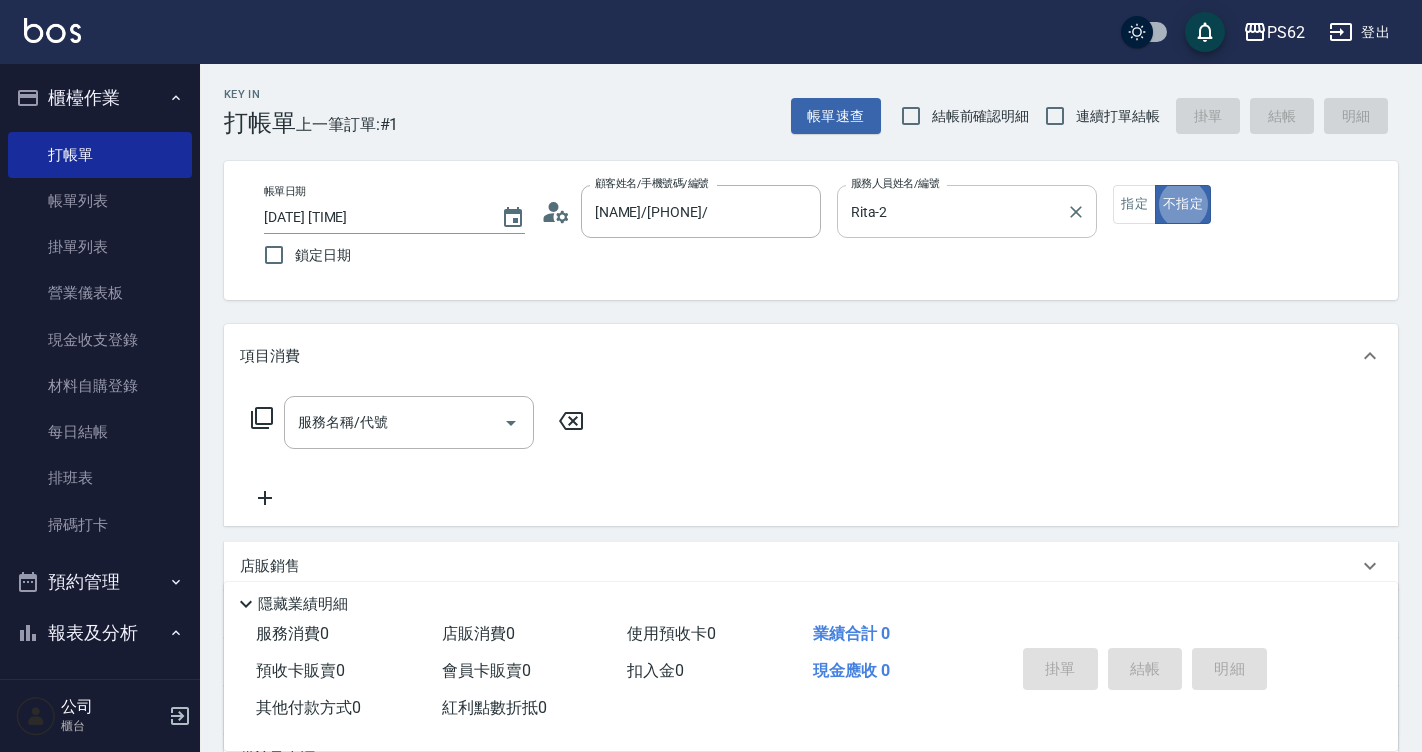 click on "Rita-2" at bounding box center [952, 211] 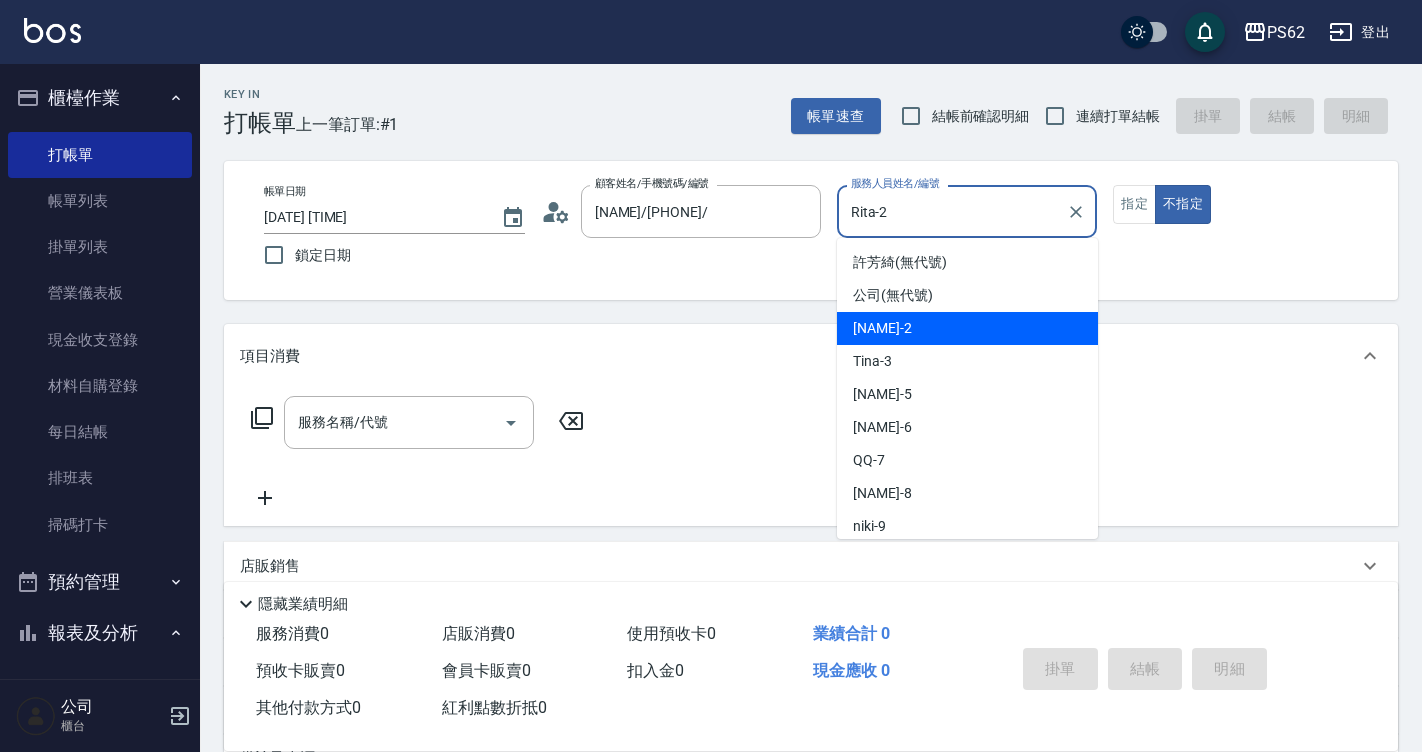 click on "Rita-2" at bounding box center (952, 211) 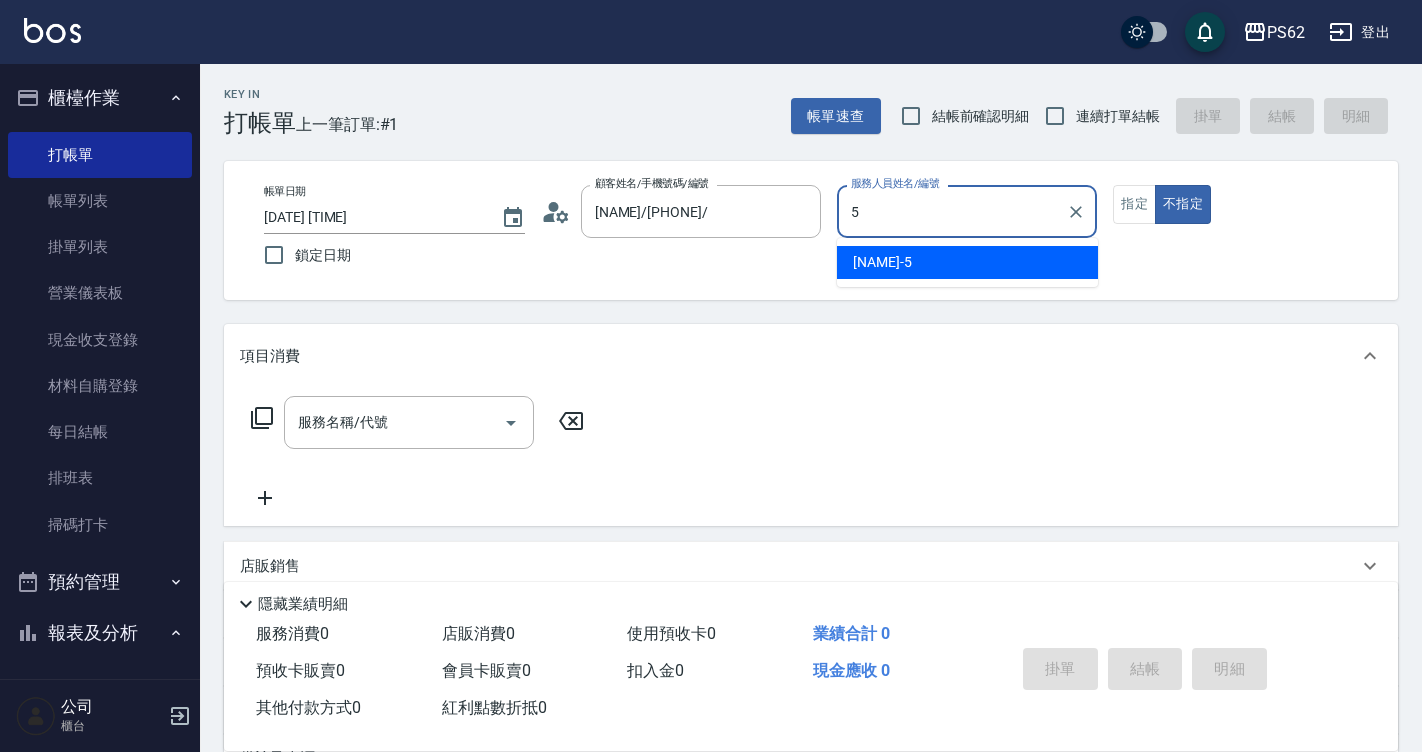 type on "[NAME]-[NUMBER]" 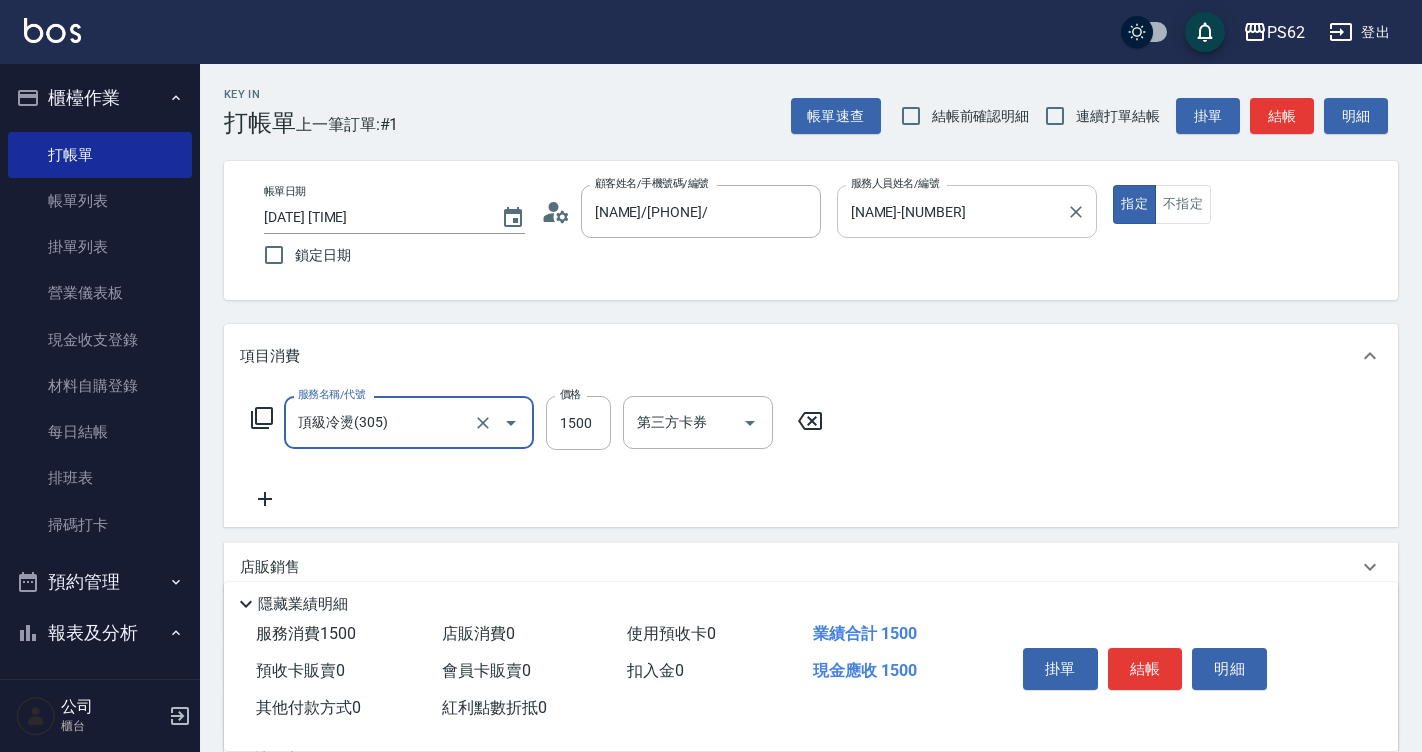 type on "頂級冷燙(305)" 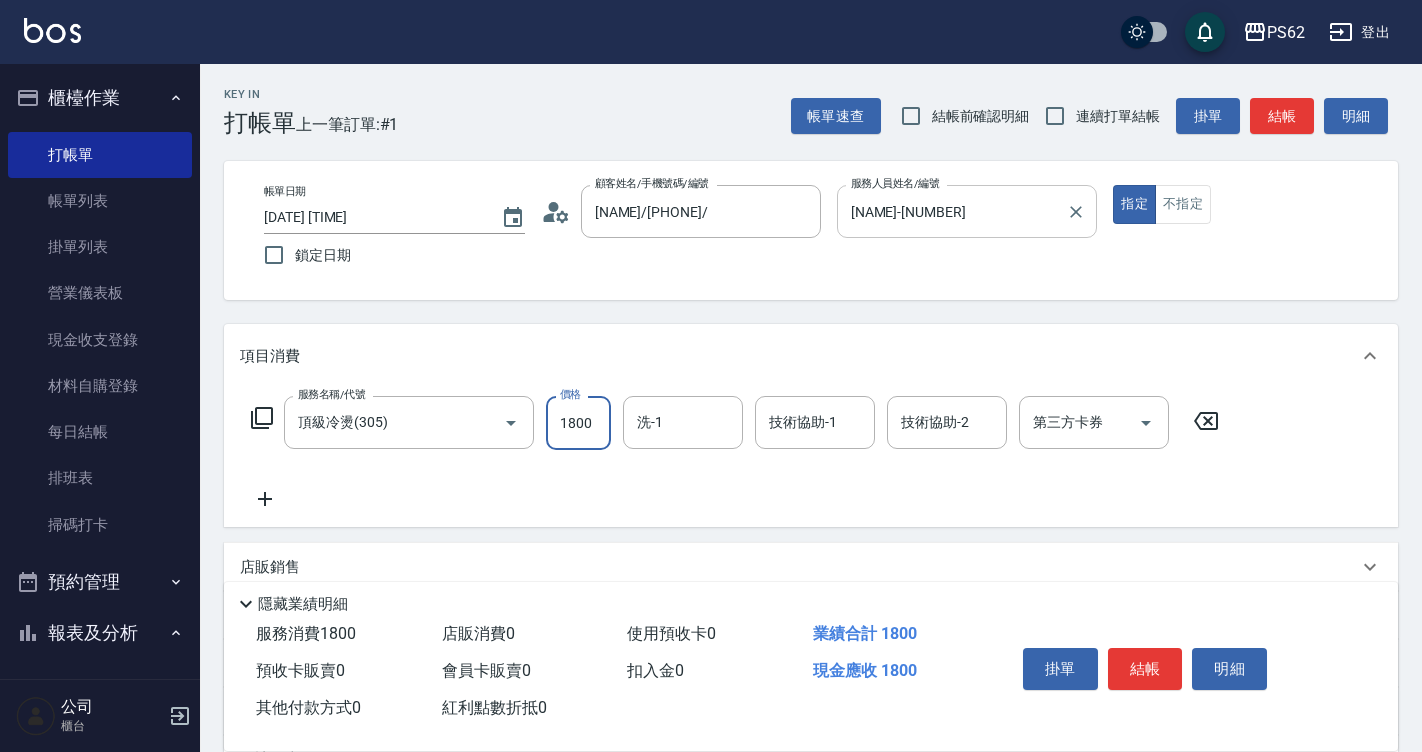type on "1800" 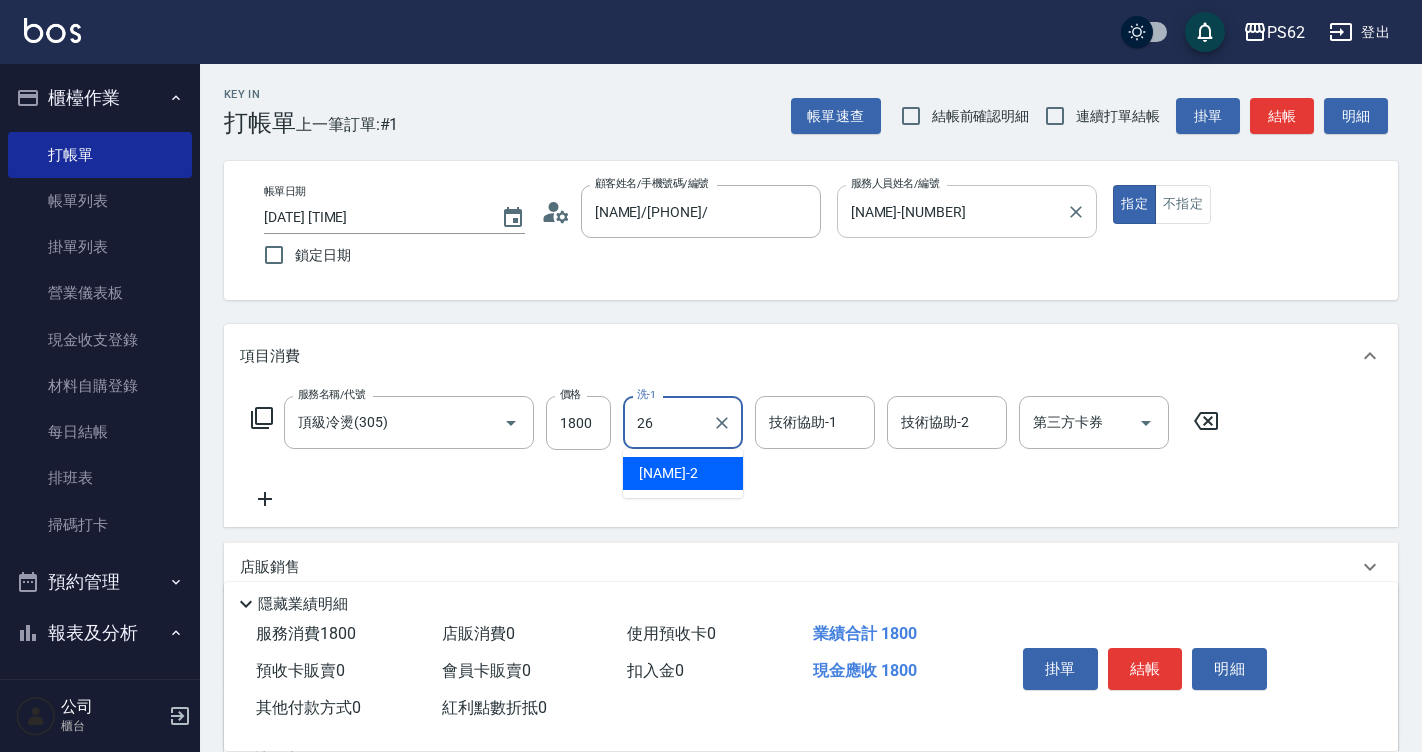 type on "[NAME]-[NUMBER]" 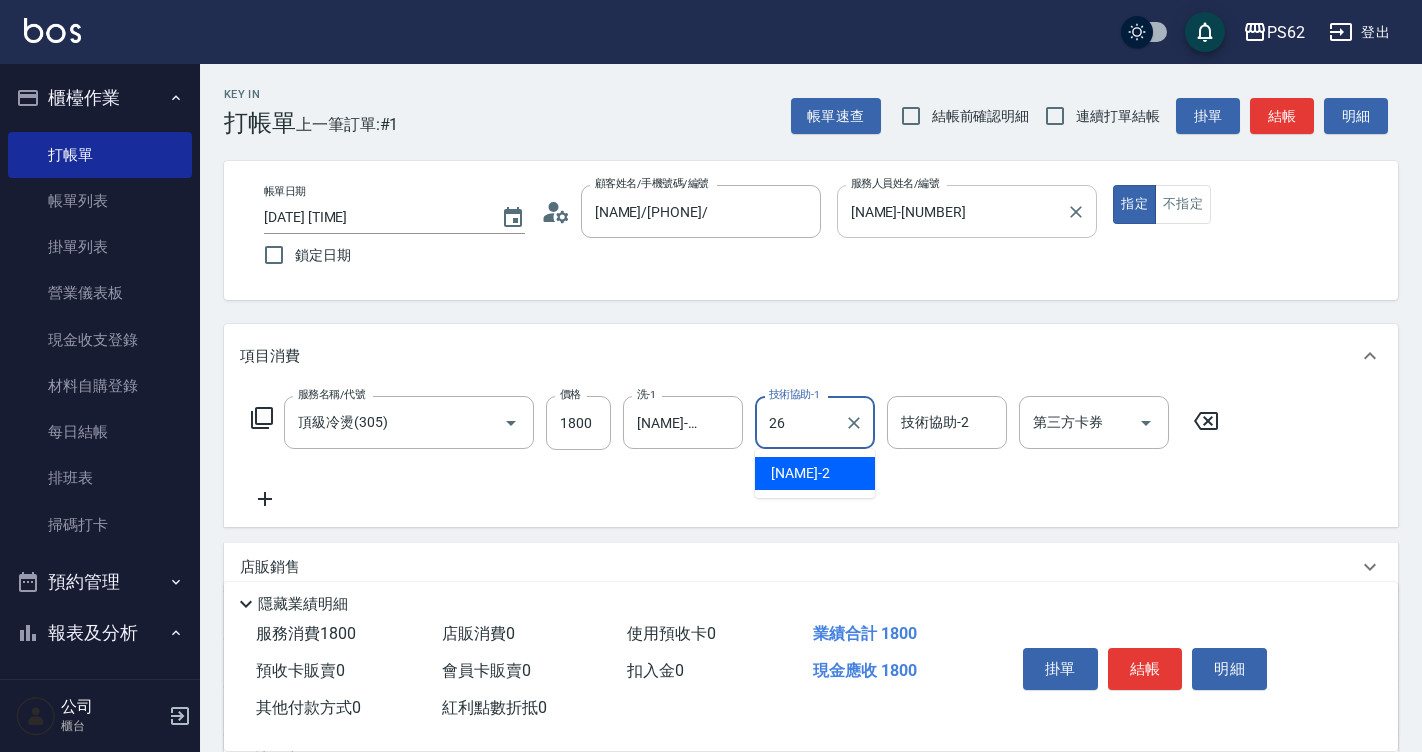 type on "[NAME]-[NUMBER]" 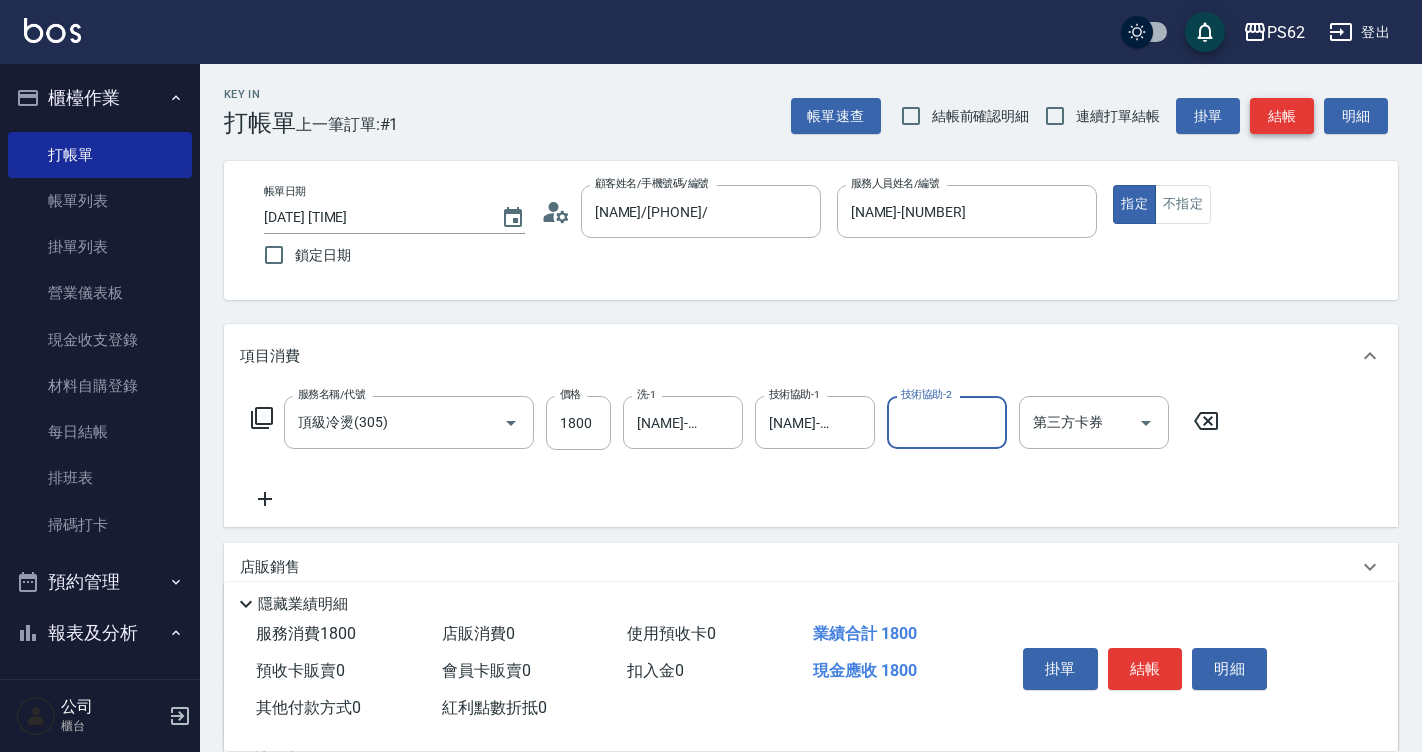 click on "結帳" at bounding box center [1282, 116] 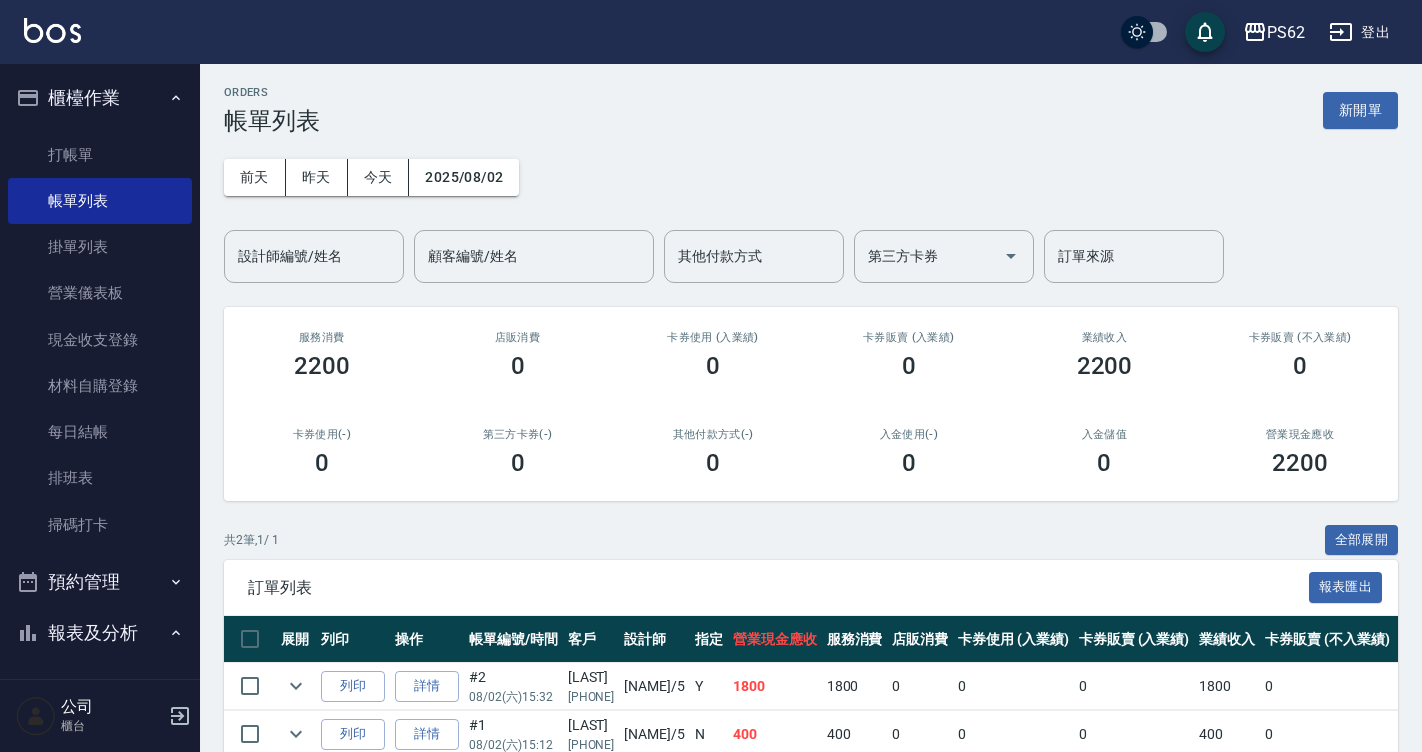scroll, scrollTop: 0, scrollLeft: 0, axis: both 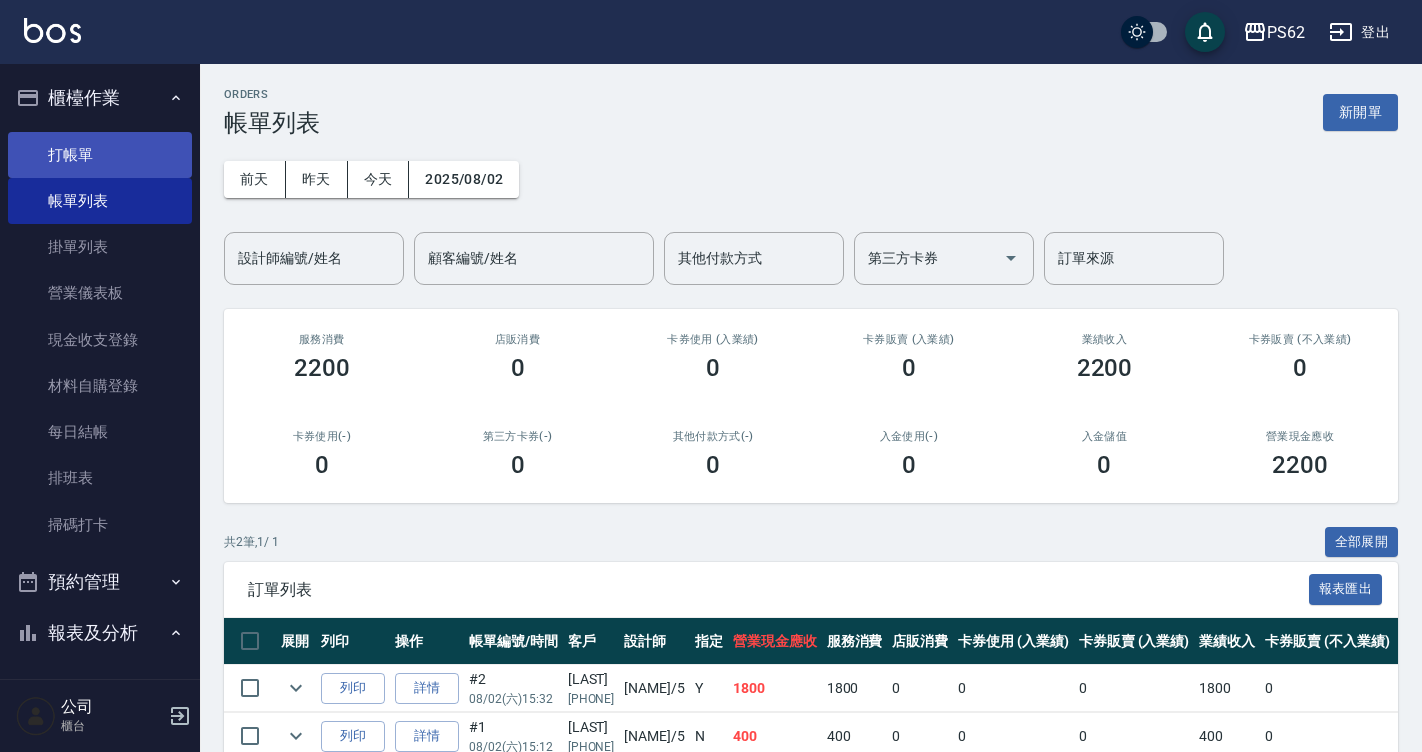 click on "打帳單" at bounding box center (100, 155) 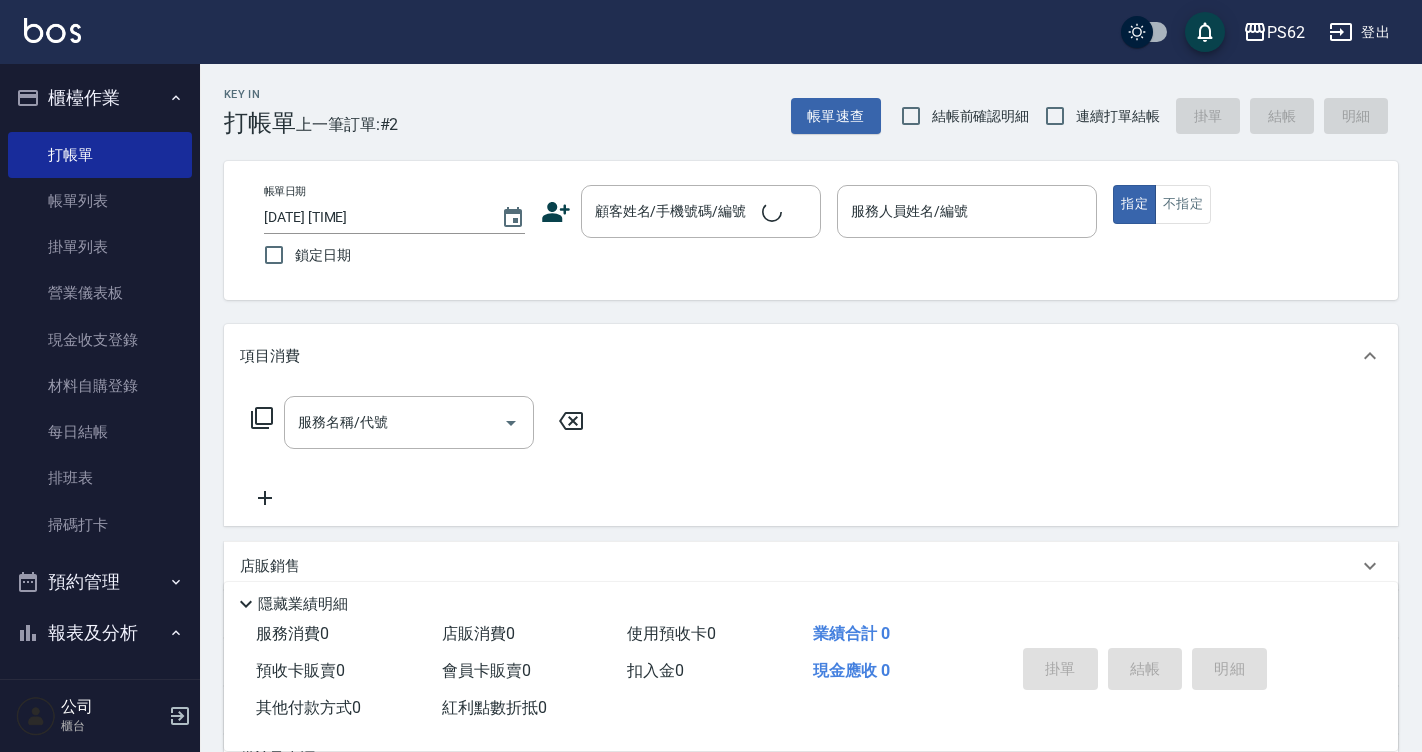 click on "連續打單結帳" at bounding box center [1118, 116] 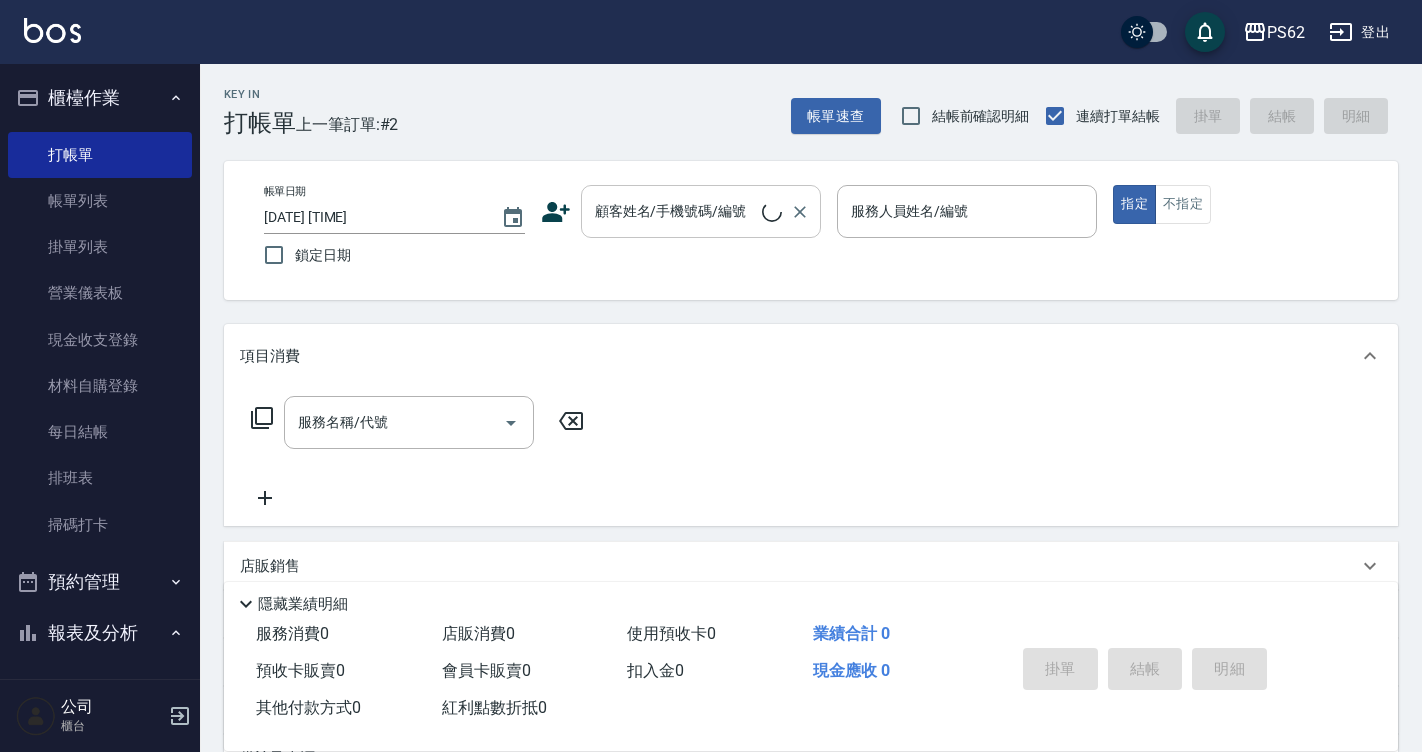 click on "顧客姓名/手機號碼/編號" at bounding box center (676, 211) 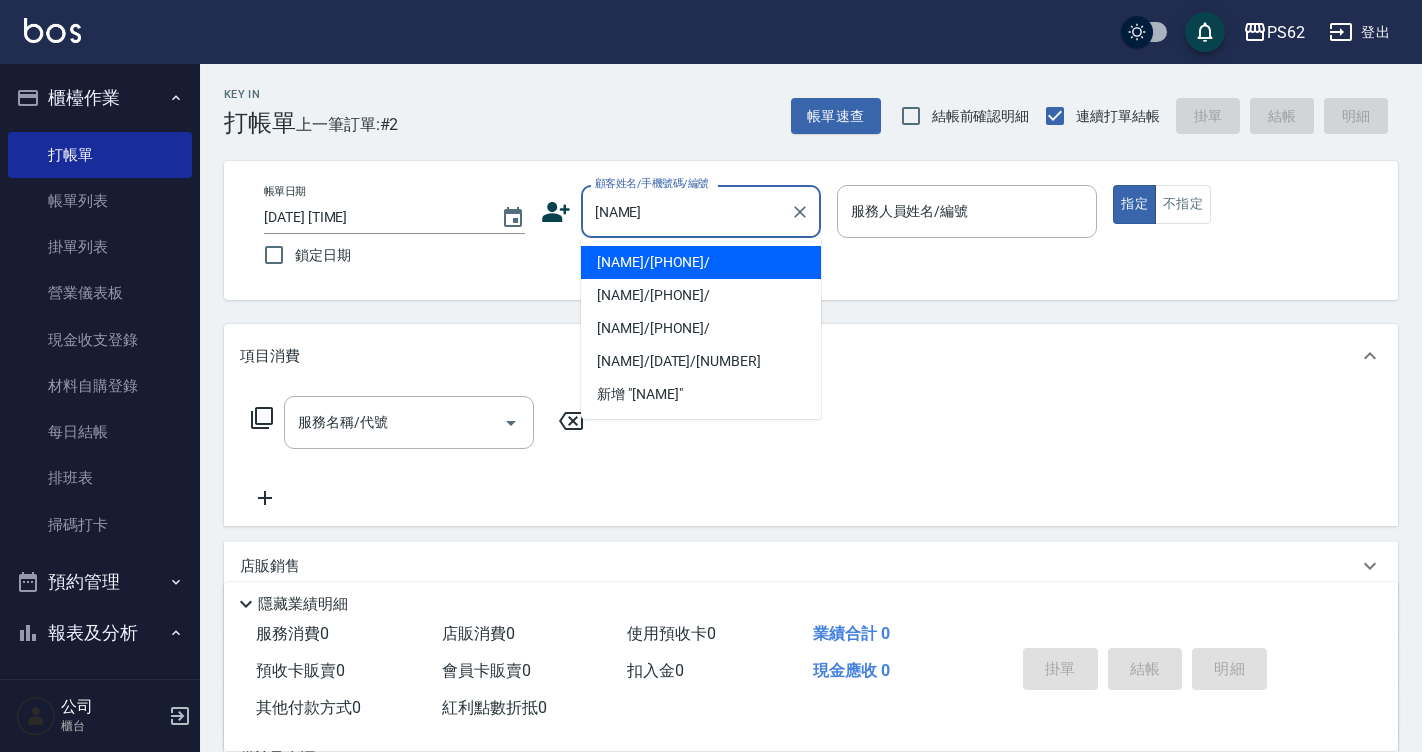 type on "[NAME]/[PHONE]/" 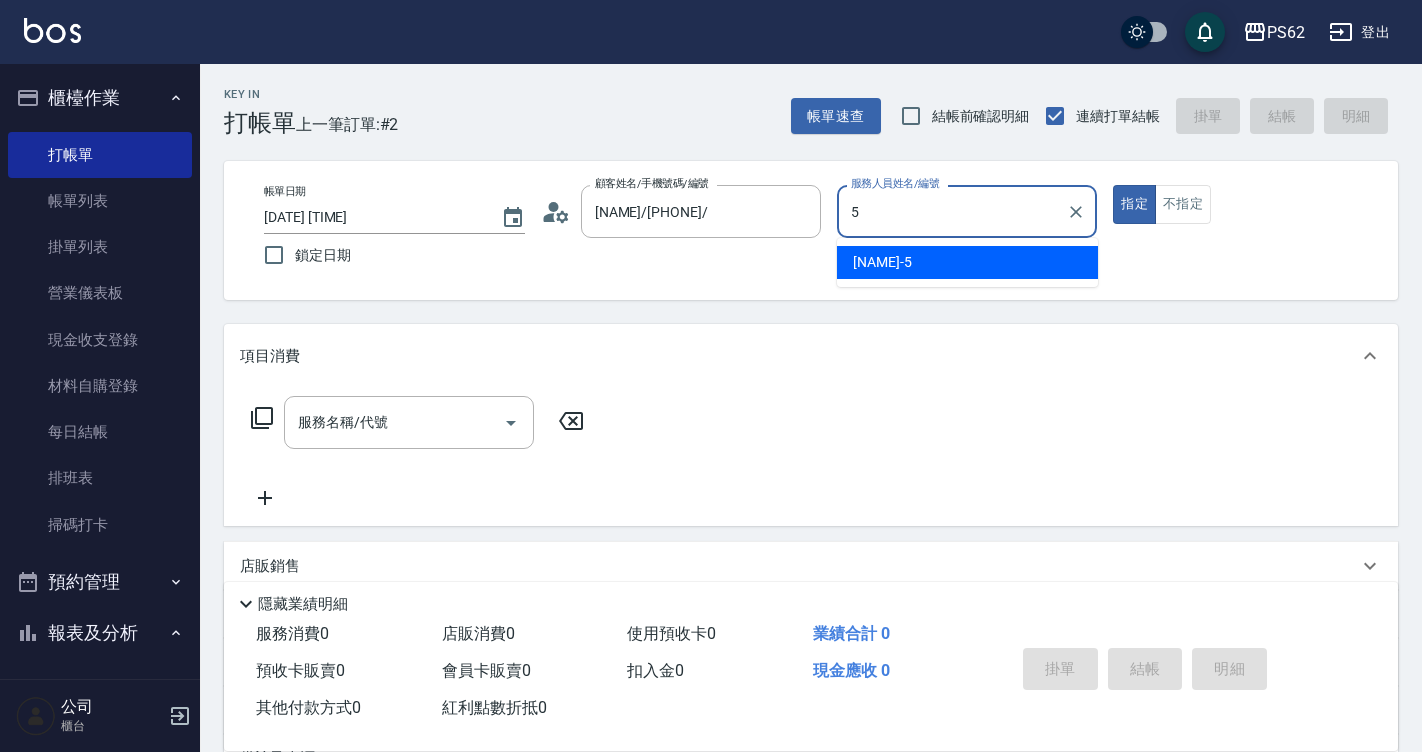 type on "[NAME]-[NUMBER]" 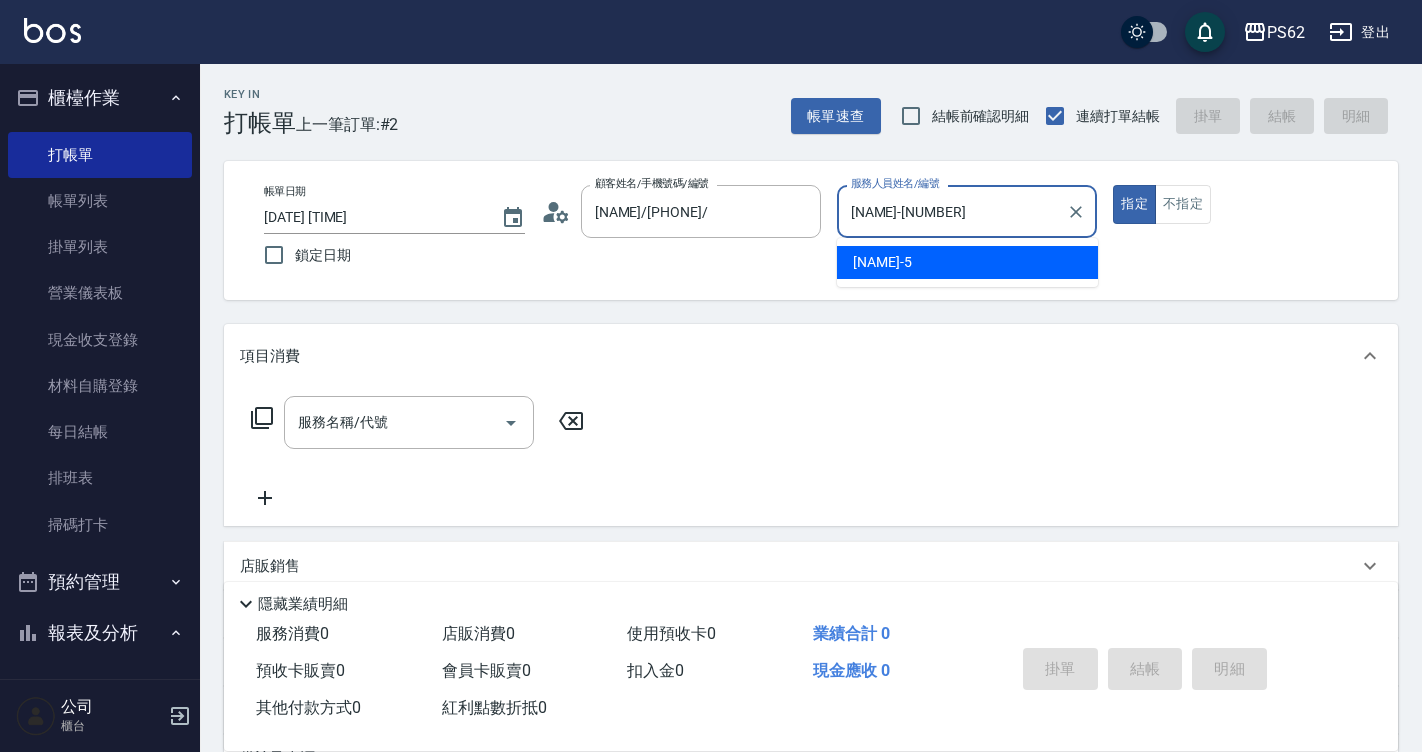 type on "true" 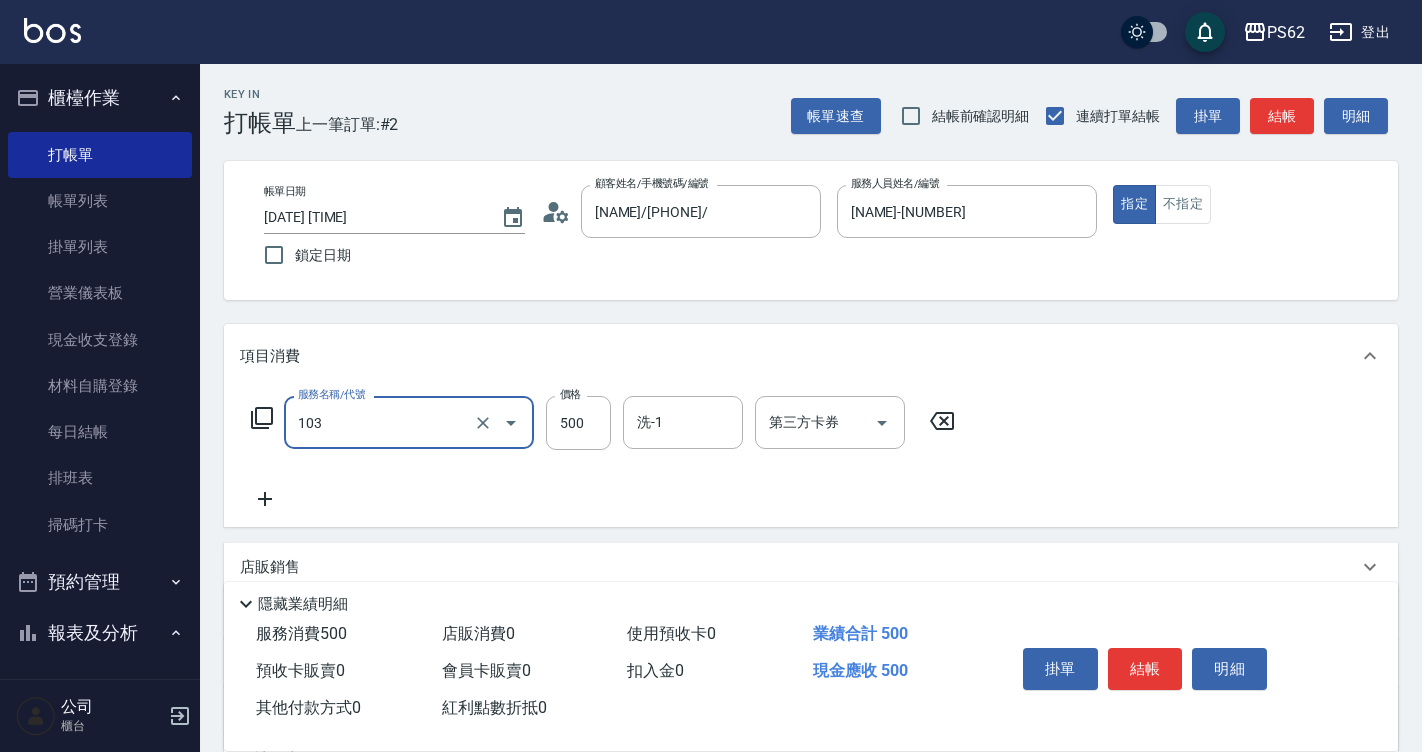 type on "B級洗剪500(103)" 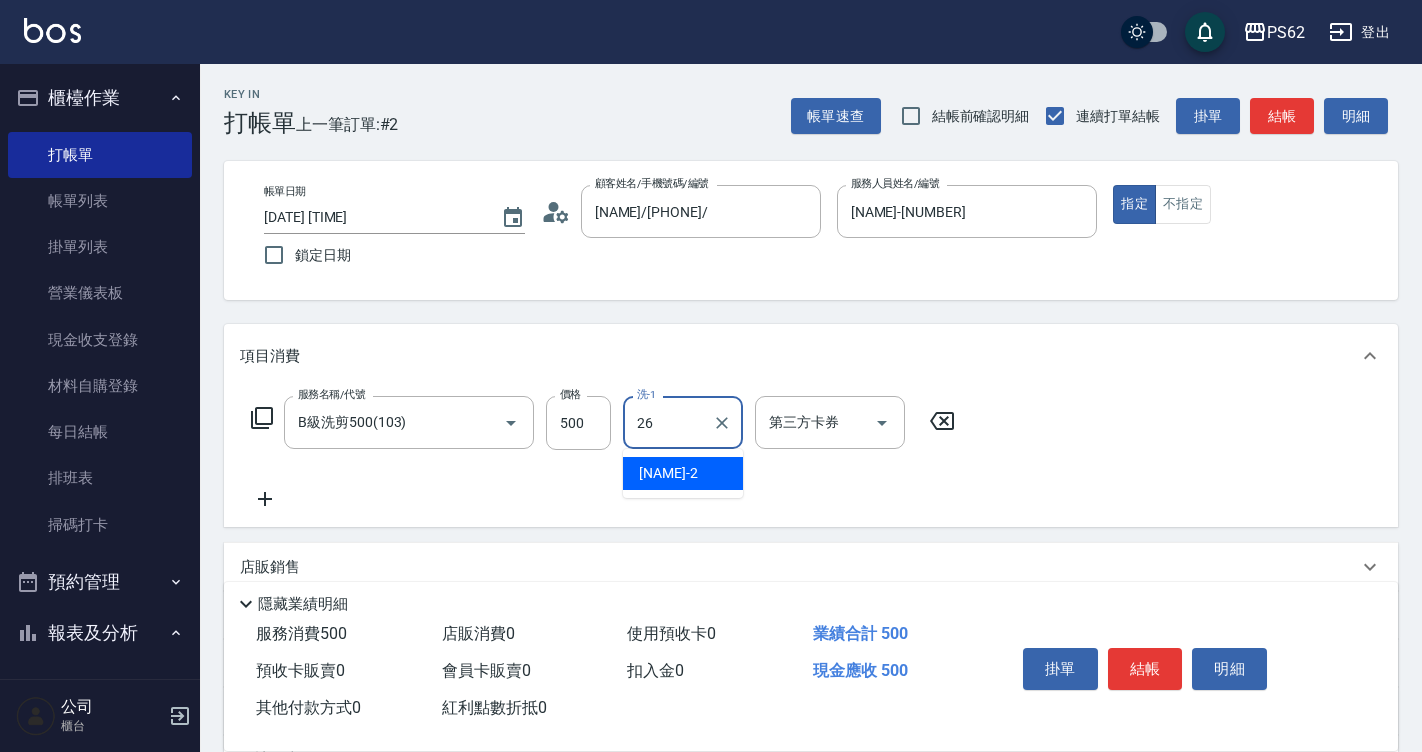 type on "[NAME]-[NUMBER]" 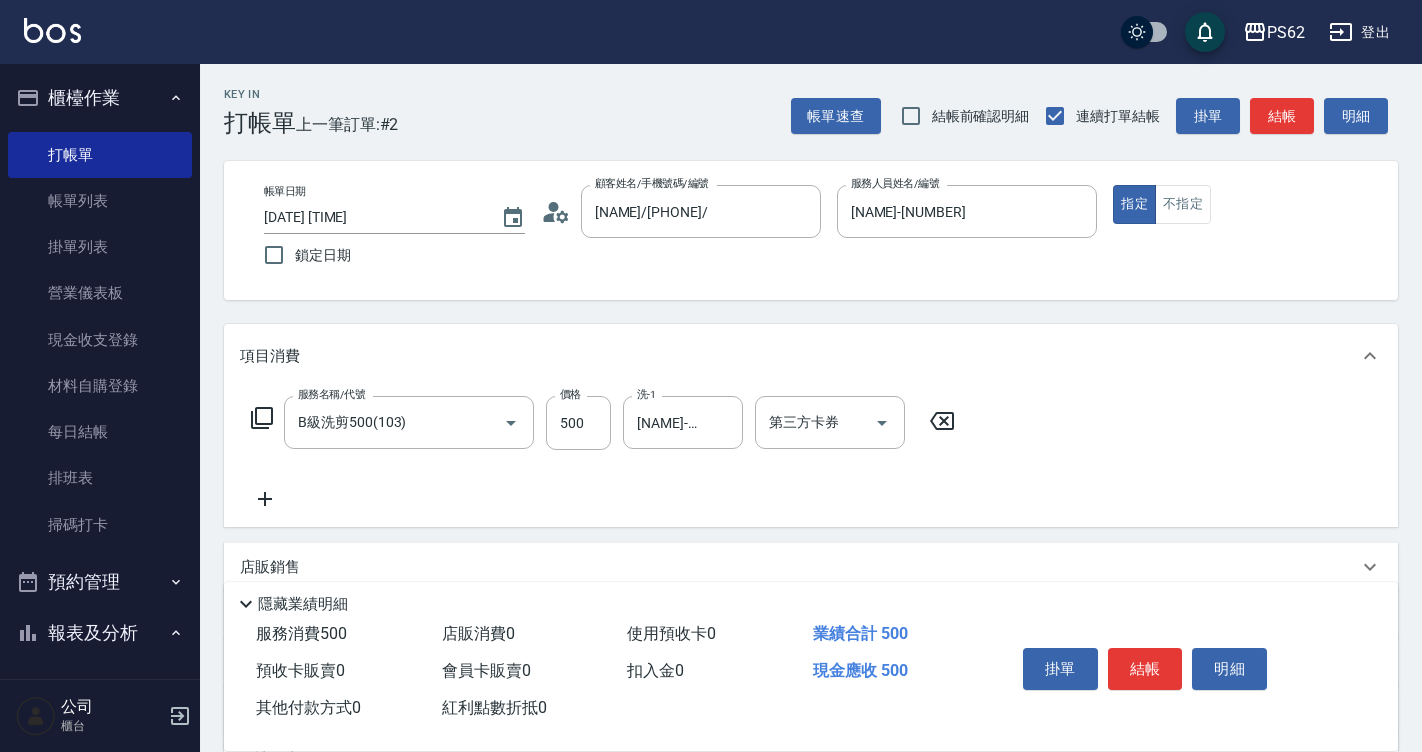 click on "Key In 打帳單 上一筆訂單:#2 帳單速查 結帳前確認明細 連續打單結帳 掛單 結帳 明細" at bounding box center (799, 100) 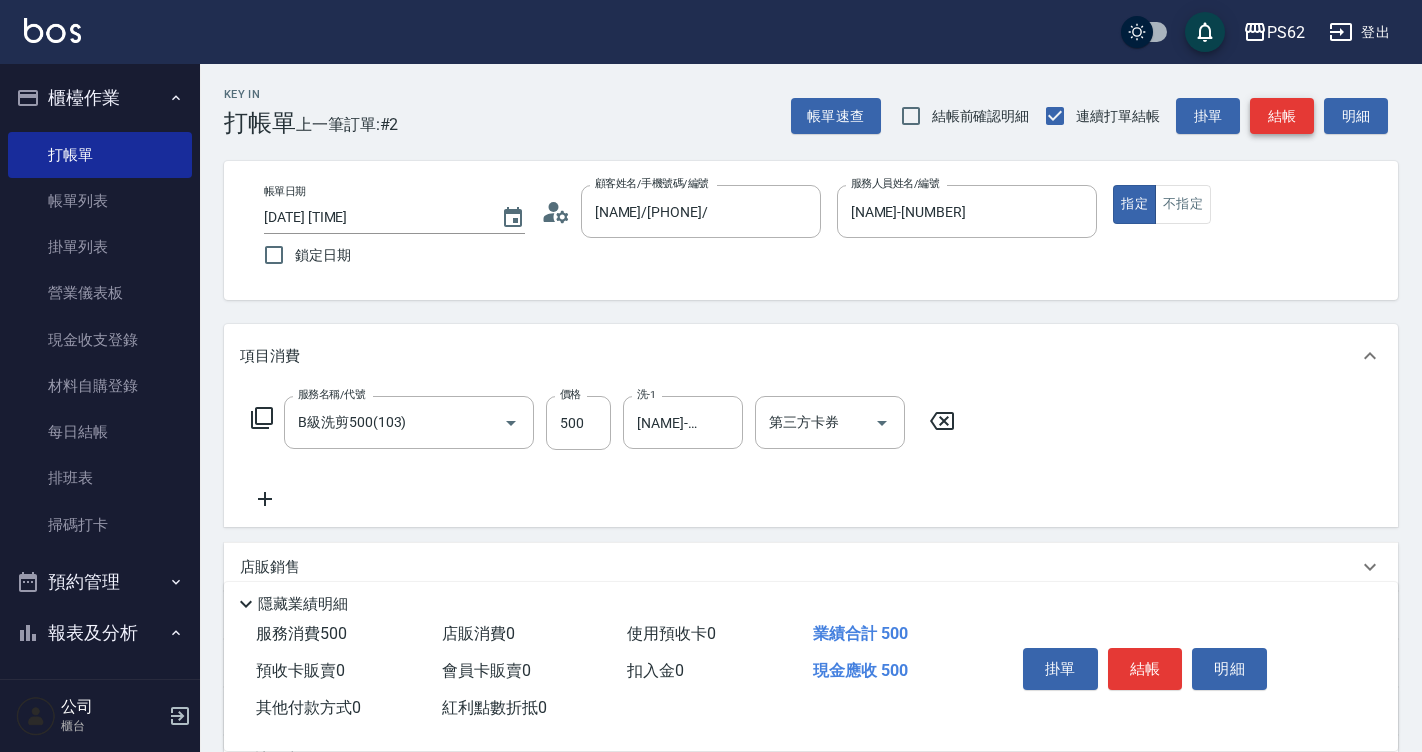 click on "結帳" at bounding box center [1282, 116] 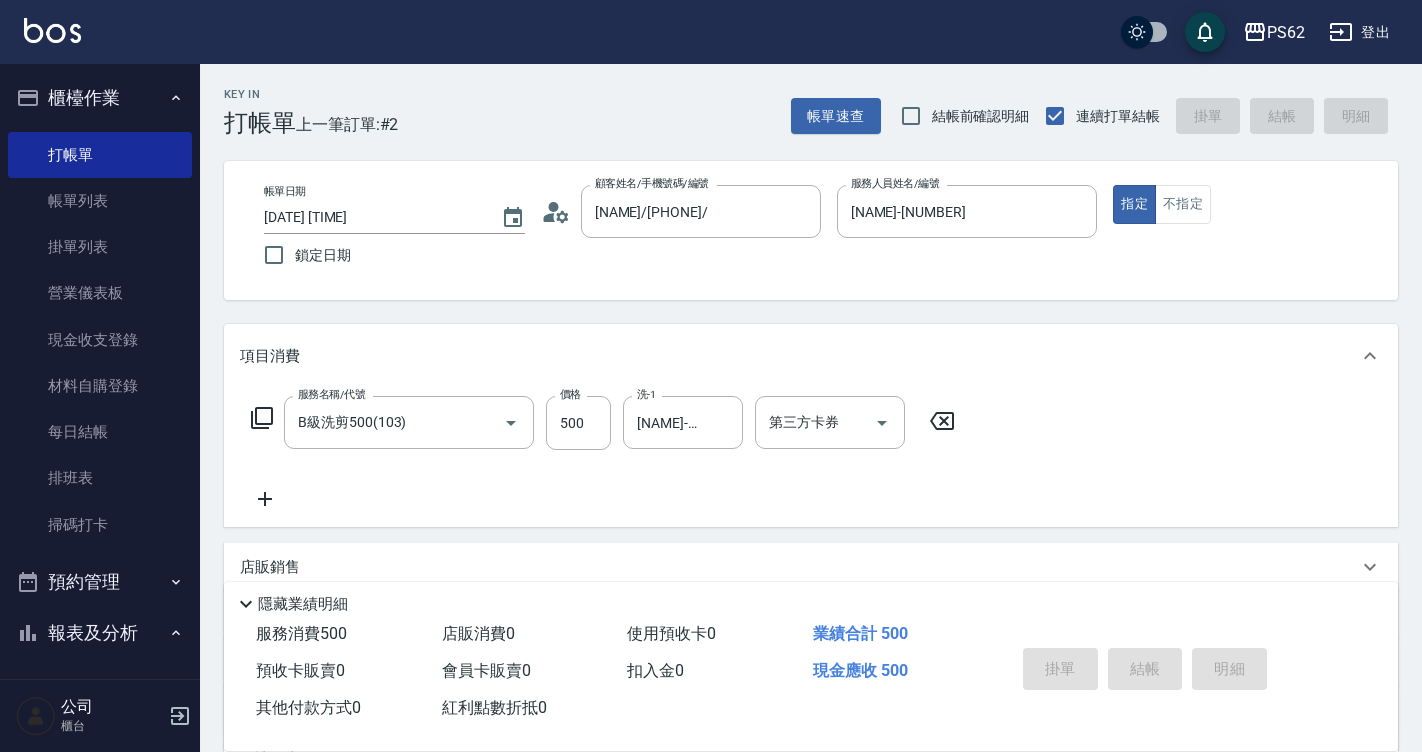 type 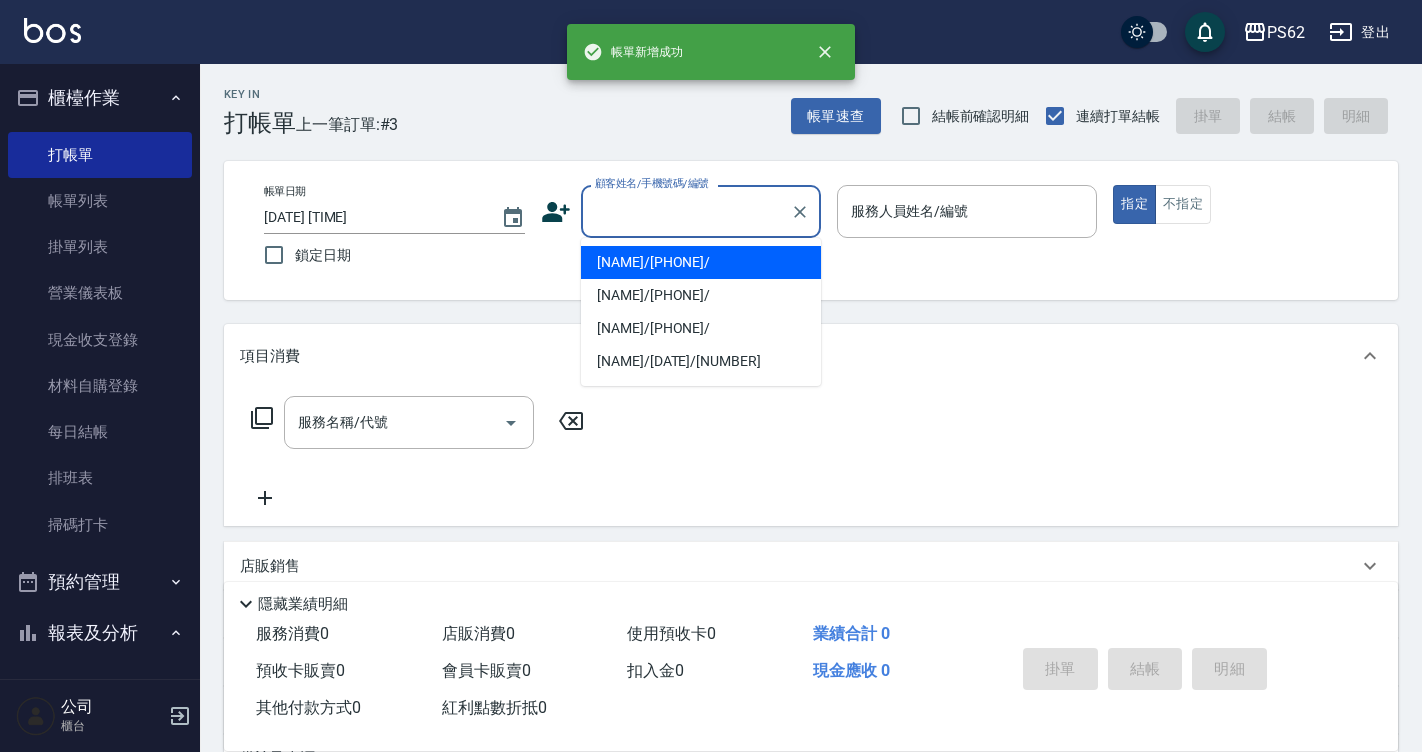 click on "顧客姓名/手機號碼/編號" at bounding box center [686, 211] 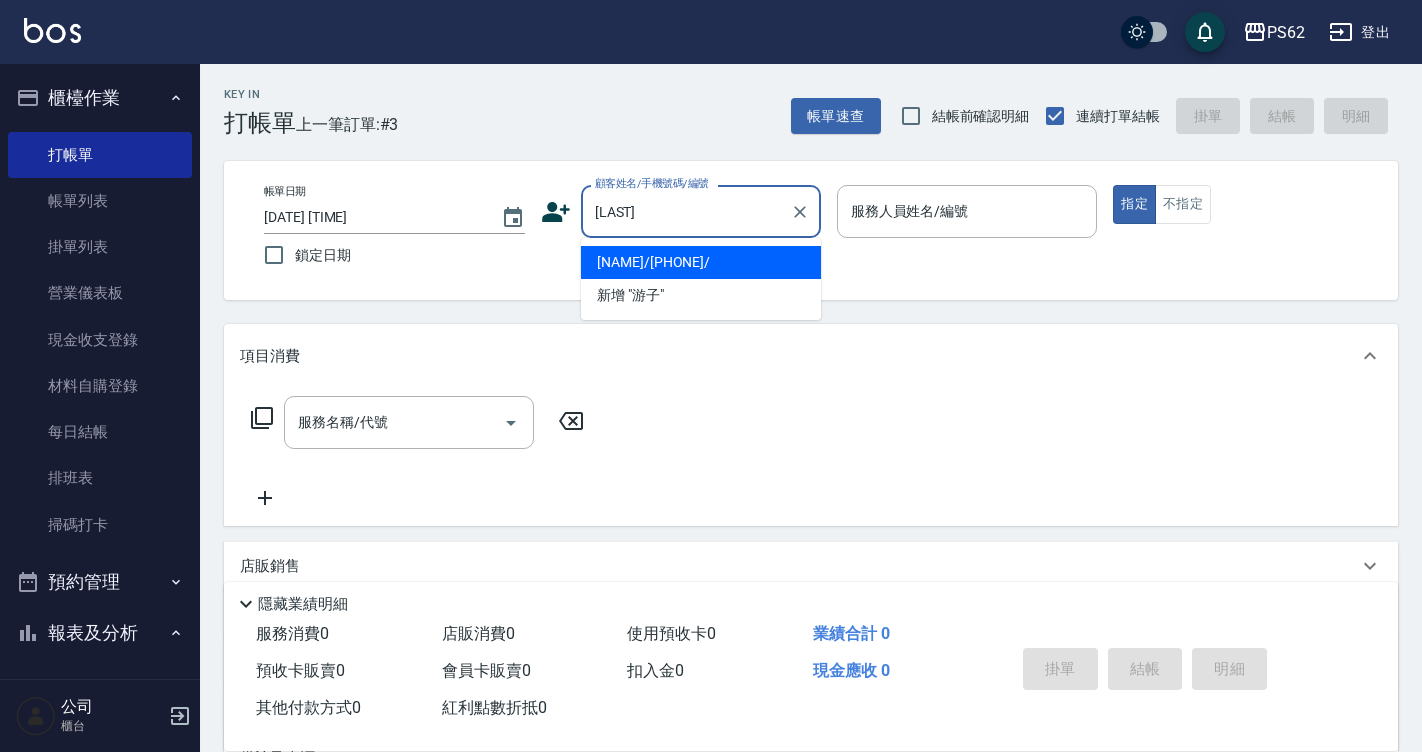 type on "[NAME]/[PHONE]/" 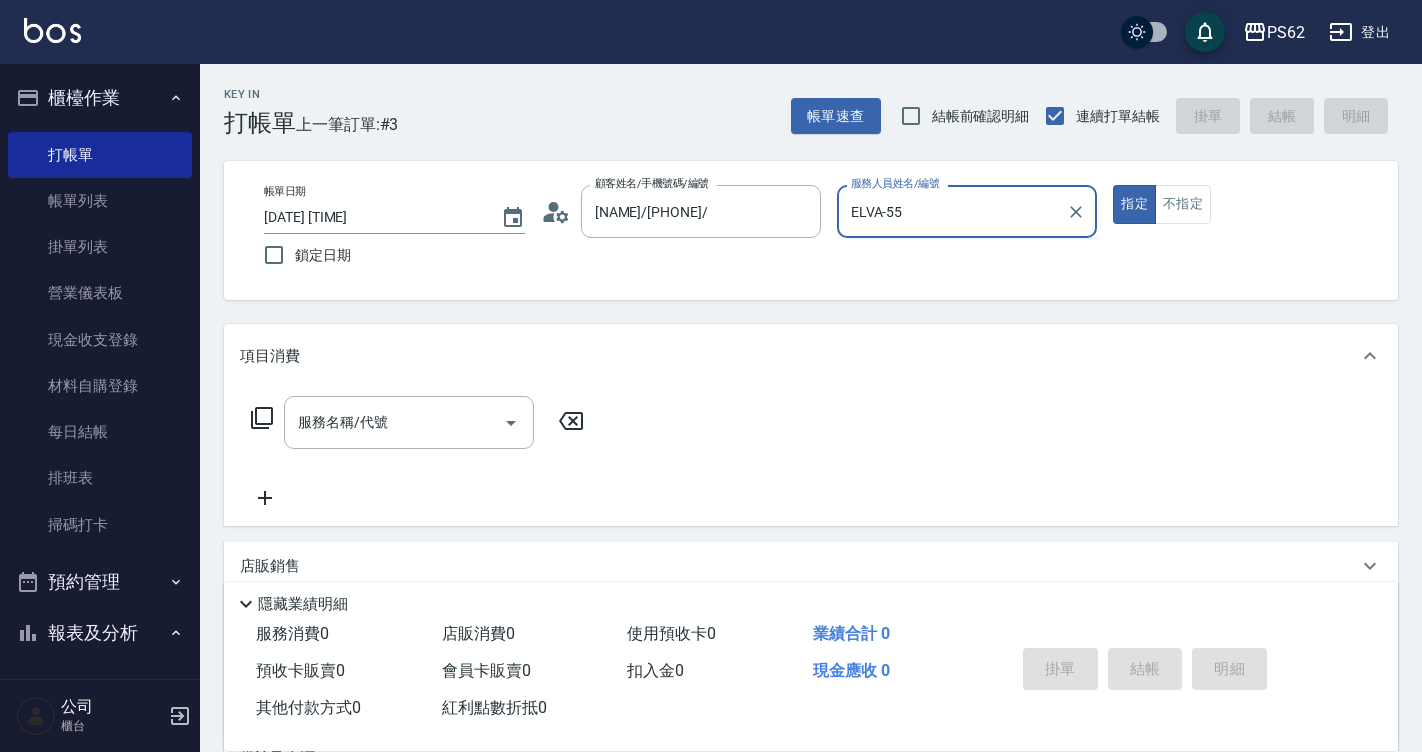 click on "指定" at bounding box center (1134, 204) 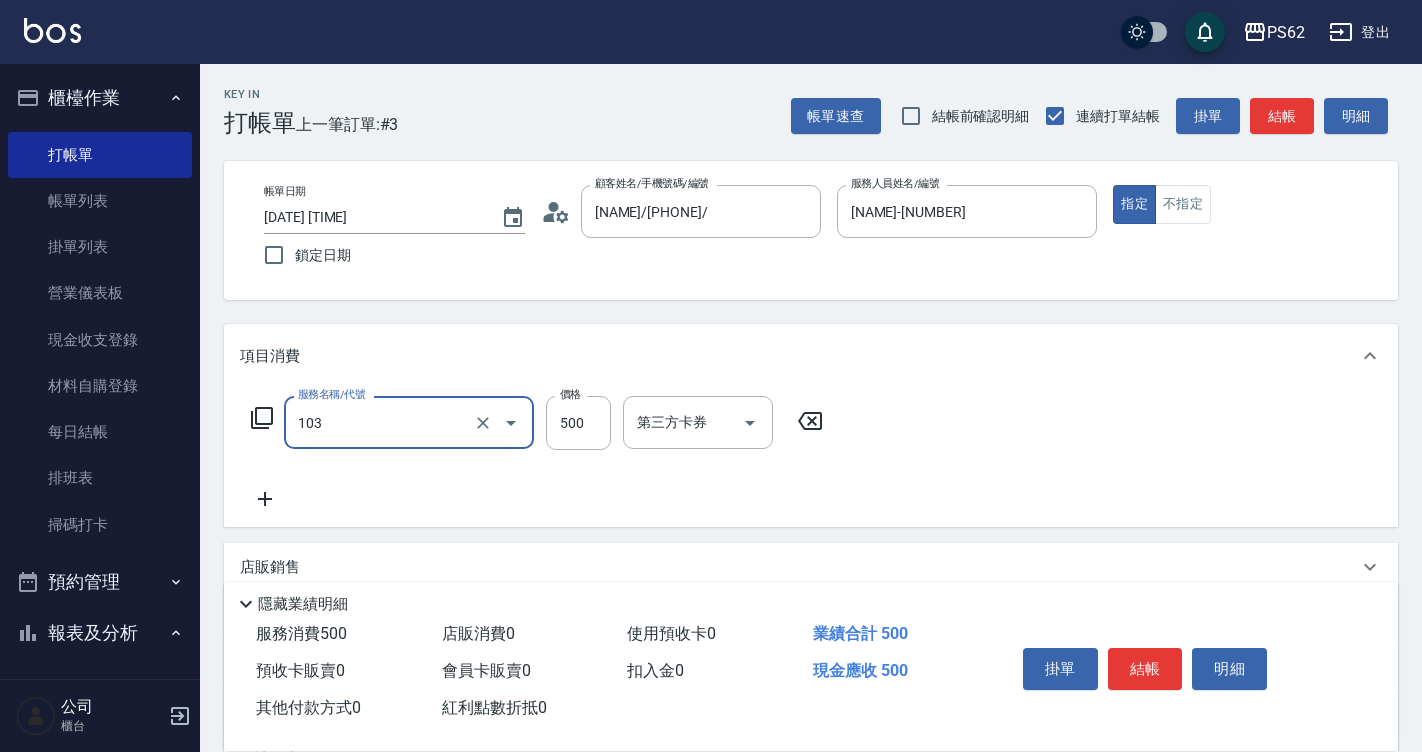 type on "B級洗剪500(103)" 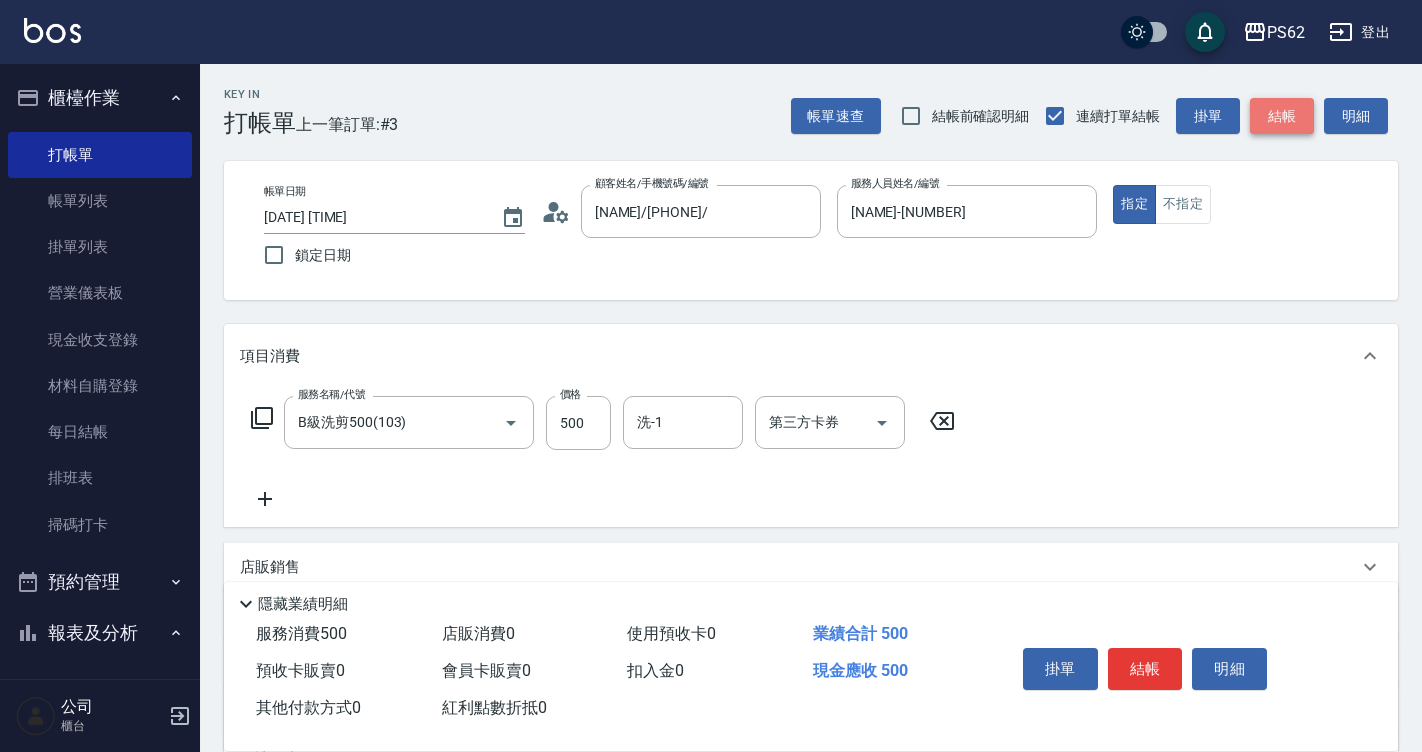 click on "結帳" at bounding box center [1282, 116] 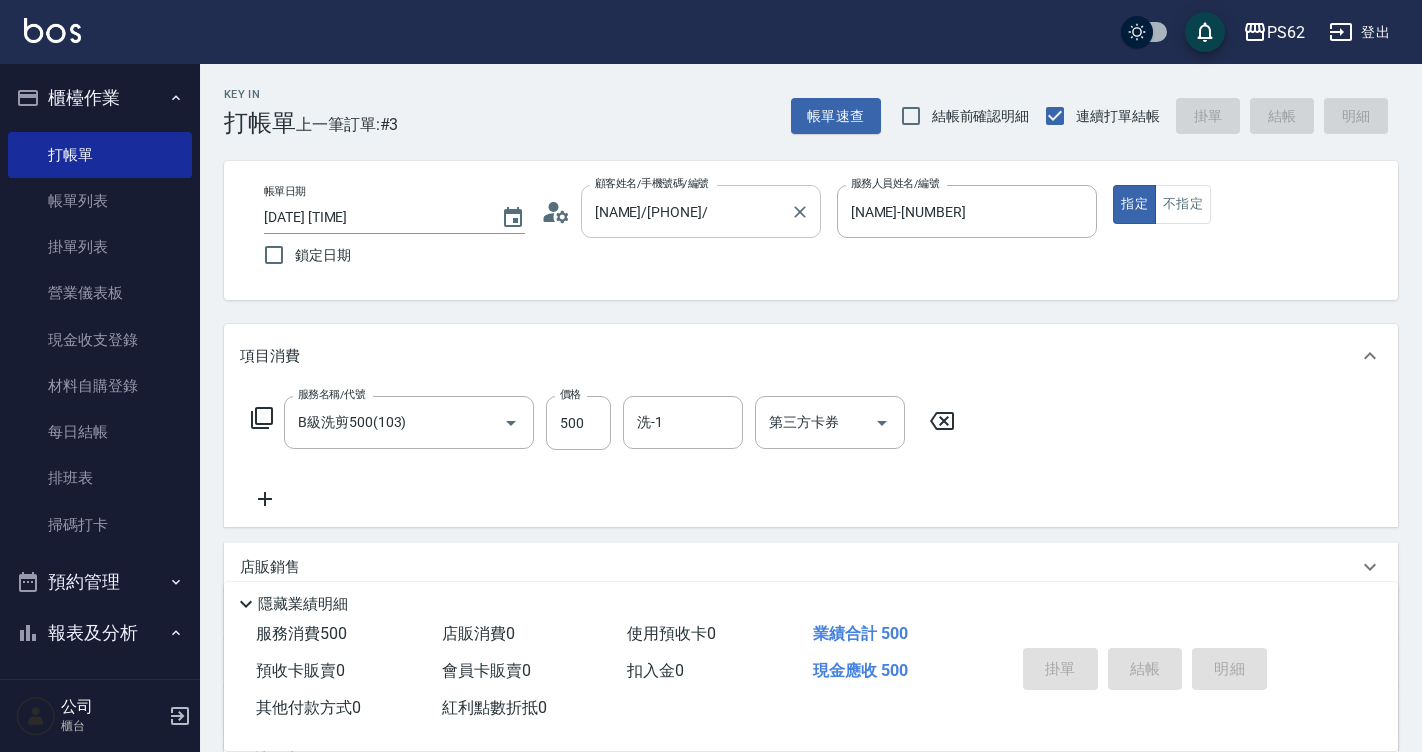 type on "[DATE] [TIME]" 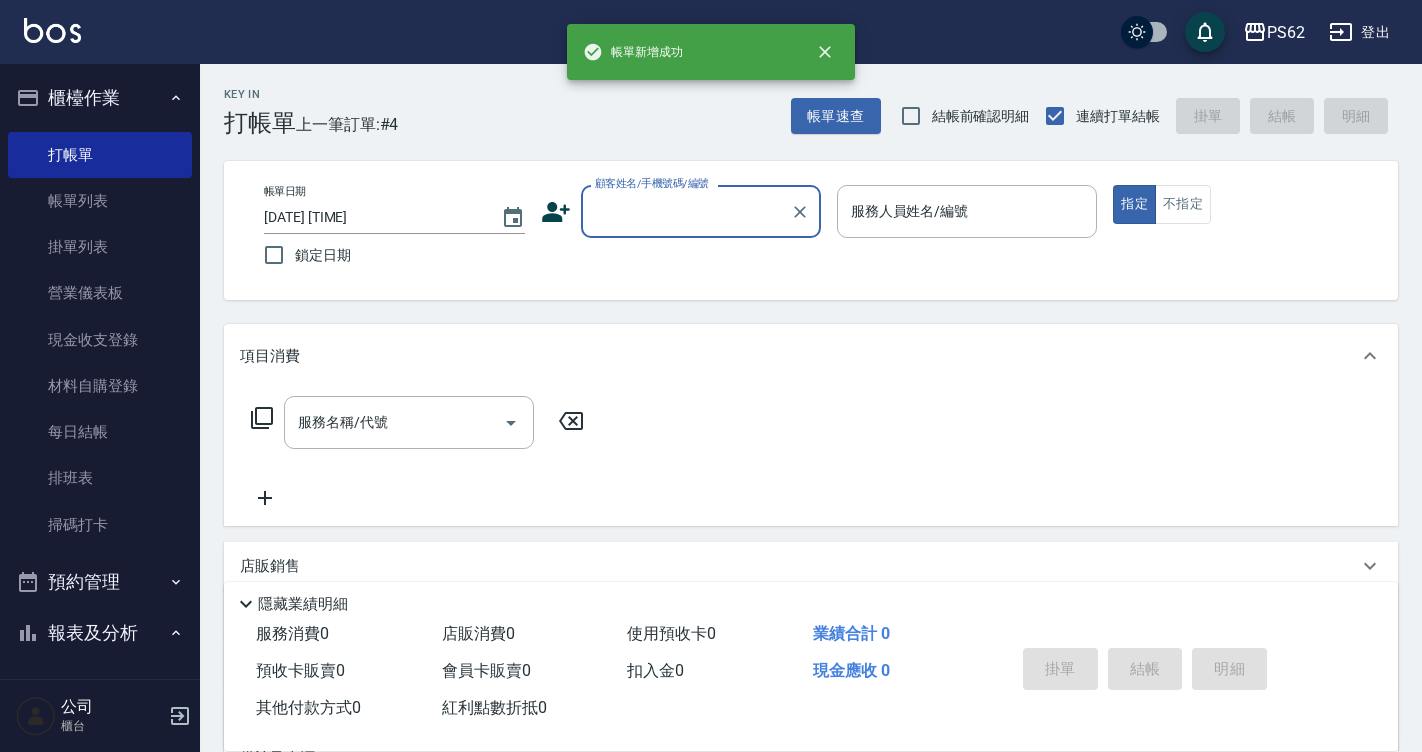click on "顧客姓名/手機號碼/編號" at bounding box center [701, 211] 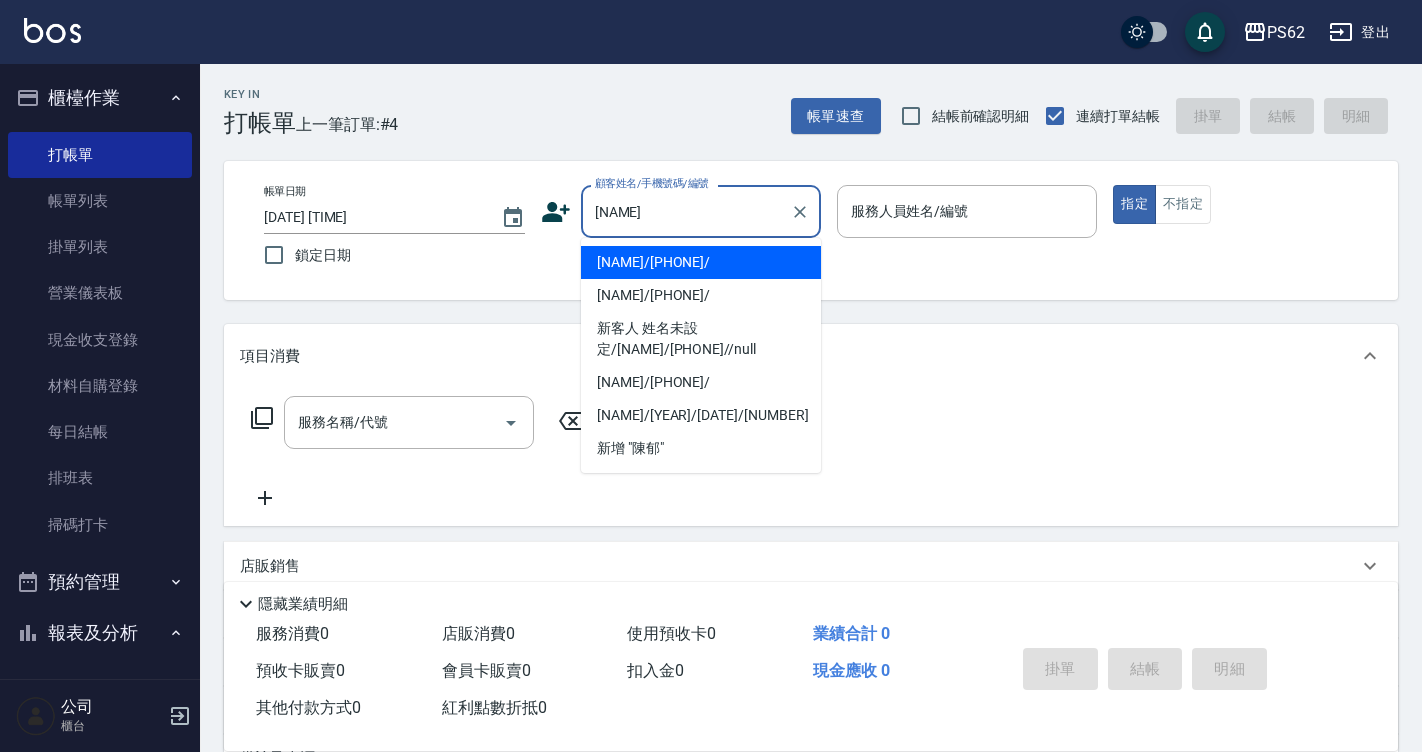 type on "[NAME]/[PHONE]/" 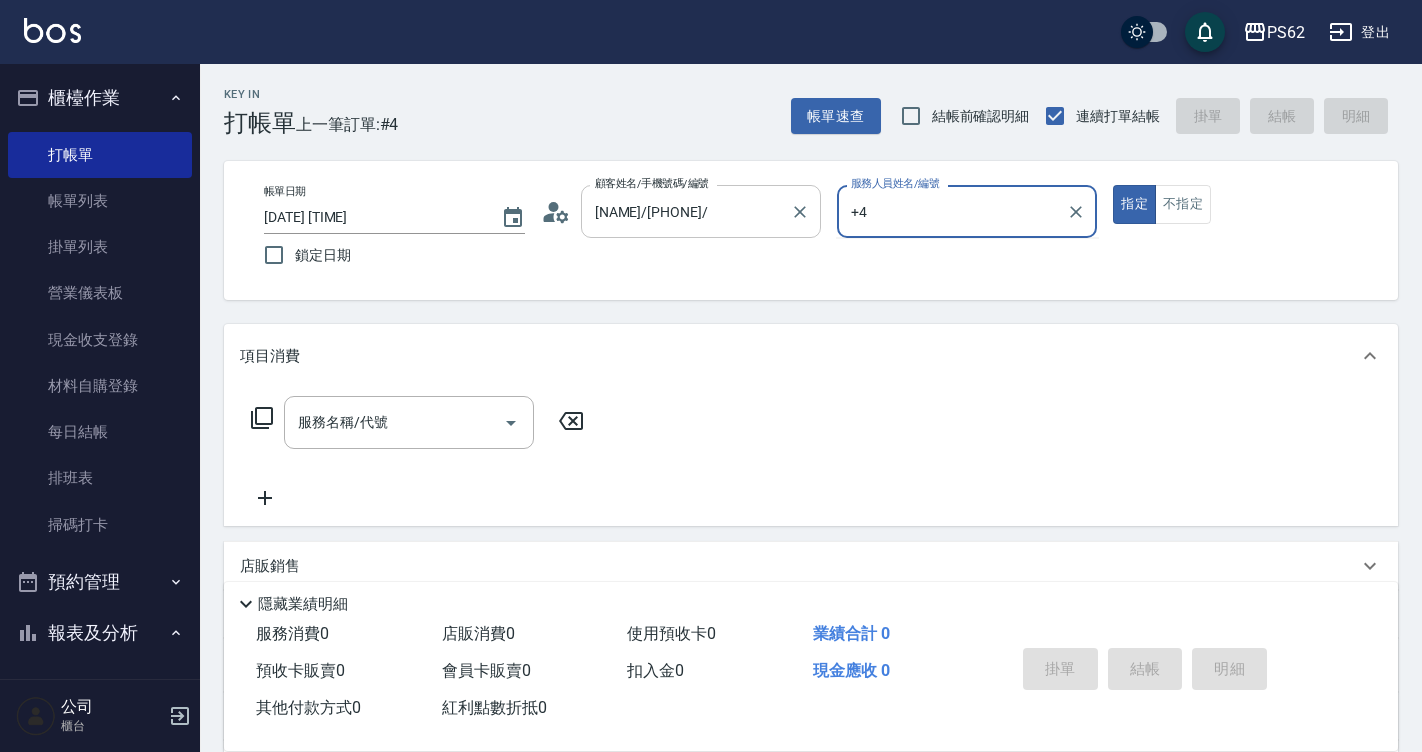 type on "+" 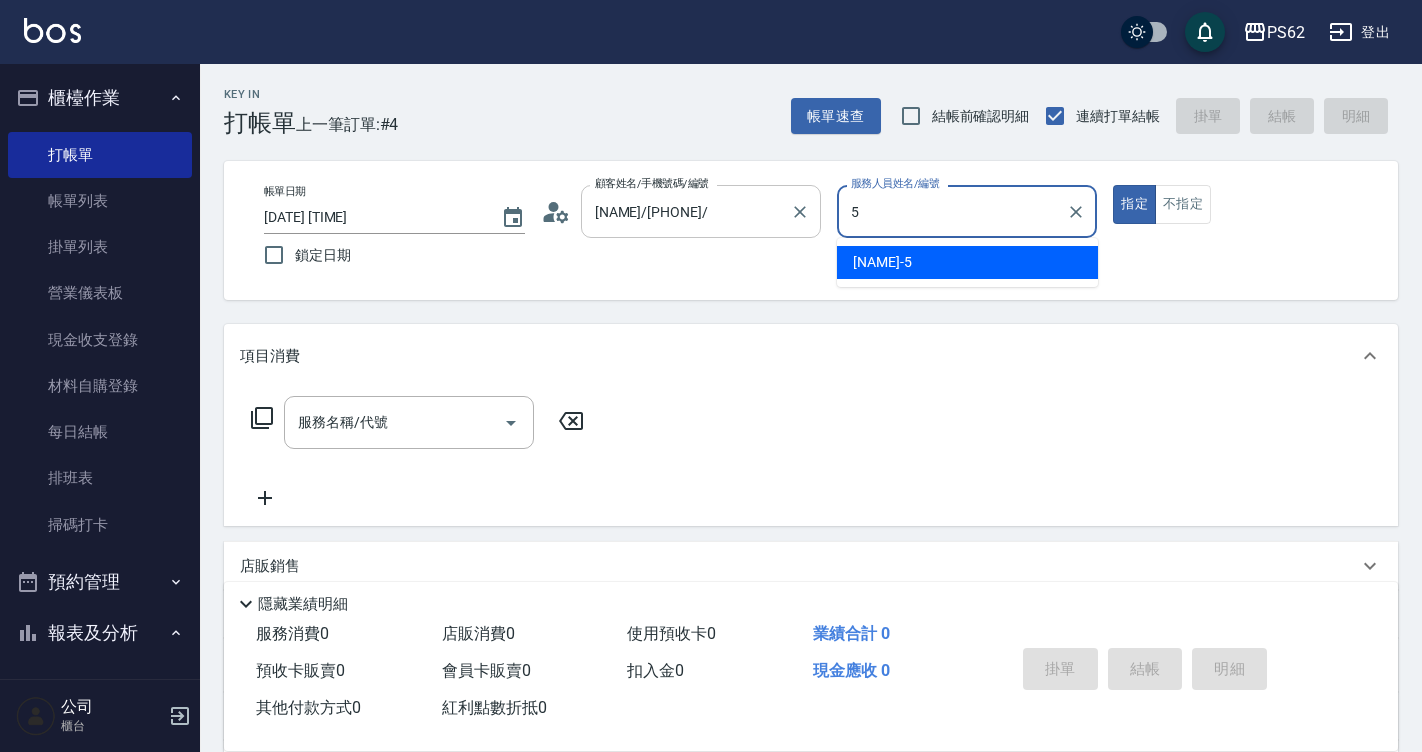 type on "[NAME]-[NUMBER]" 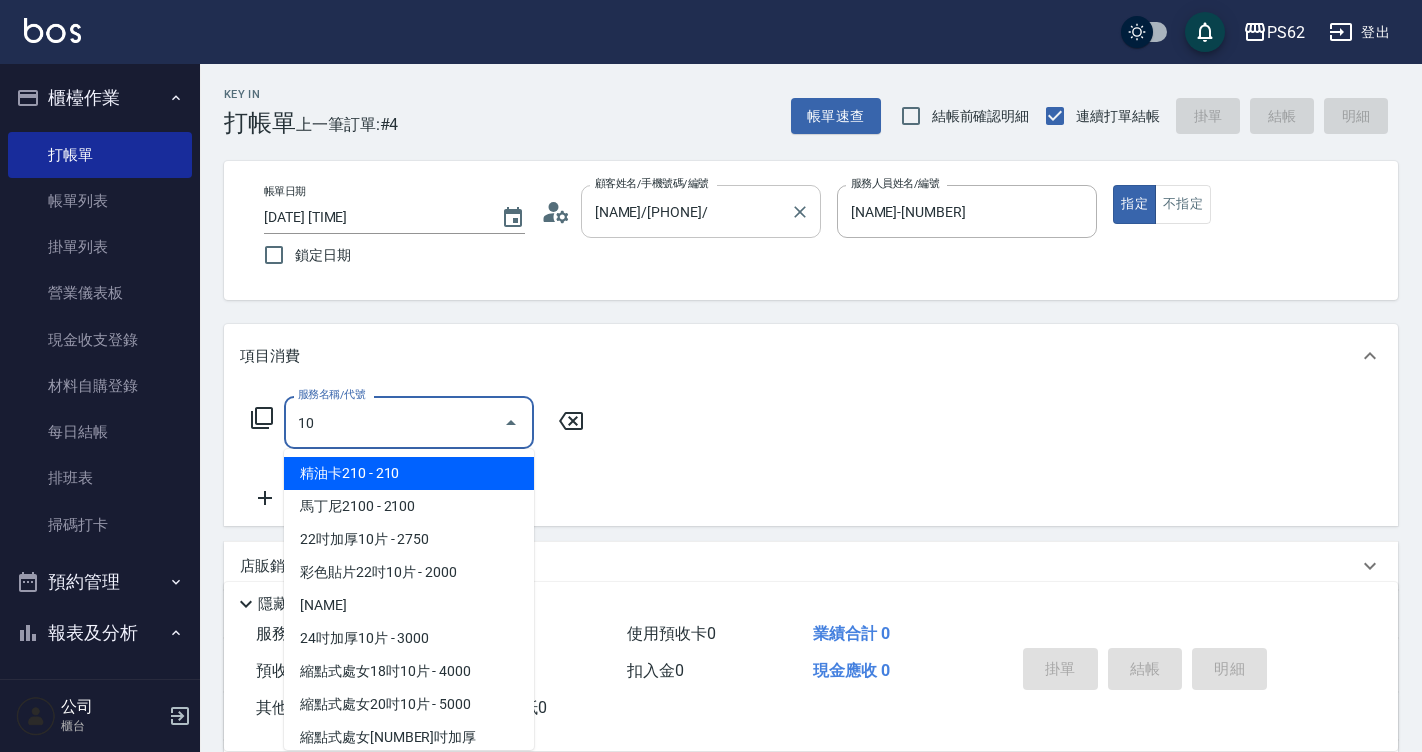 type on "[NAME]" 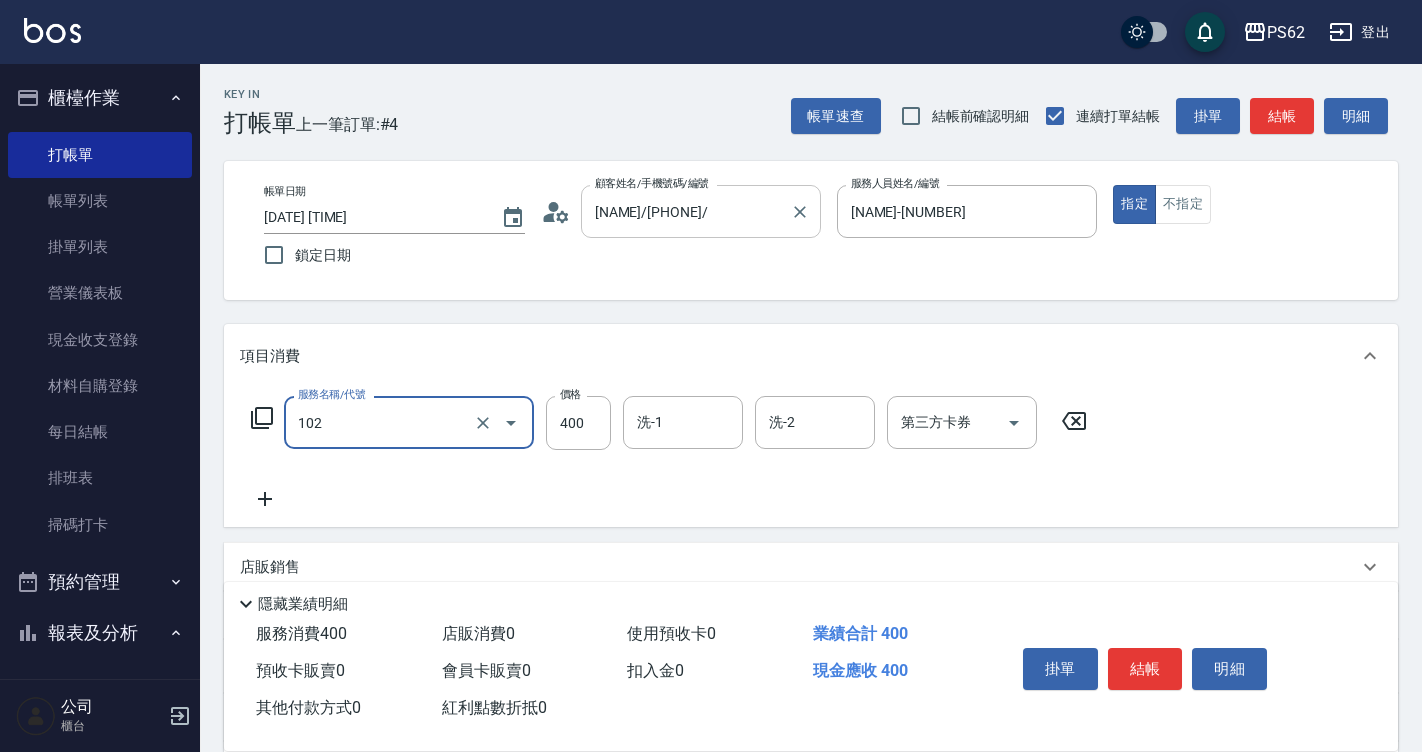 type on "精油洗髮(102)" 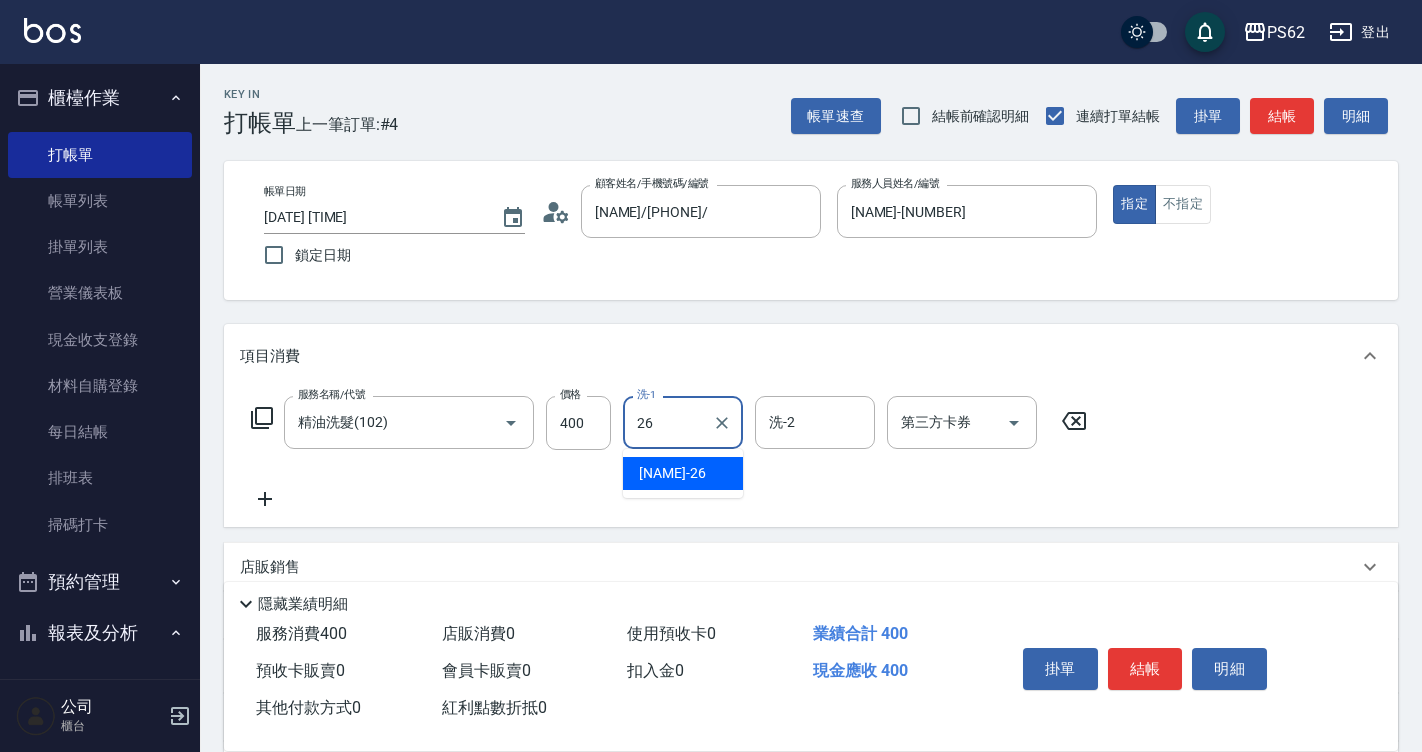 type on "[NAME]-[NUMBER]" 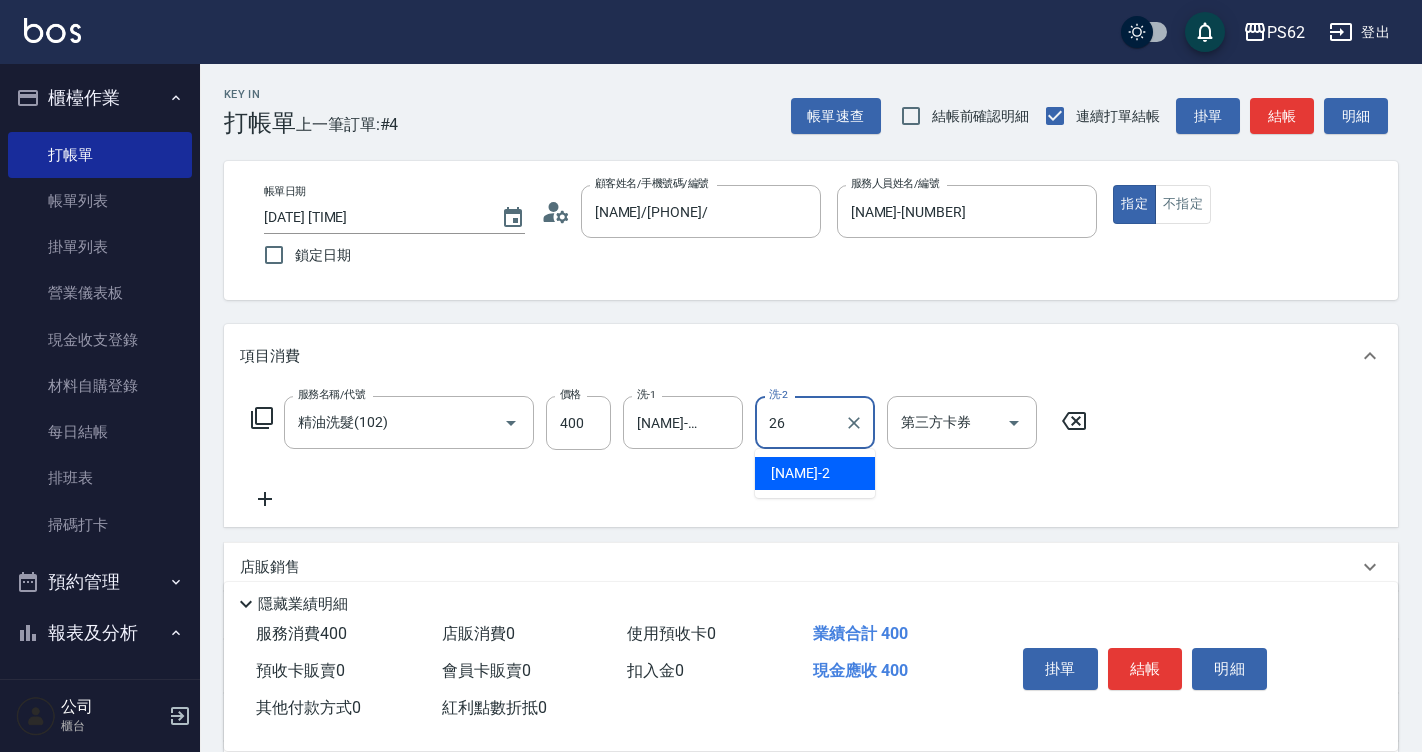 type on "[NAME]-[NUMBER]" 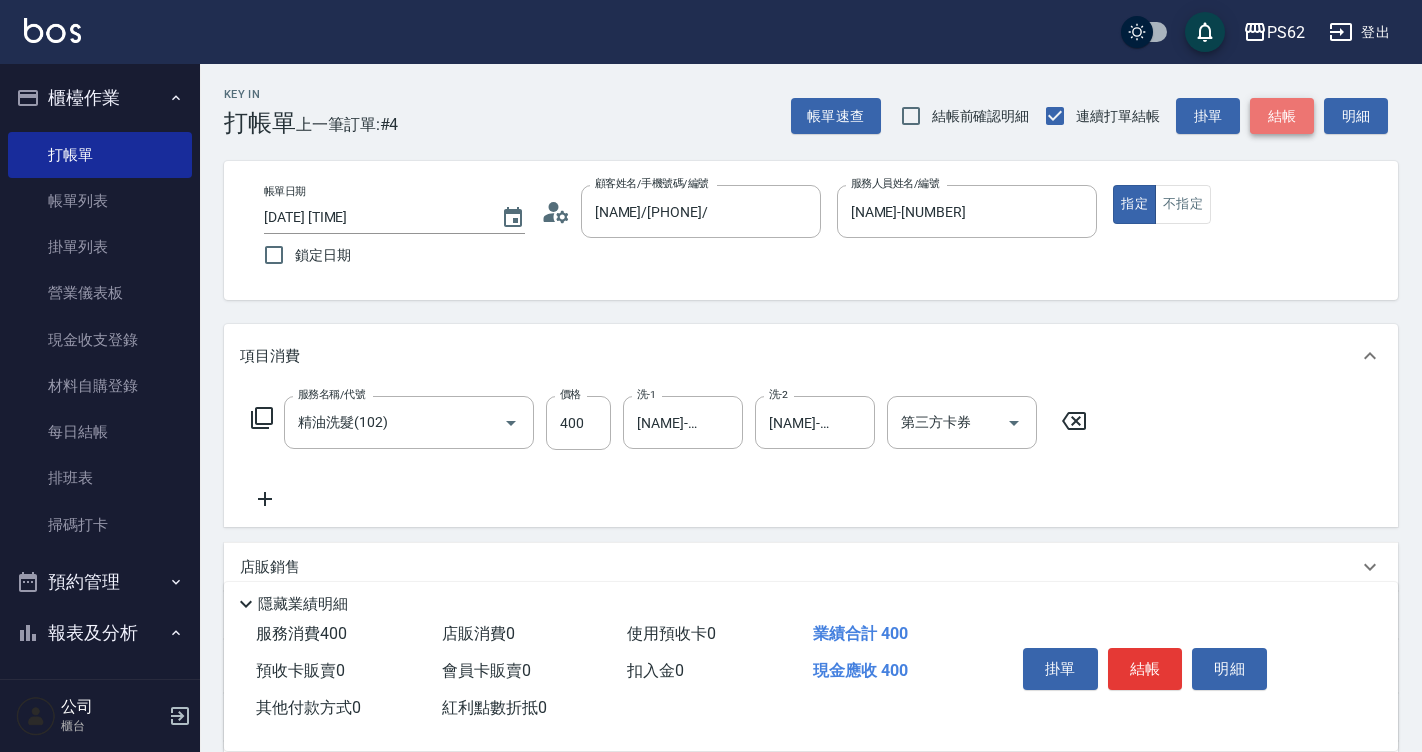 click on "結帳" at bounding box center [1282, 116] 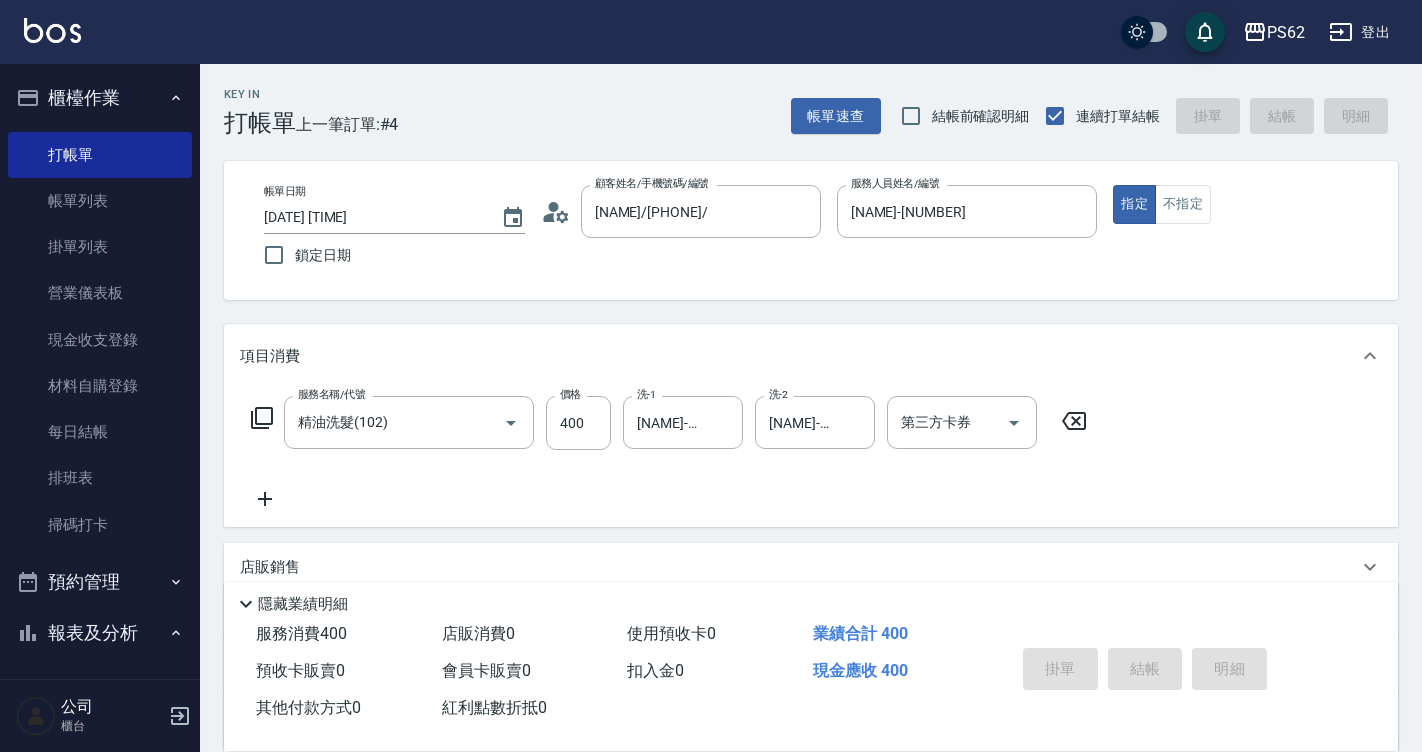 click on "帳單速查 結帳前確認明細 連續打單結帳 掛單 結帳 明細" at bounding box center (1094, 116) 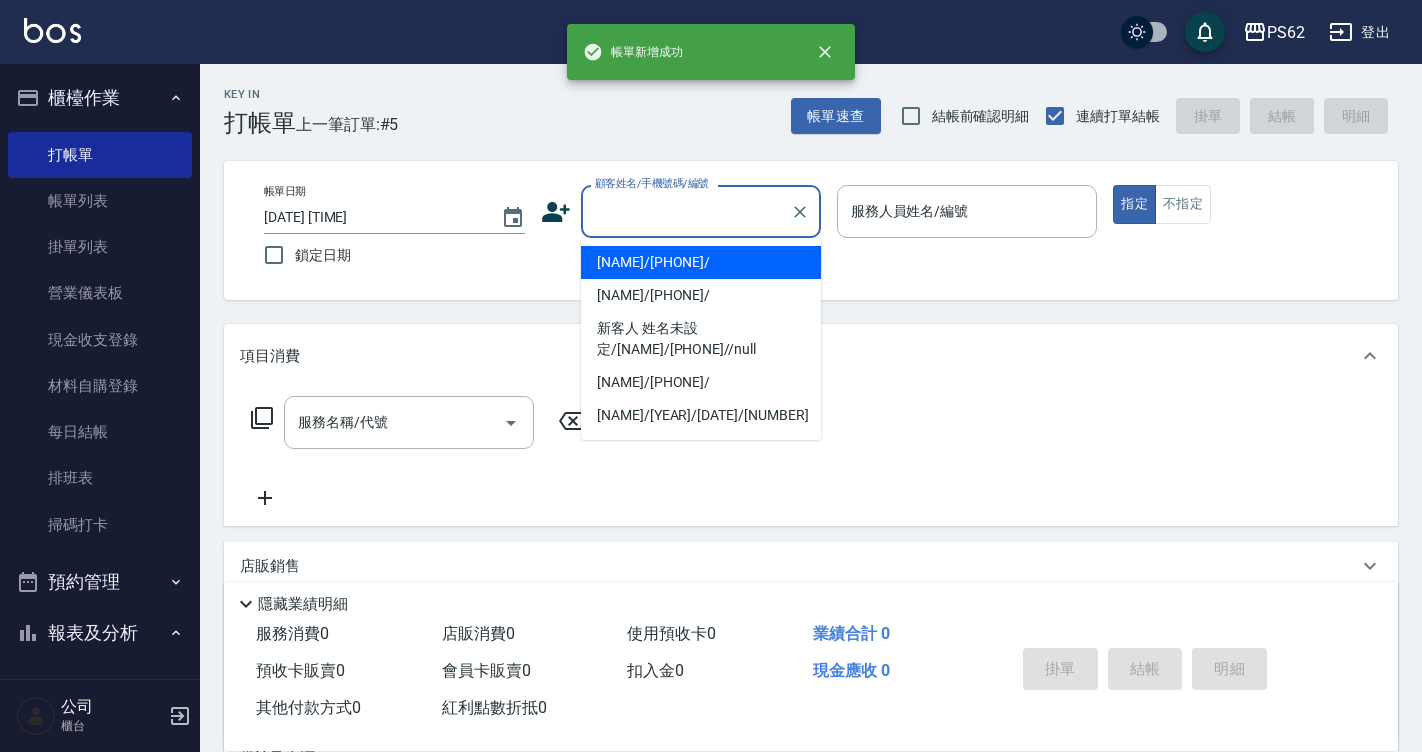 click on "顧客姓名/手機號碼/編號" at bounding box center (686, 211) 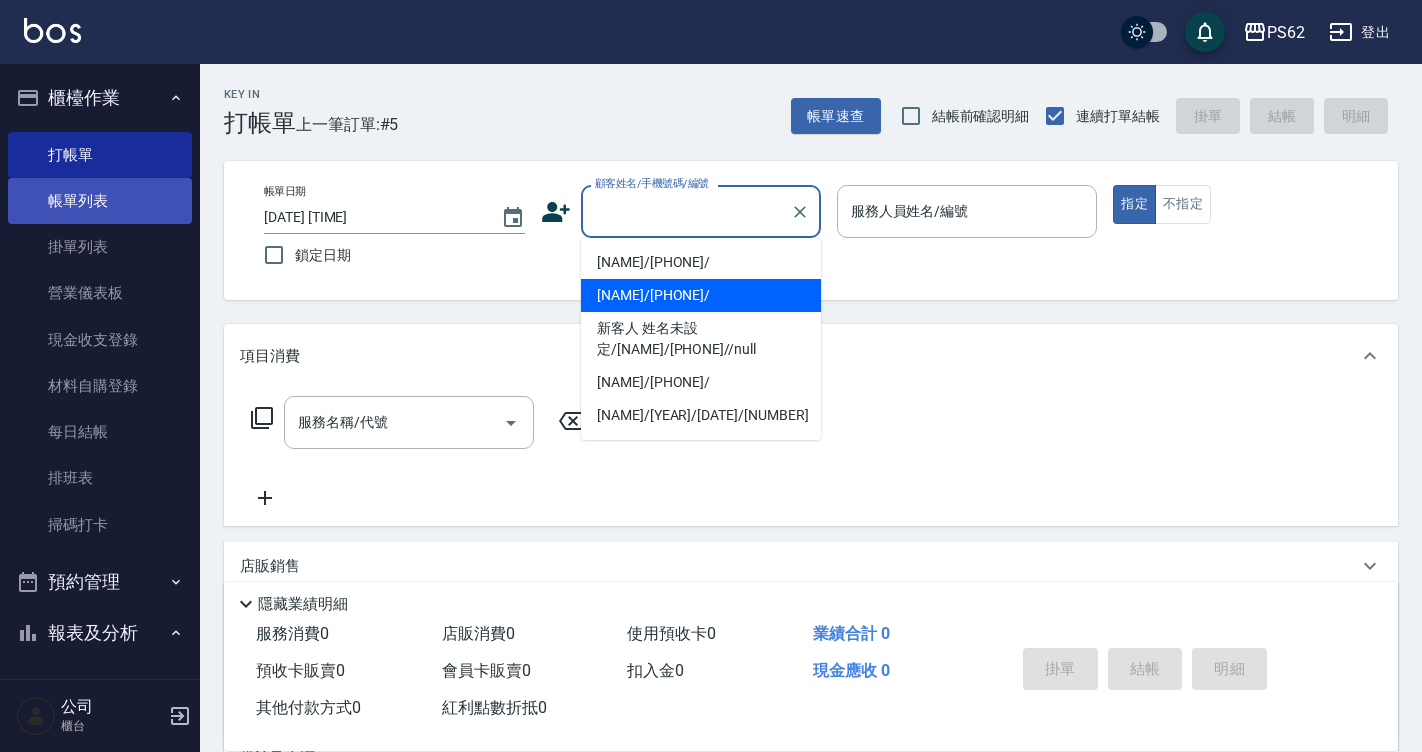 click on "帳單列表" at bounding box center (100, 201) 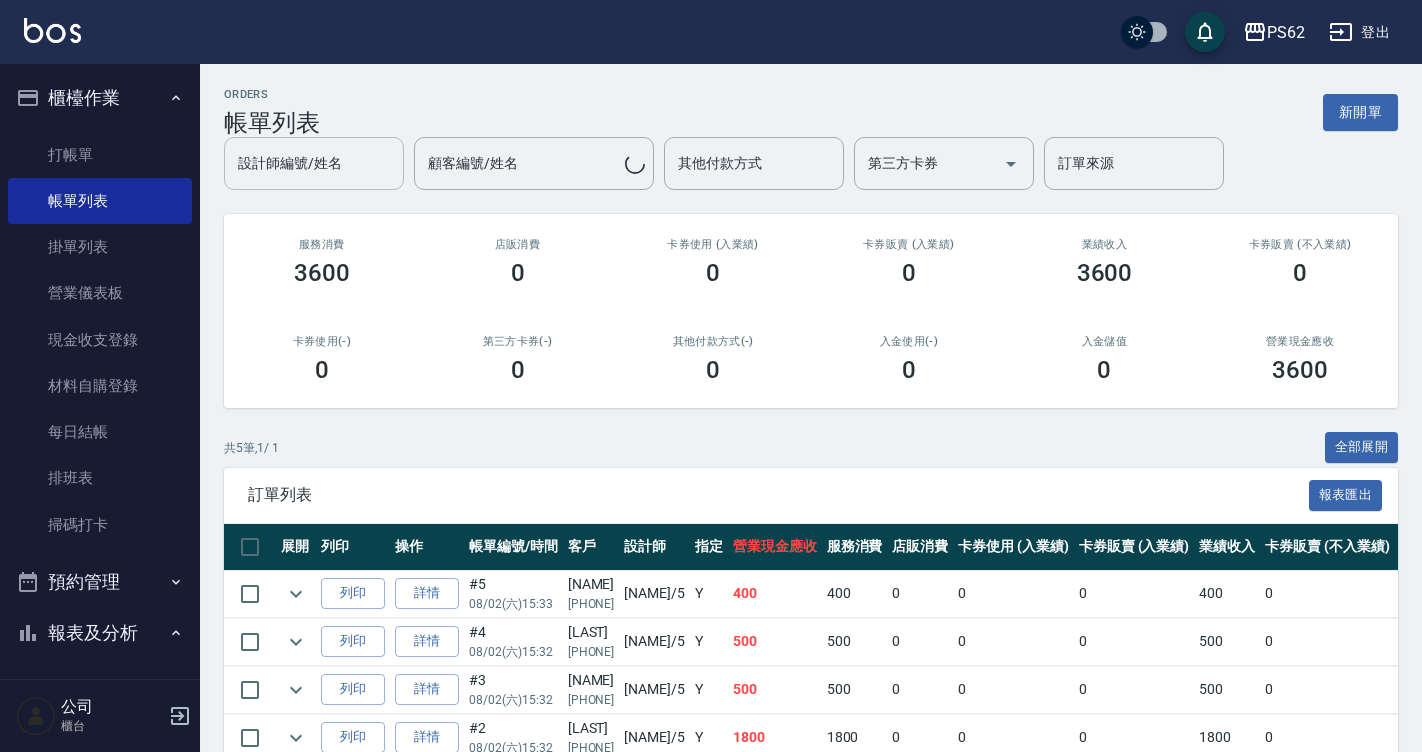 click on "設計師編號/姓名 設計師編號/姓名 顧客編號/姓名 顧客編號/姓名 其他付款方式 其他付款方式 第三方卡券 第三方卡券 訂單來源 訂單來源" at bounding box center (811, 163) 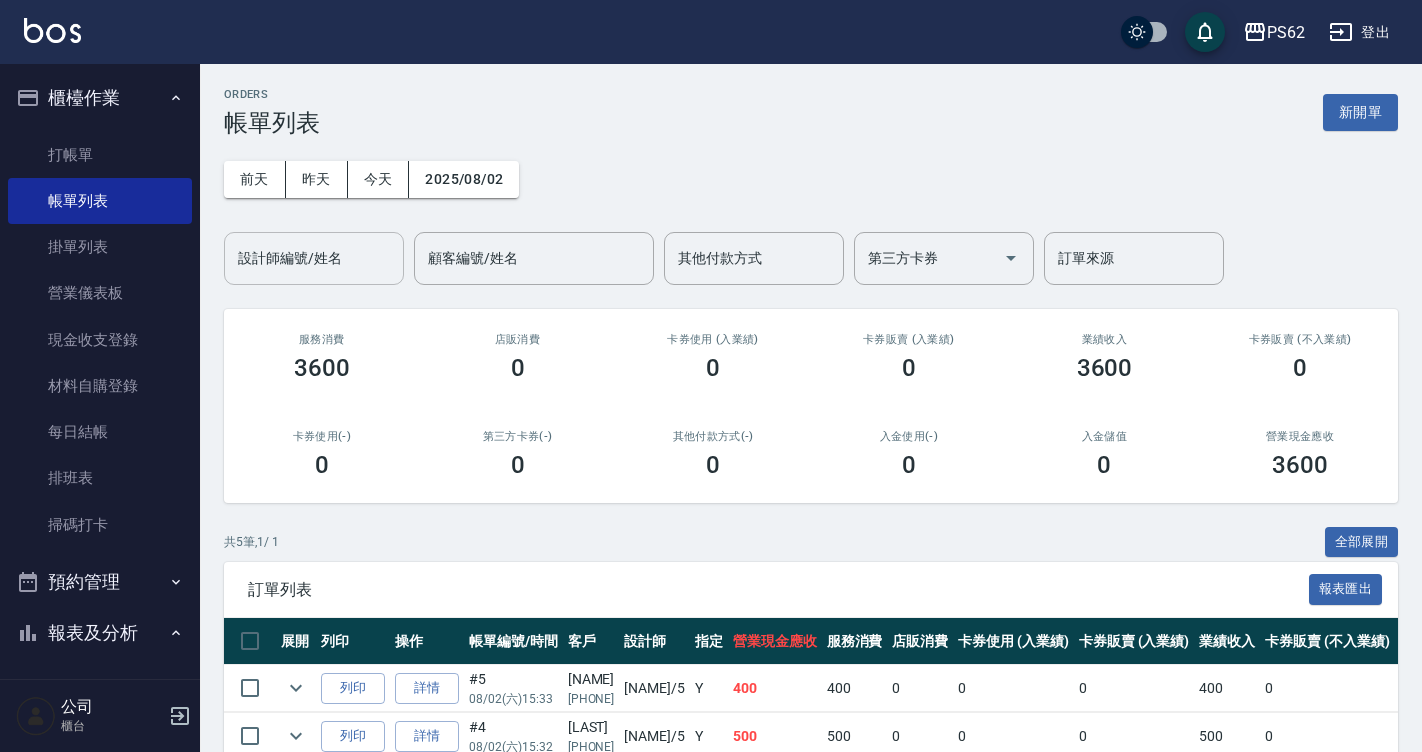 click on "帳單列表" at bounding box center [100, 201] 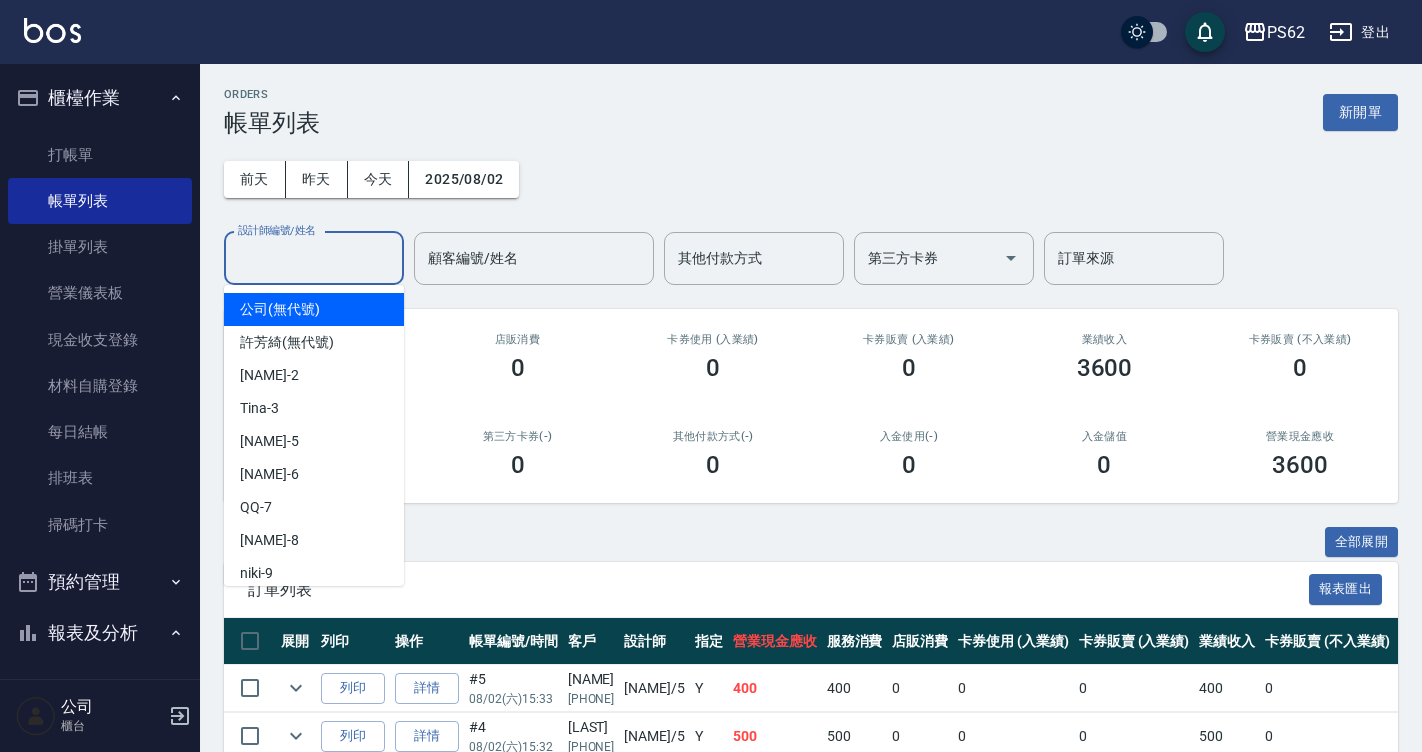 click on "設計師編號/姓名" at bounding box center (314, 258) 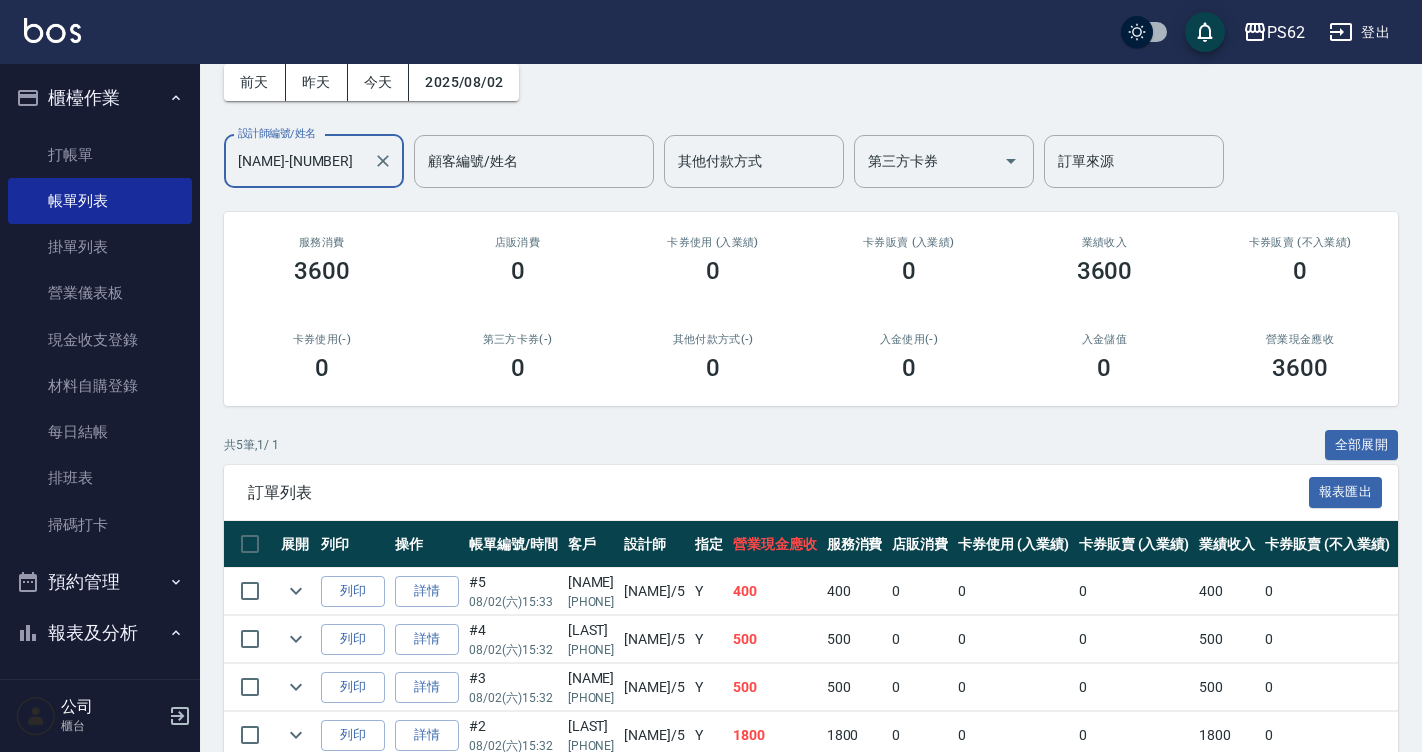 scroll, scrollTop: 246, scrollLeft: 0, axis: vertical 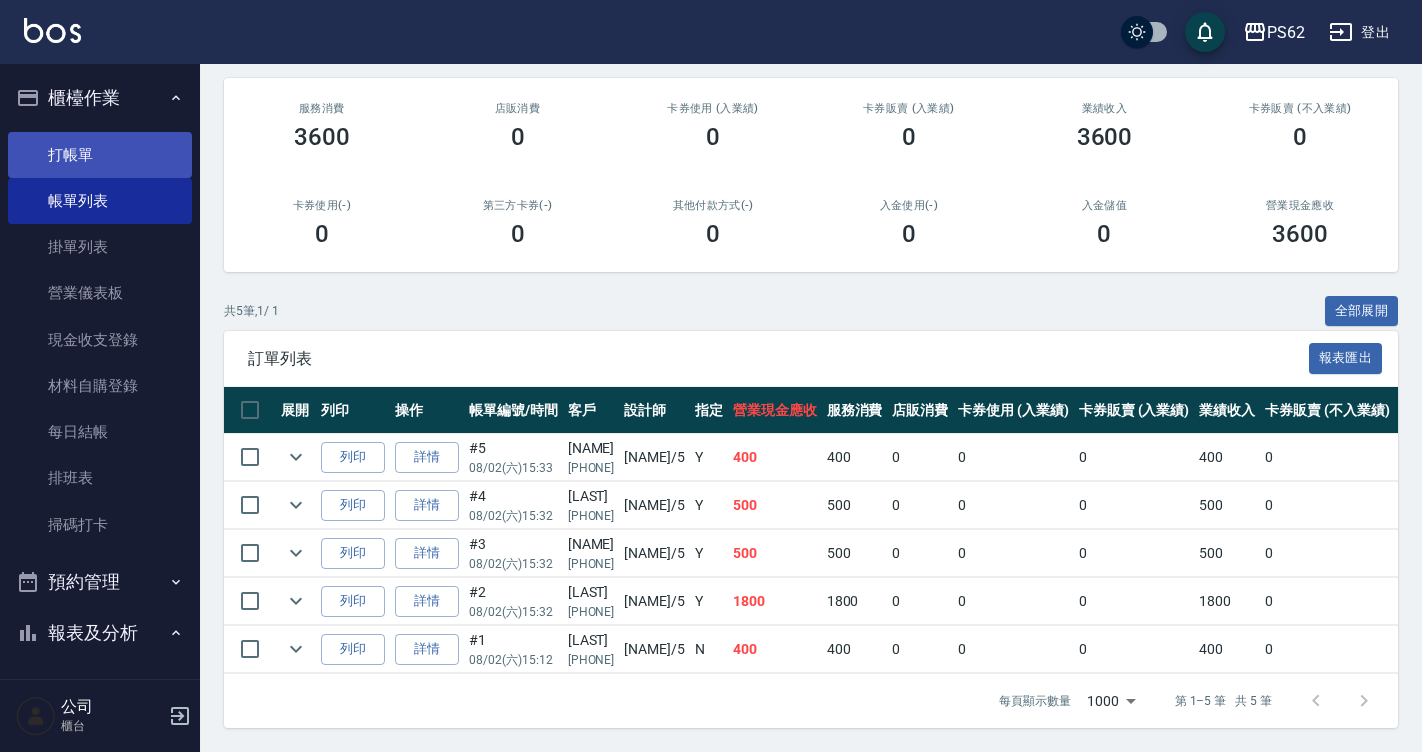 type on "[NAME]-[NUMBER]" 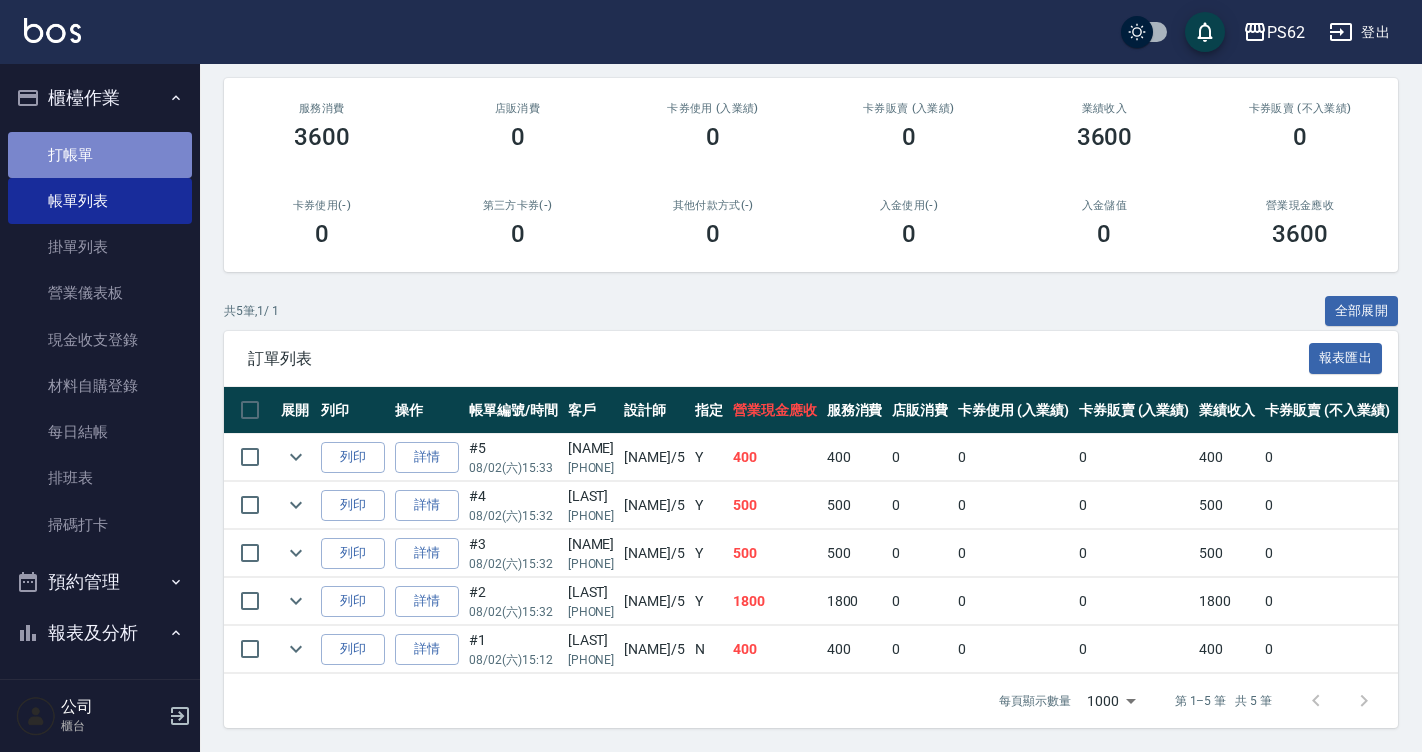 click on "打帳單" at bounding box center (100, 155) 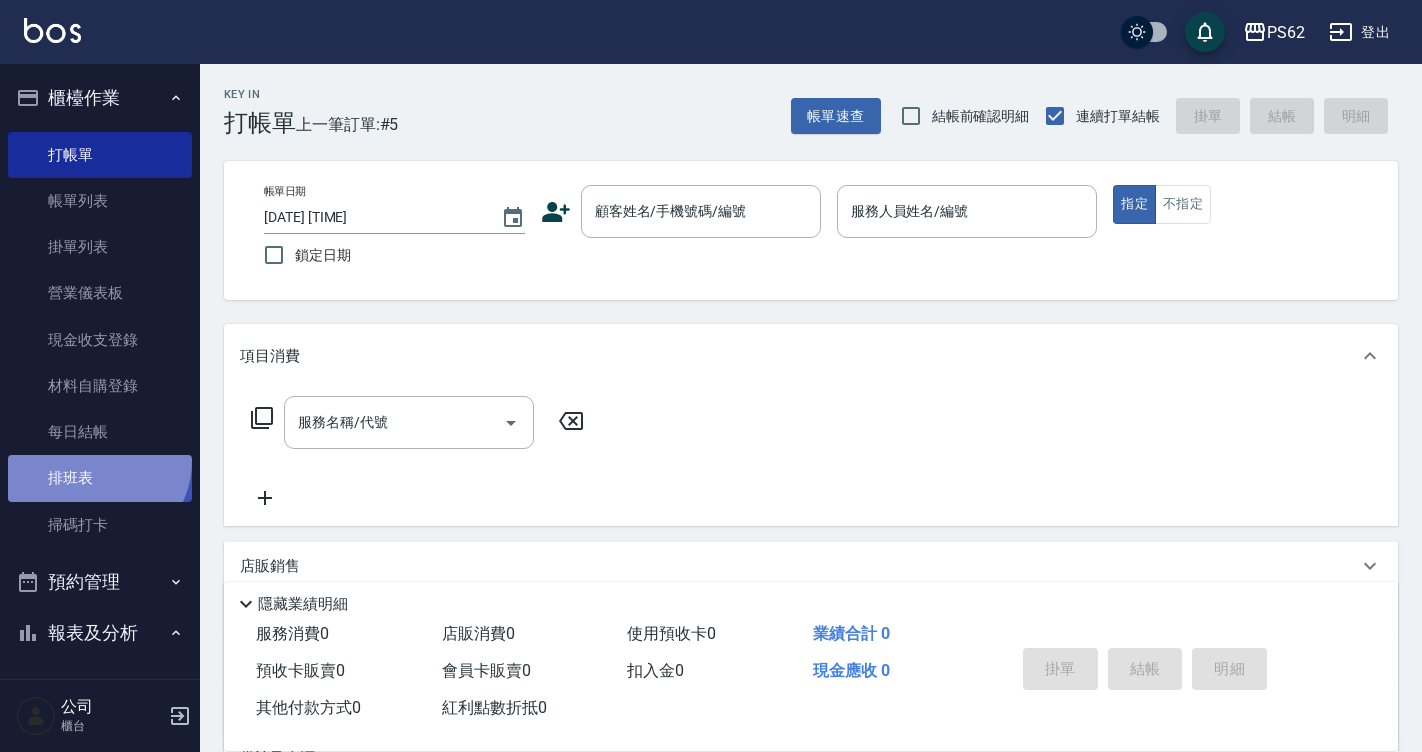 click on "排班表" at bounding box center [100, 478] 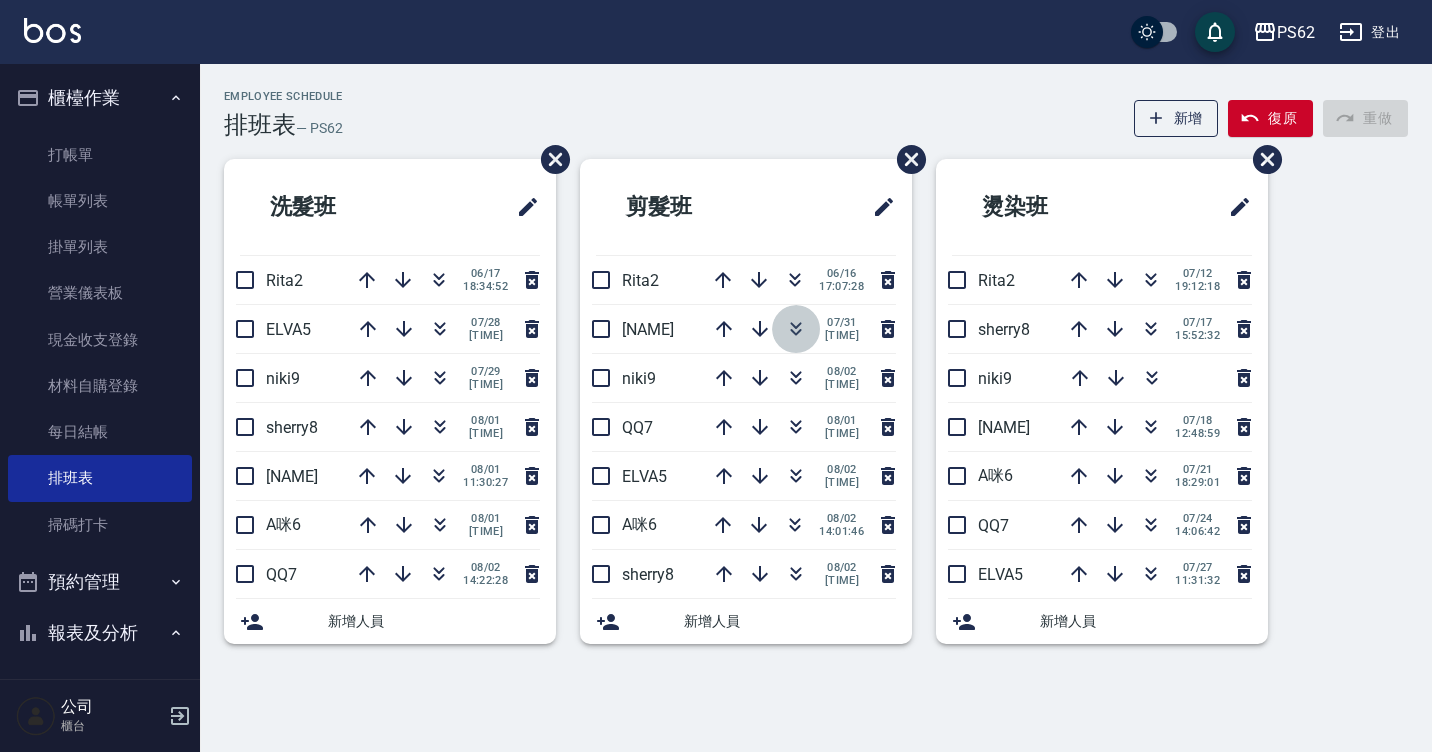 click 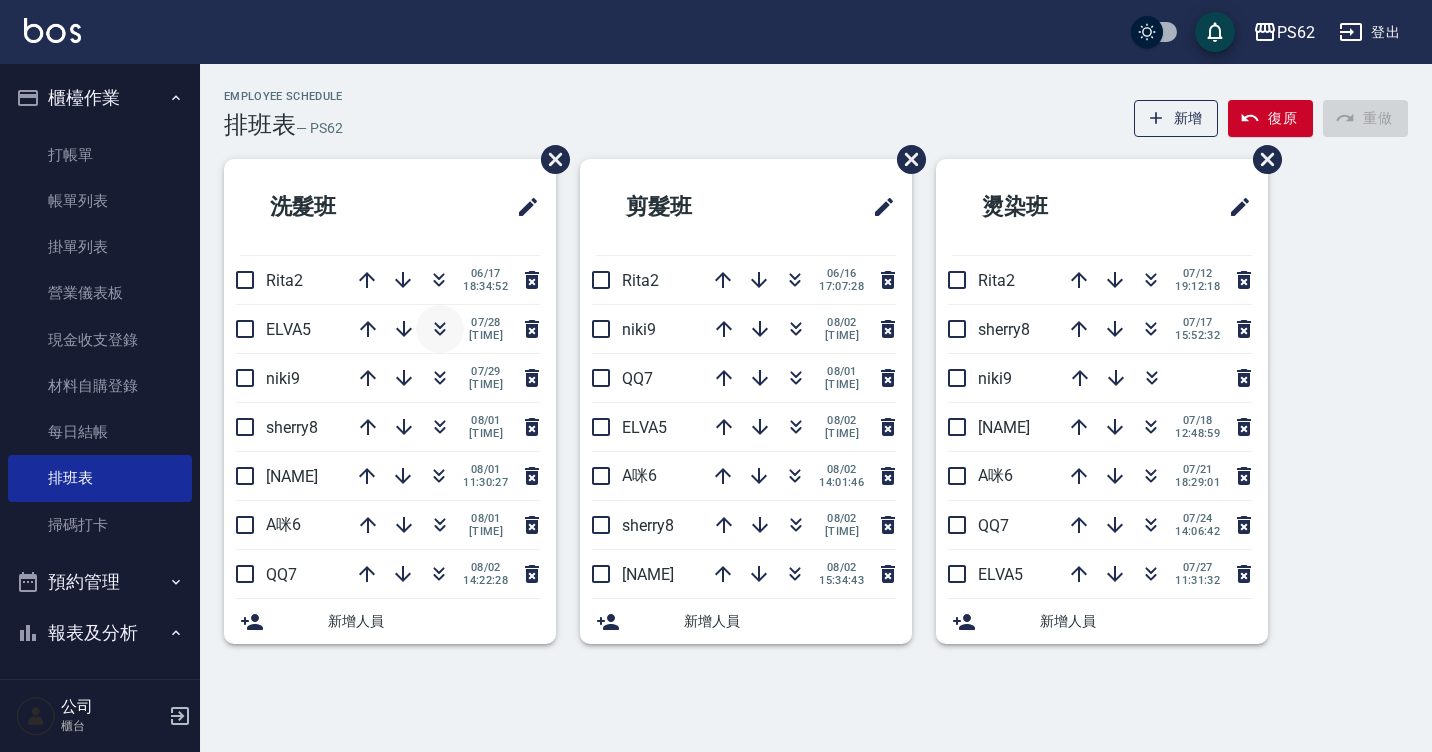 click 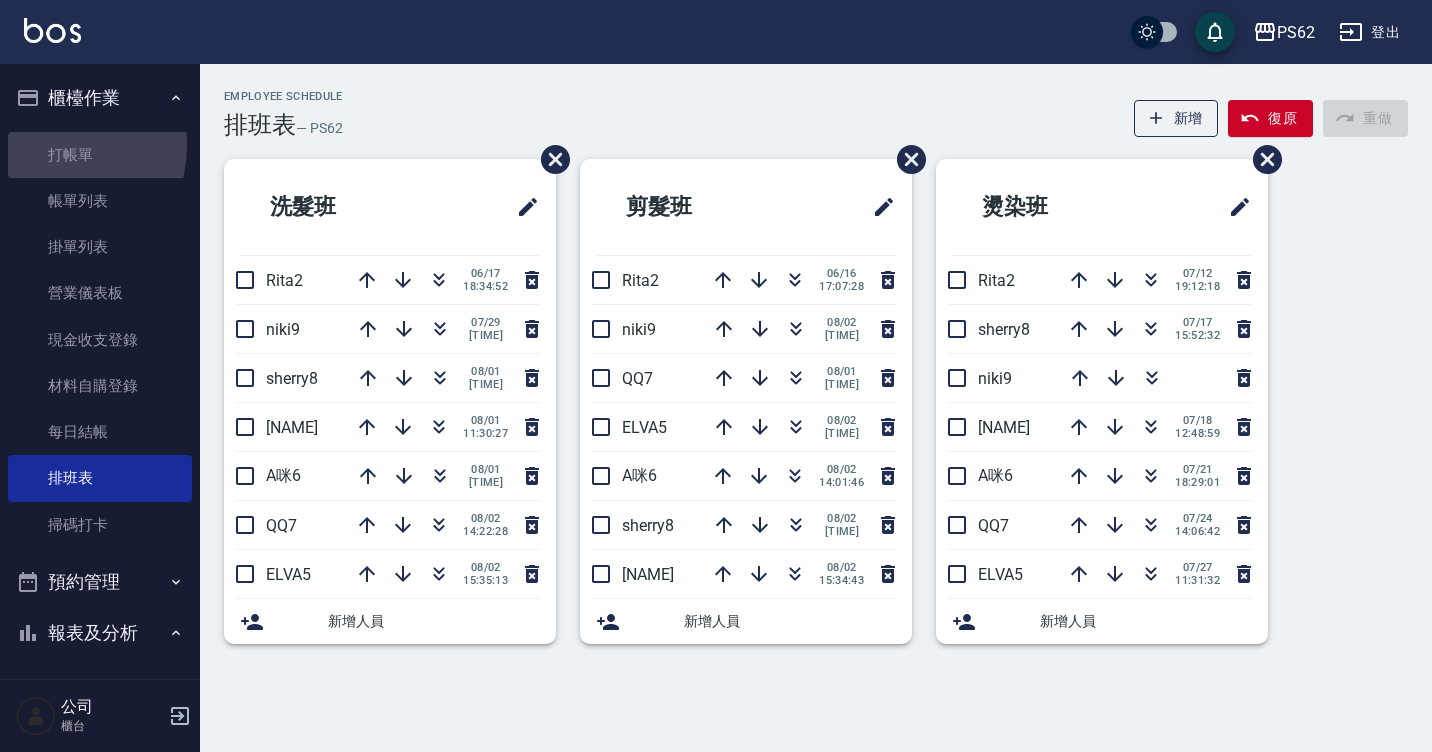 drag, startPoint x: 37, startPoint y: 144, endPoint x: 284, endPoint y: 139, distance: 247.0506 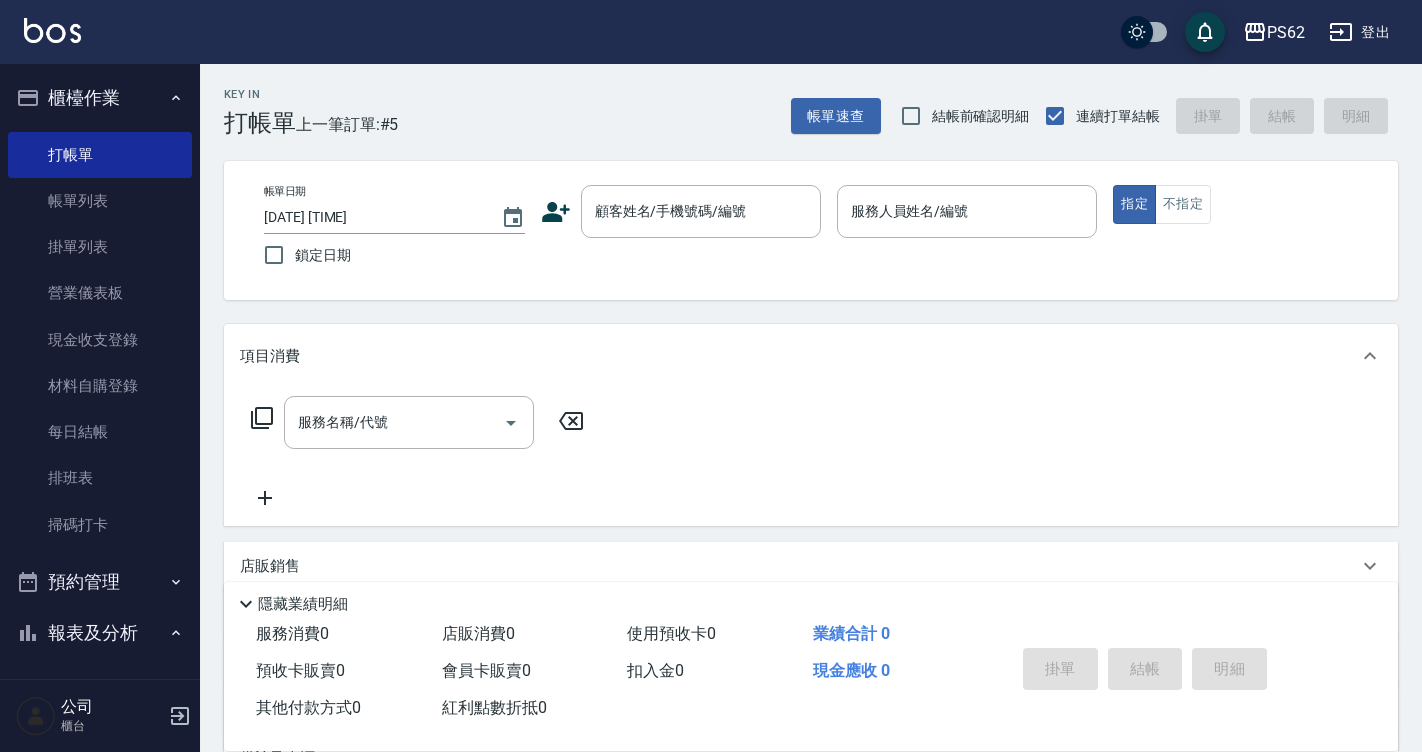 click 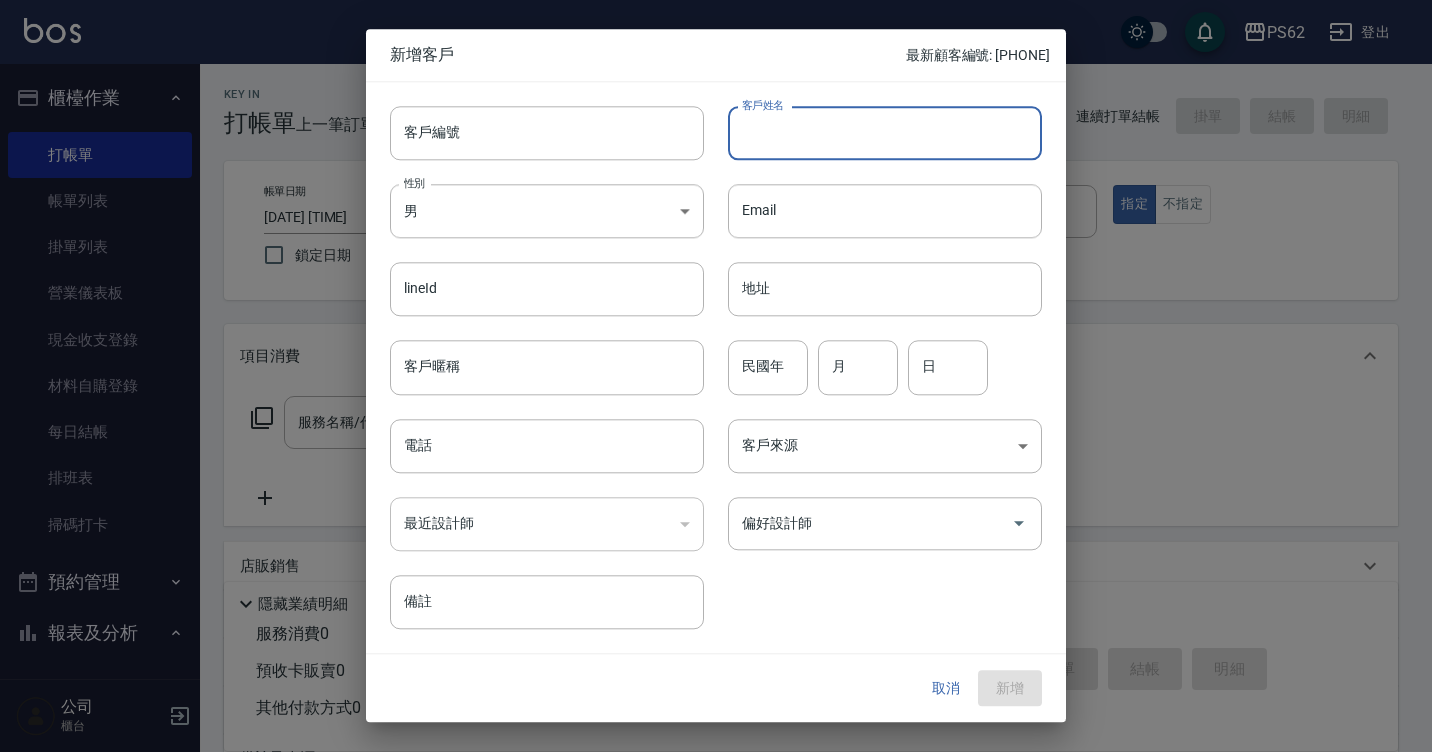 click on "客戶姓名" at bounding box center (885, 133) 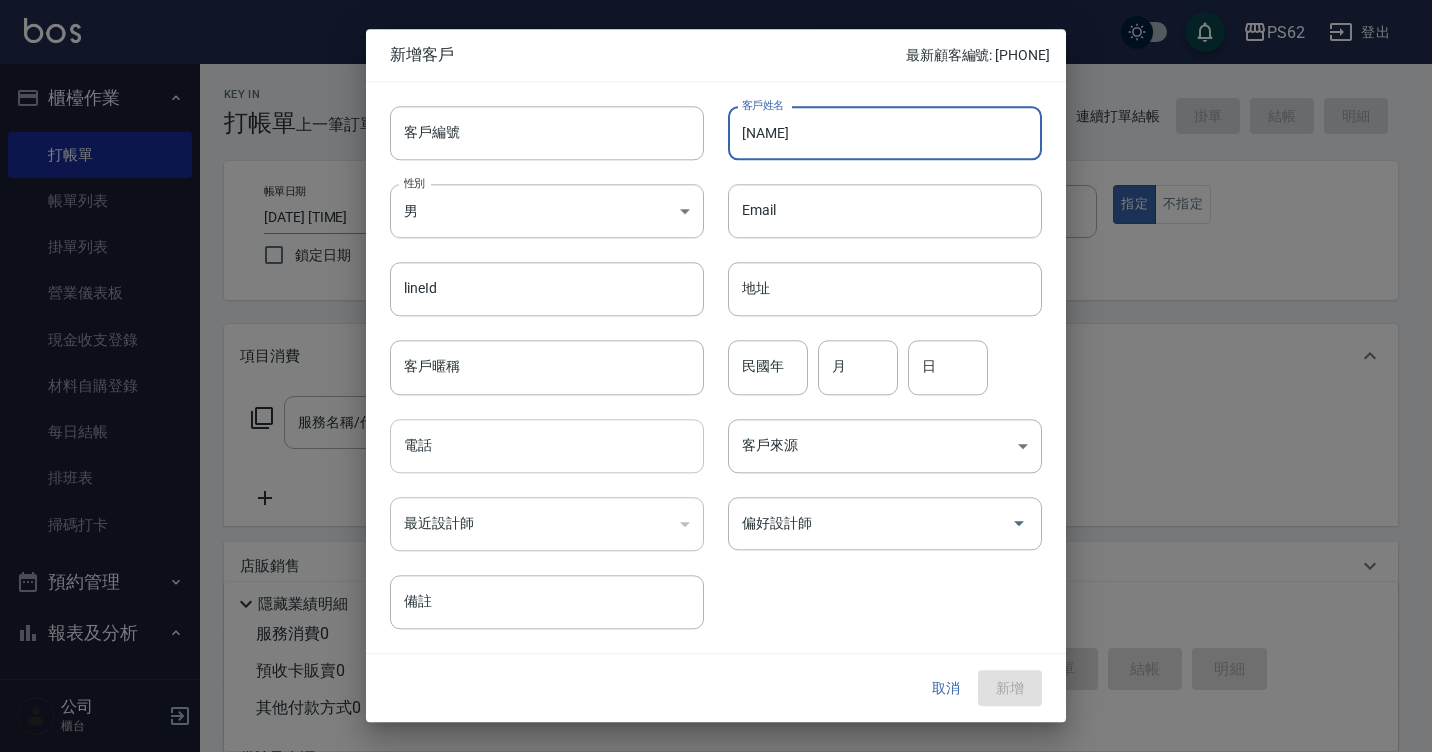 type on "[NAME]" 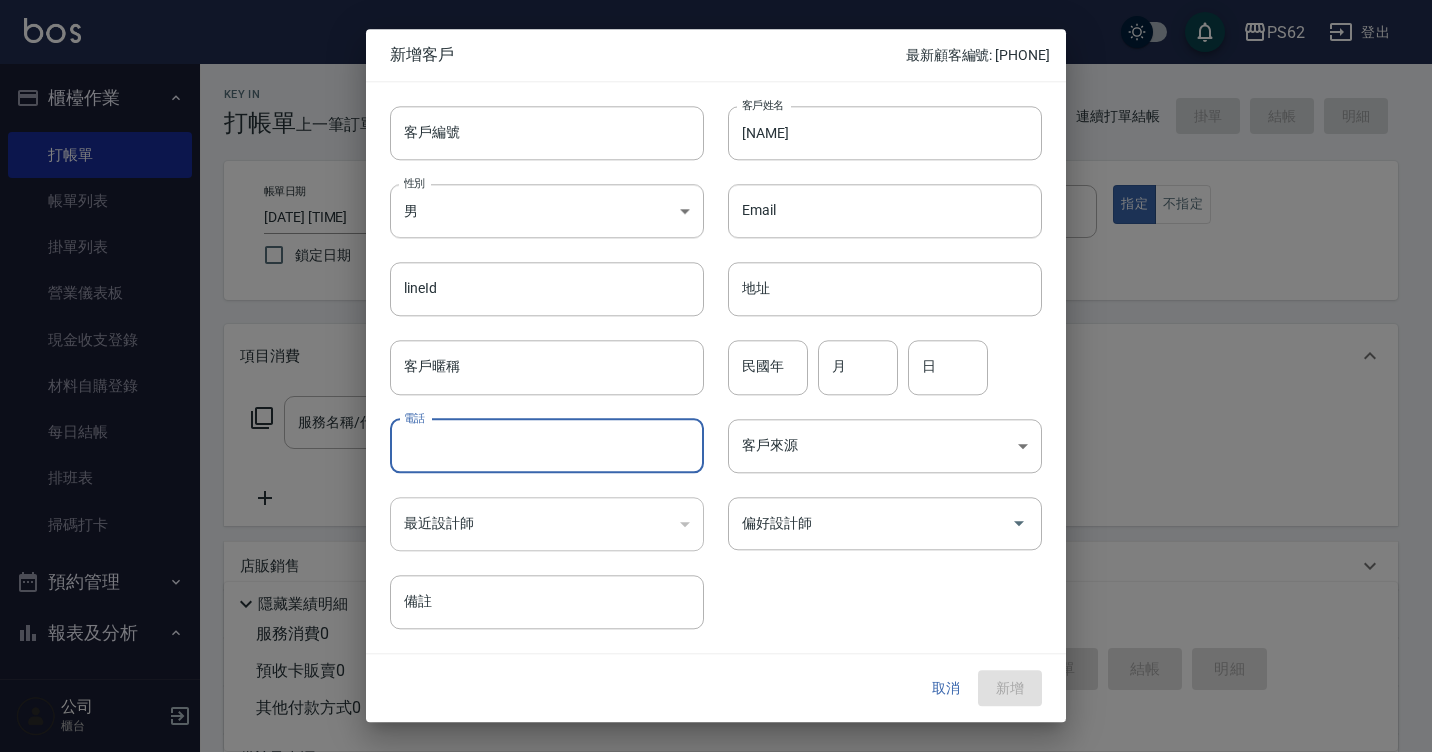 click on "電話" at bounding box center [547, 446] 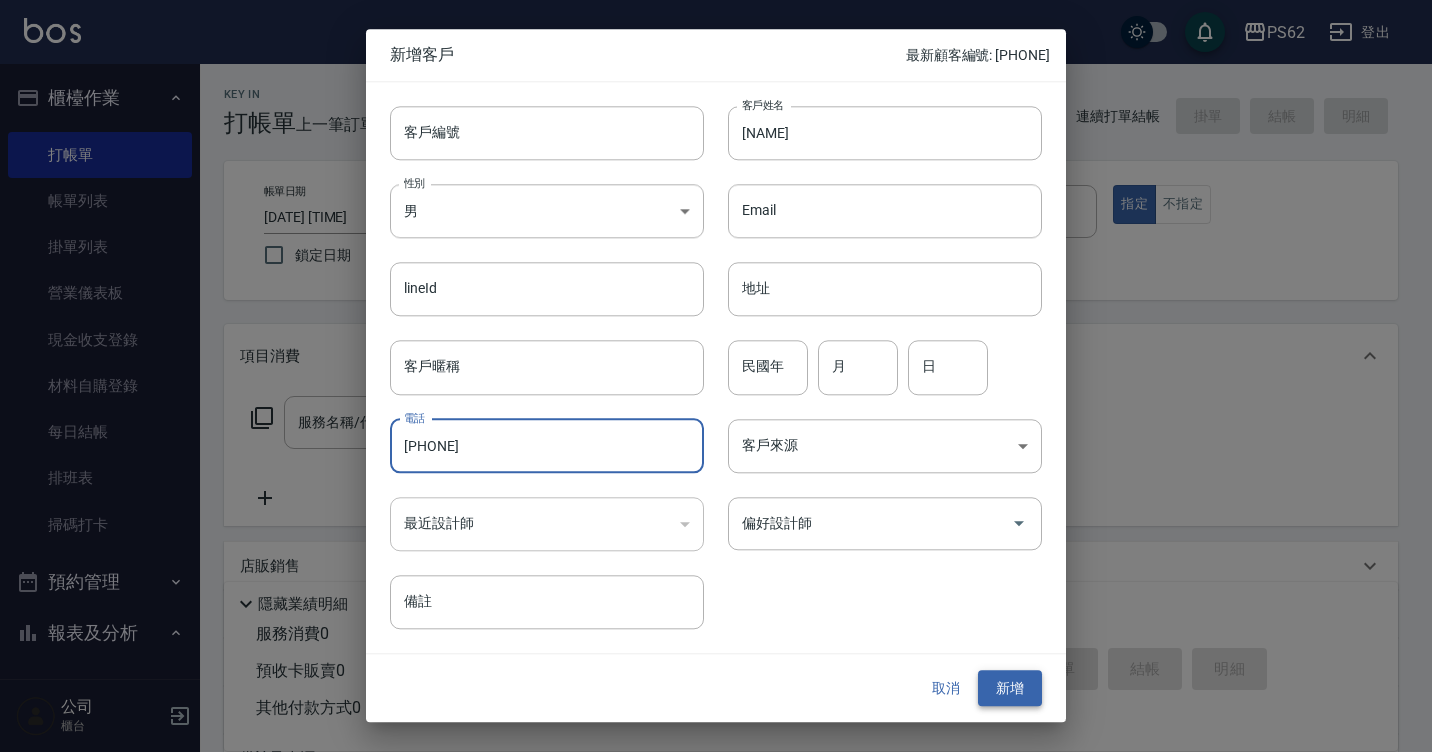 type on "[PHONE]" 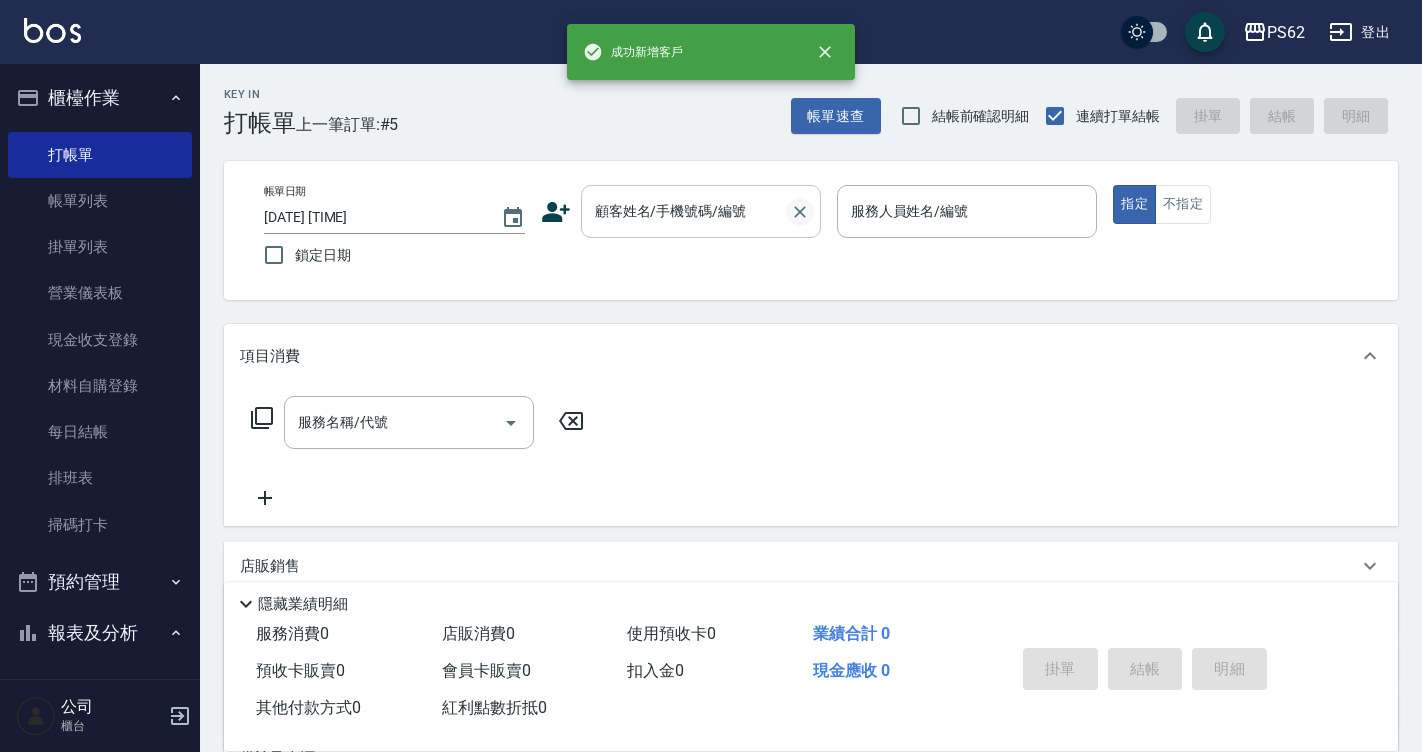 click 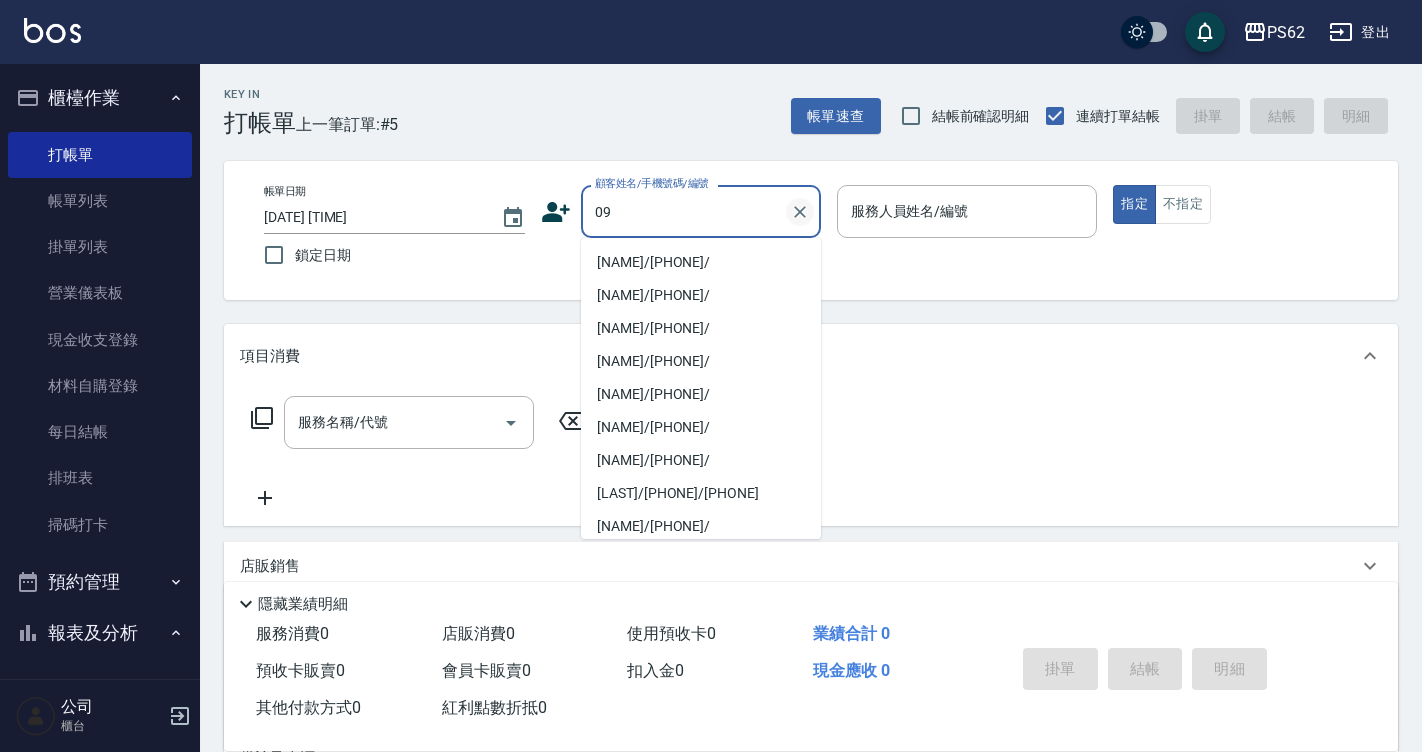 type on "[NAME]/[PHONE]/" 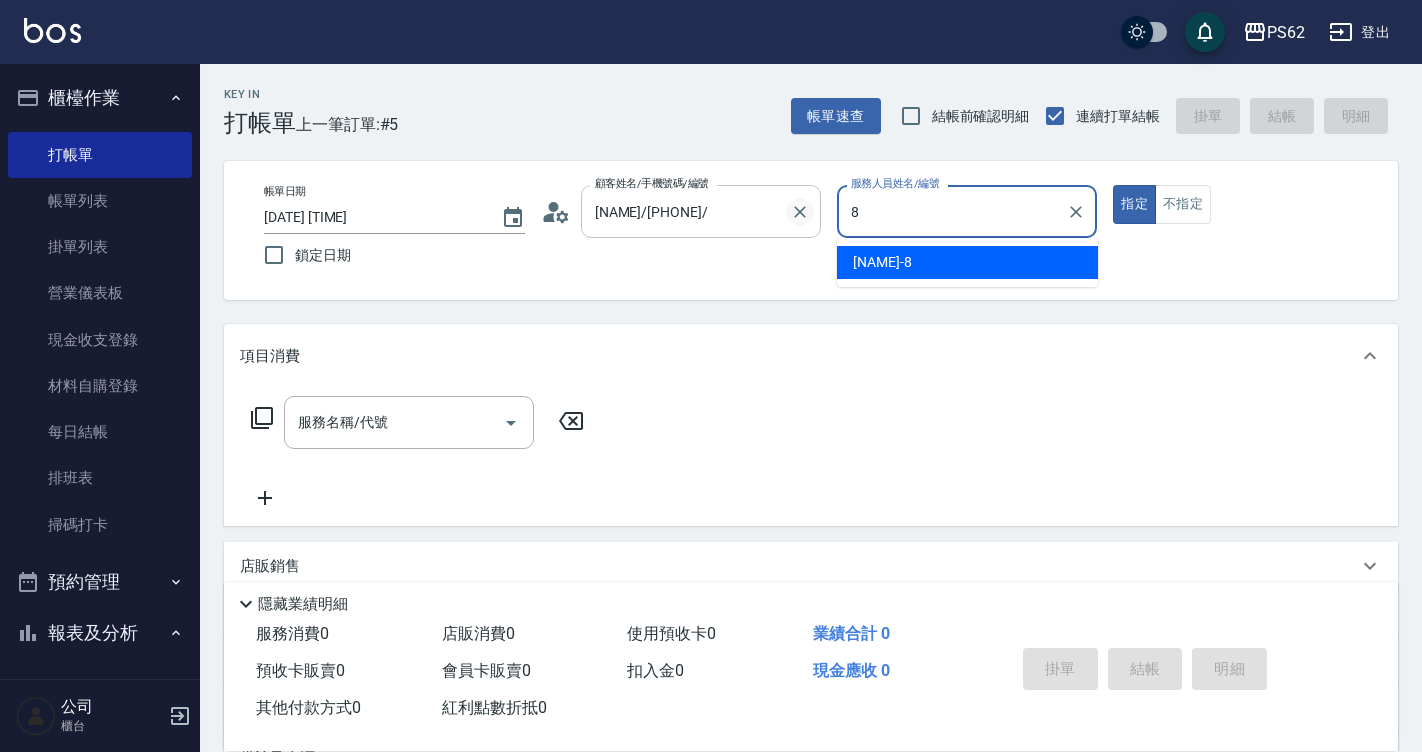 type on "[NAME]-[NUMBER]" 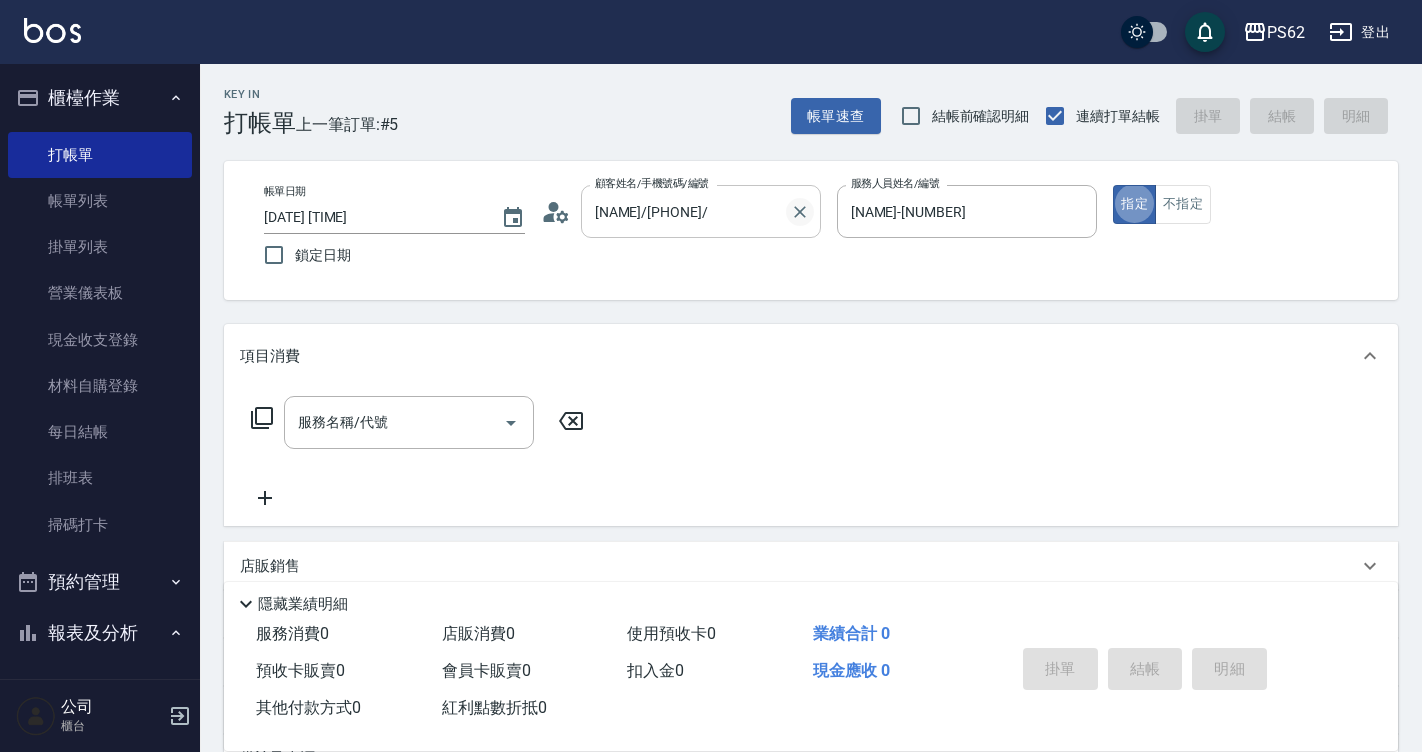 type on "true" 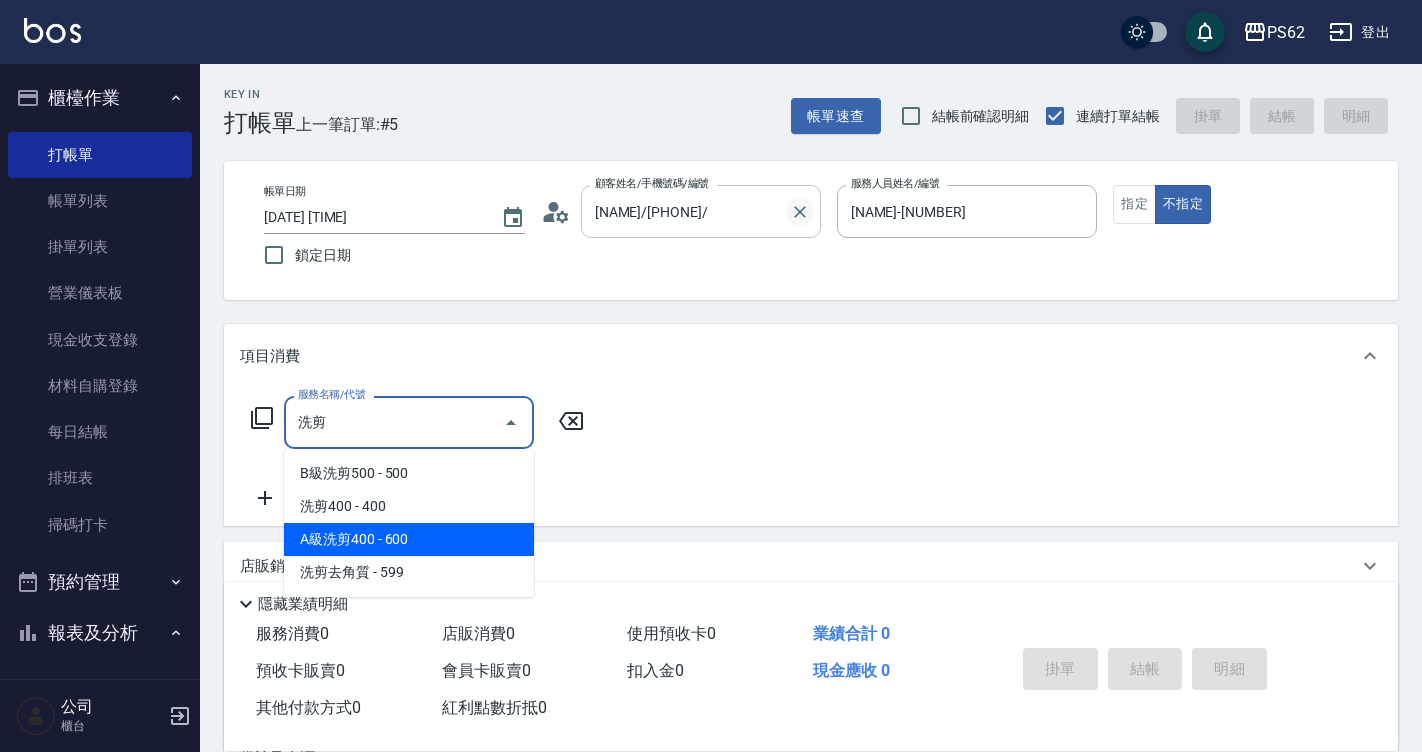 type on "A級洗剪400(205)" 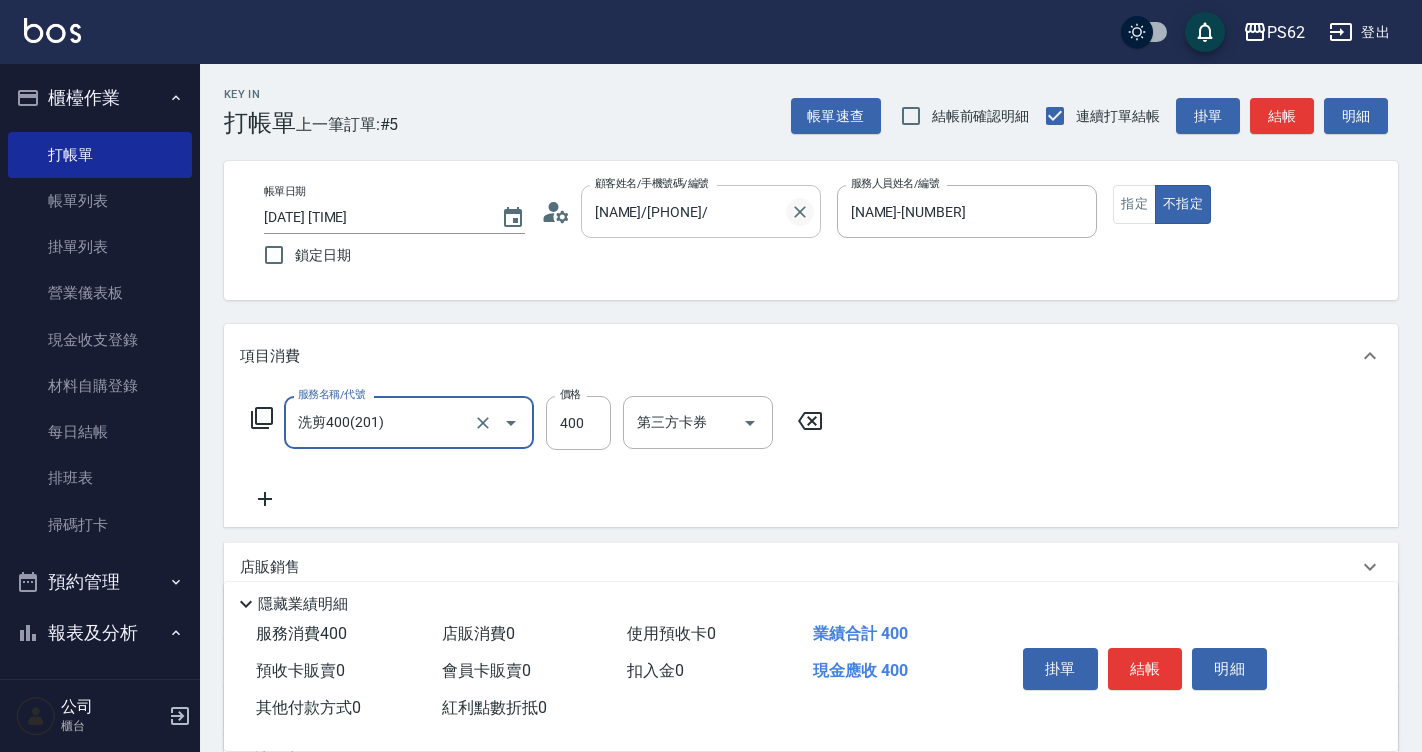 type on "洗剪400(201)" 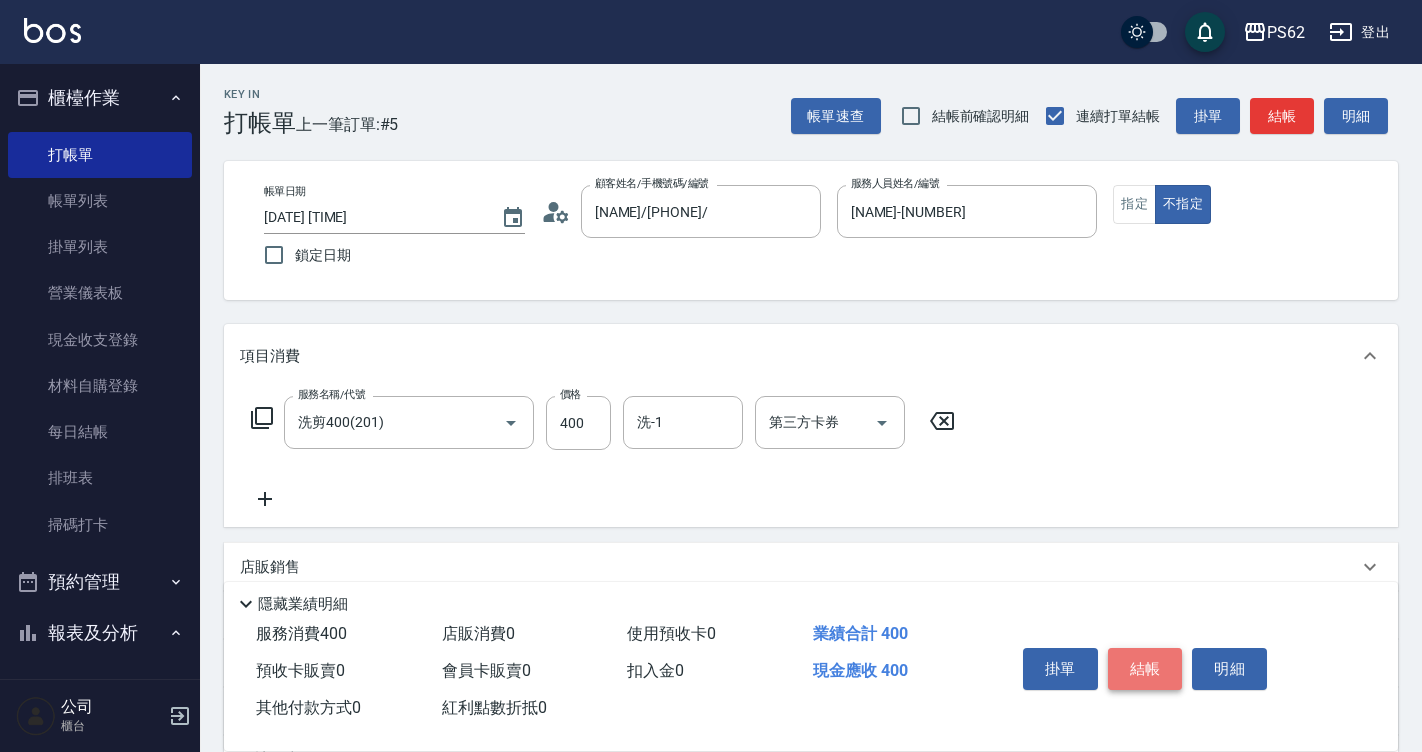 click on "結帳" at bounding box center [1145, 669] 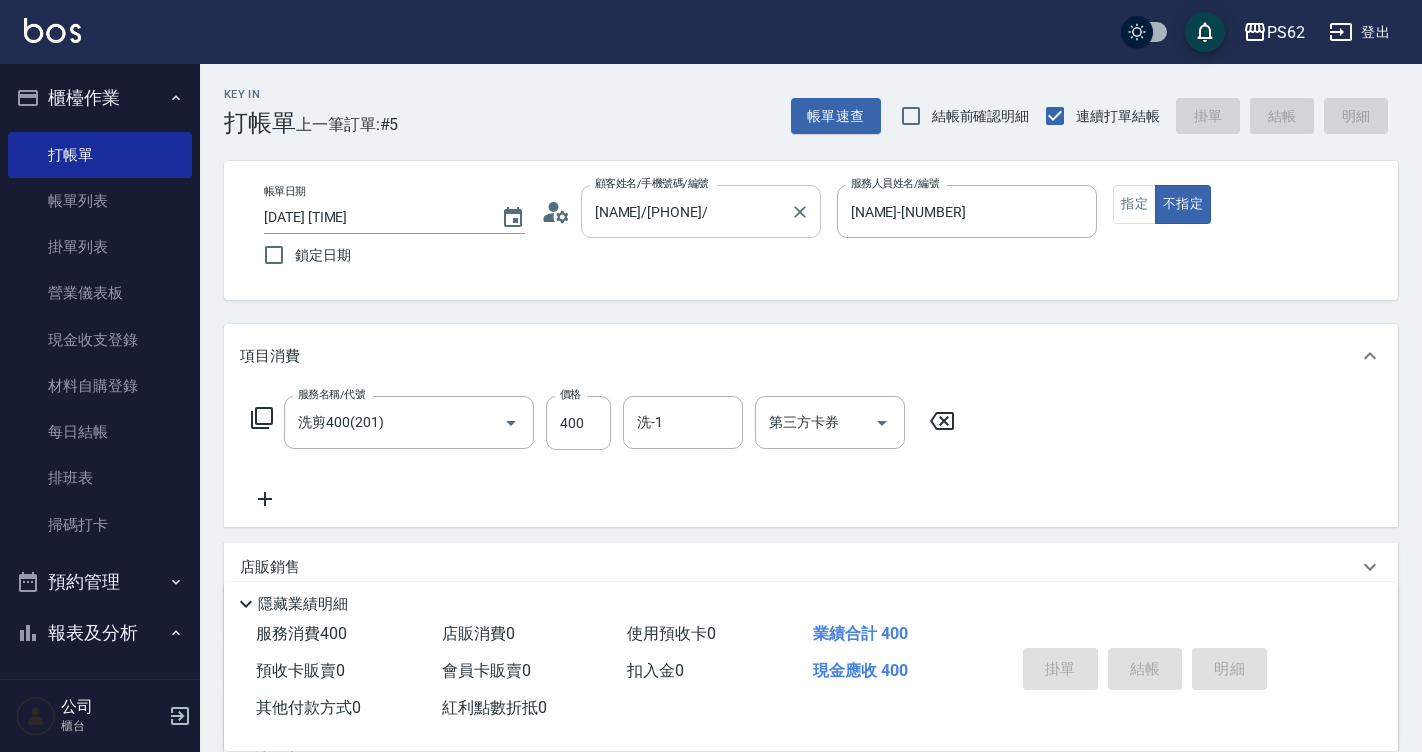 type on "[DATE] [TIME]" 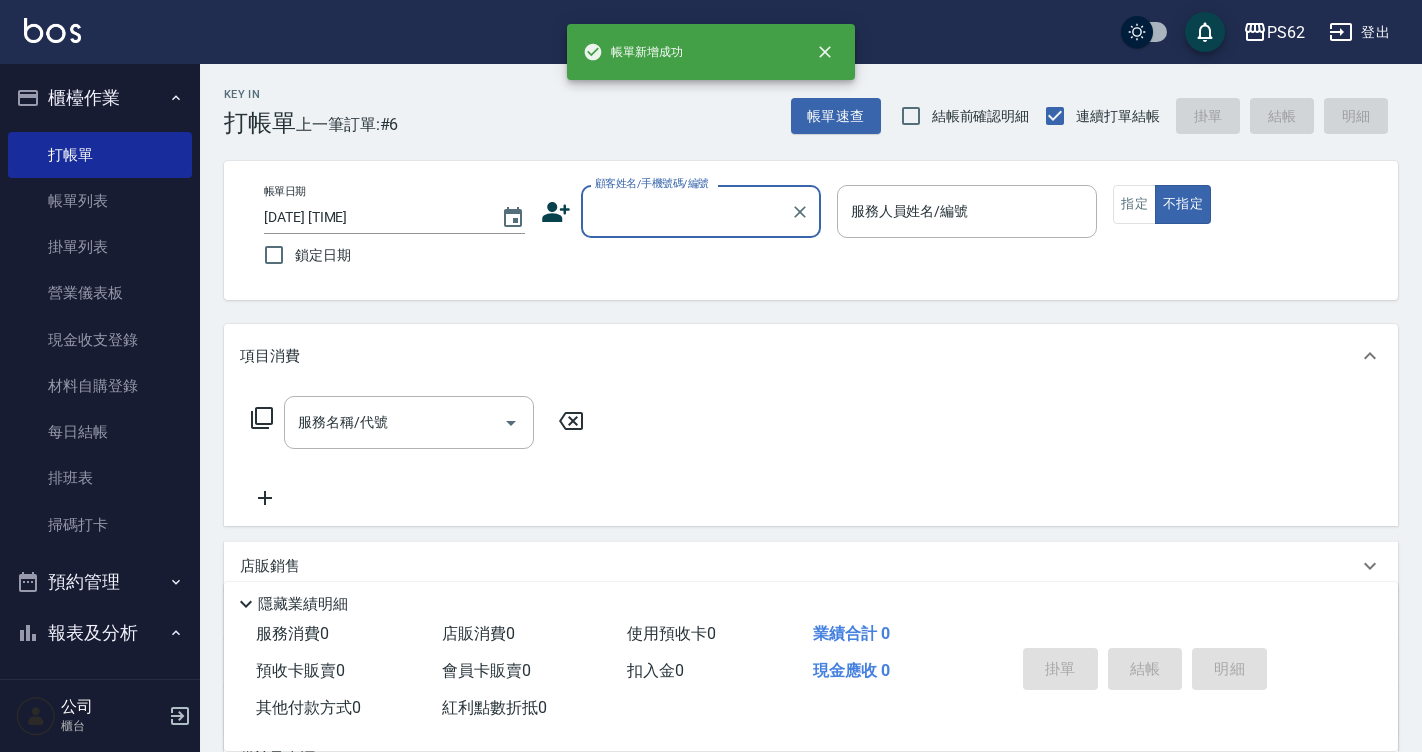 type on "0" 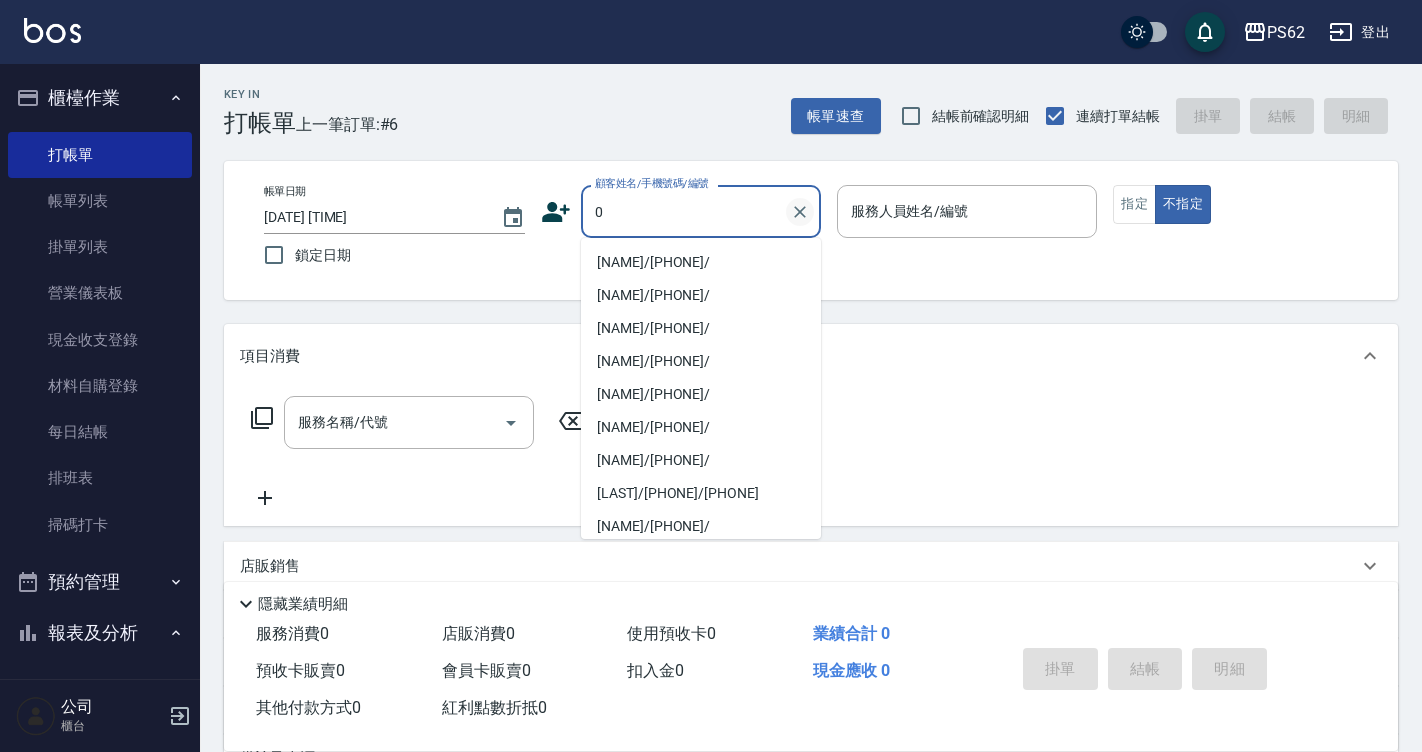 click 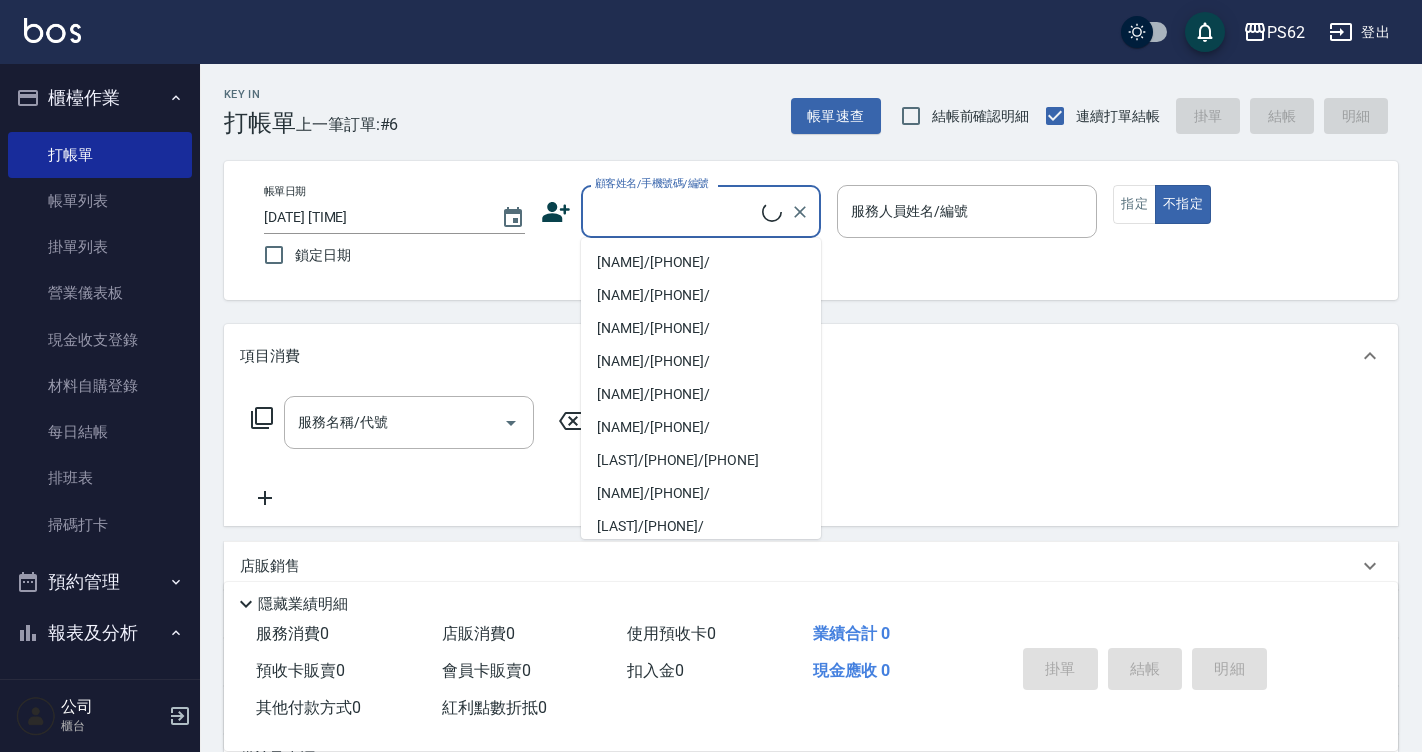 click on "顧客姓名/手機號碼/編號 顧客姓名/手機號碼/編號" at bounding box center [681, 211] 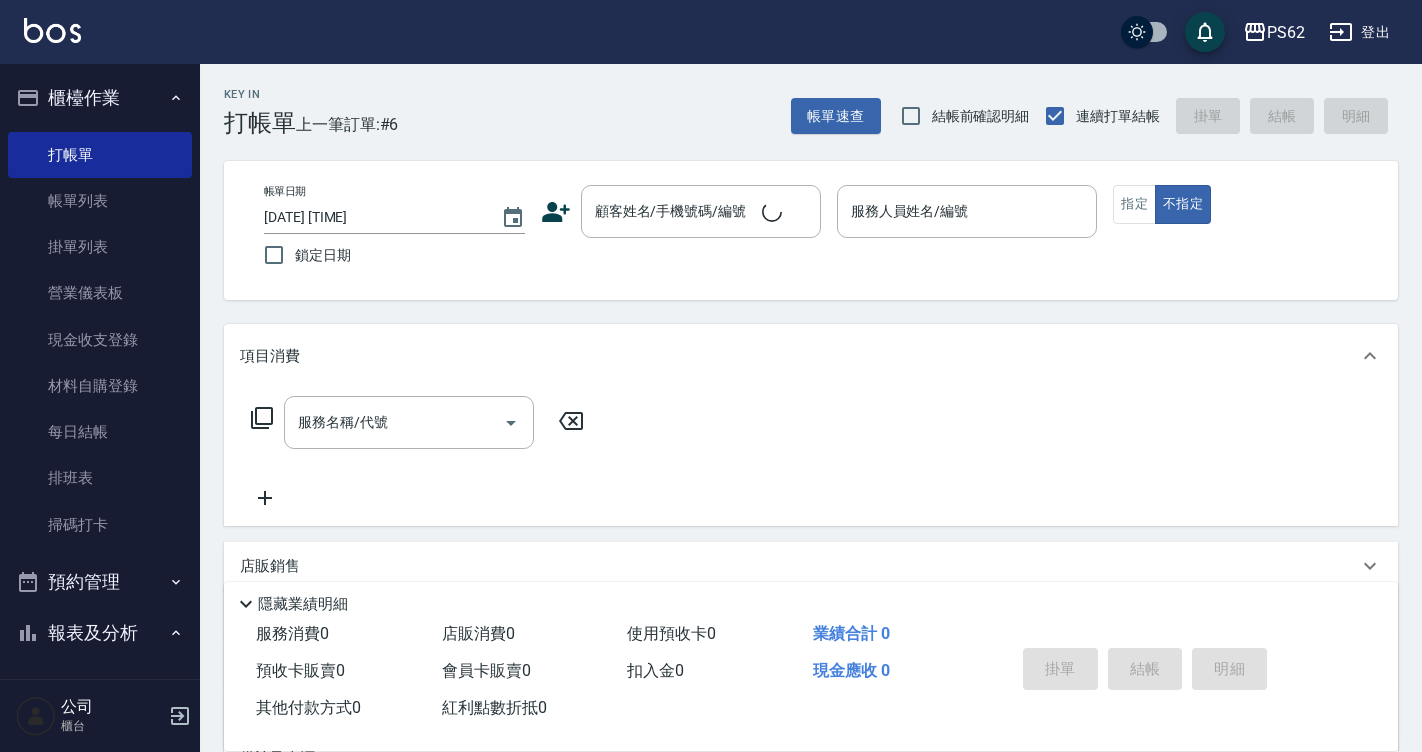 click 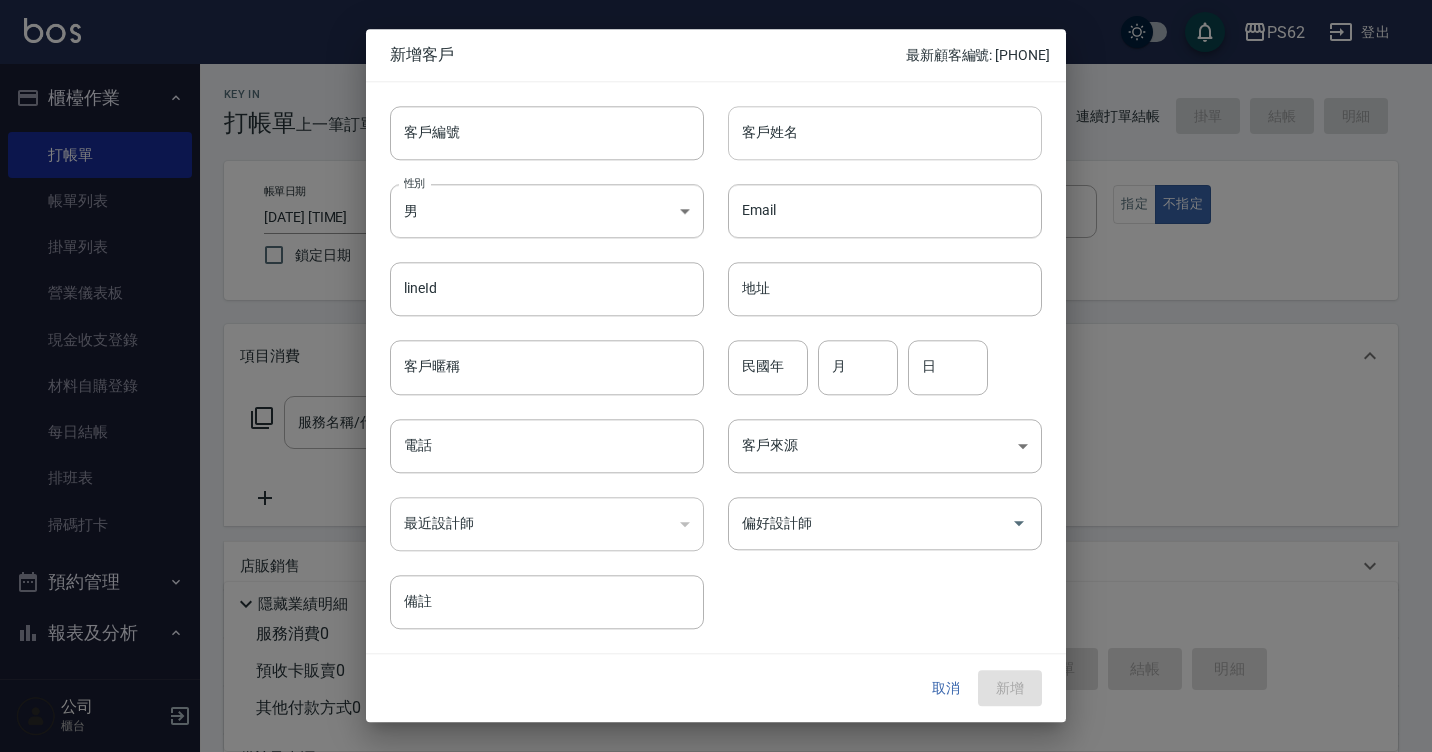 click on "客戶姓名" at bounding box center (885, 133) 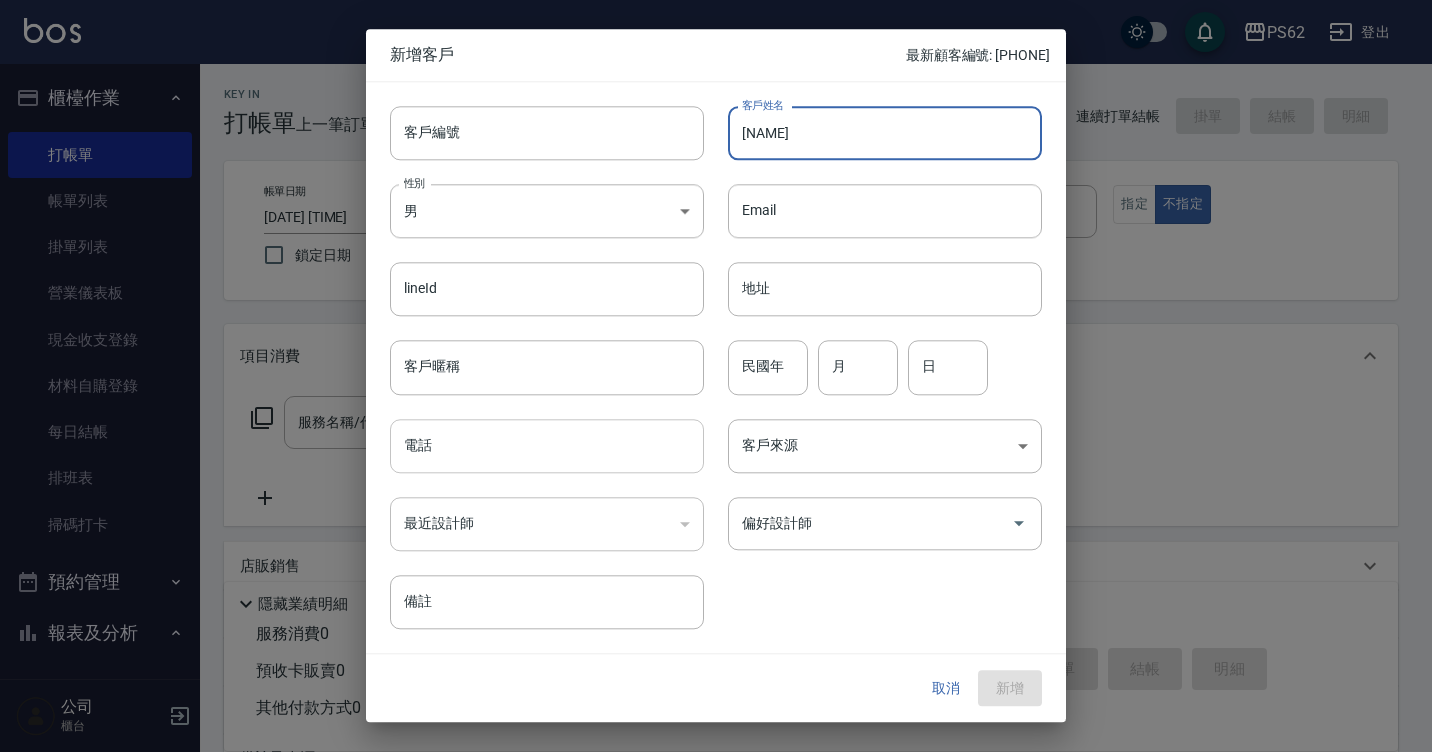type on "[NAME]" 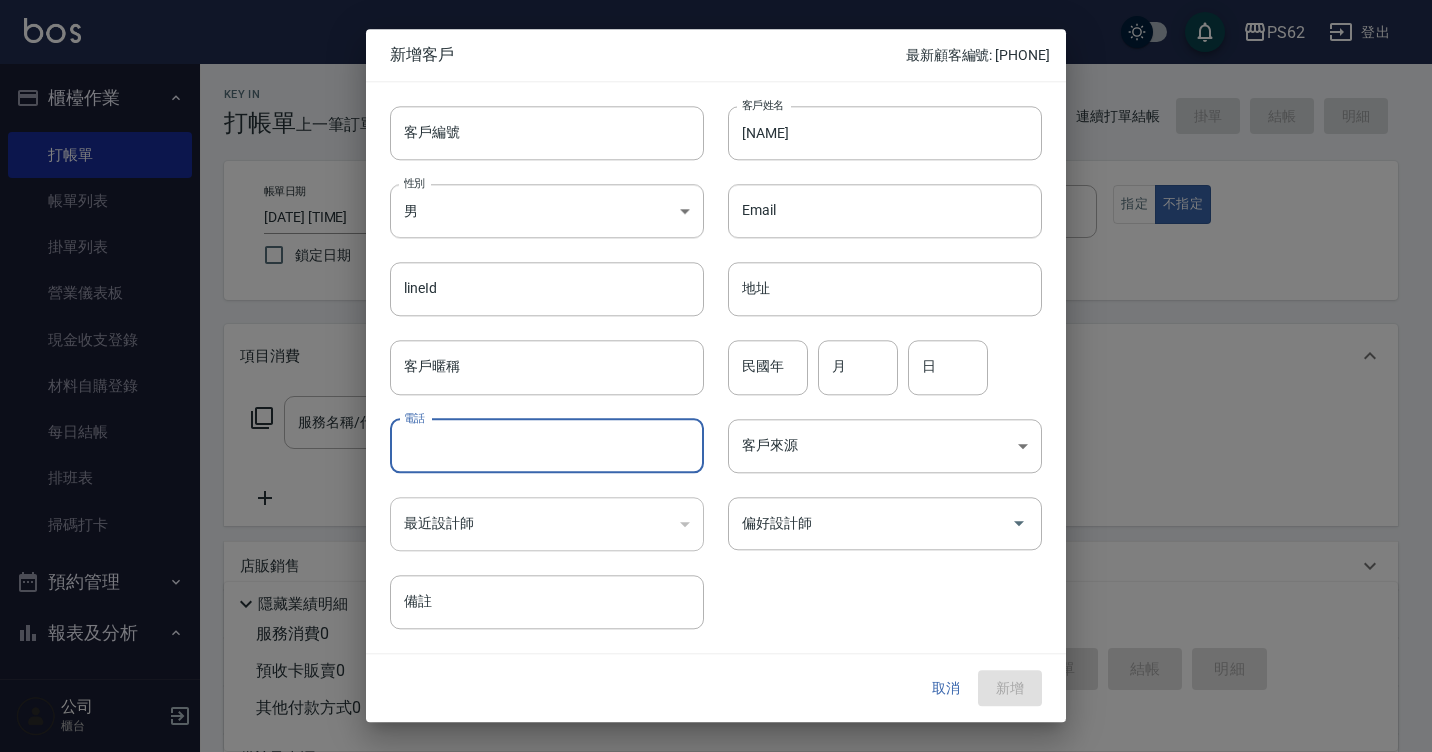 click on "電話" at bounding box center (547, 446) 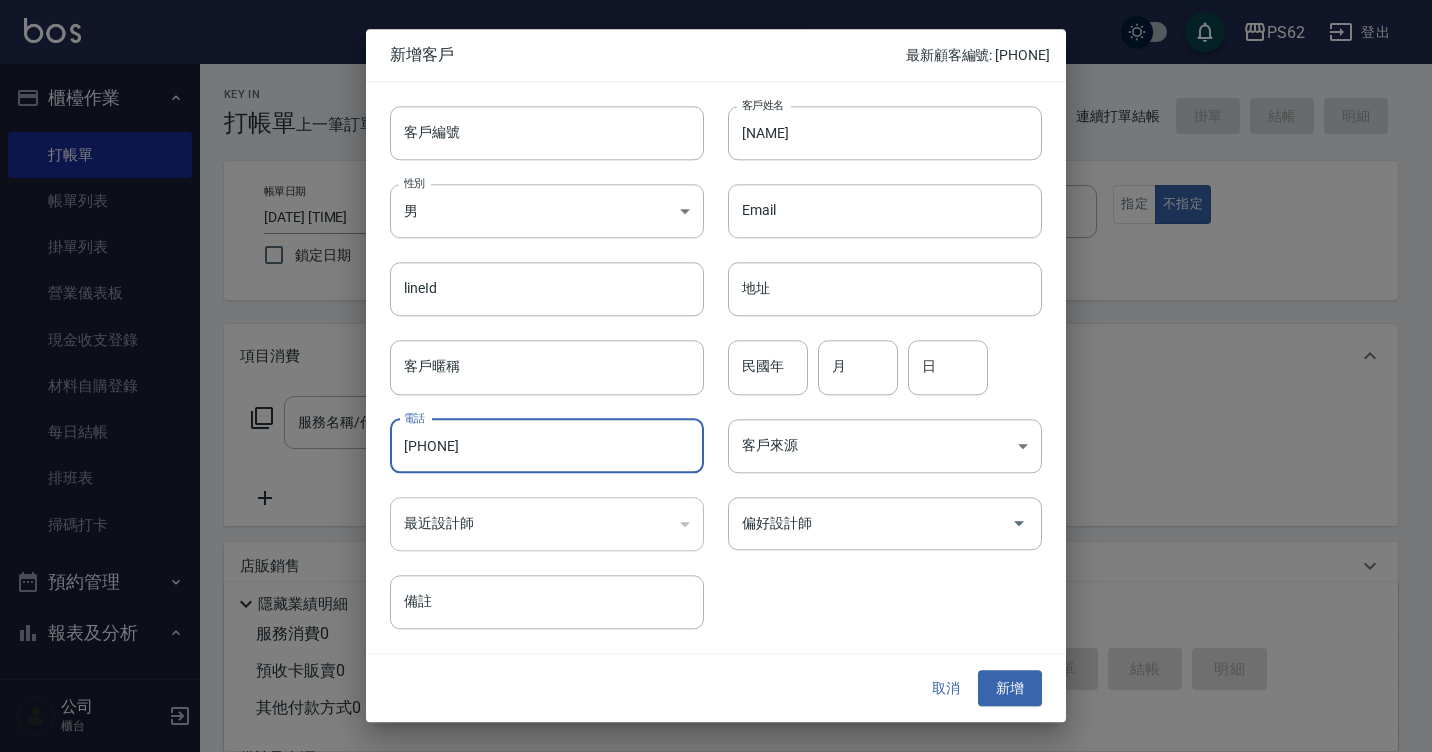 type on "[PHONE]" 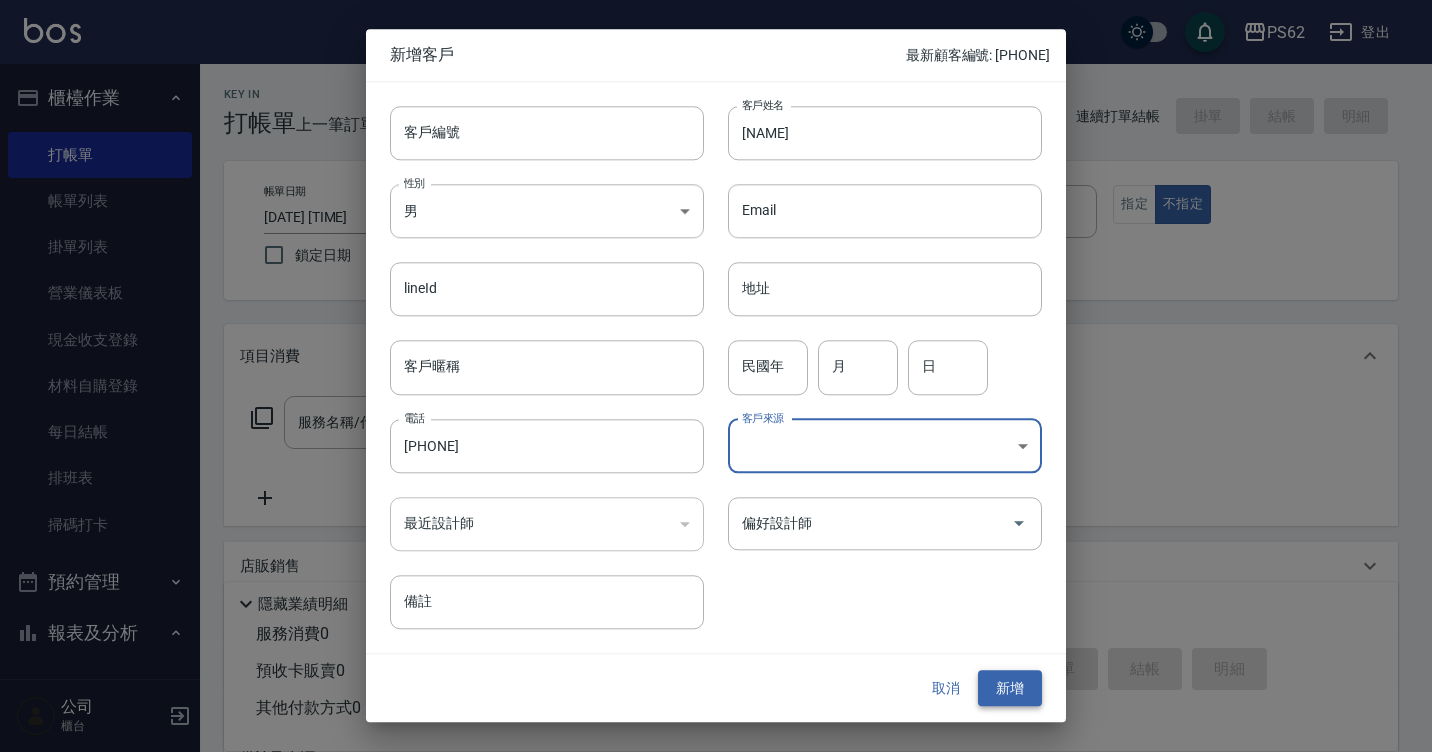 click on "新增" at bounding box center (1010, 688) 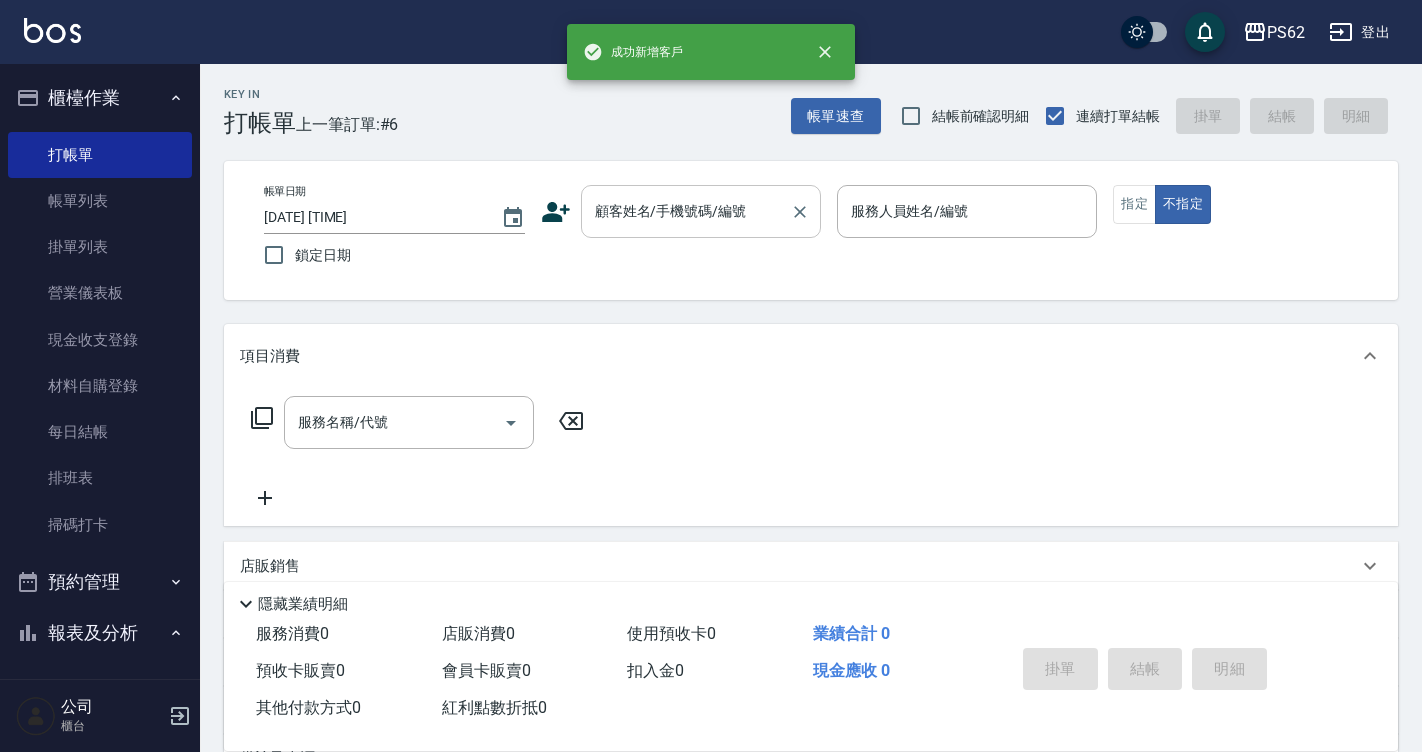 click on "顧客姓名/手機號碼/編號 顧客姓名/手機號碼/編號" at bounding box center [701, 211] 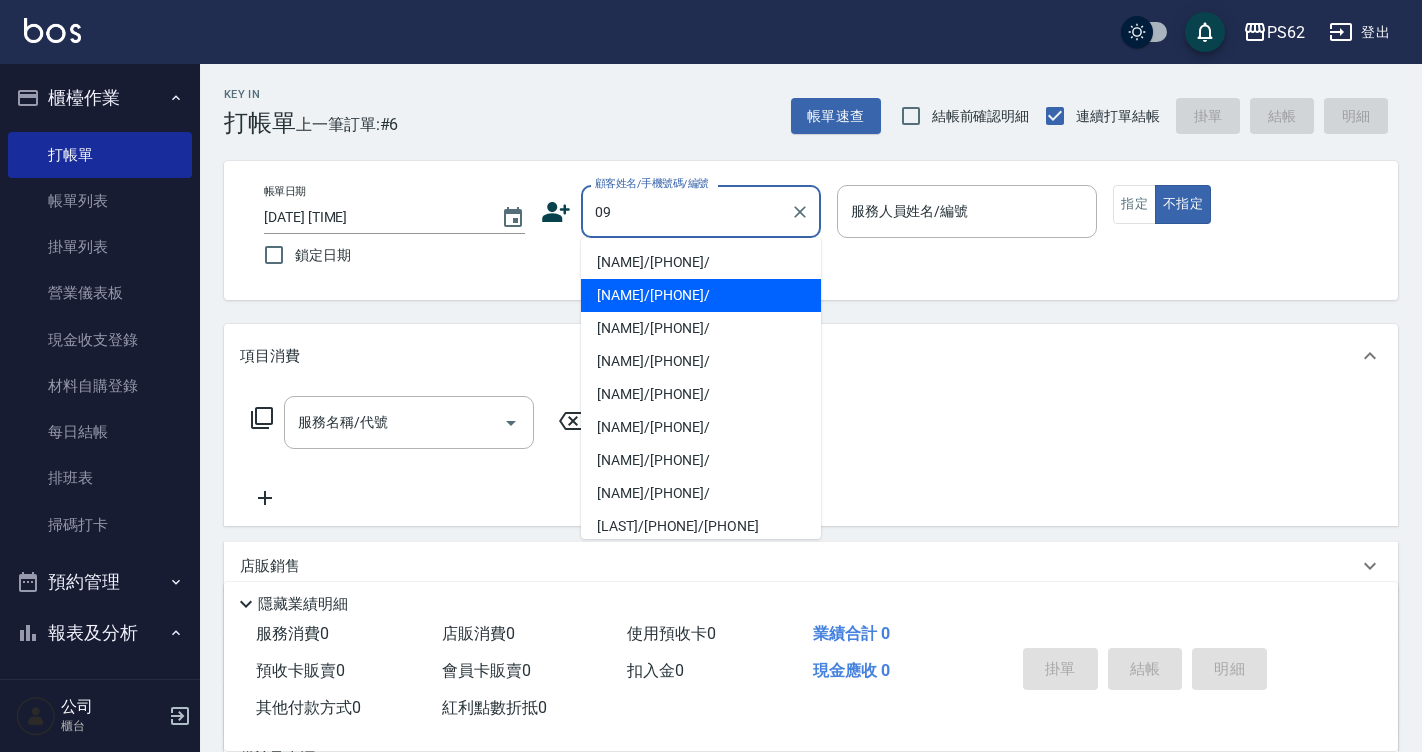 type on "[NAME]/[PHONE]/" 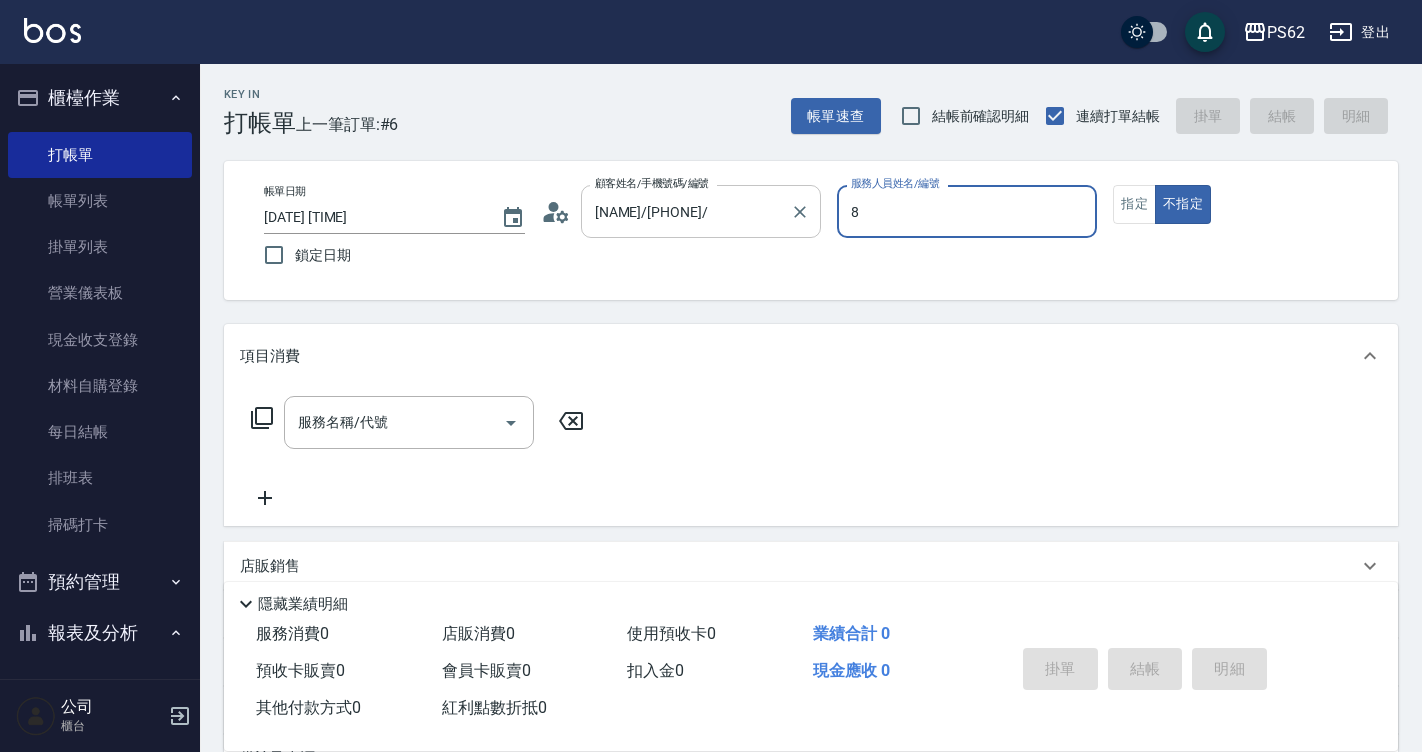 type on "[NAME]-[NUMBER]" 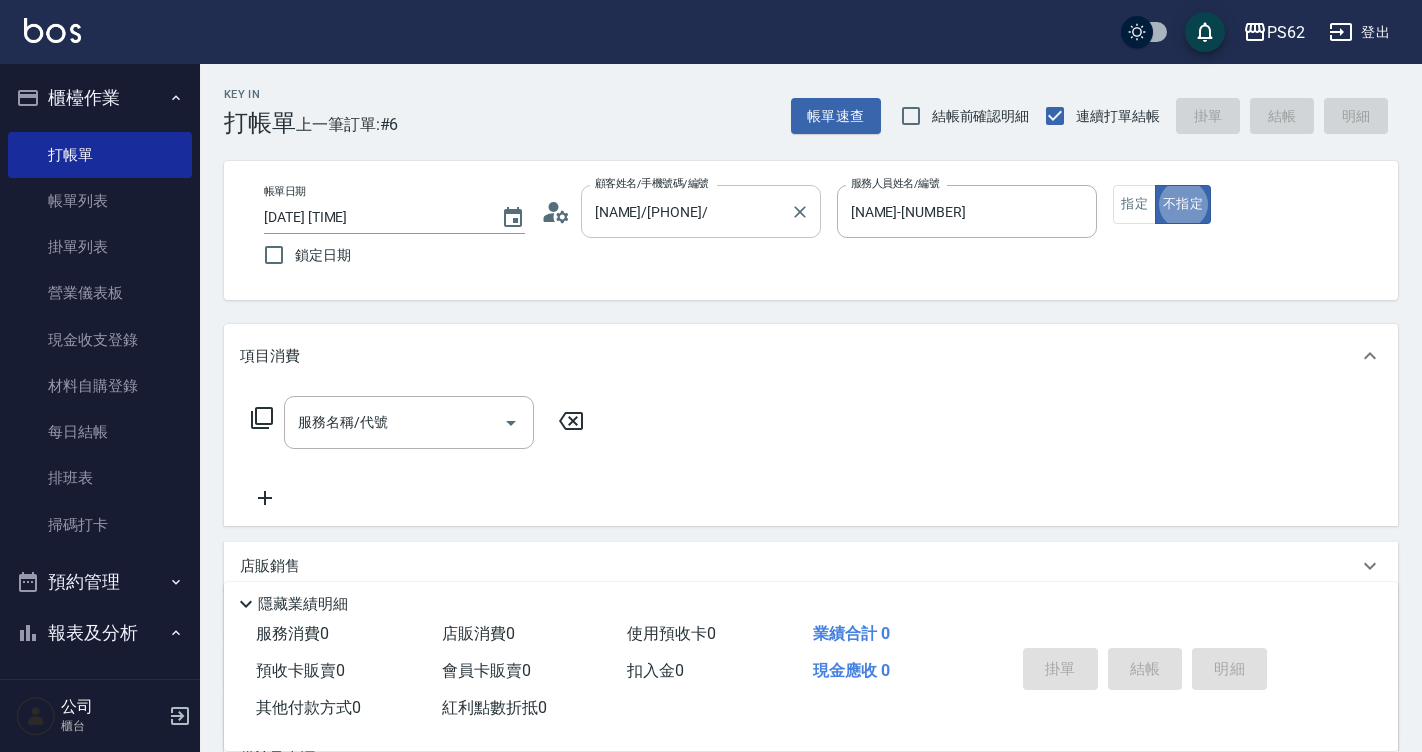 type on "false" 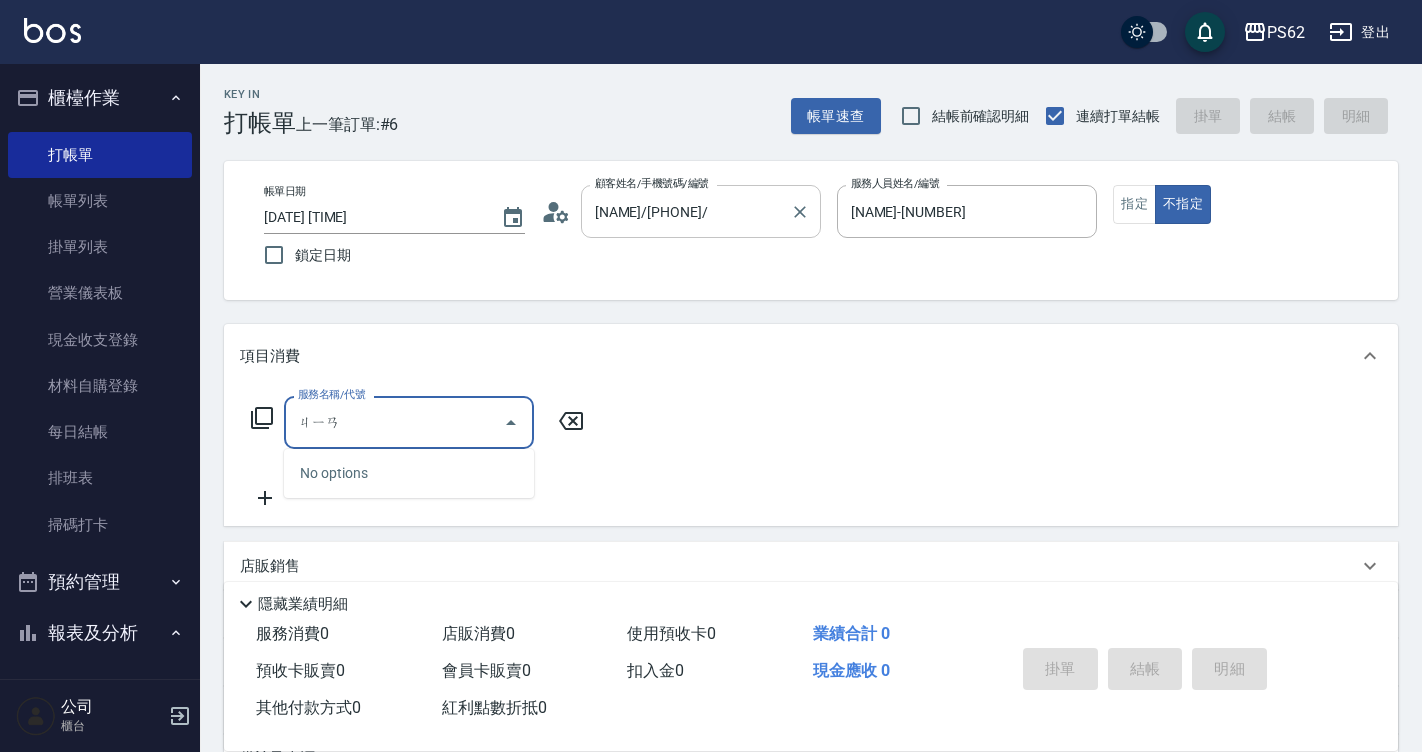 type on "檢" 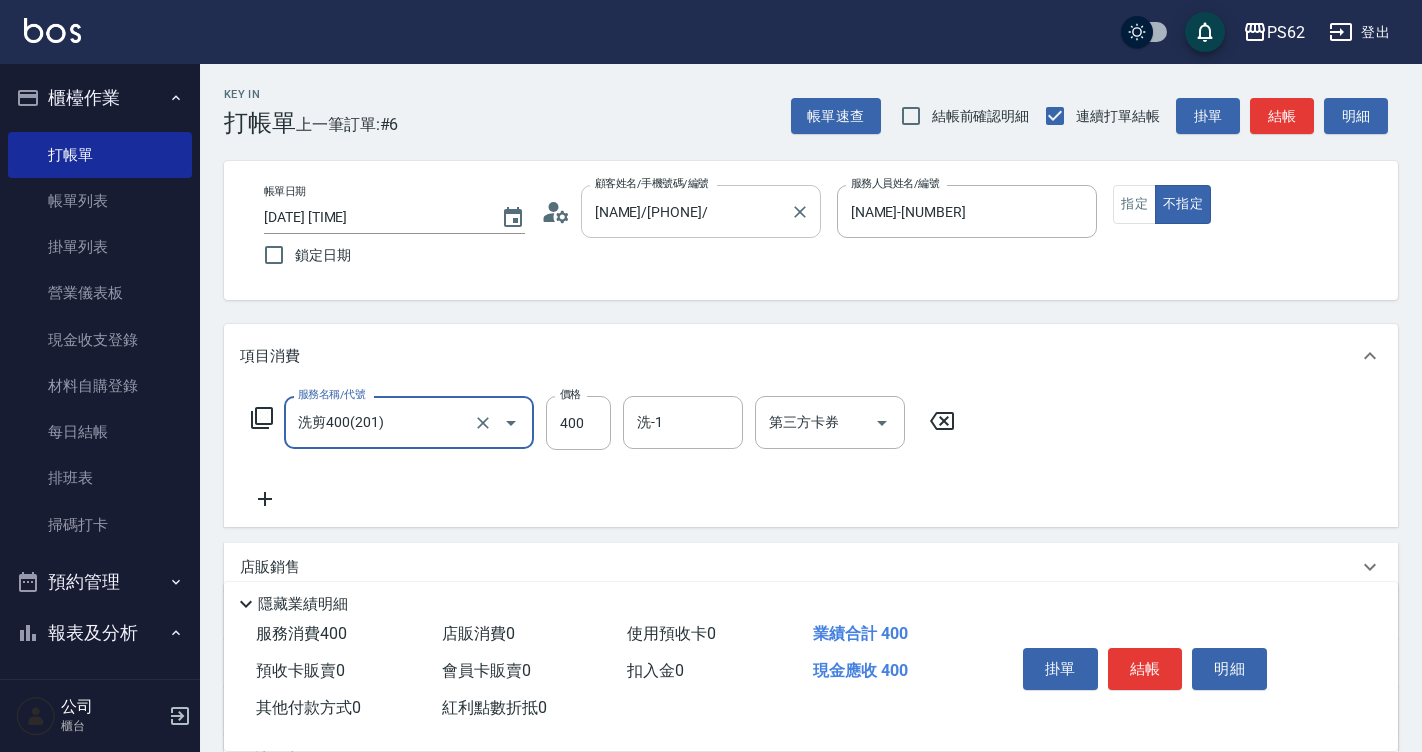 type on "洗剪400(201)" 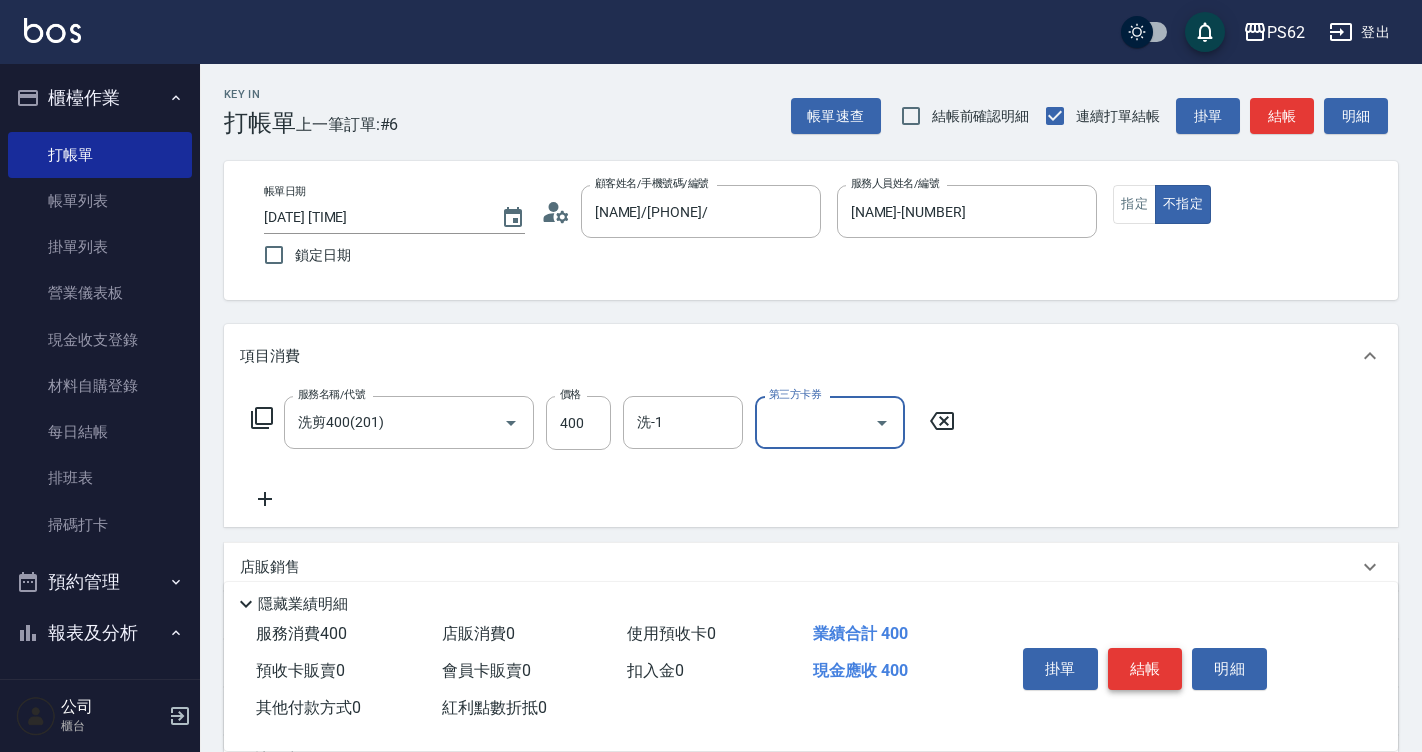 click on "結帳" at bounding box center [1145, 669] 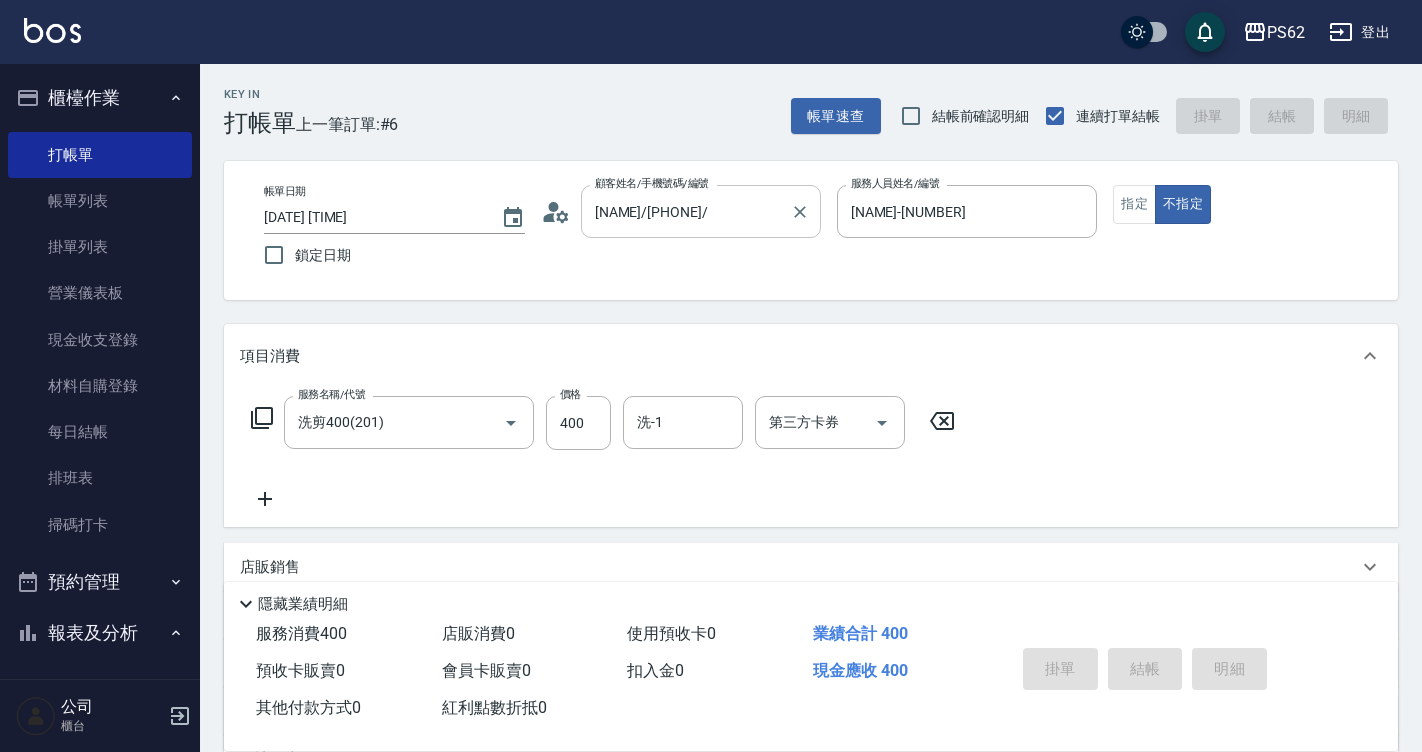 type on "[DATE] [TIME]" 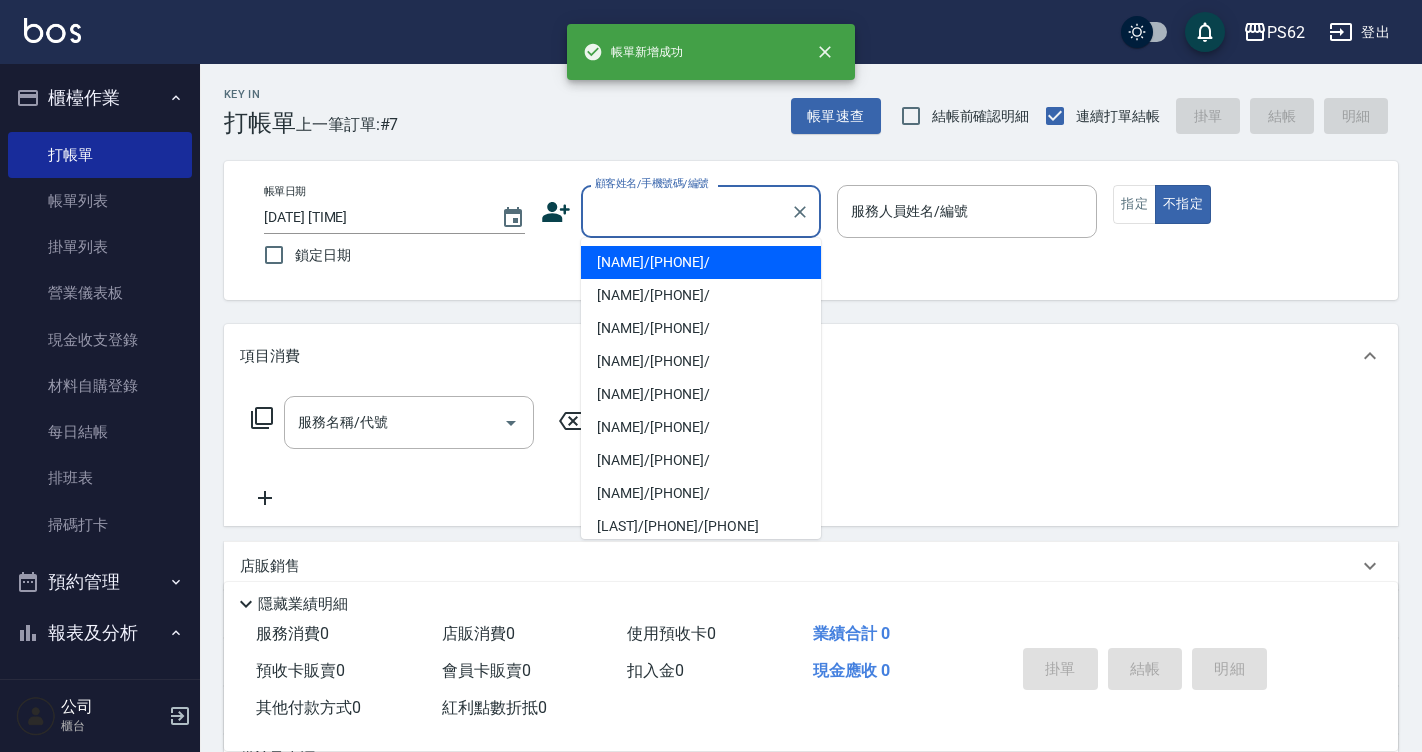 click on "顧客姓名/手機號碼/編號" at bounding box center (686, 211) 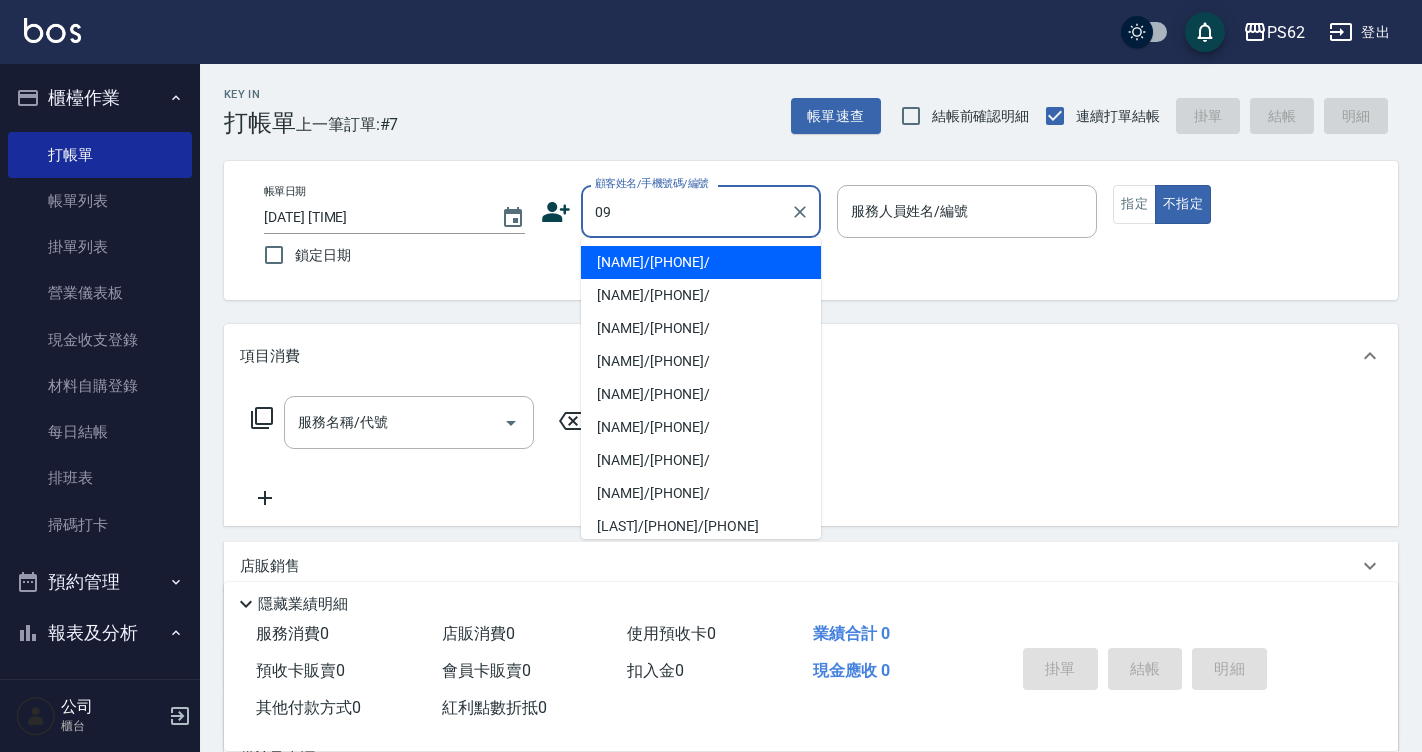 type on "[NAME]/[PHONE]/" 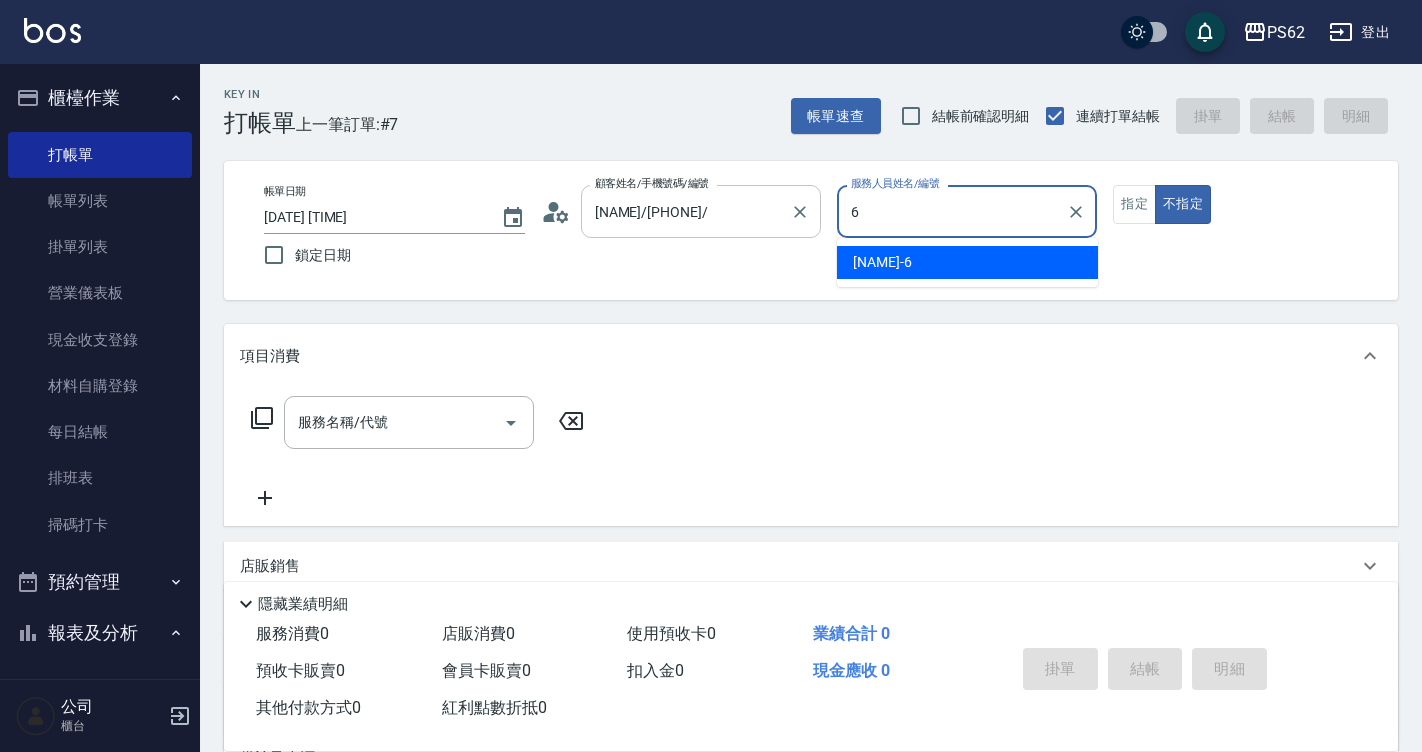 type on "A咪-6" 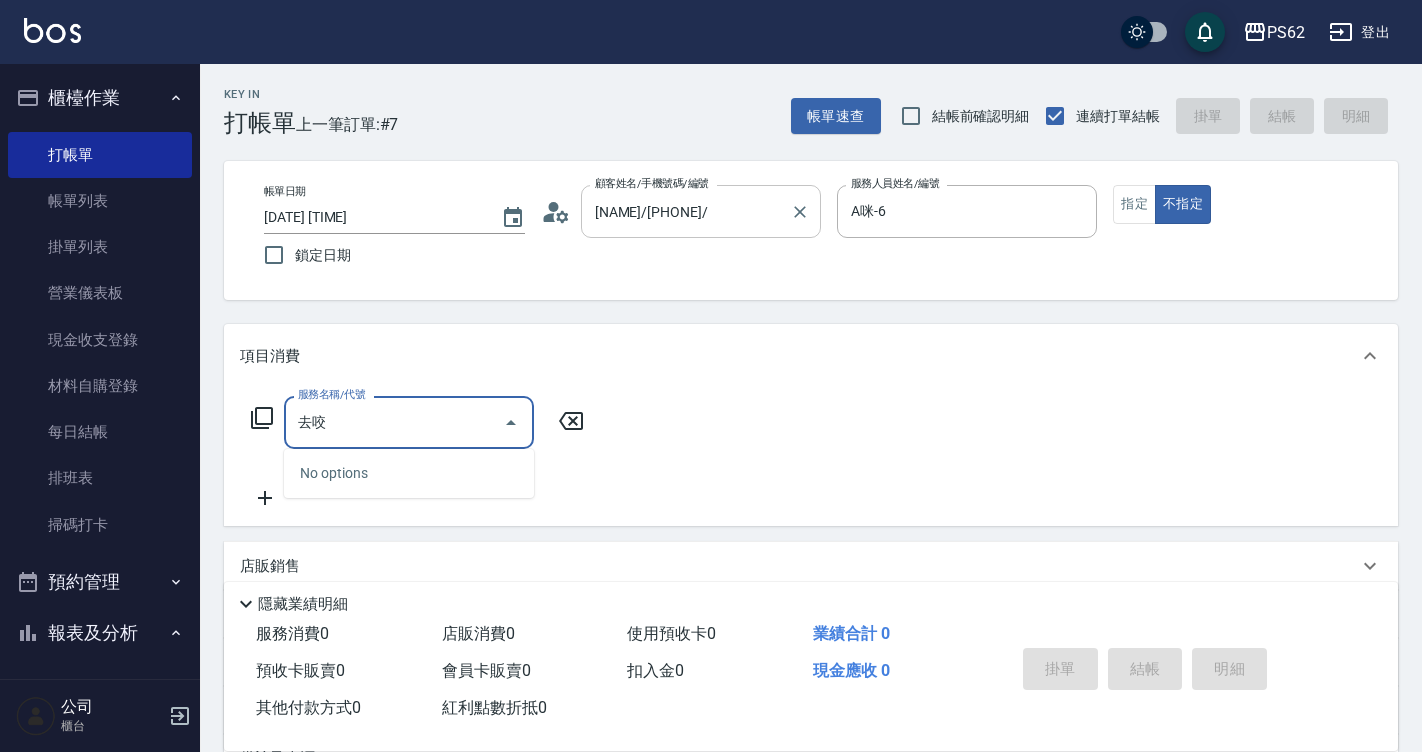 type on "去" 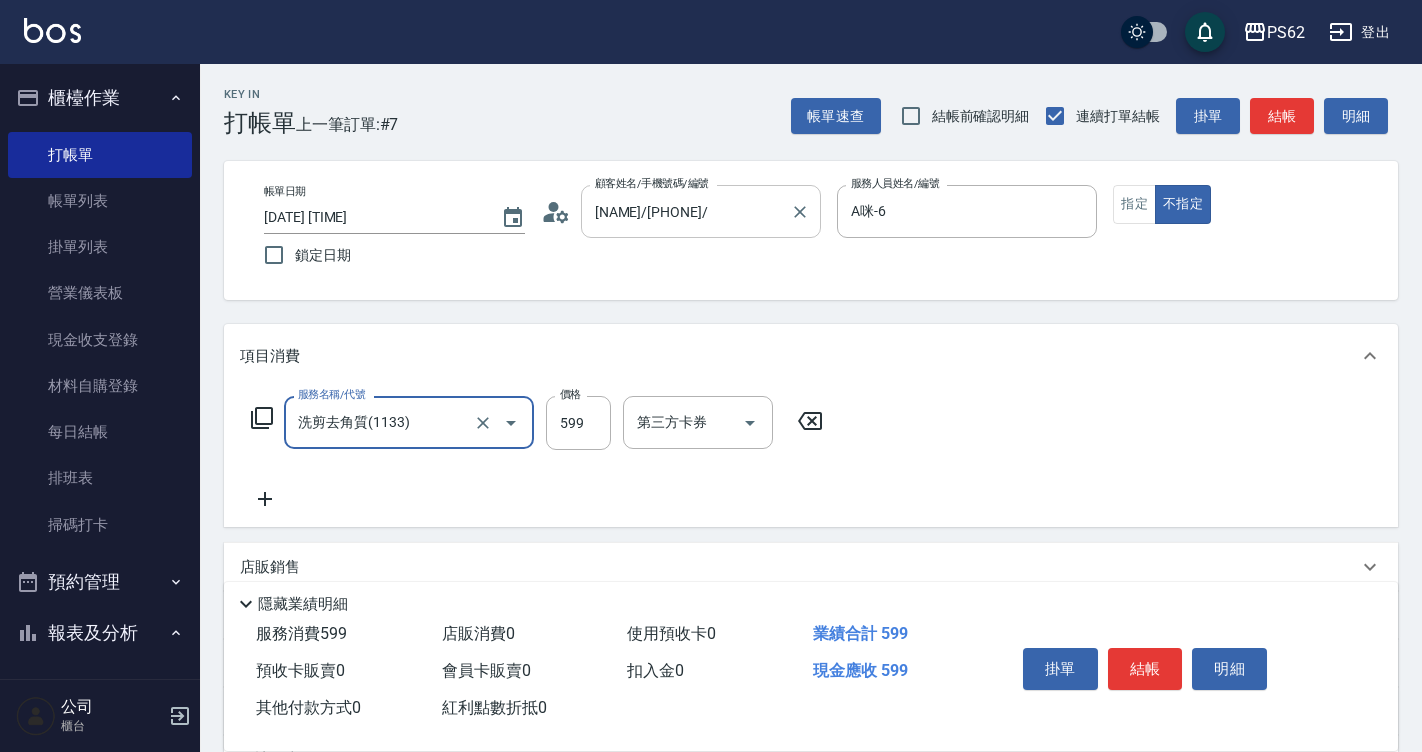 type on "洗剪去角質(1133)" 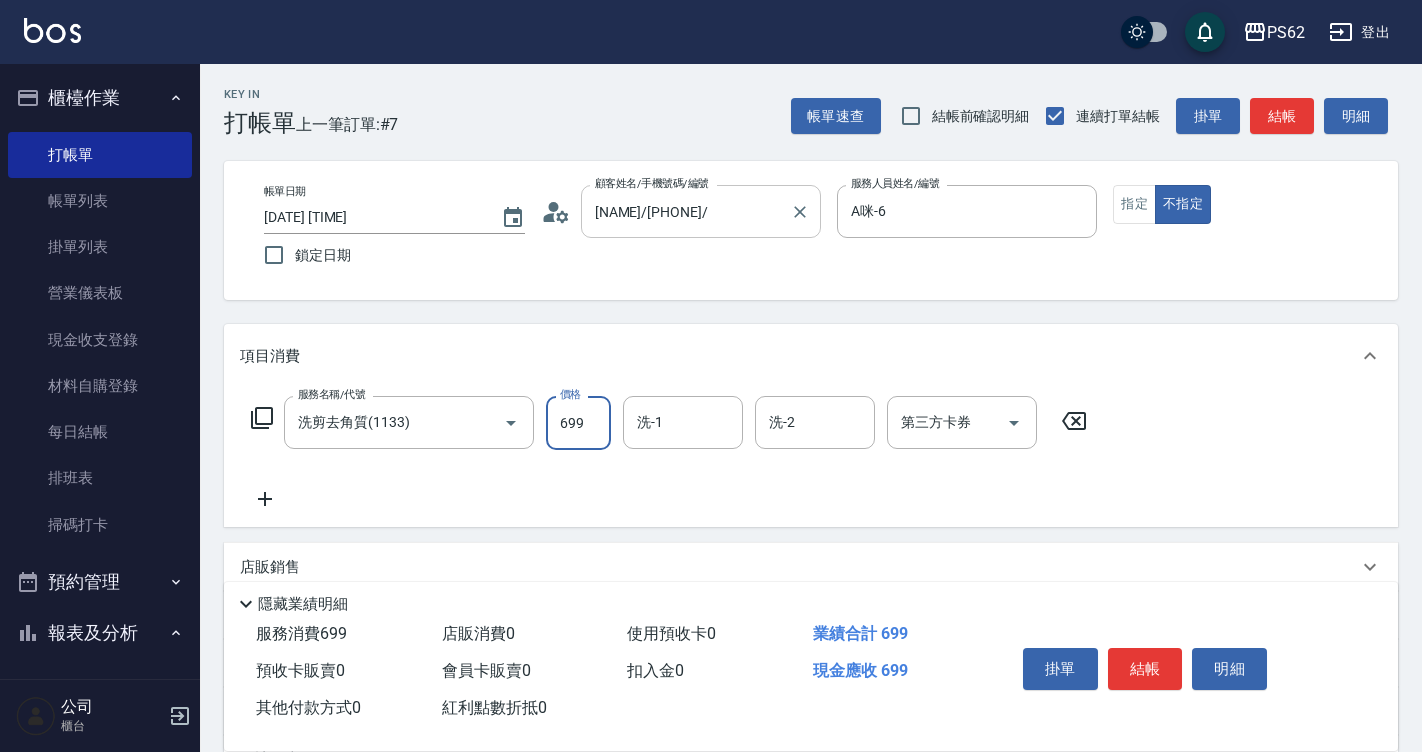 type on "699" 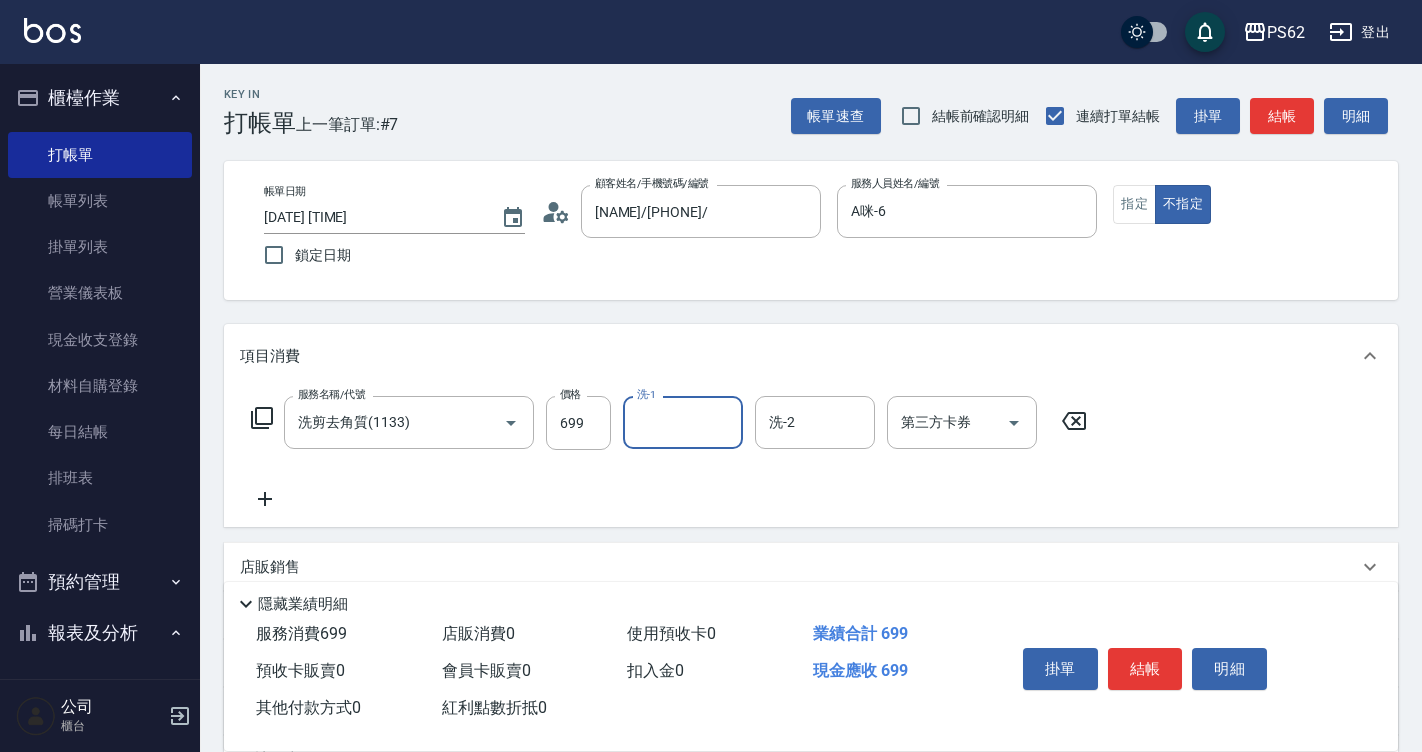 click on "結帳" at bounding box center [1145, 669] 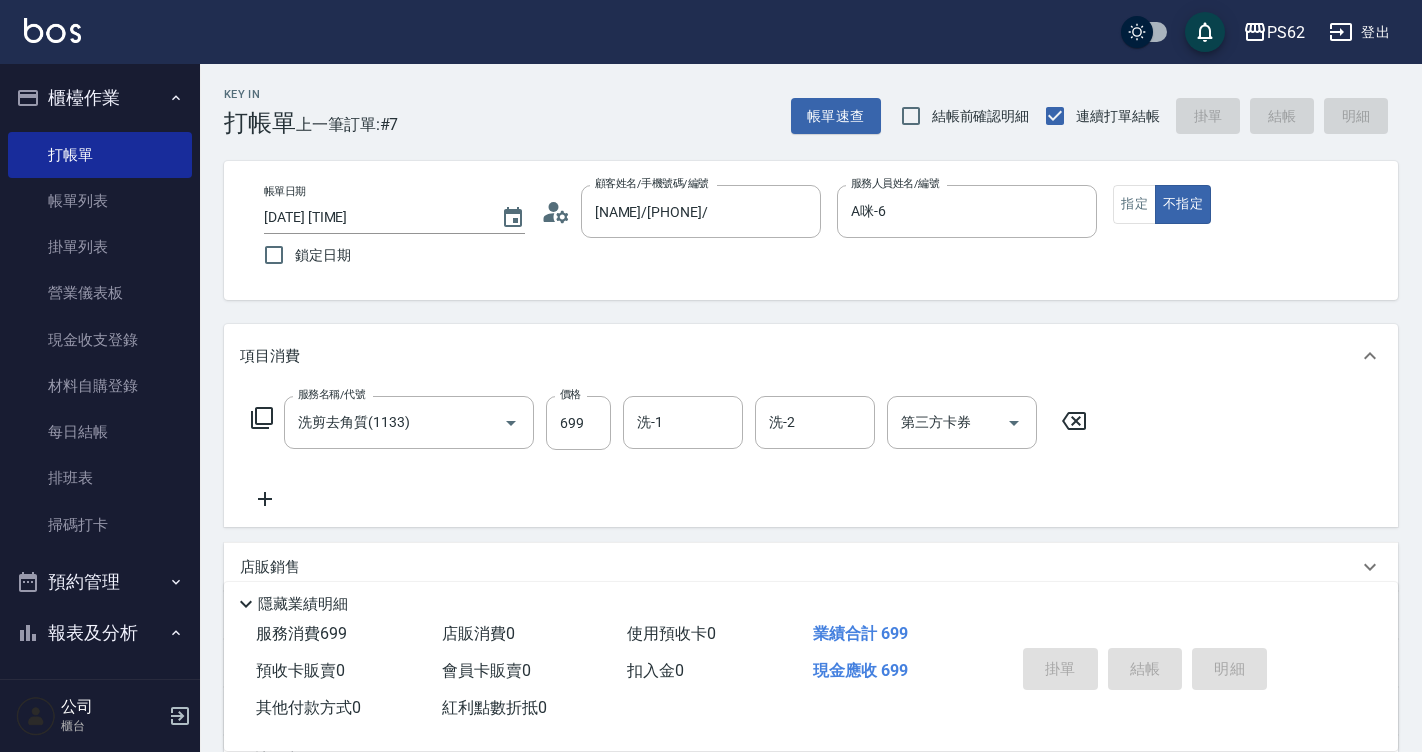 type 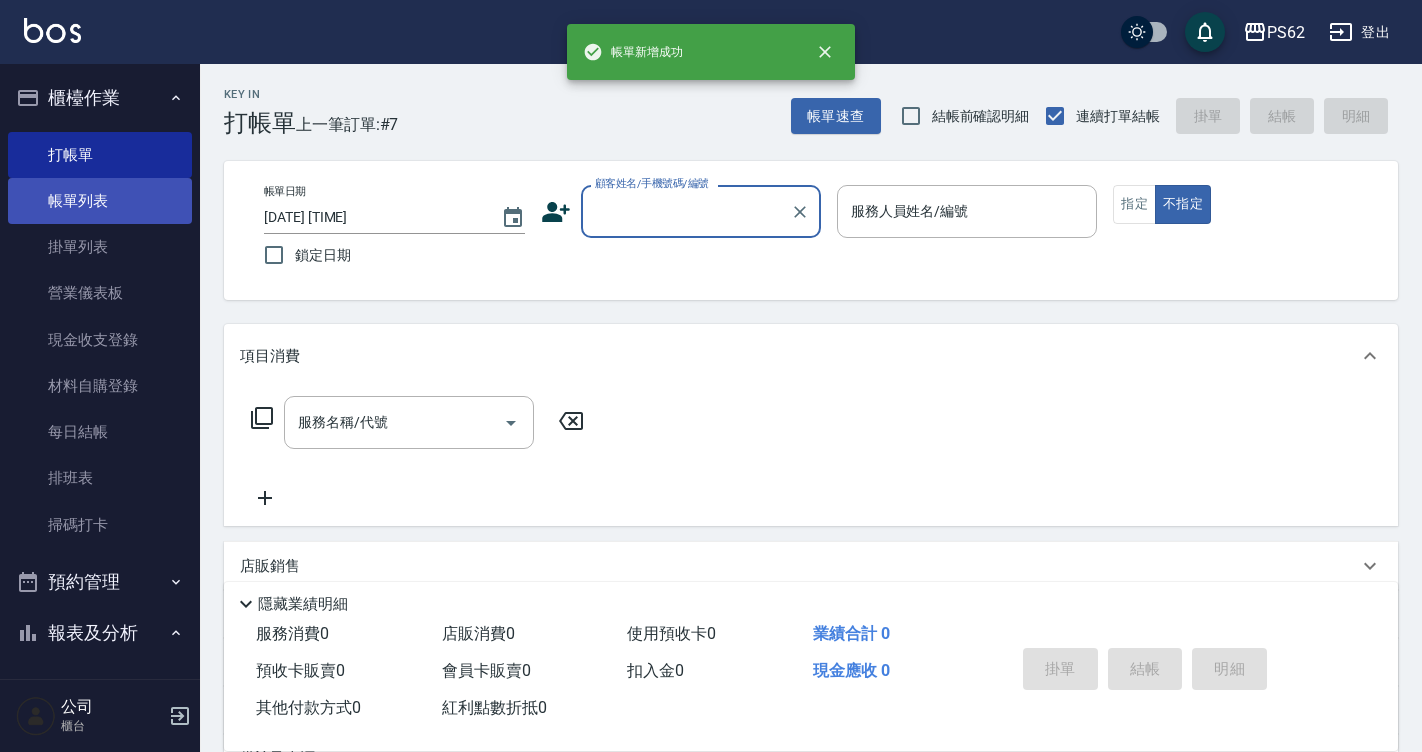 click on "帳單列表" at bounding box center (100, 201) 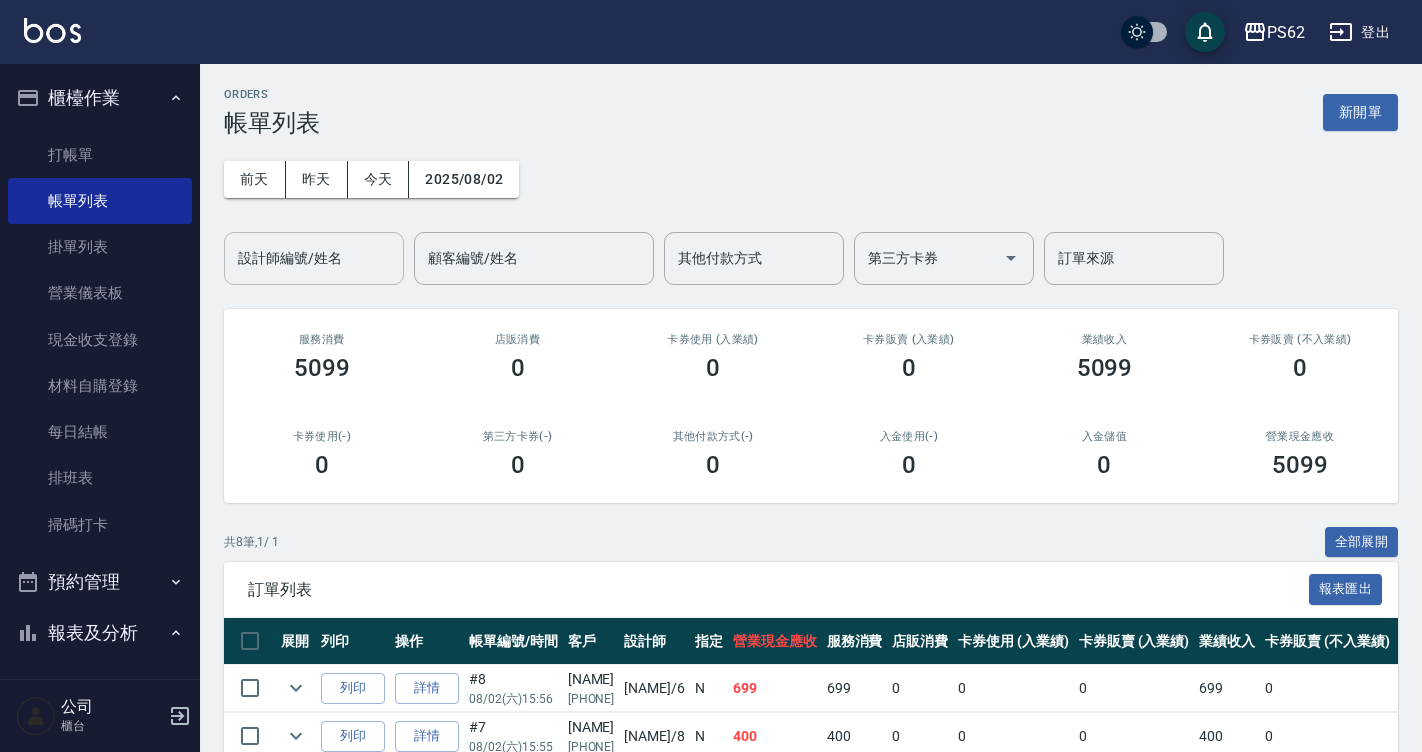click on "設計師編號/姓名" at bounding box center [314, 258] 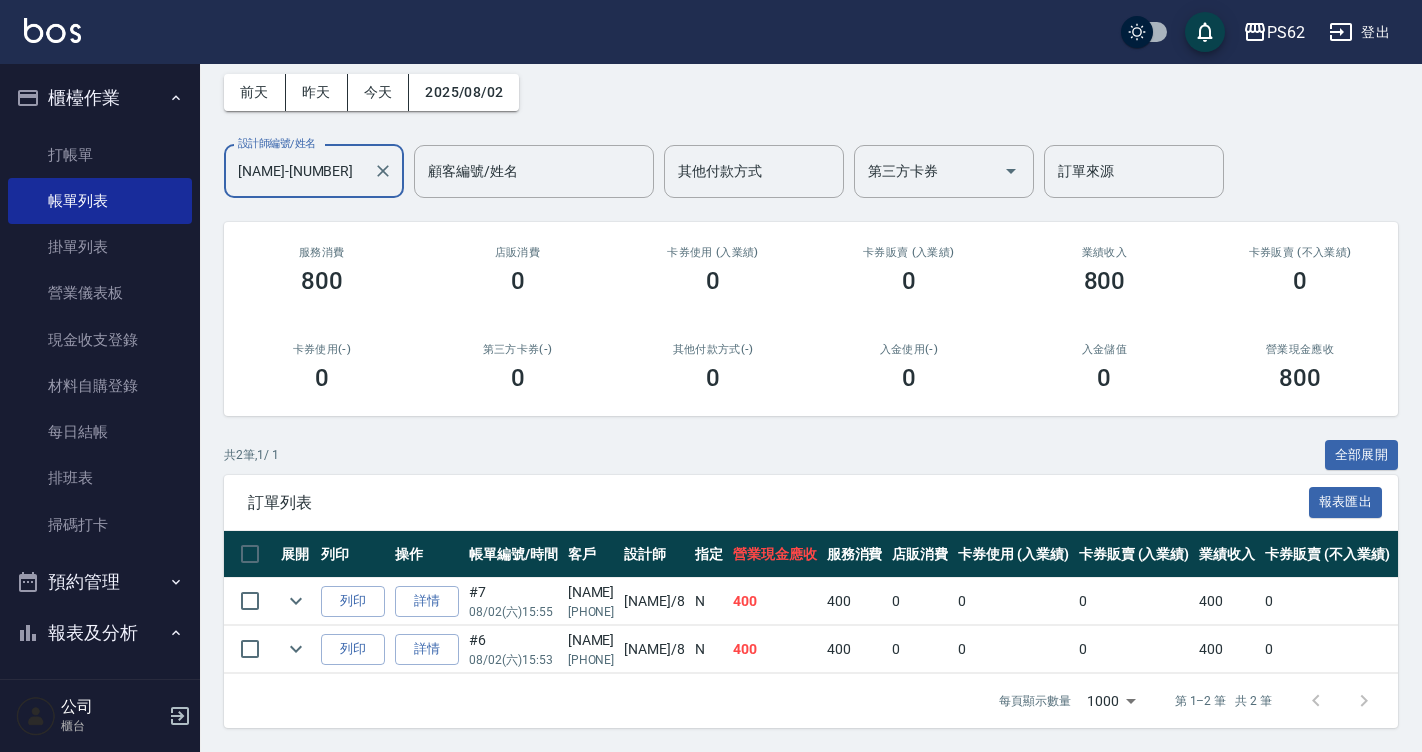 scroll, scrollTop: 102, scrollLeft: 0, axis: vertical 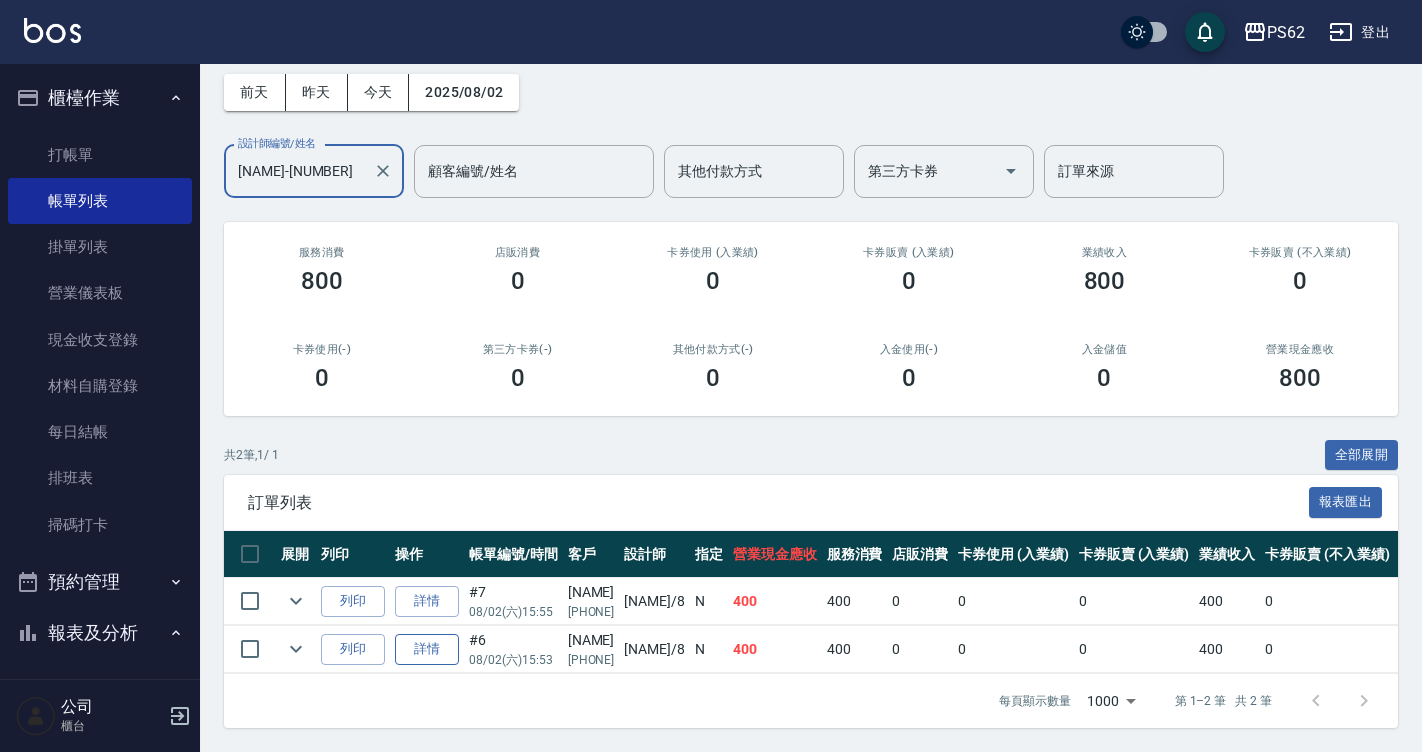 type on "[NAME]-[NUMBER]" 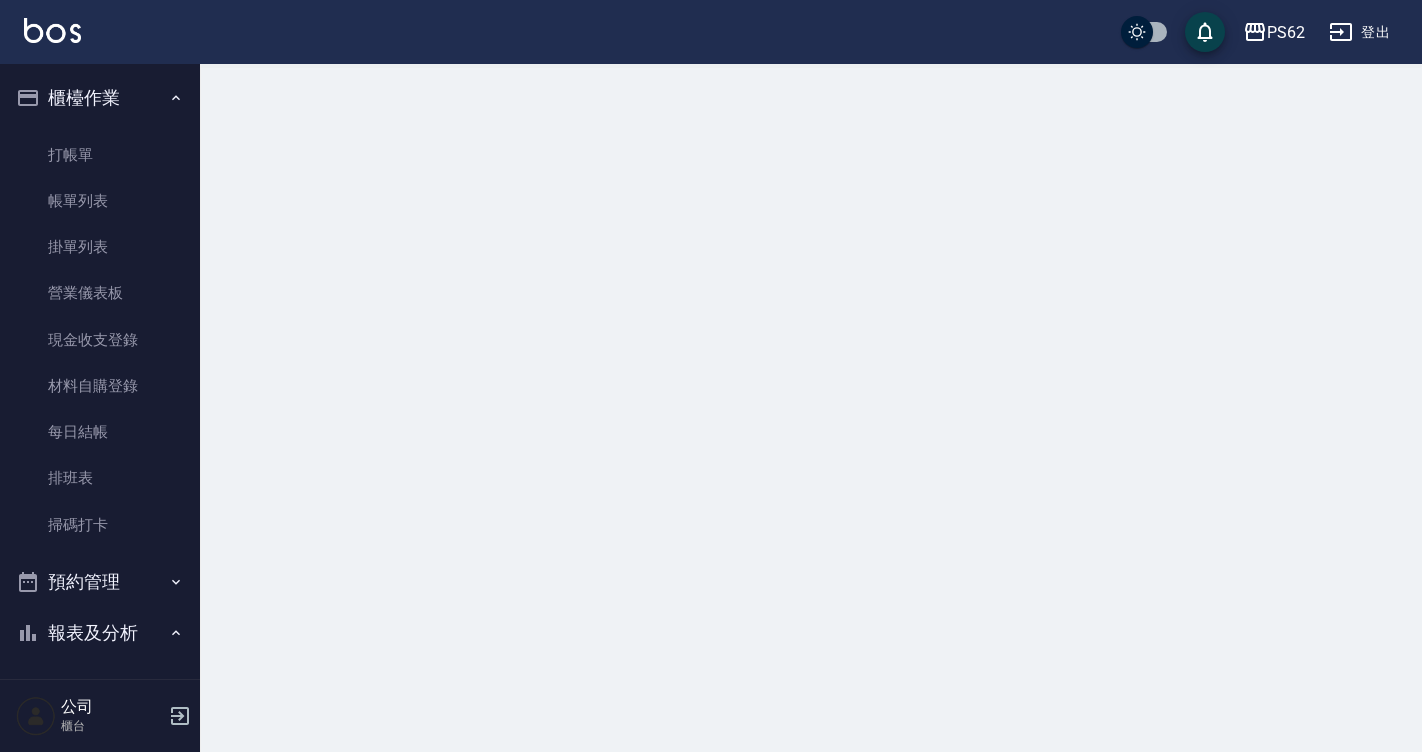 scroll, scrollTop: 0, scrollLeft: 0, axis: both 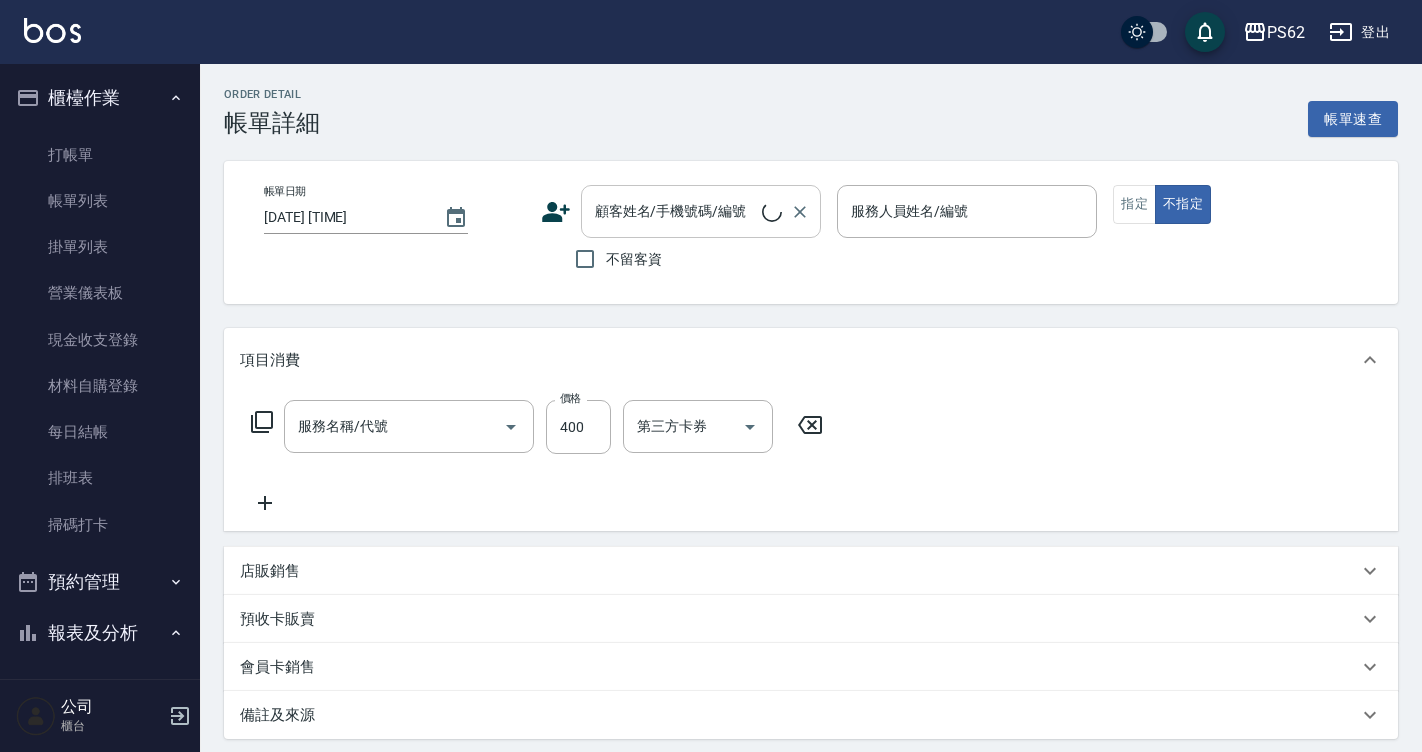 type on "洗剪400(201)" 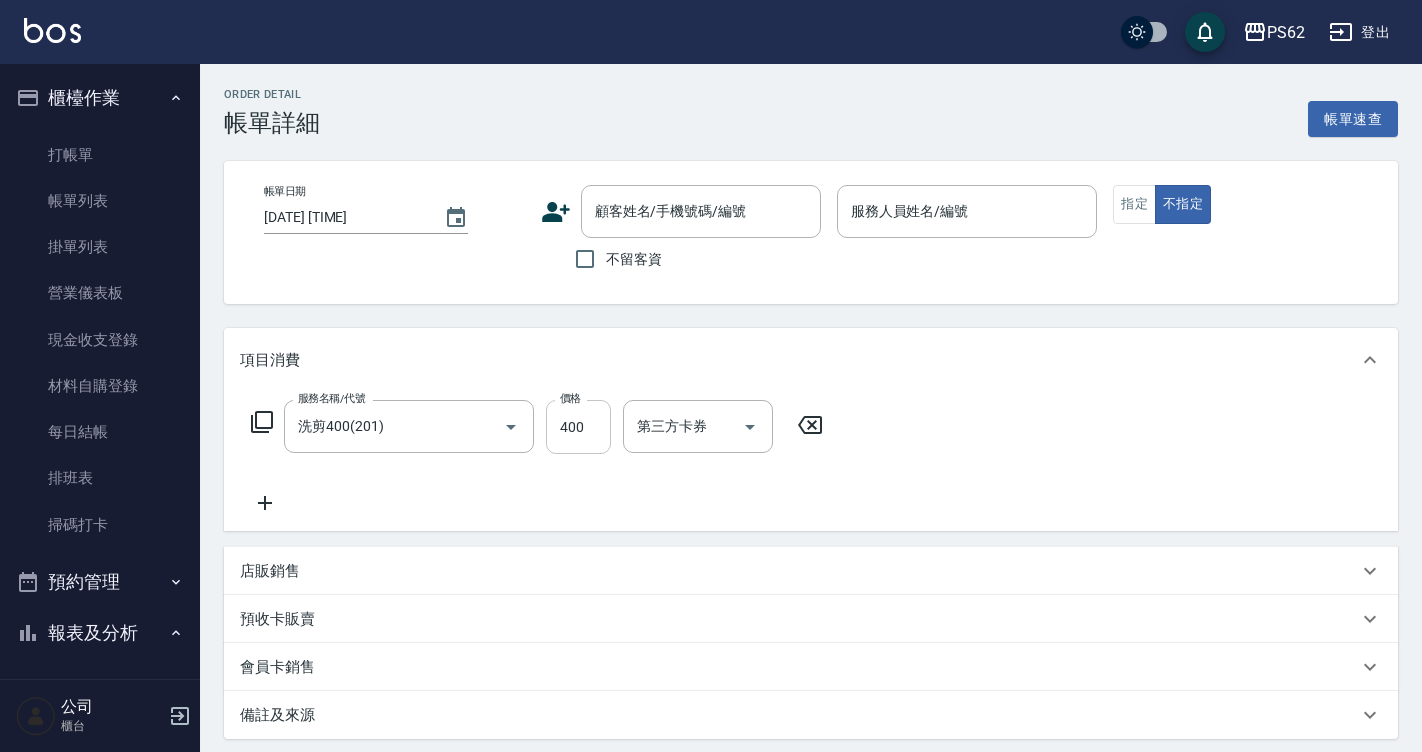 click on "400" at bounding box center [578, 427] 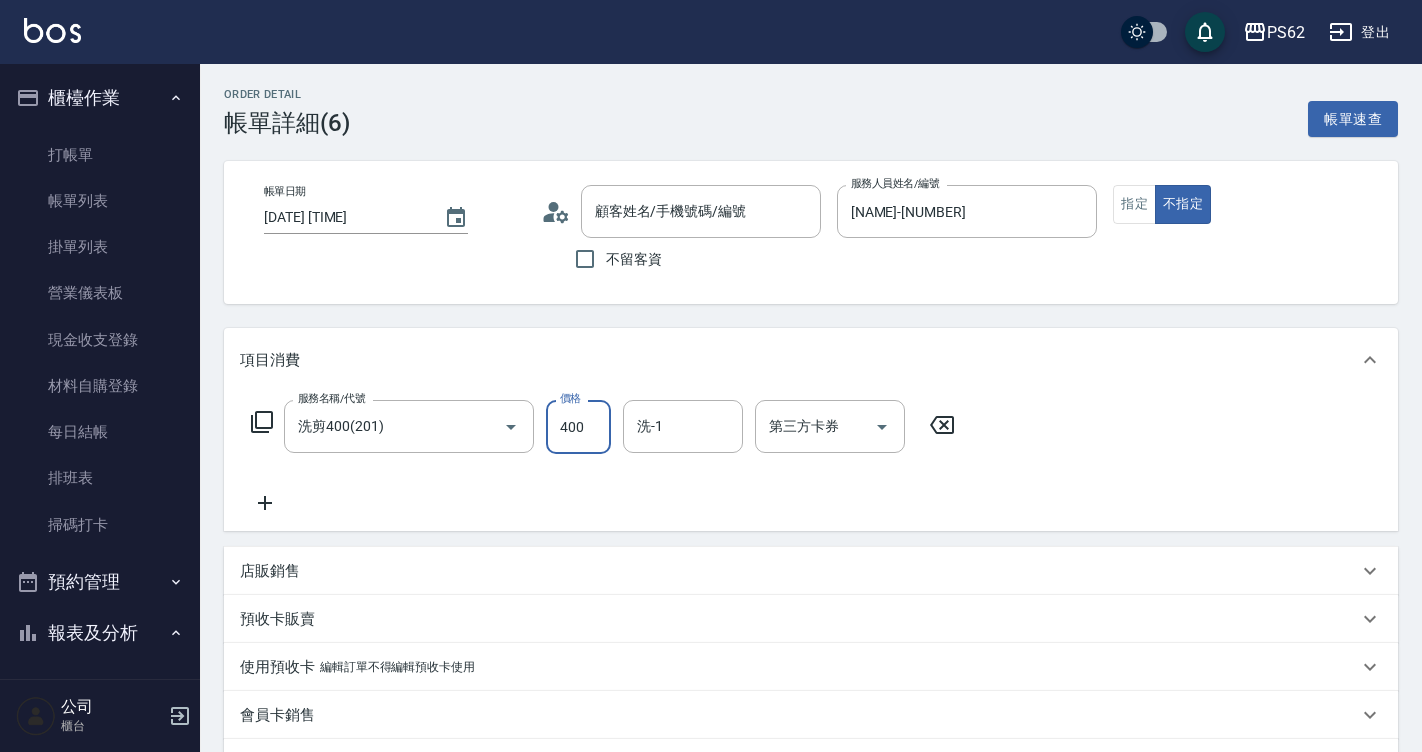 type on "[DATE] [TIME]" 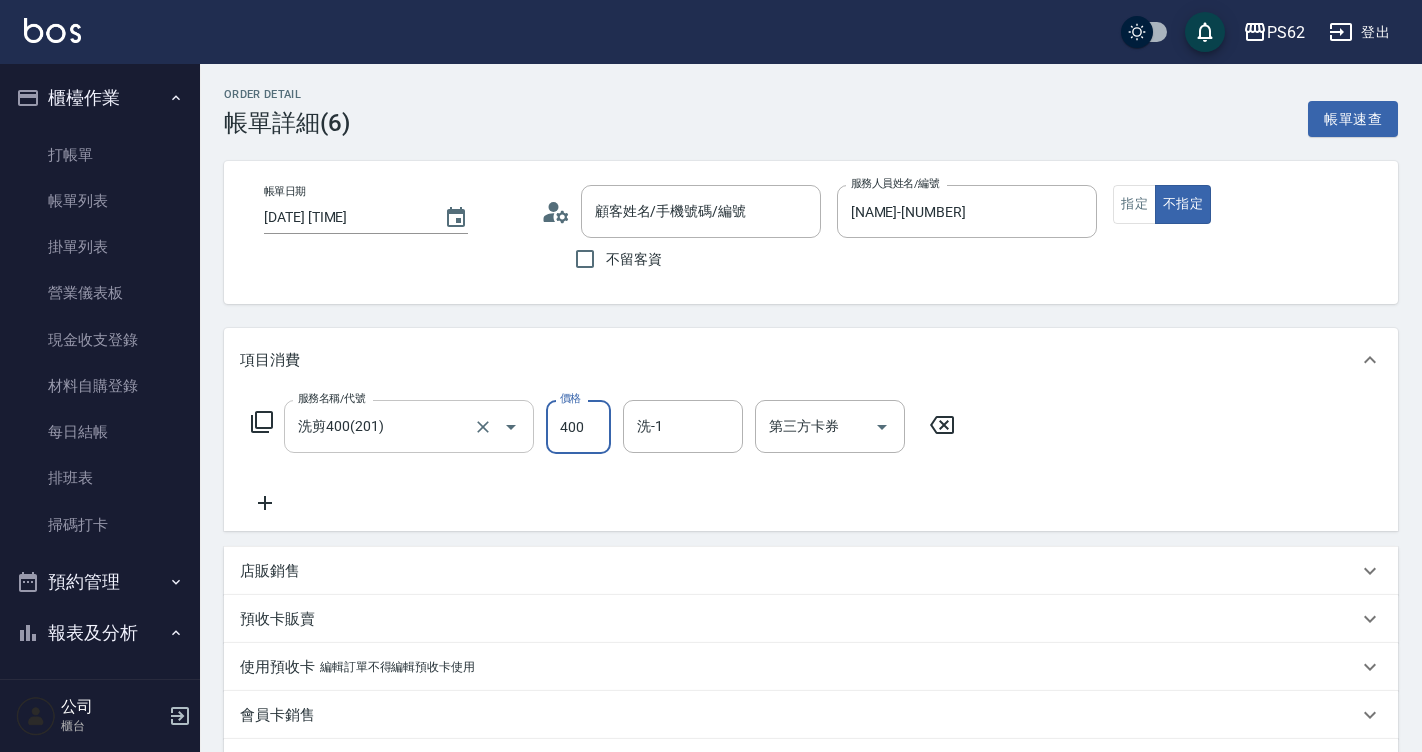 type on "[NAME]/[PHONE]/" 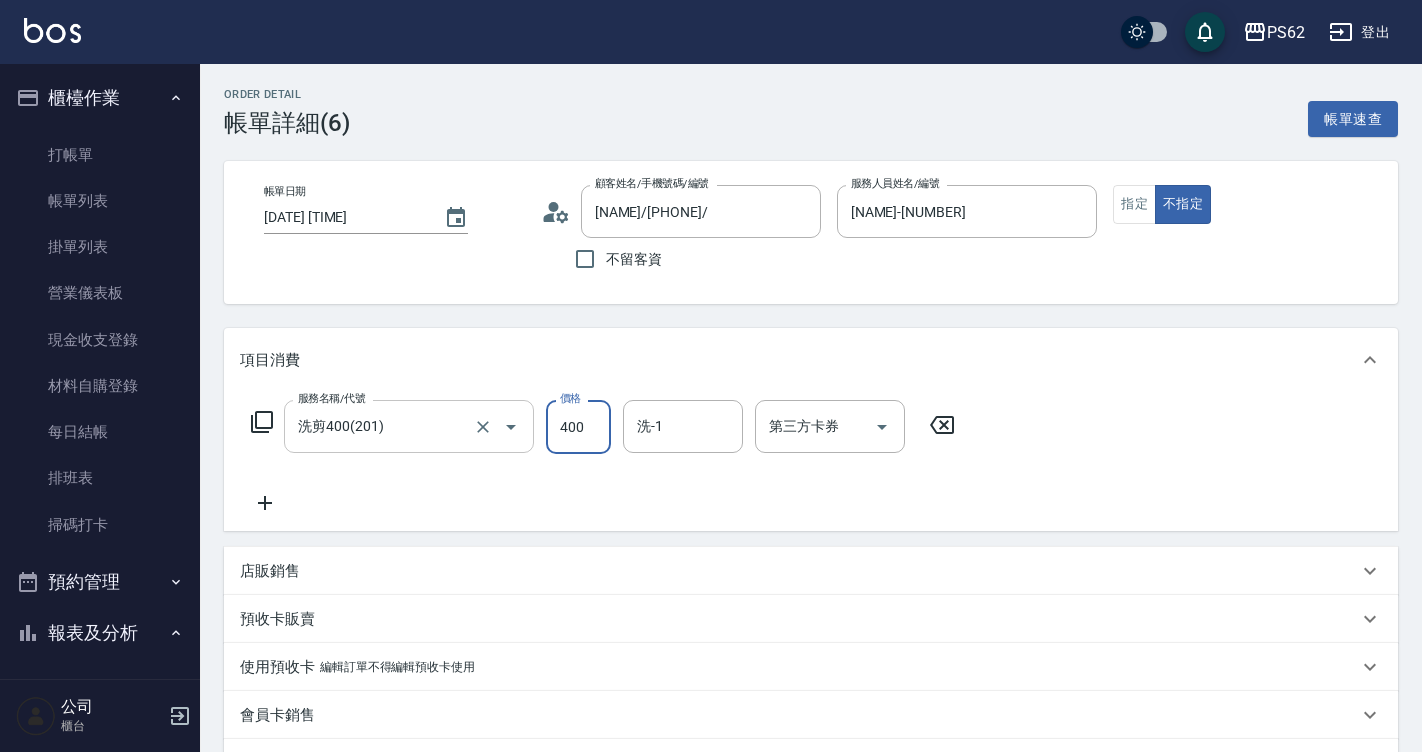 click at bounding box center [511, 427] 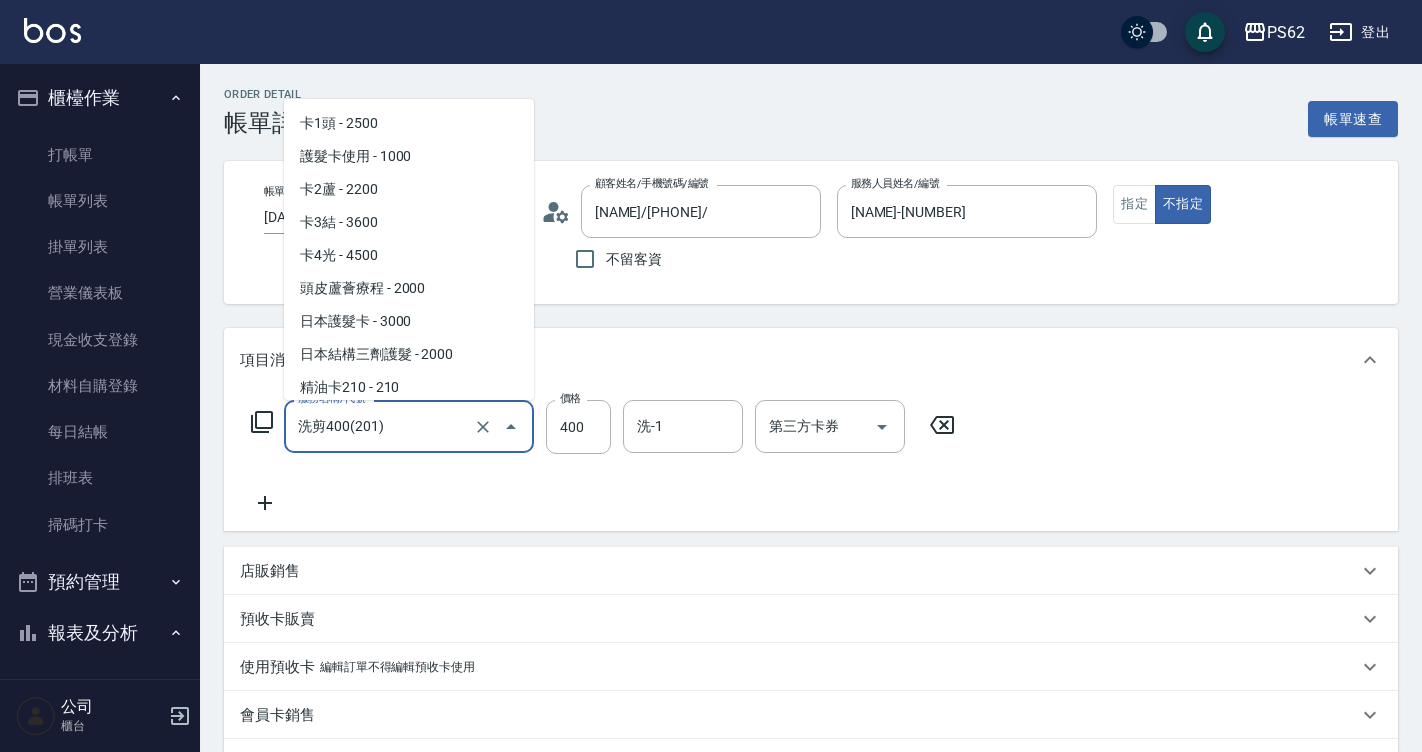 click at bounding box center [511, 427] 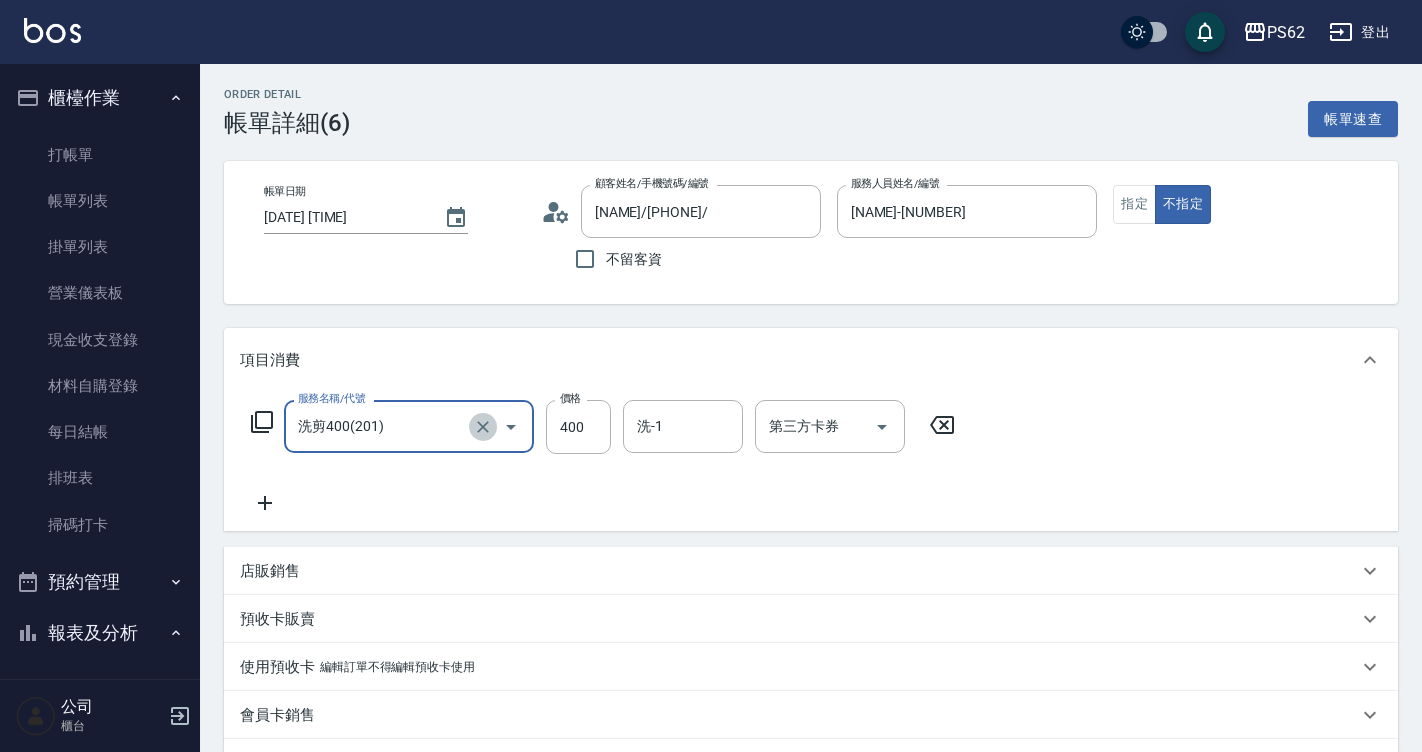 click 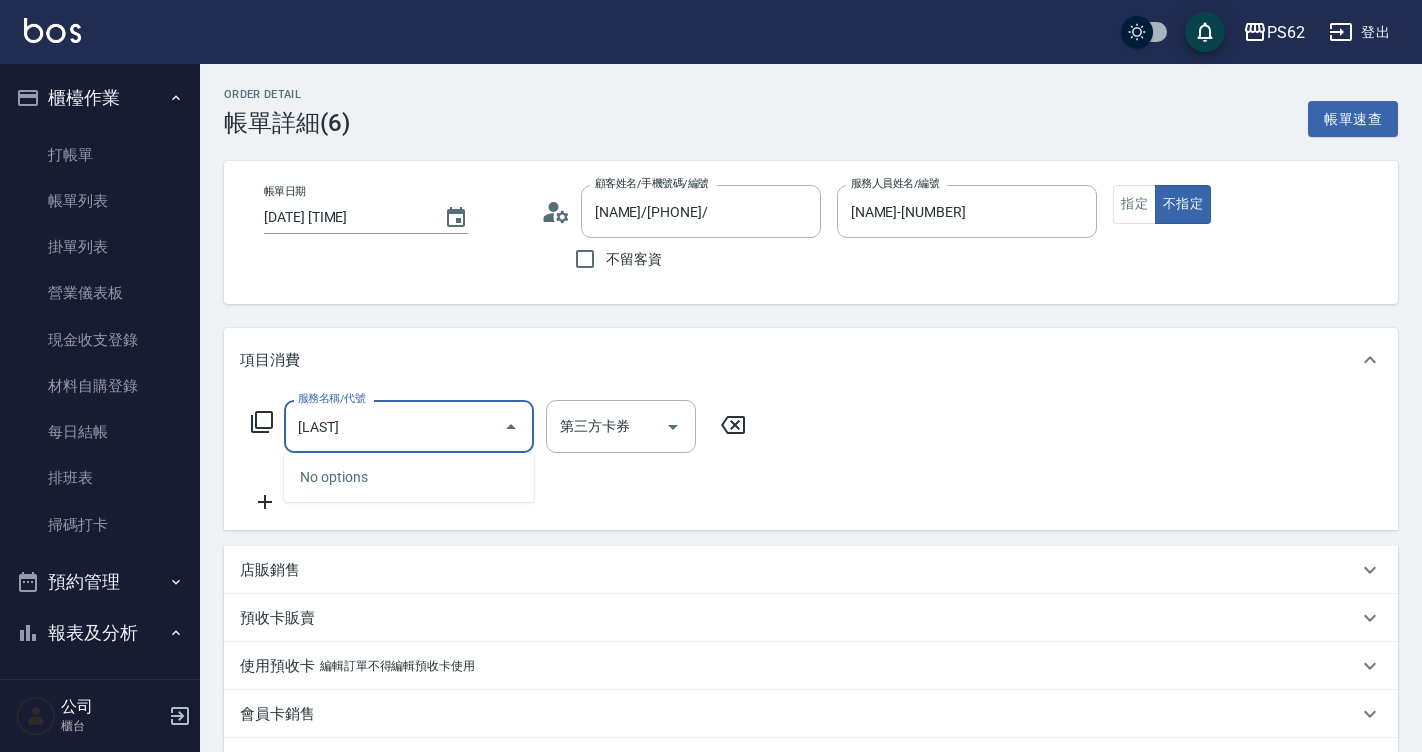 type on "ㄉ" 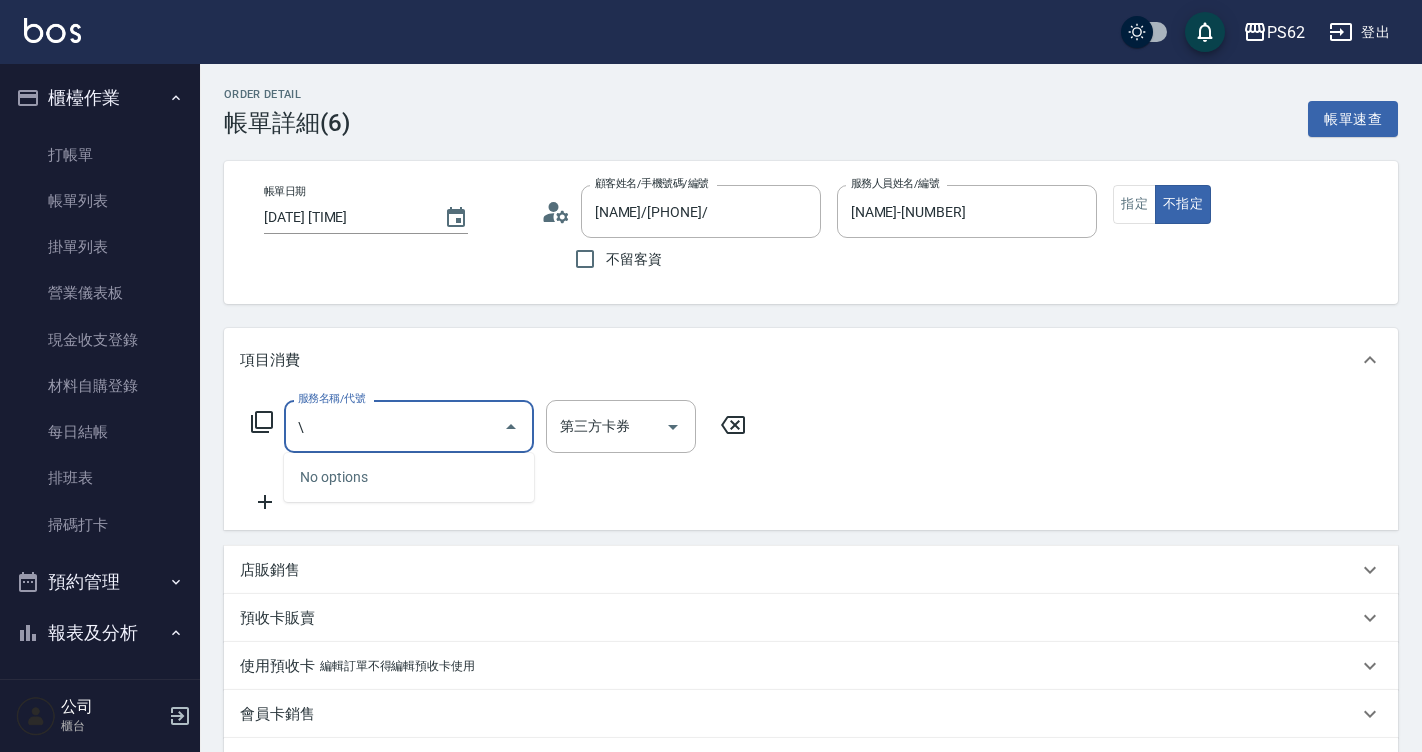 type on "\" 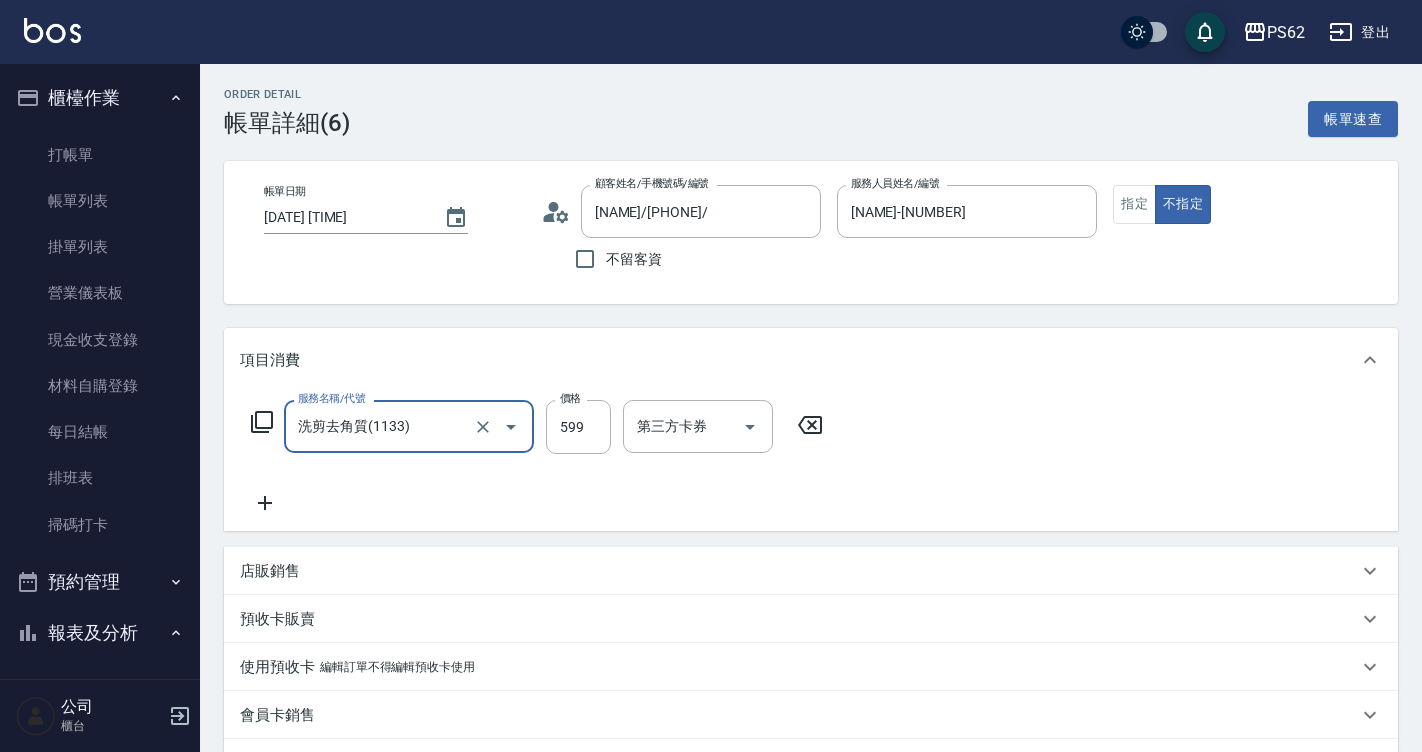 type on "洗剪去角質(1133)" 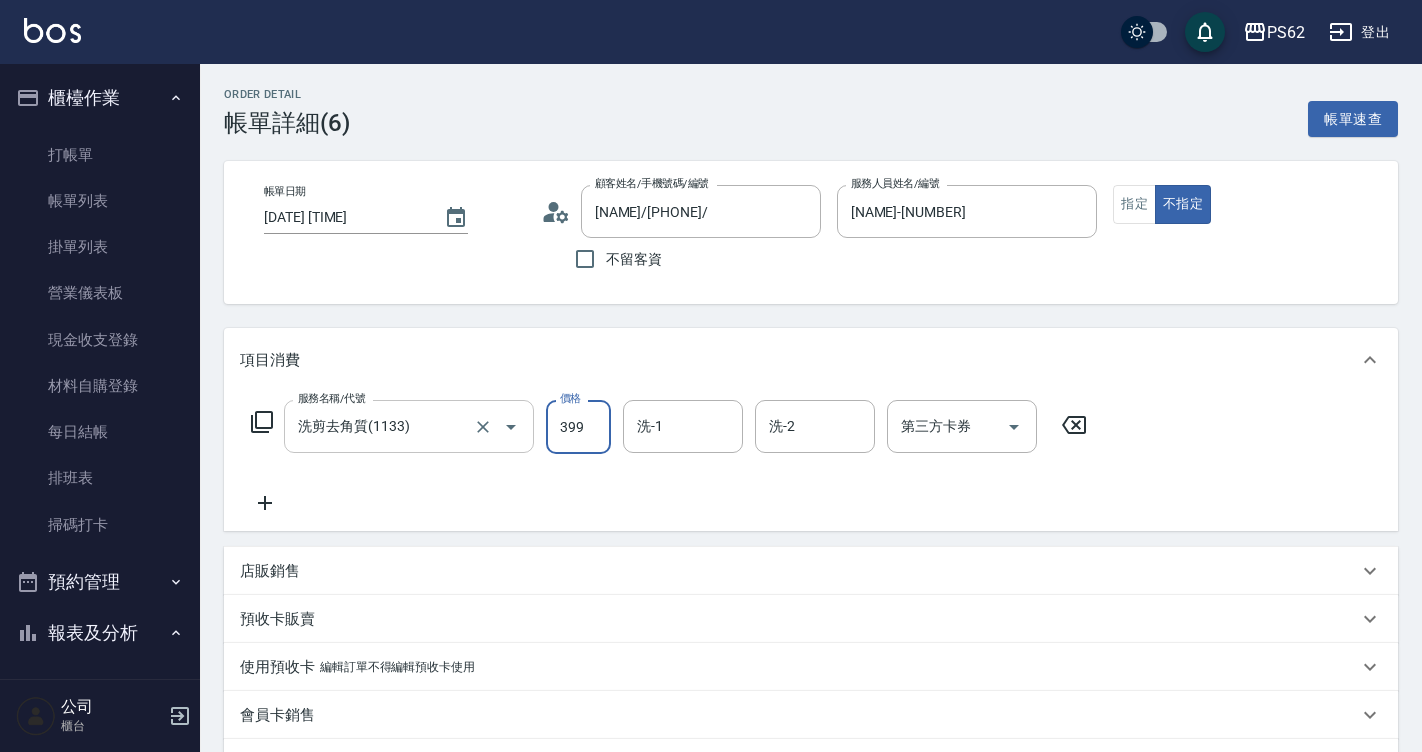 type on "399" 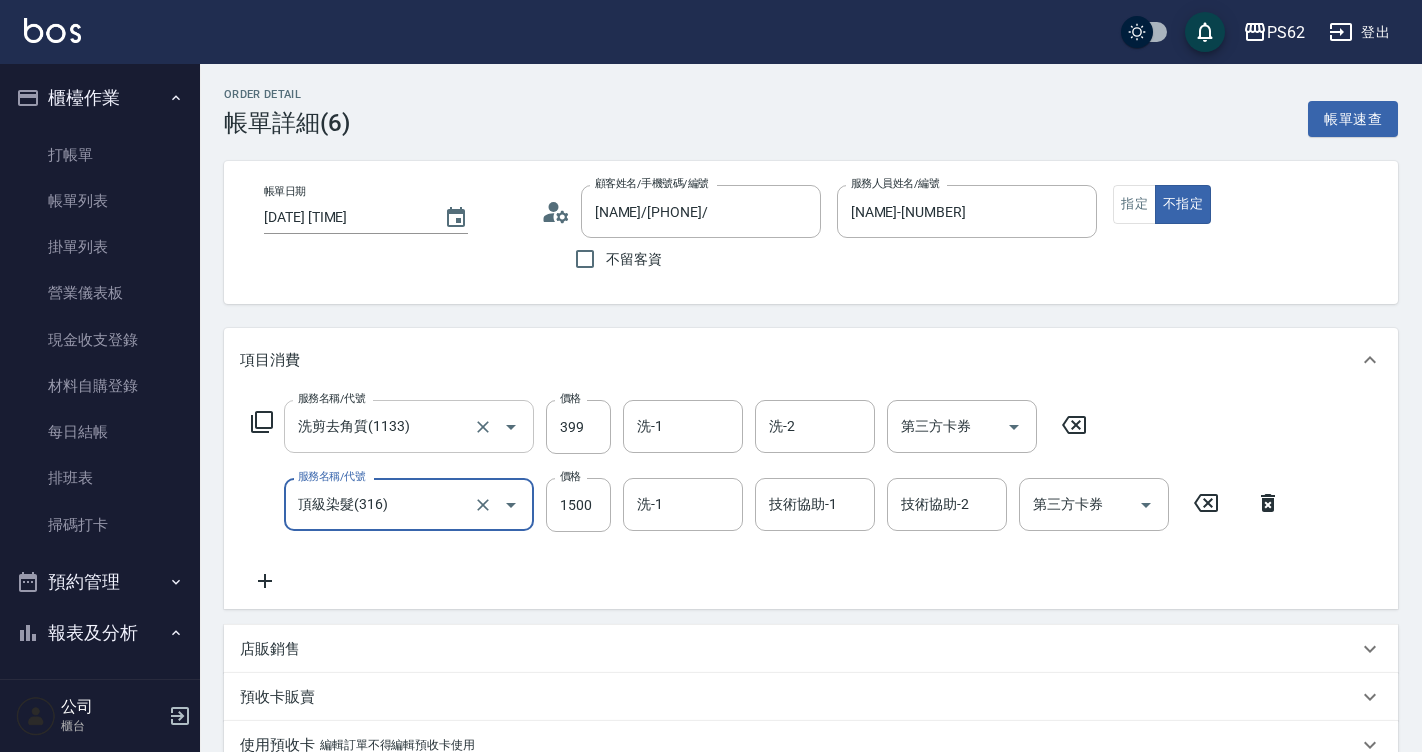 type on "頂級染髮(316)" 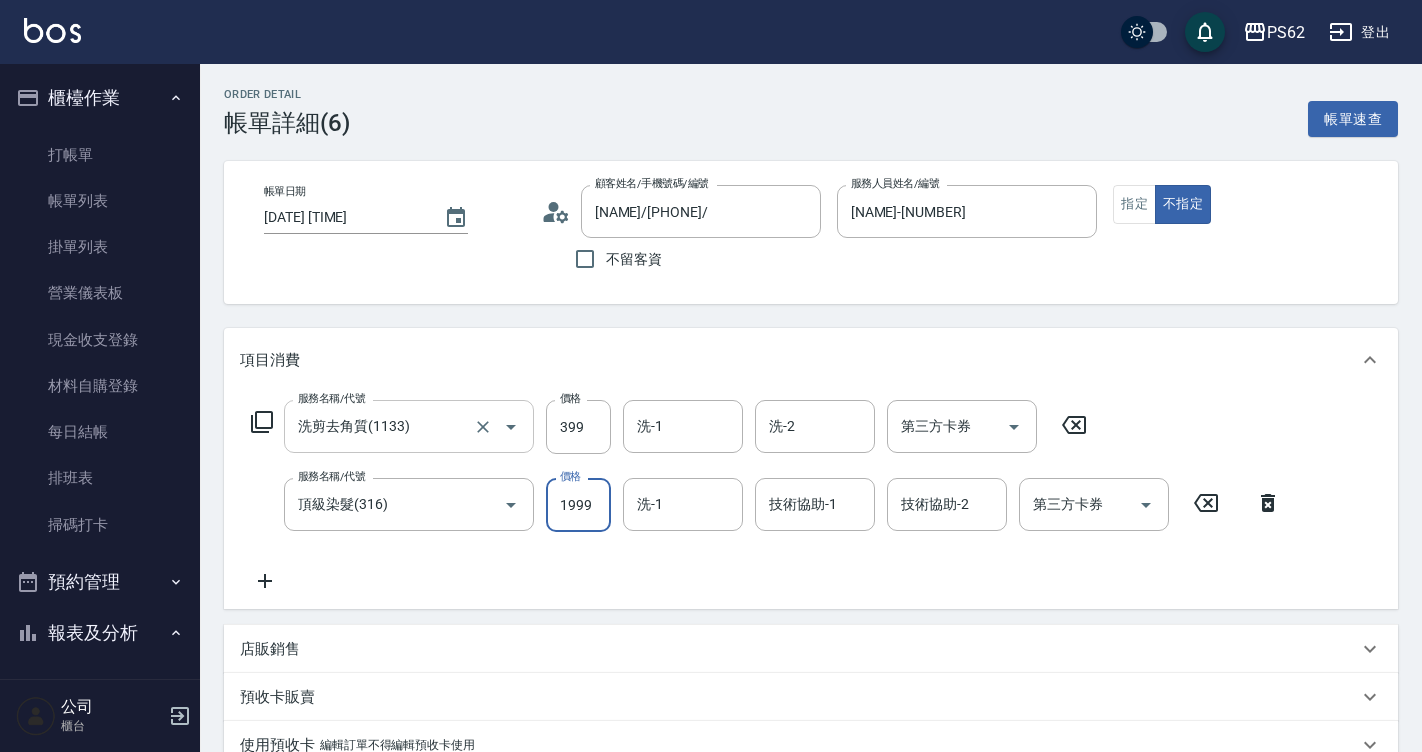 type on "1999" 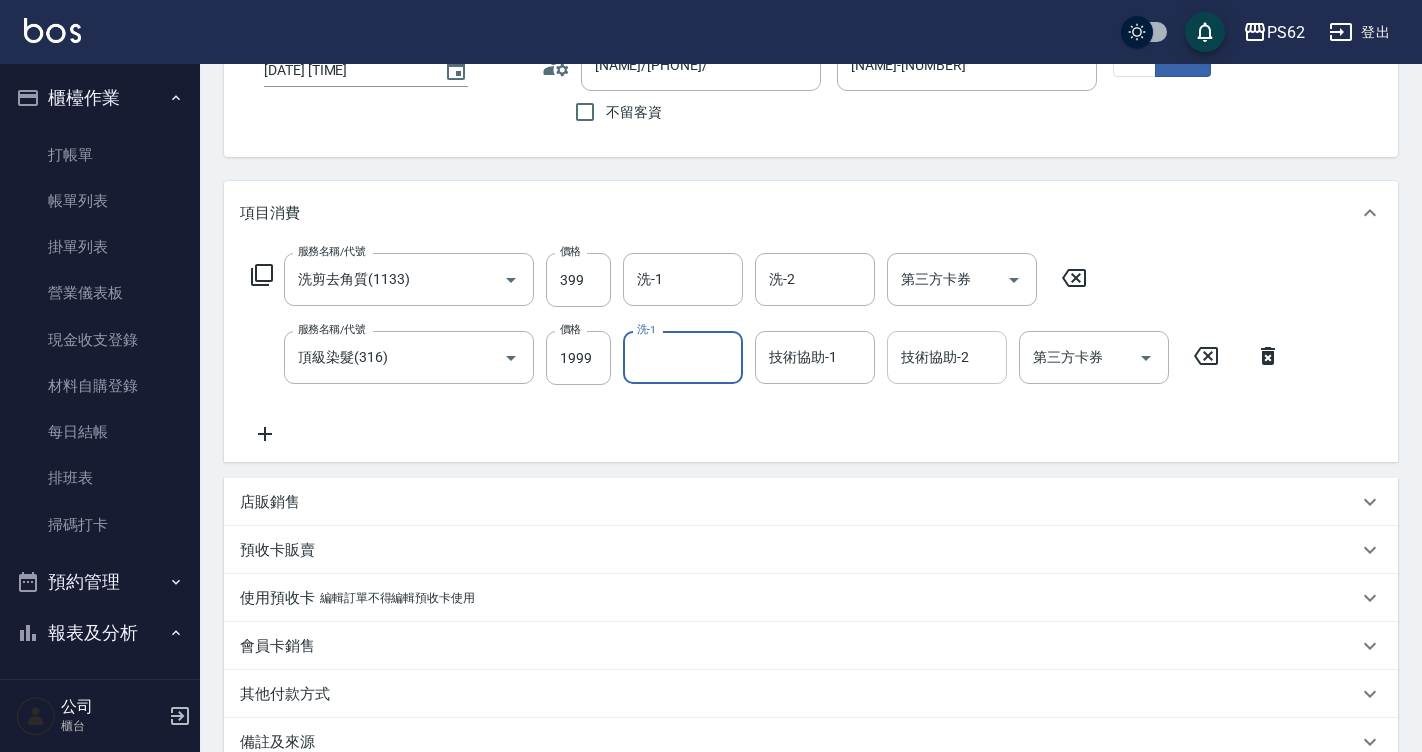 scroll, scrollTop: 300, scrollLeft: 0, axis: vertical 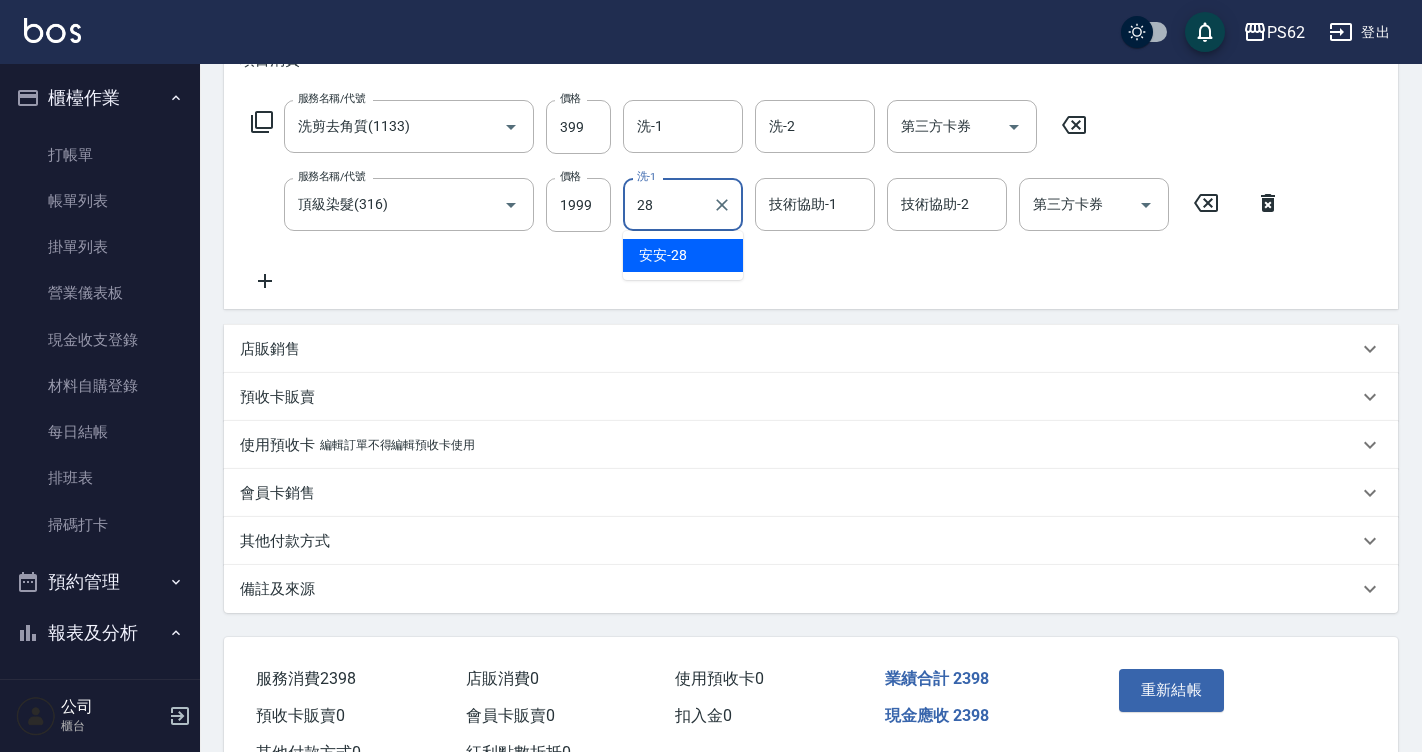 type on "安安-28" 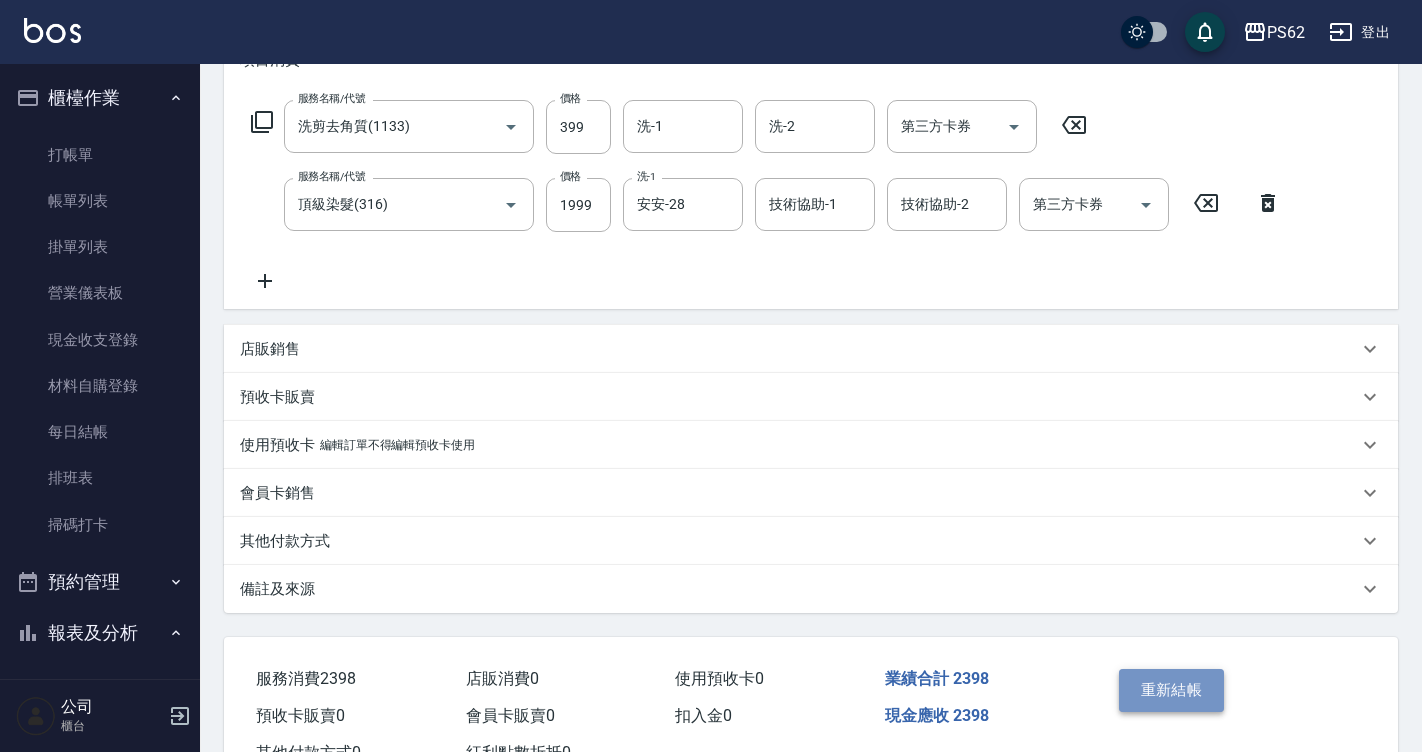 click on "重新結帳" at bounding box center [1172, 690] 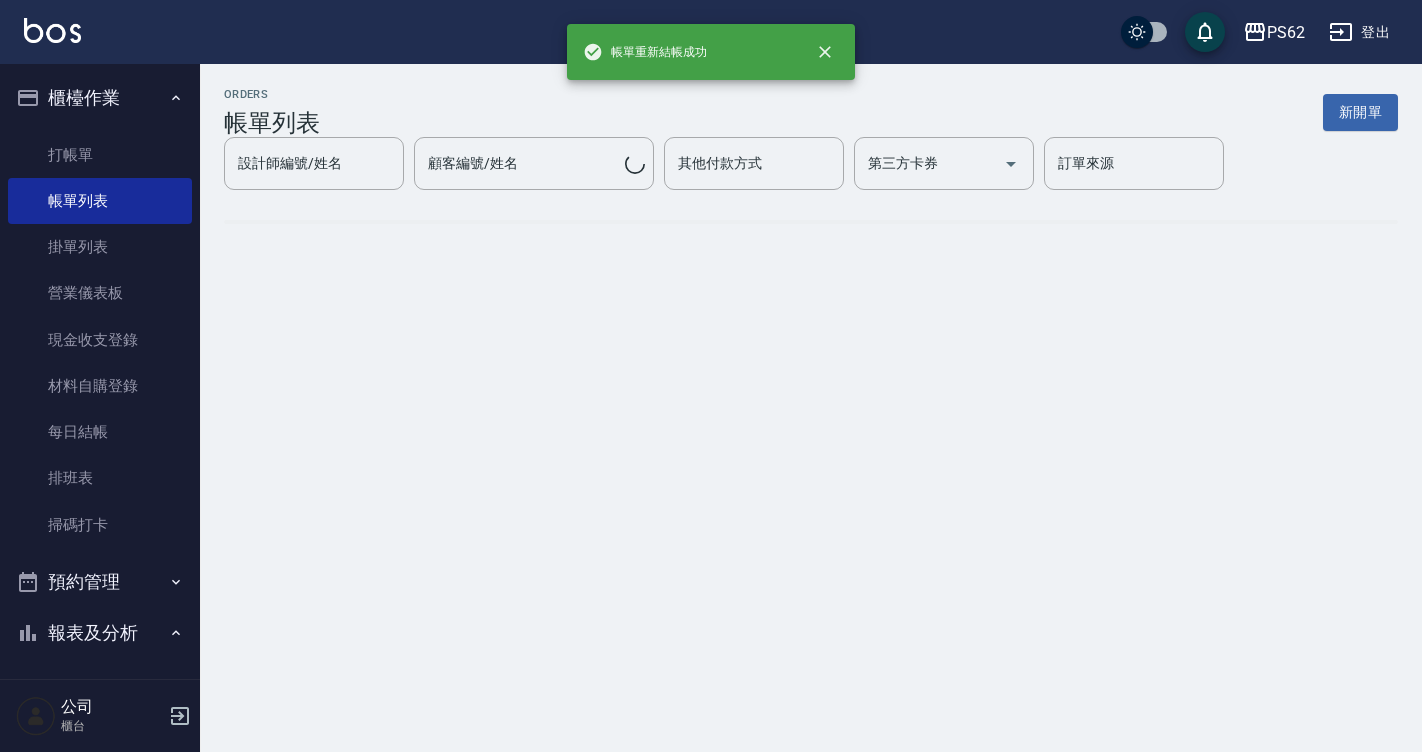 scroll, scrollTop: 0, scrollLeft: 0, axis: both 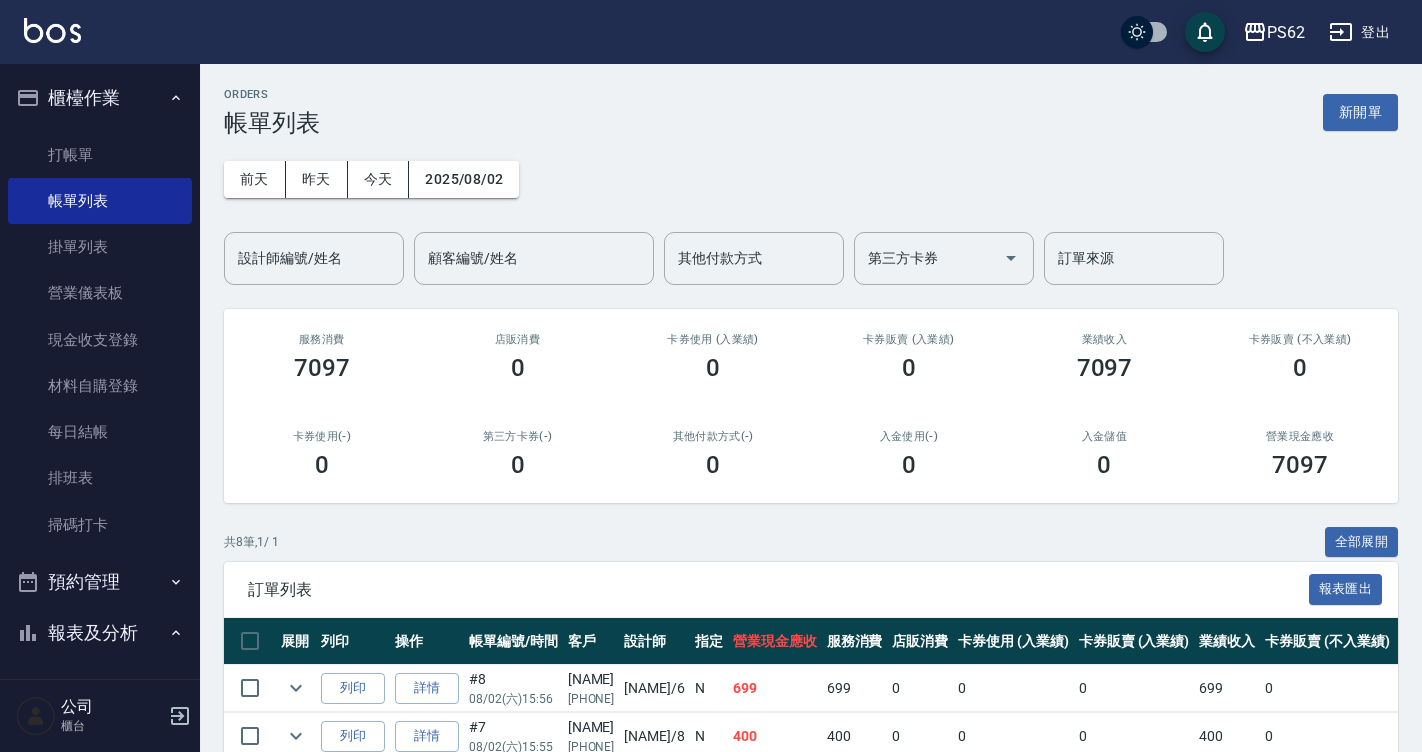 click on "訂單列表 報表匯出" at bounding box center [811, 589] 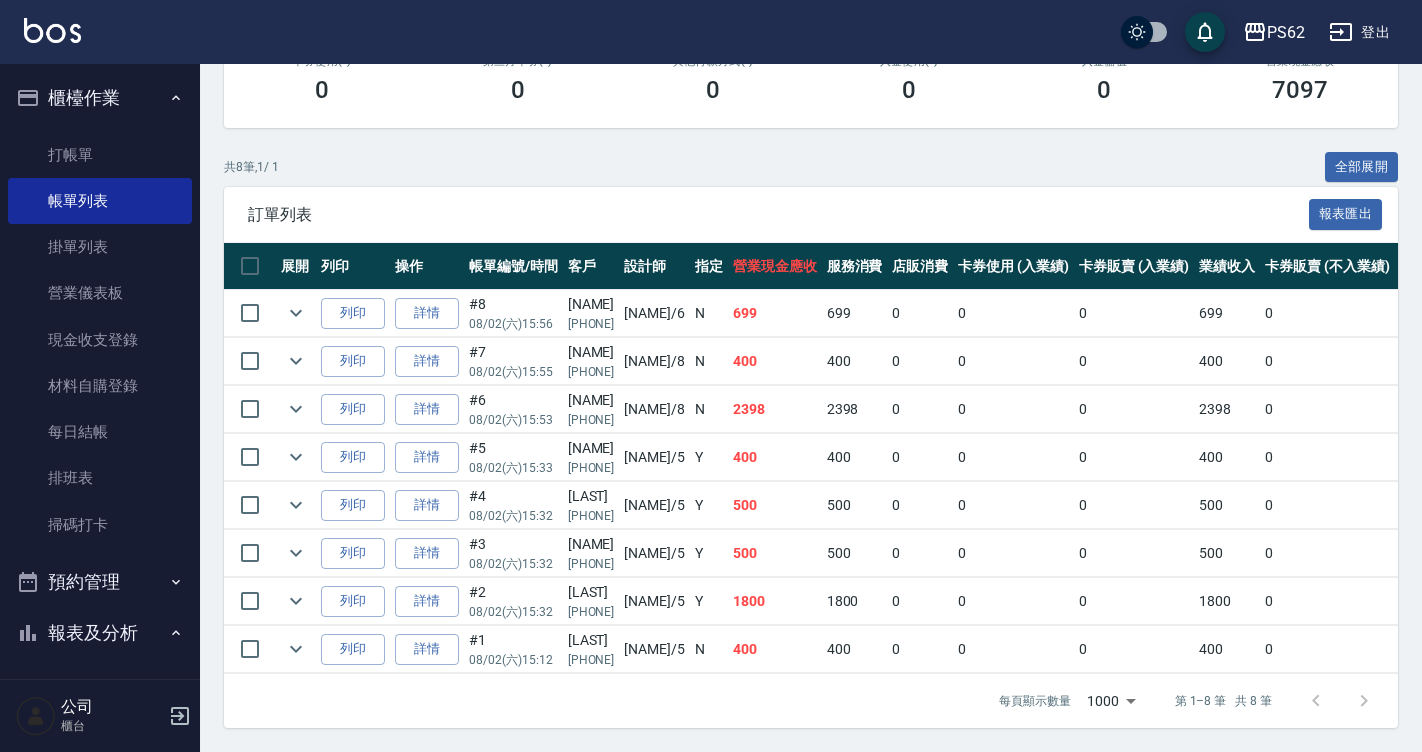 scroll, scrollTop: 390, scrollLeft: 0, axis: vertical 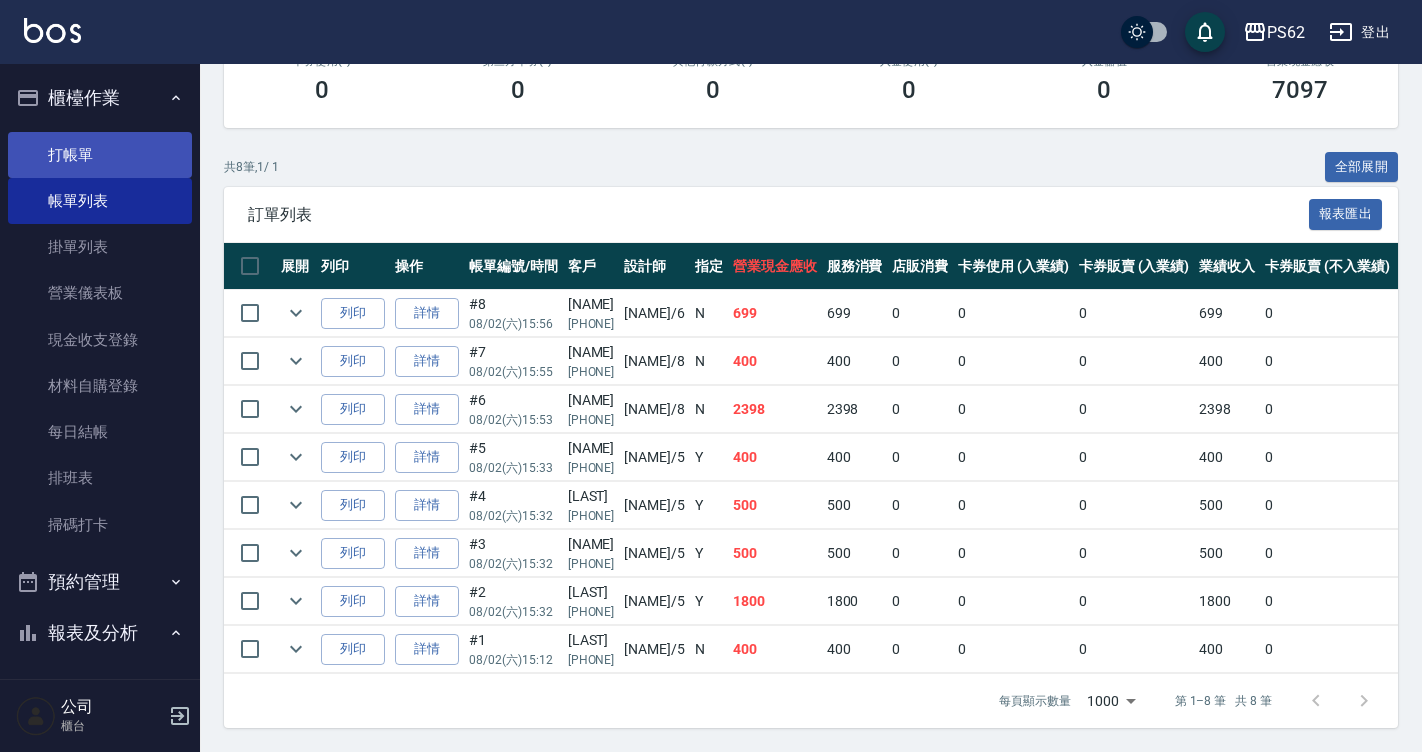 click on "打帳單" at bounding box center (100, 155) 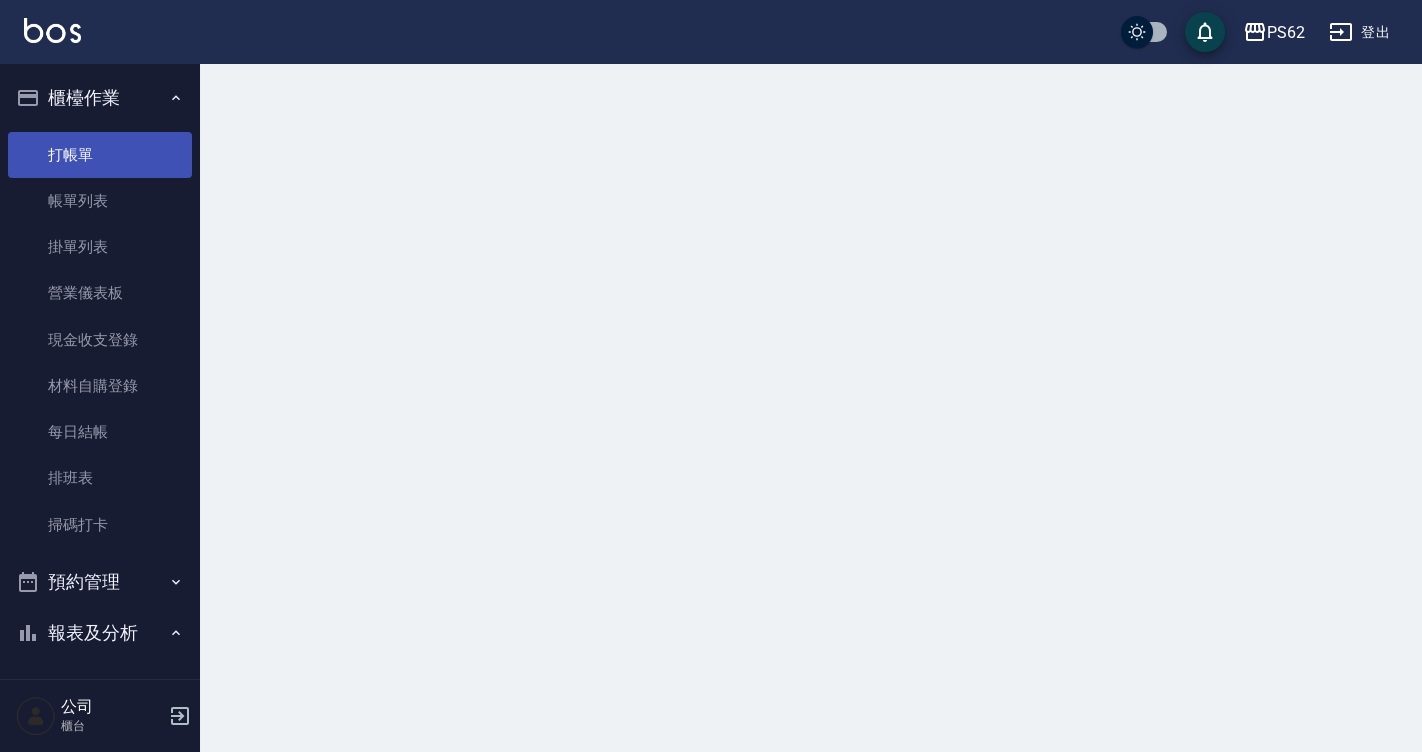 scroll, scrollTop: 0, scrollLeft: 0, axis: both 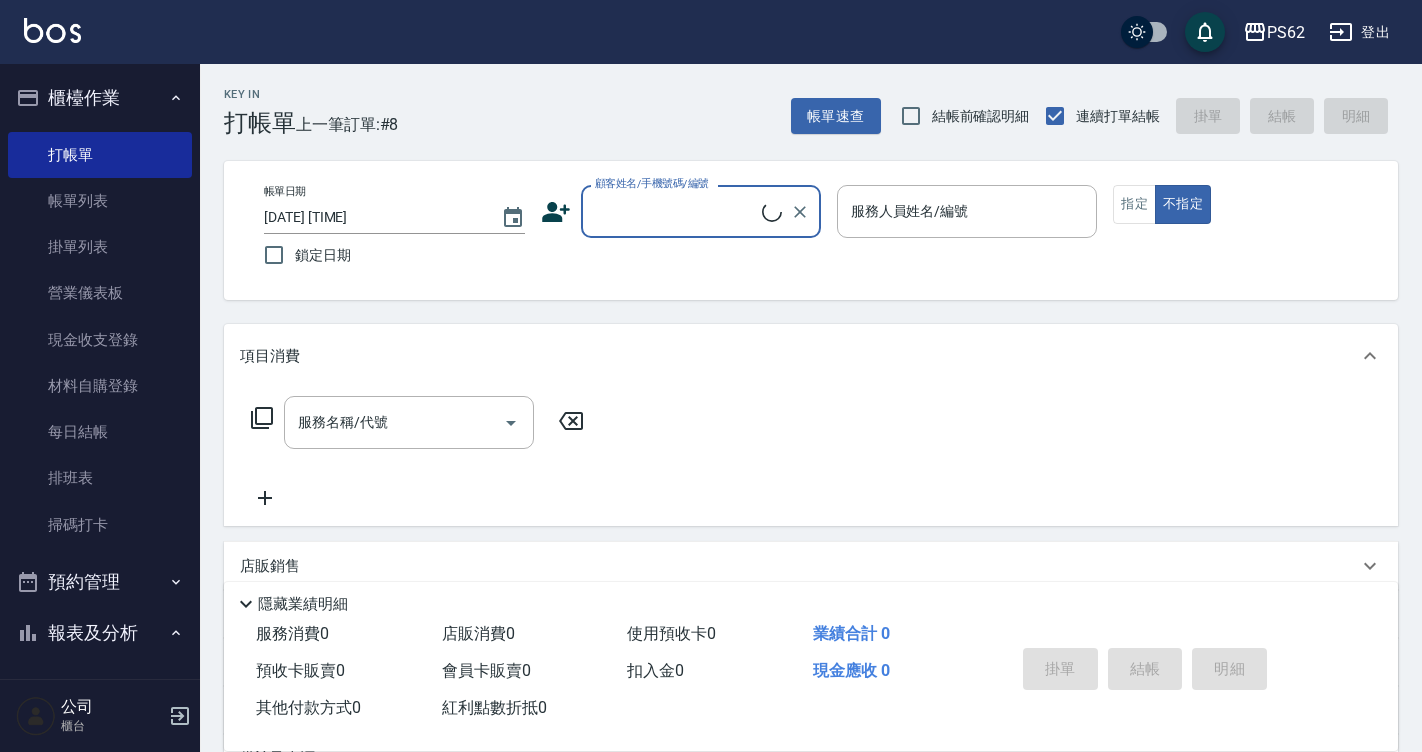 click on "顧客姓名/手機號碼/編號" at bounding box center (676, 211) 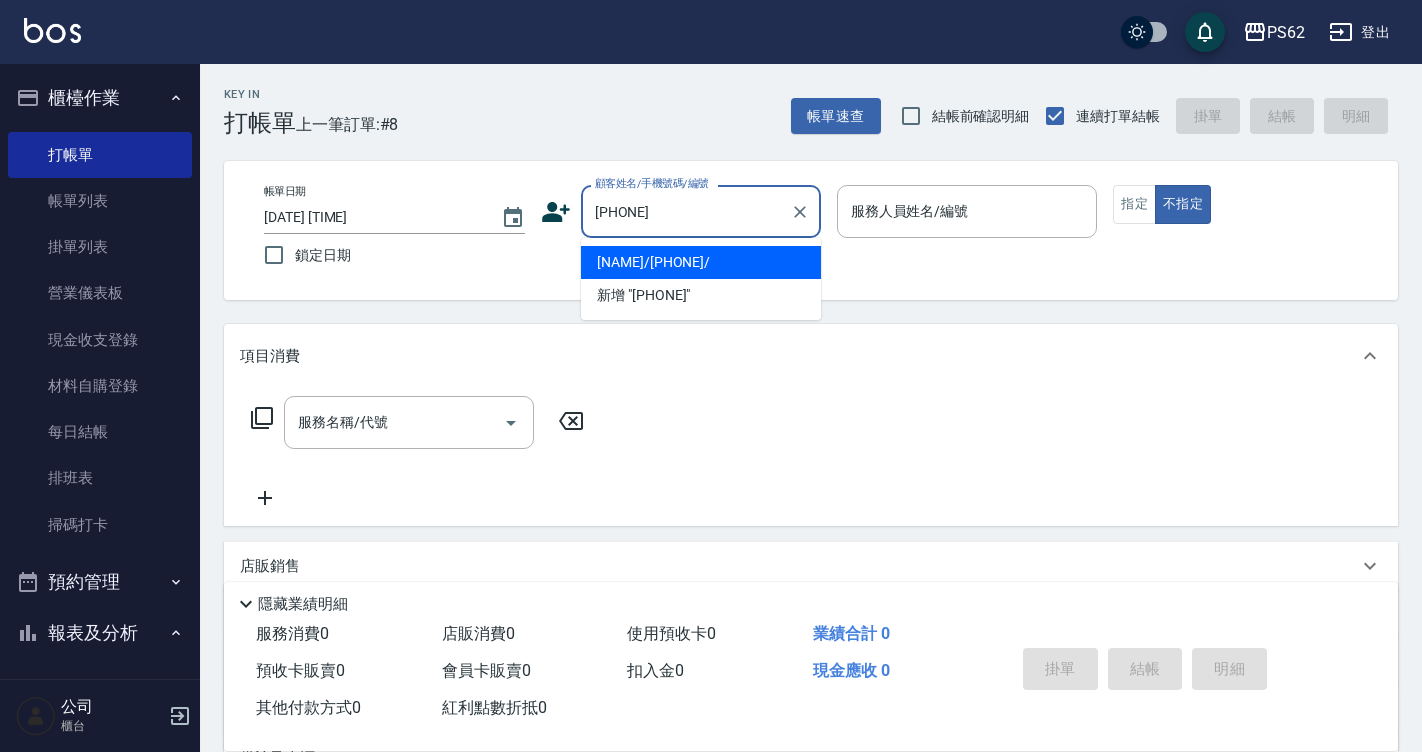 click on "[NAME]/[PHONE]/" at bounding box center (701, 262) 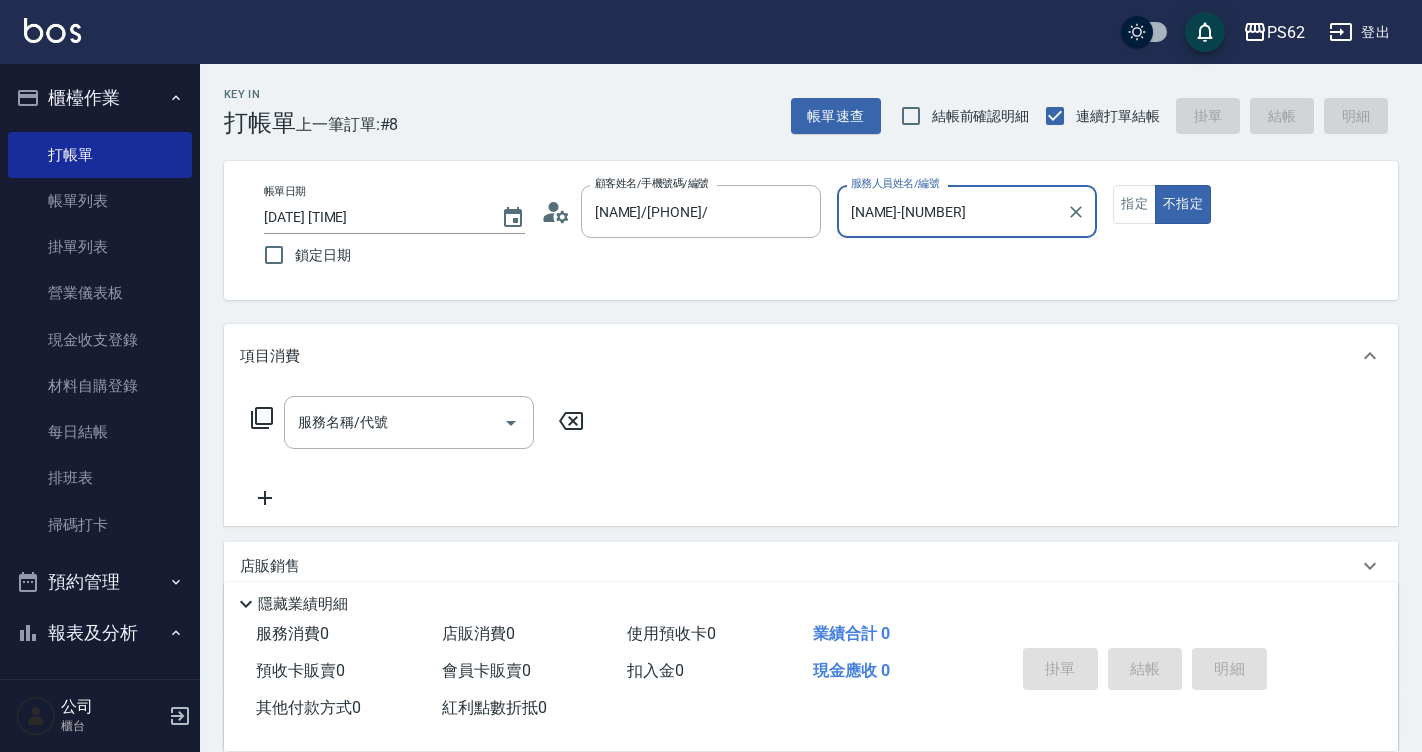 click on "不指定" at bounding box center (1183, 204) 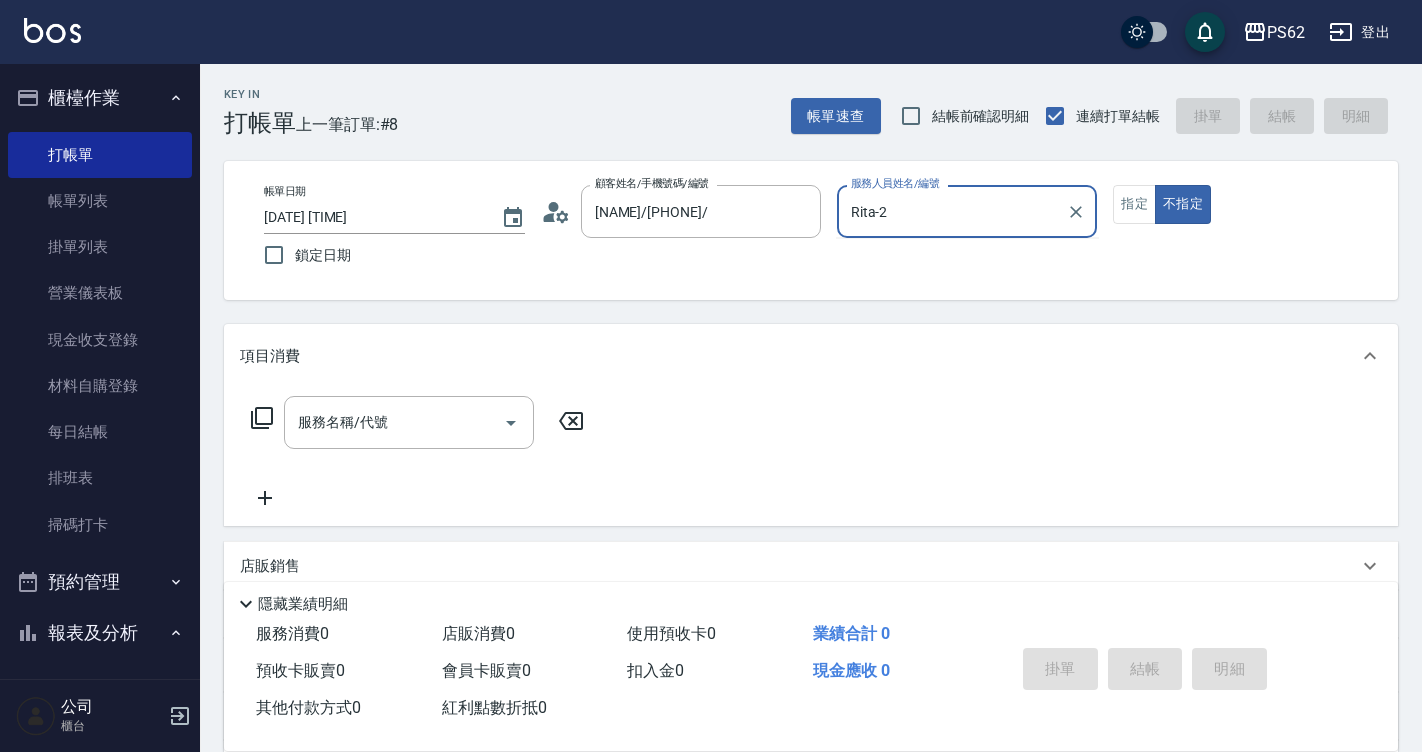 type on "false" 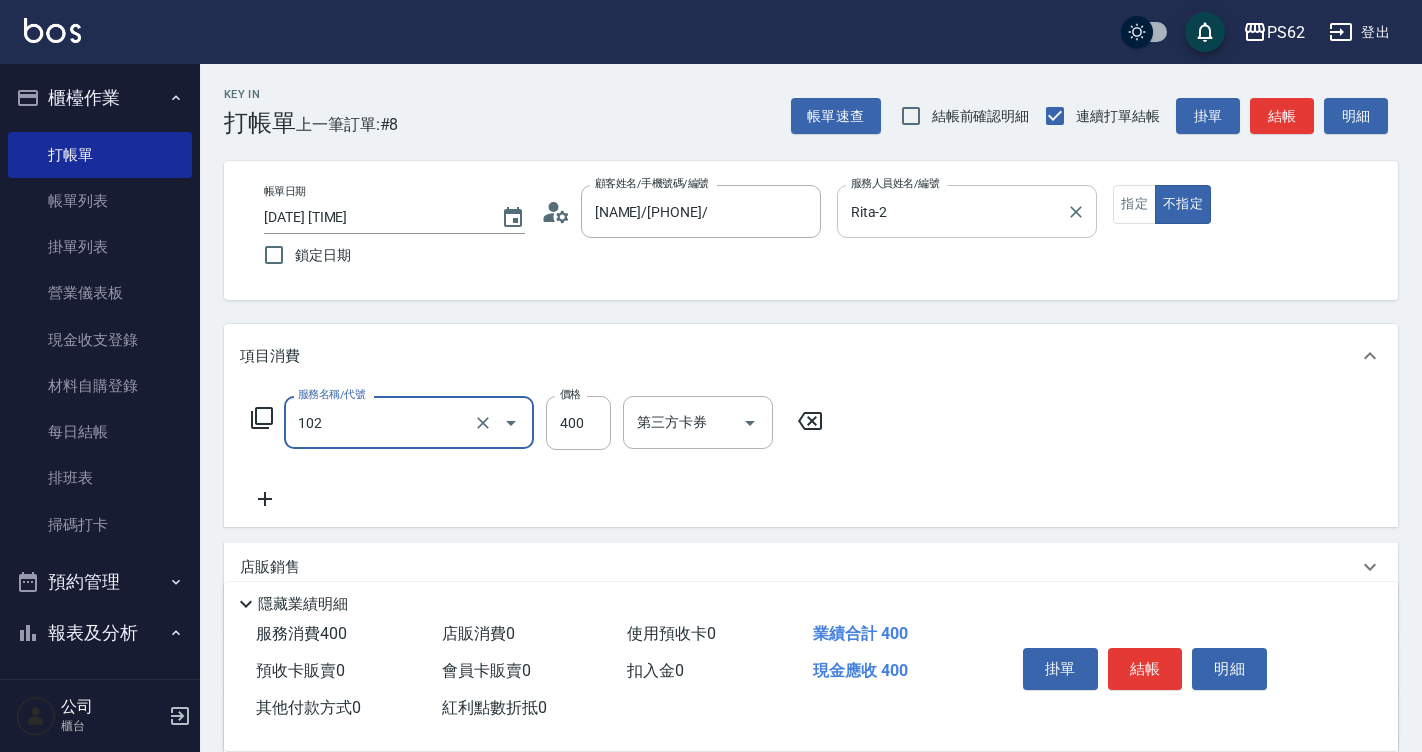 type on "精油洗髮(102)" 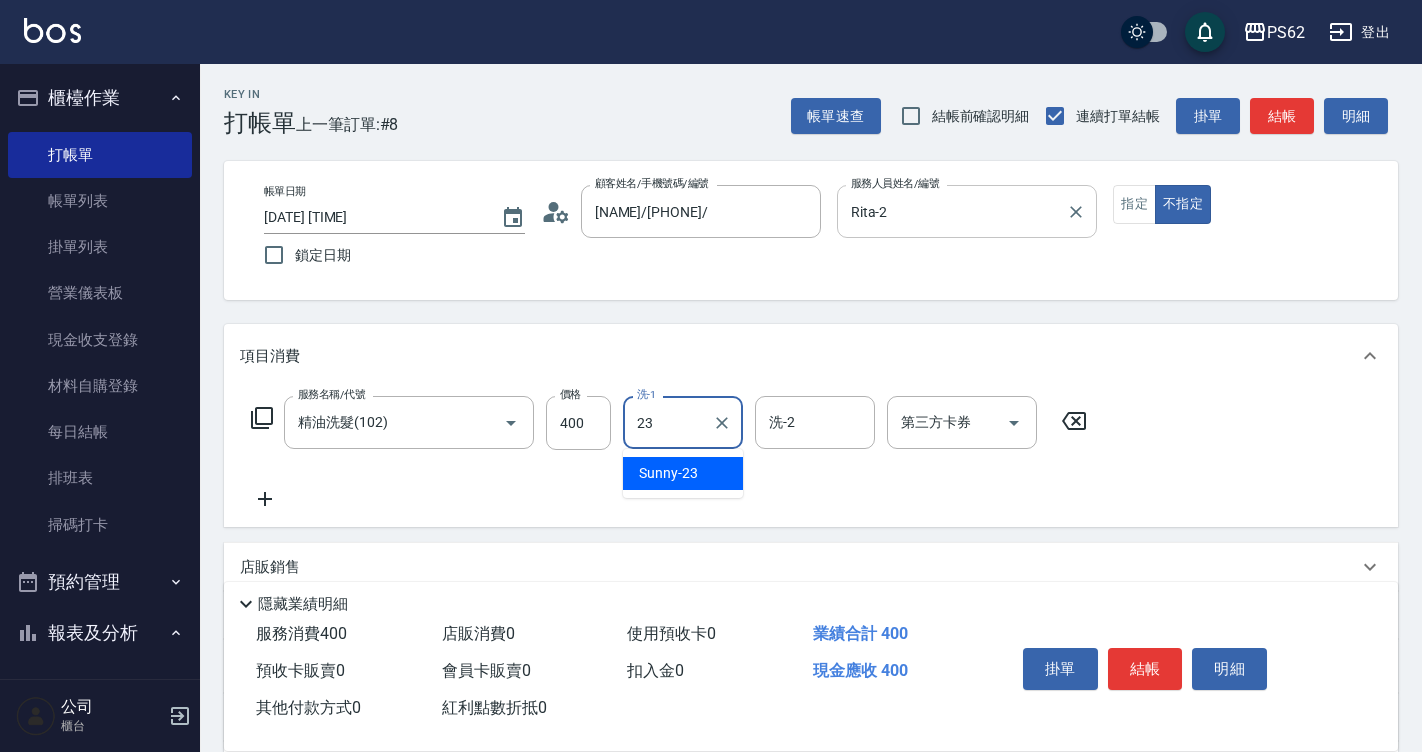 type on "Sunny-23" 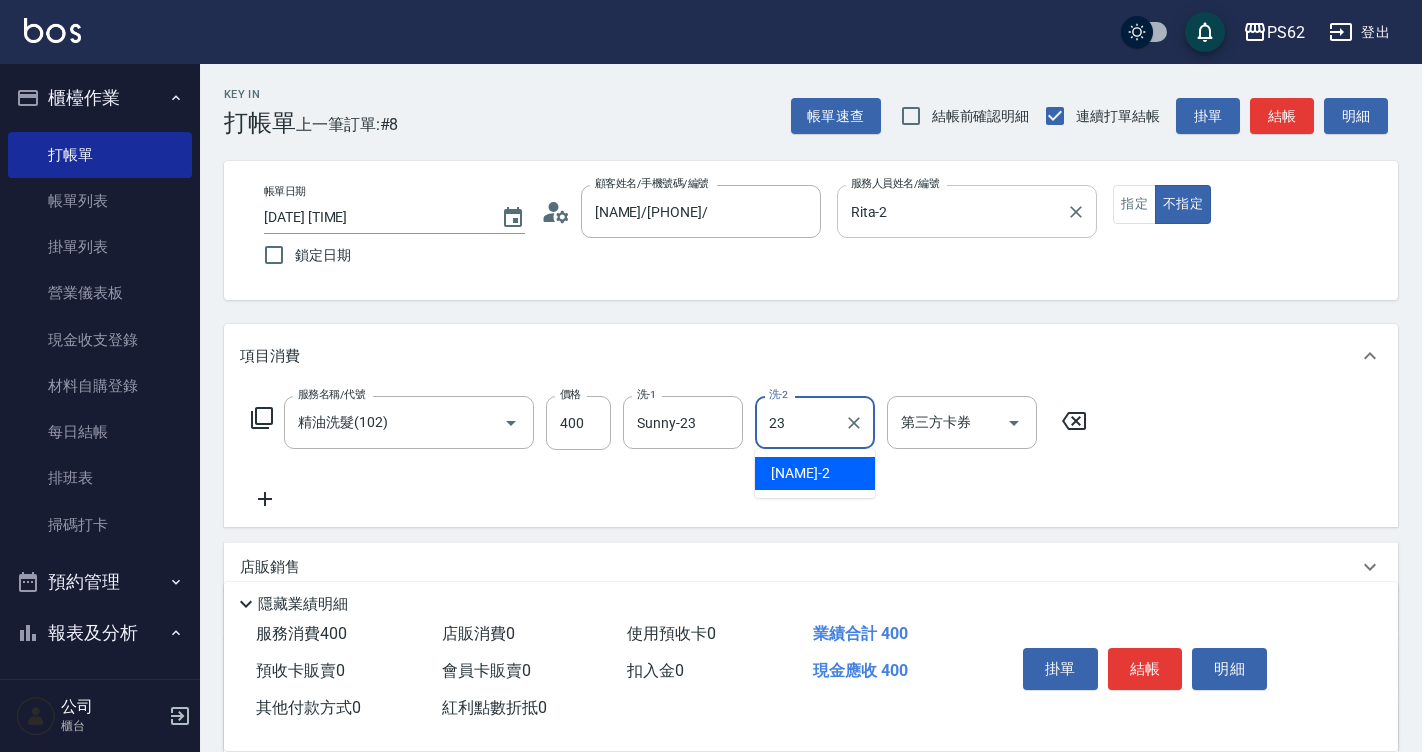 type on "Sunny-23" 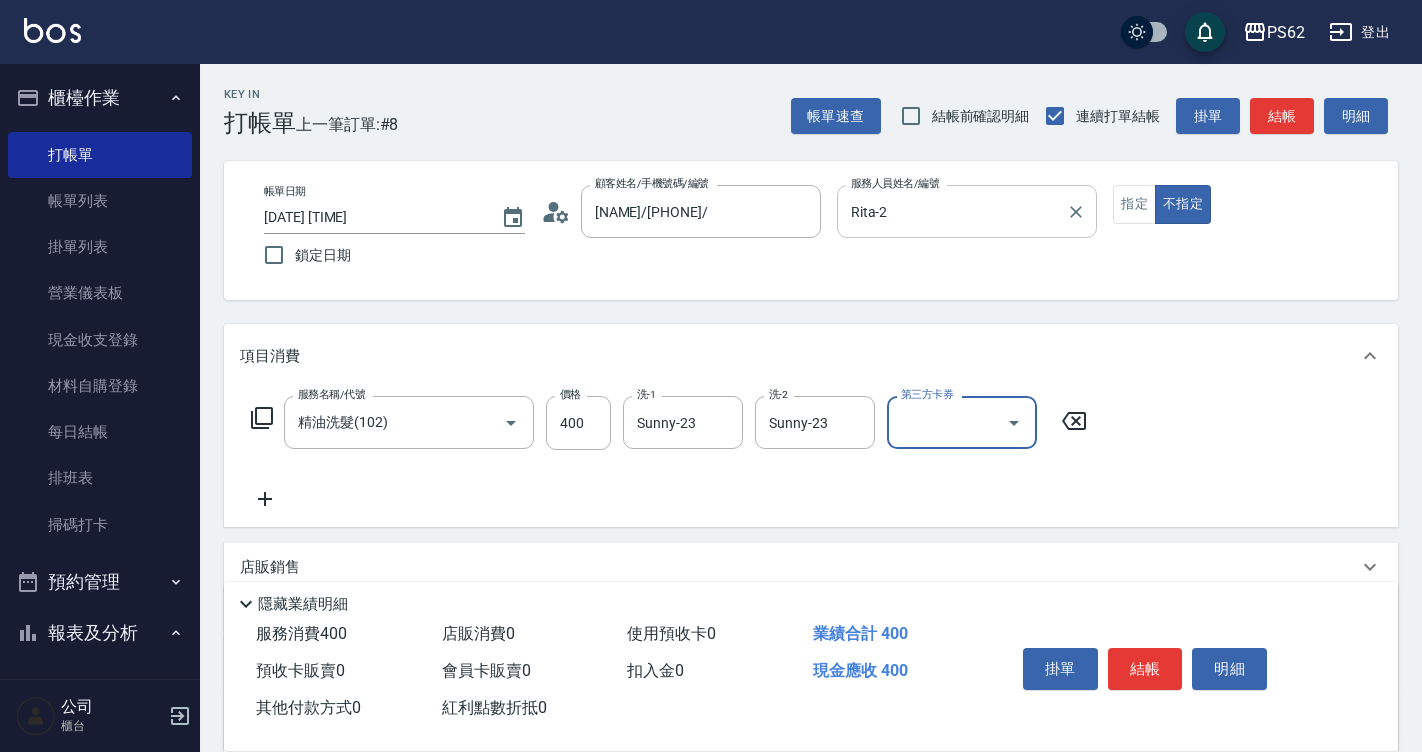 click on "Rita-2" at bounding box center (952, 211) 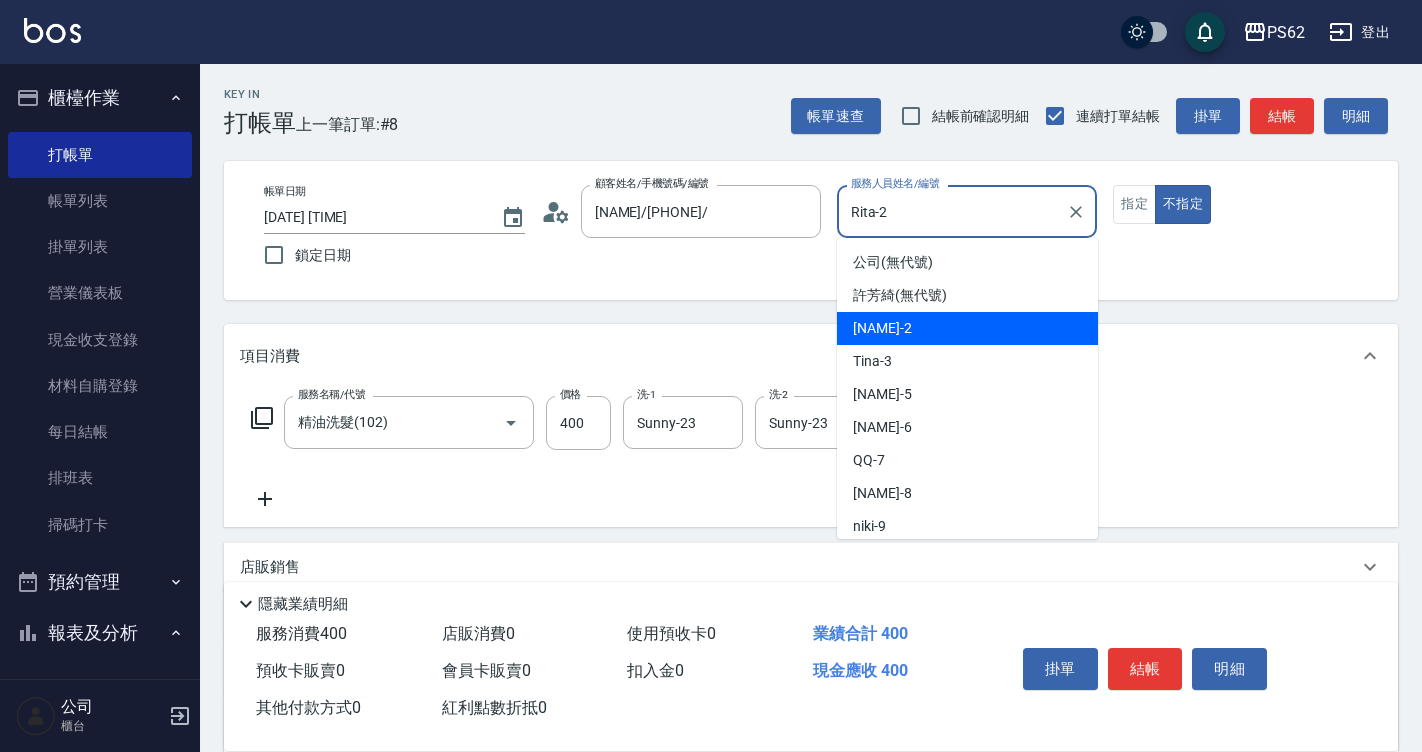 click on "Rita-2" at bounding box center (952, 211) 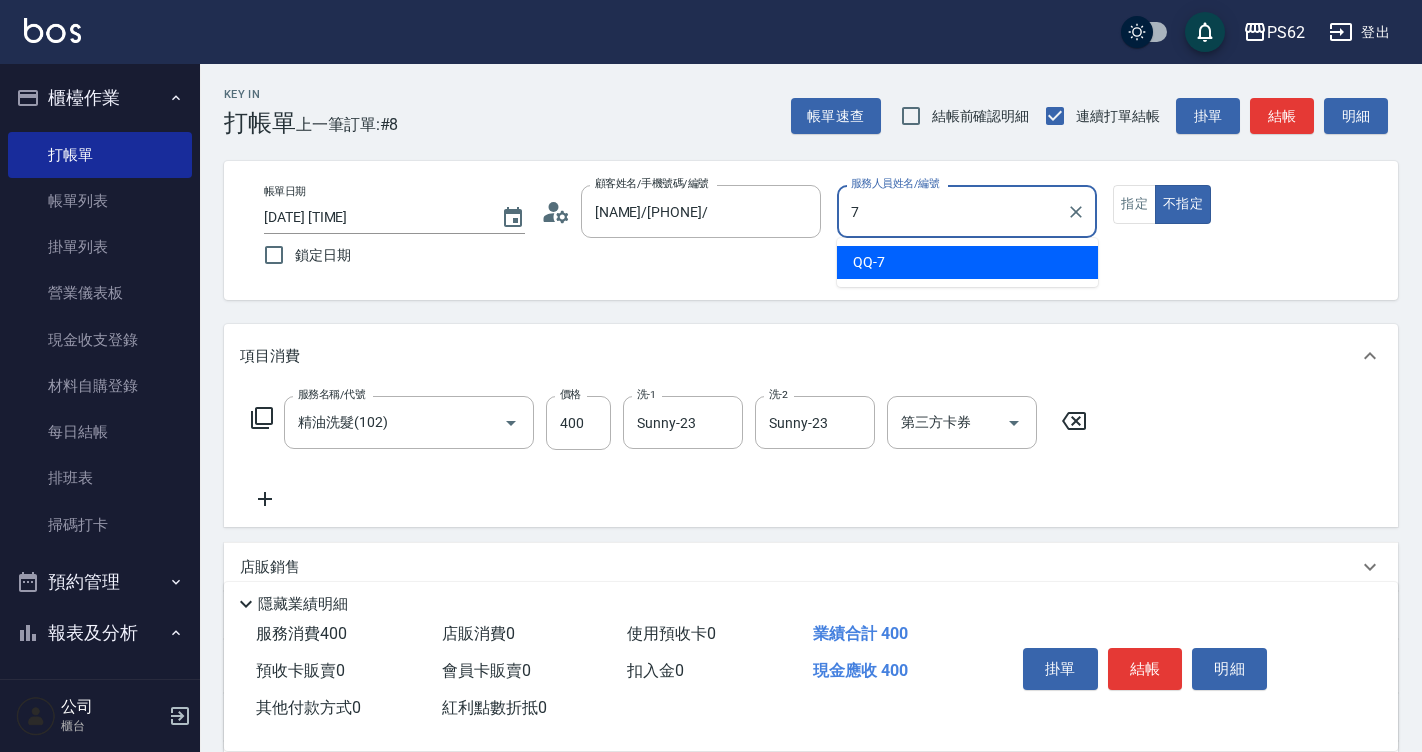 type on "QQ-7" 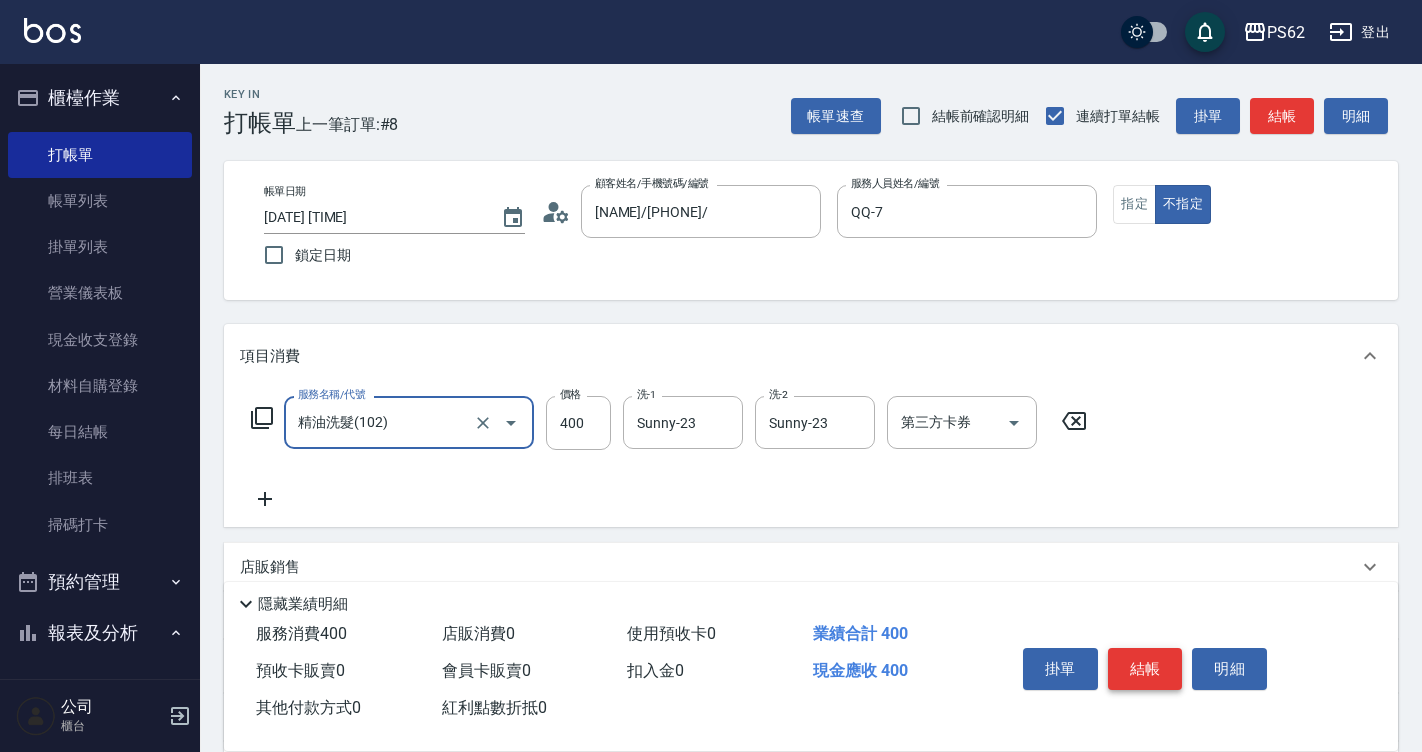 click on "結帳" at bounding box center (1145, 669) 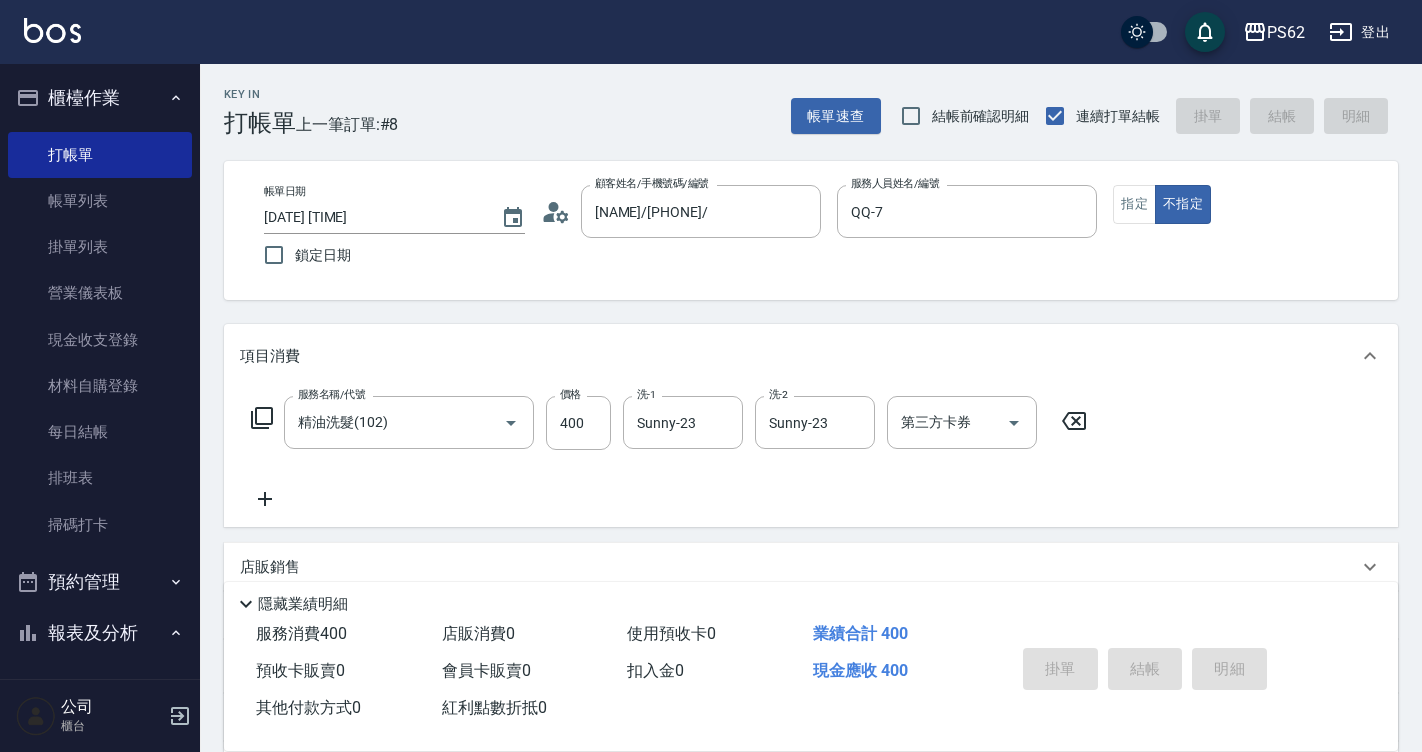type 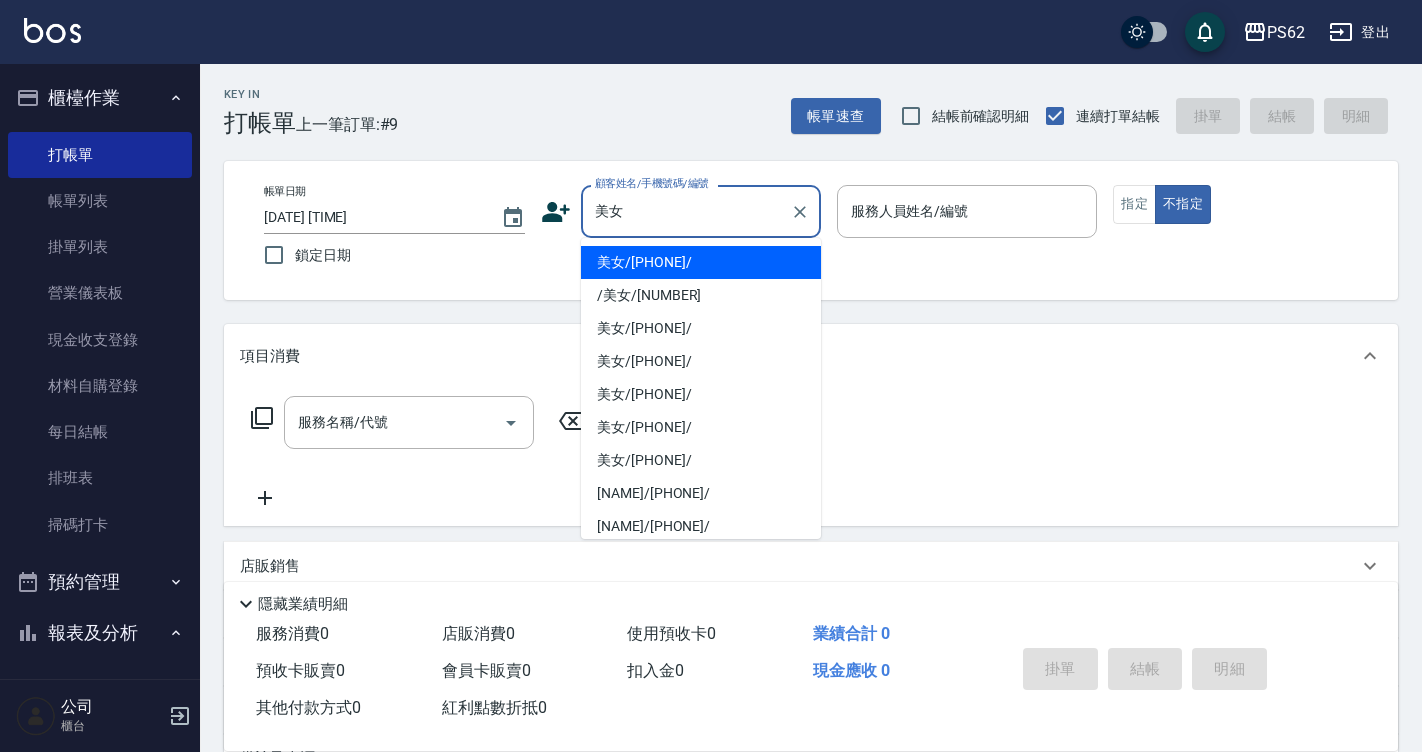 type on "美女/[PHONE]/" 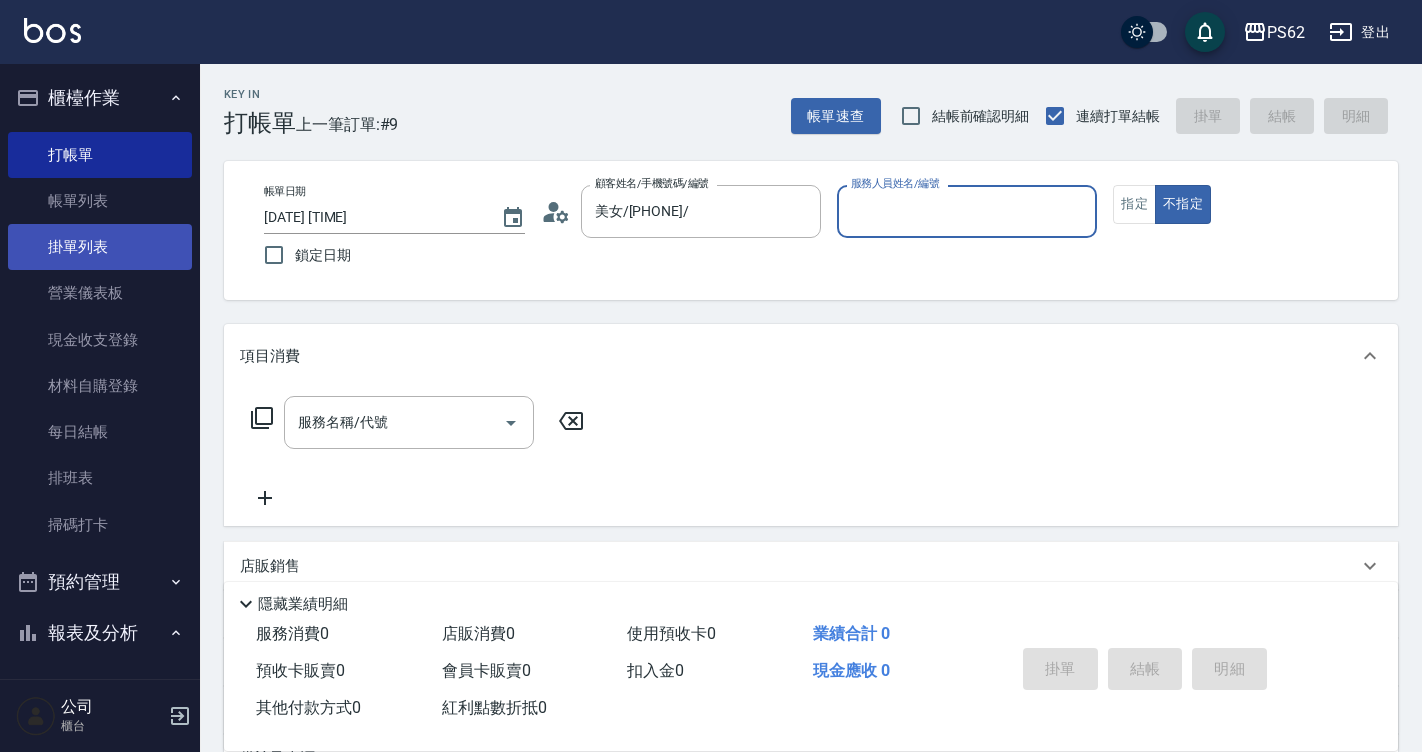 click on "掛單列表" at bounding box center [100, 247] 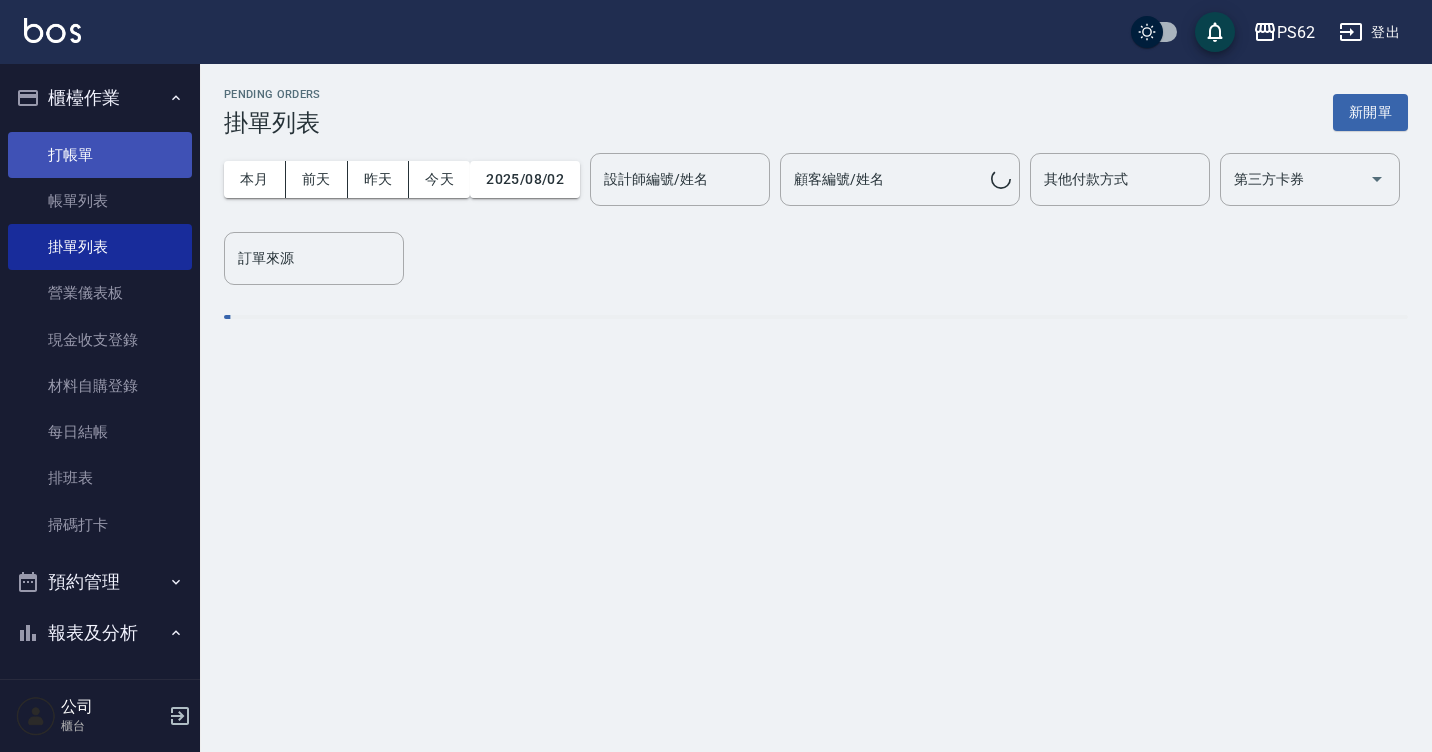 click on "打帳單" at bounding box center (100, 155) 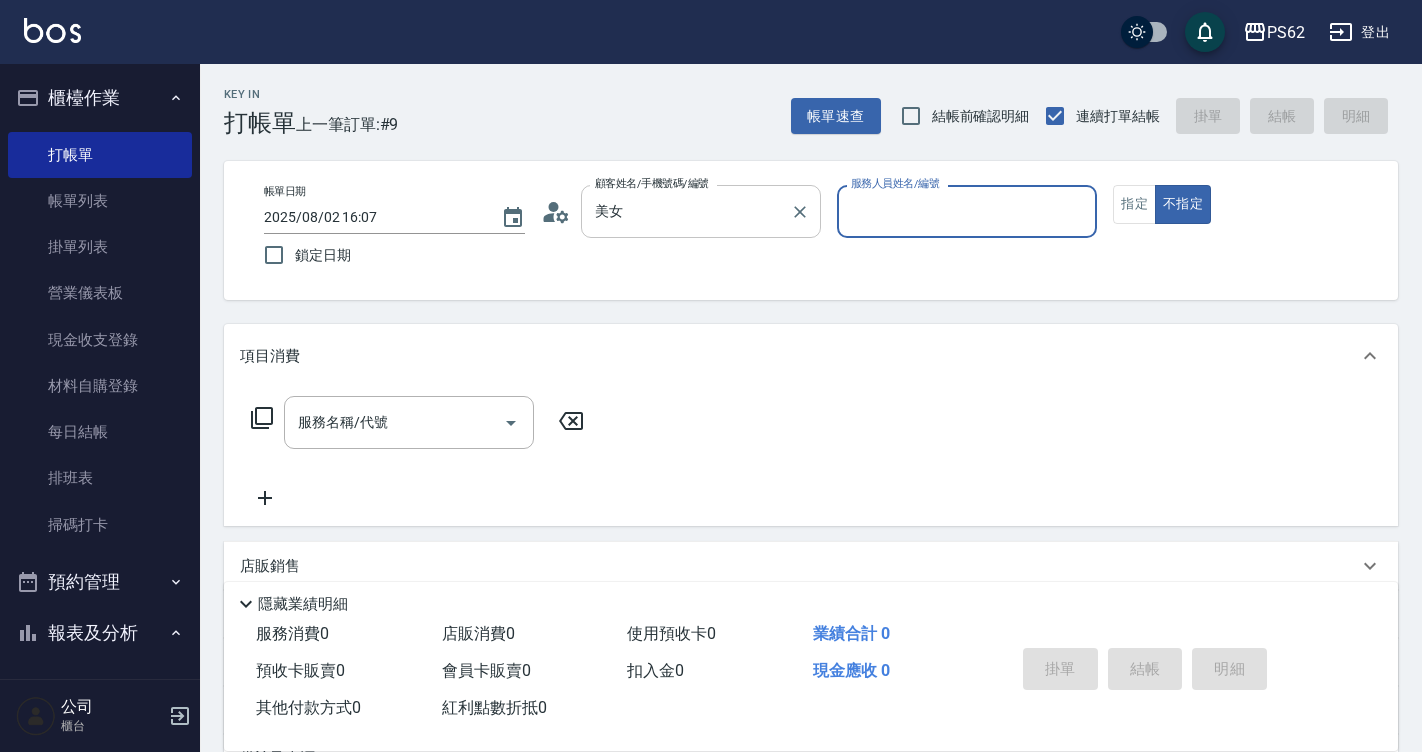 type on "/美女/[NUMBER]" 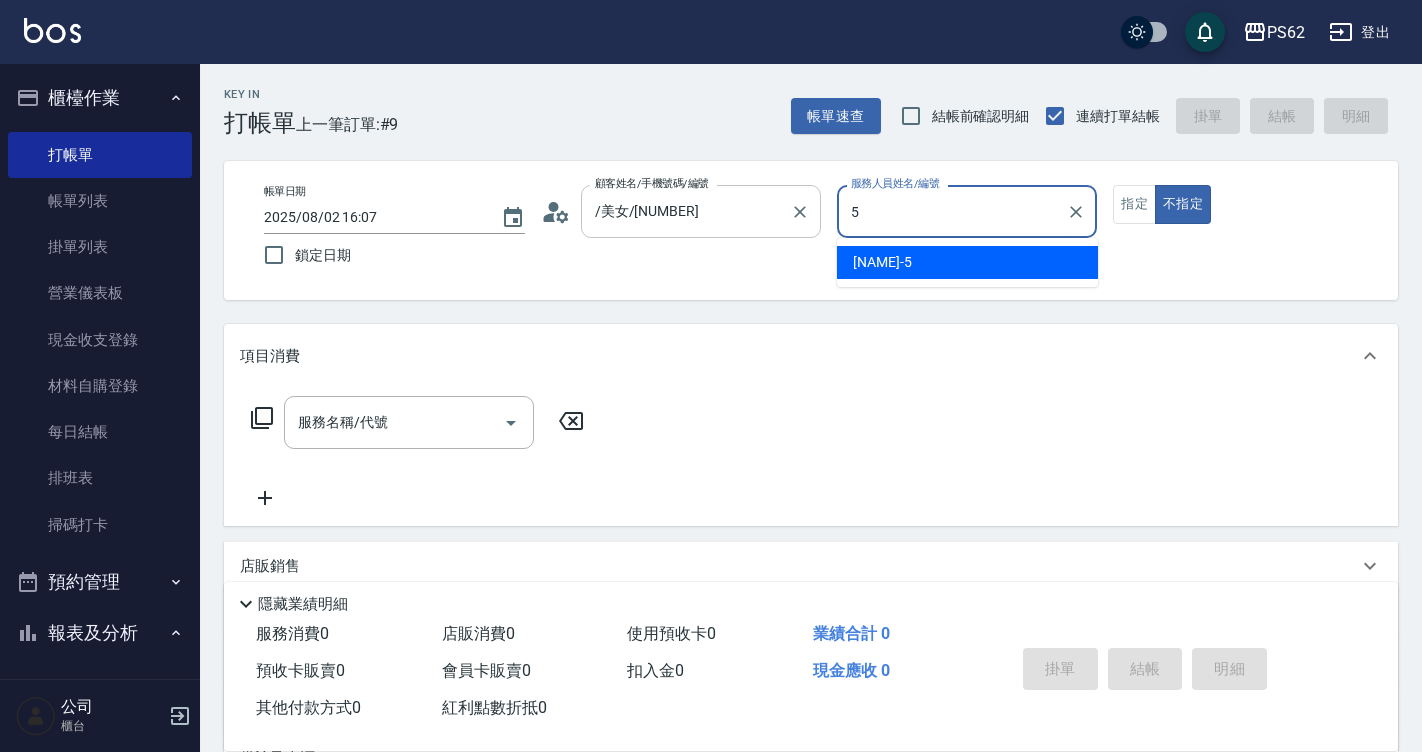 type on "[NAME]-[NUMBER]" 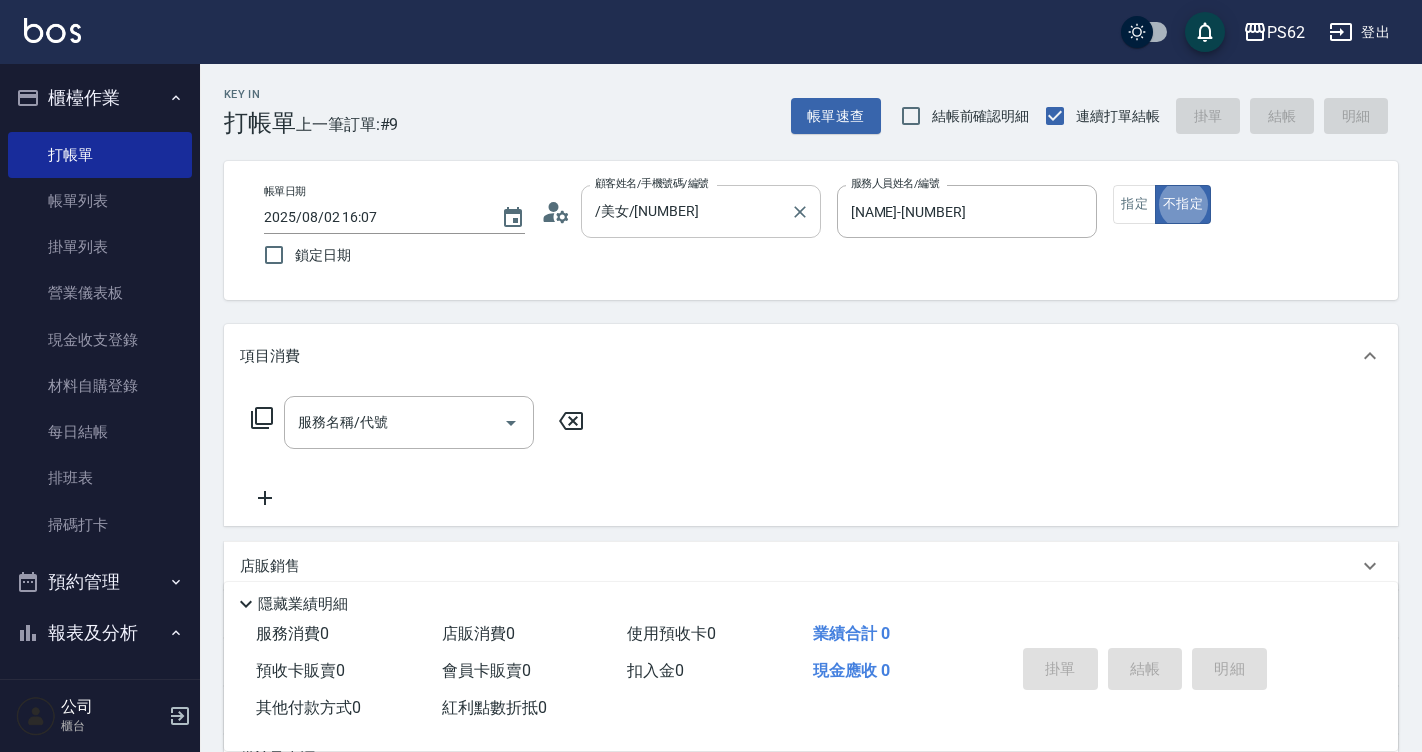 type on "false" 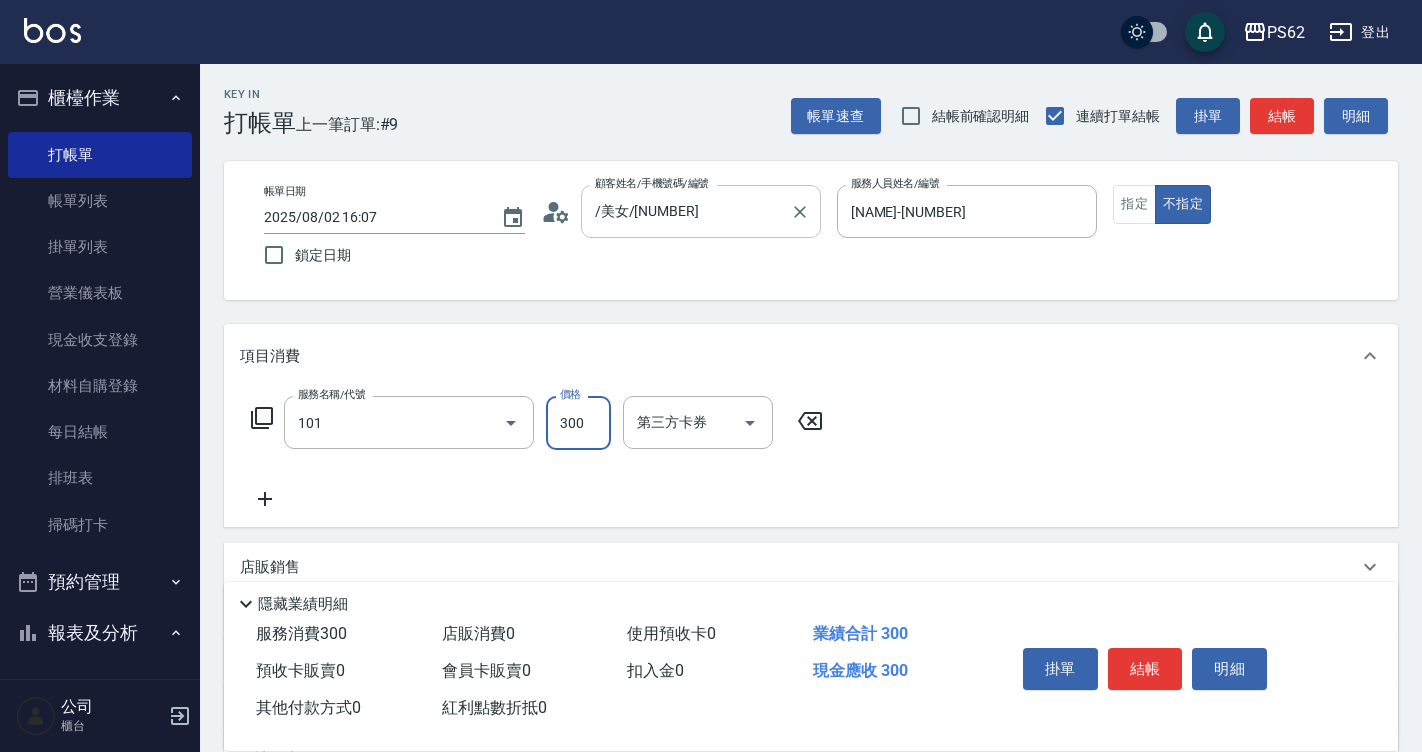 type on "洗髮(101)" 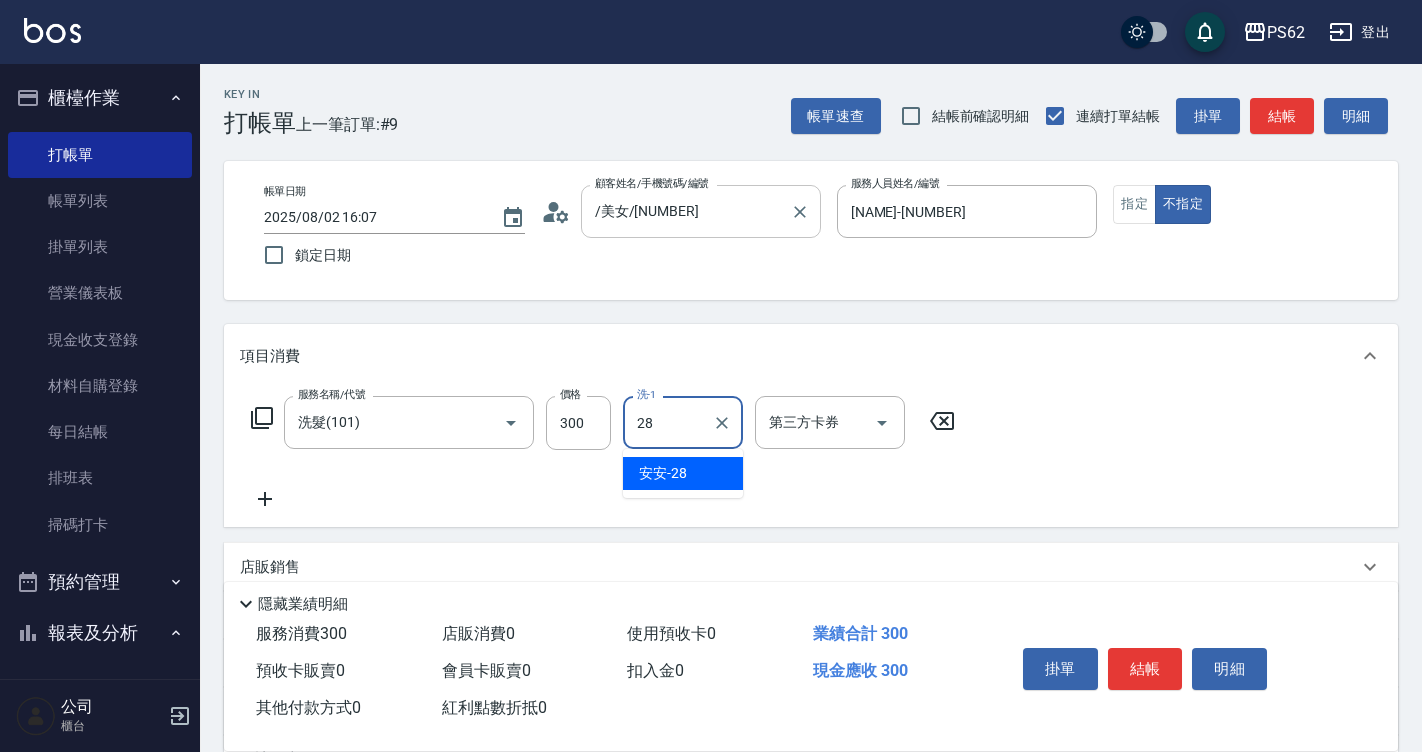type on "安安-28" 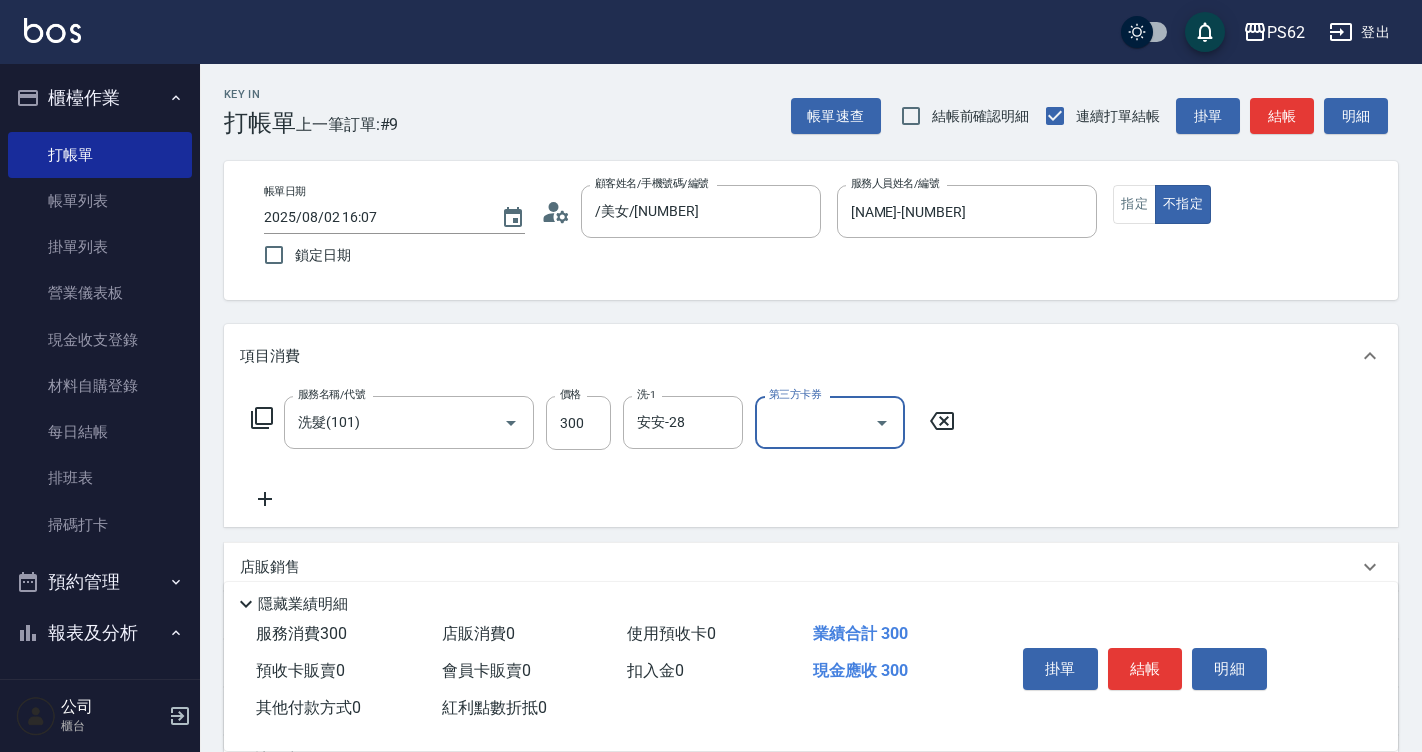 click on "帳單速查 結帳前確認明細 連續打單結帳 掛單 結帳 明細" at bounding box center [799, 100] 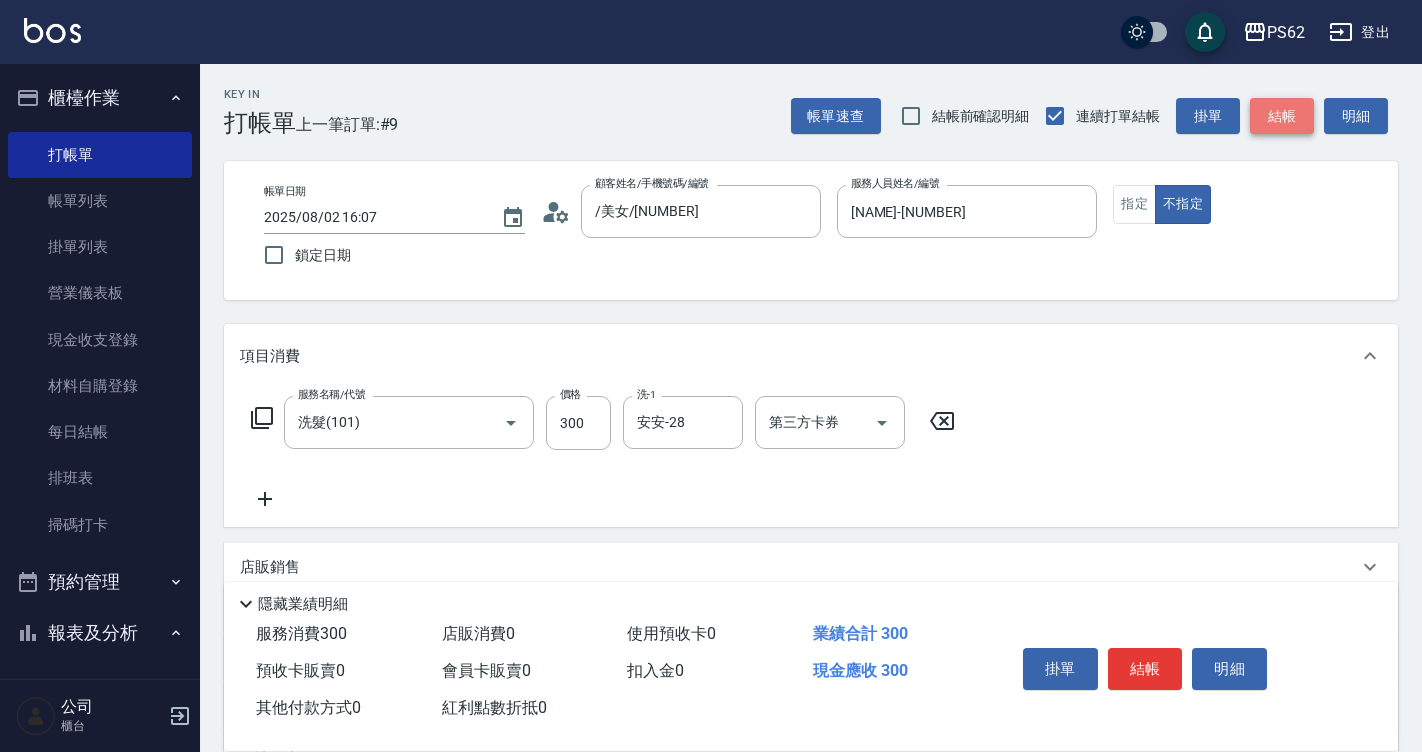 click on "結帳" at bounding box center (1282, 116) 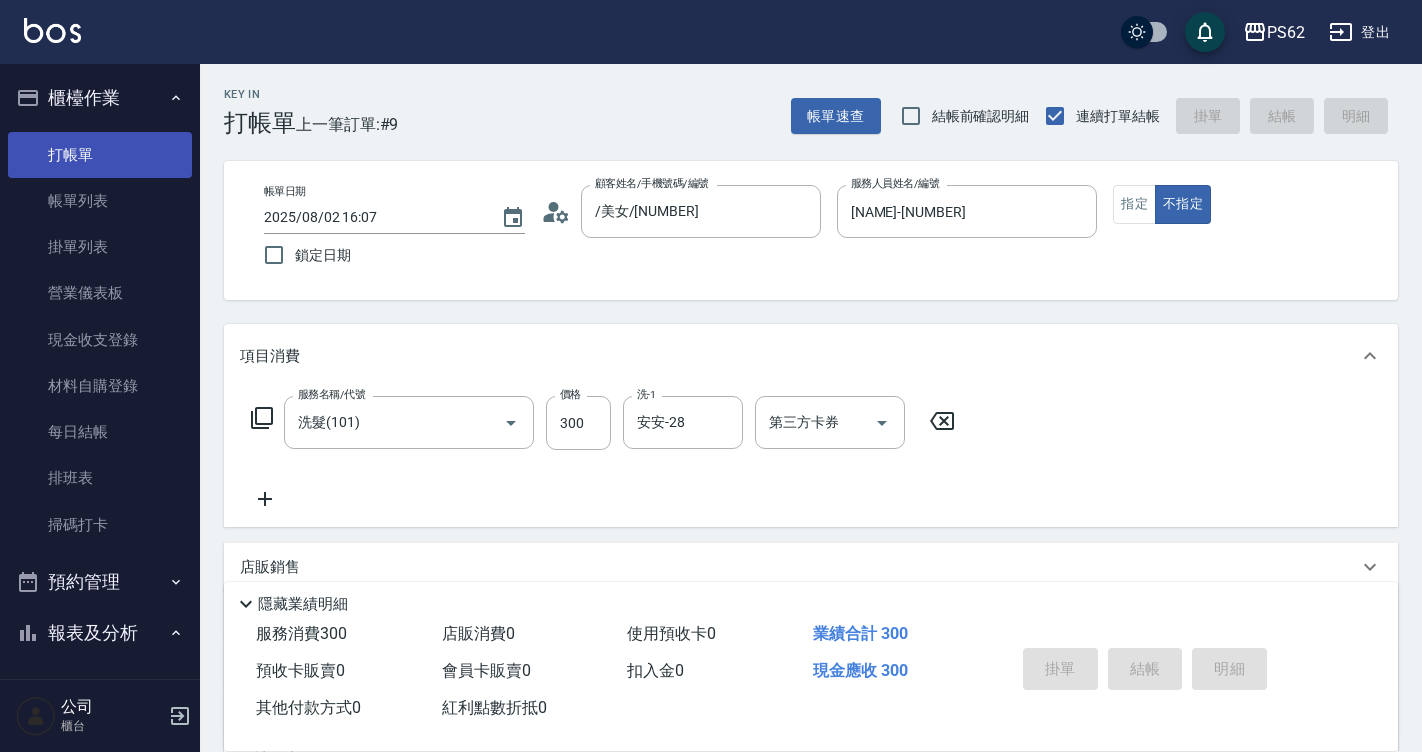 type 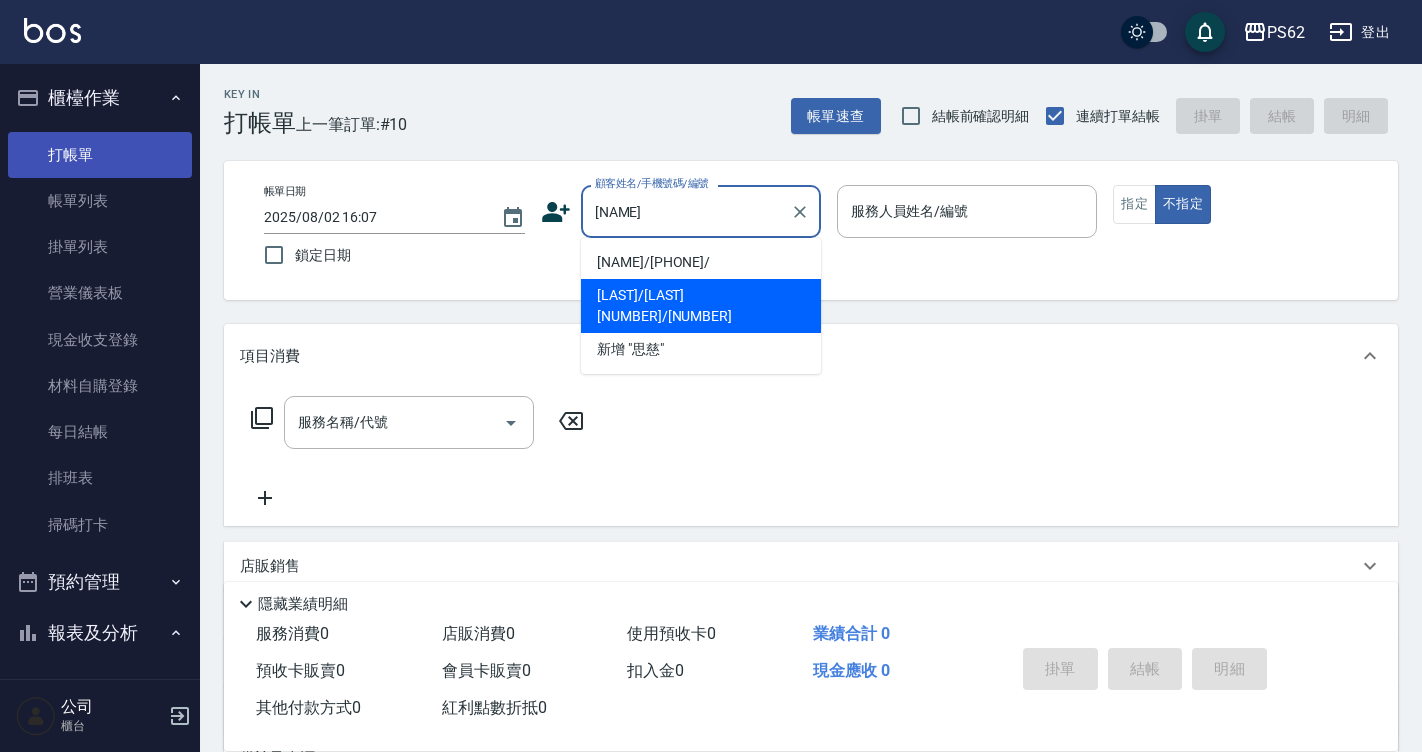 type on "[LAST]/[LAST][NUMBER]/[NUMBER]" 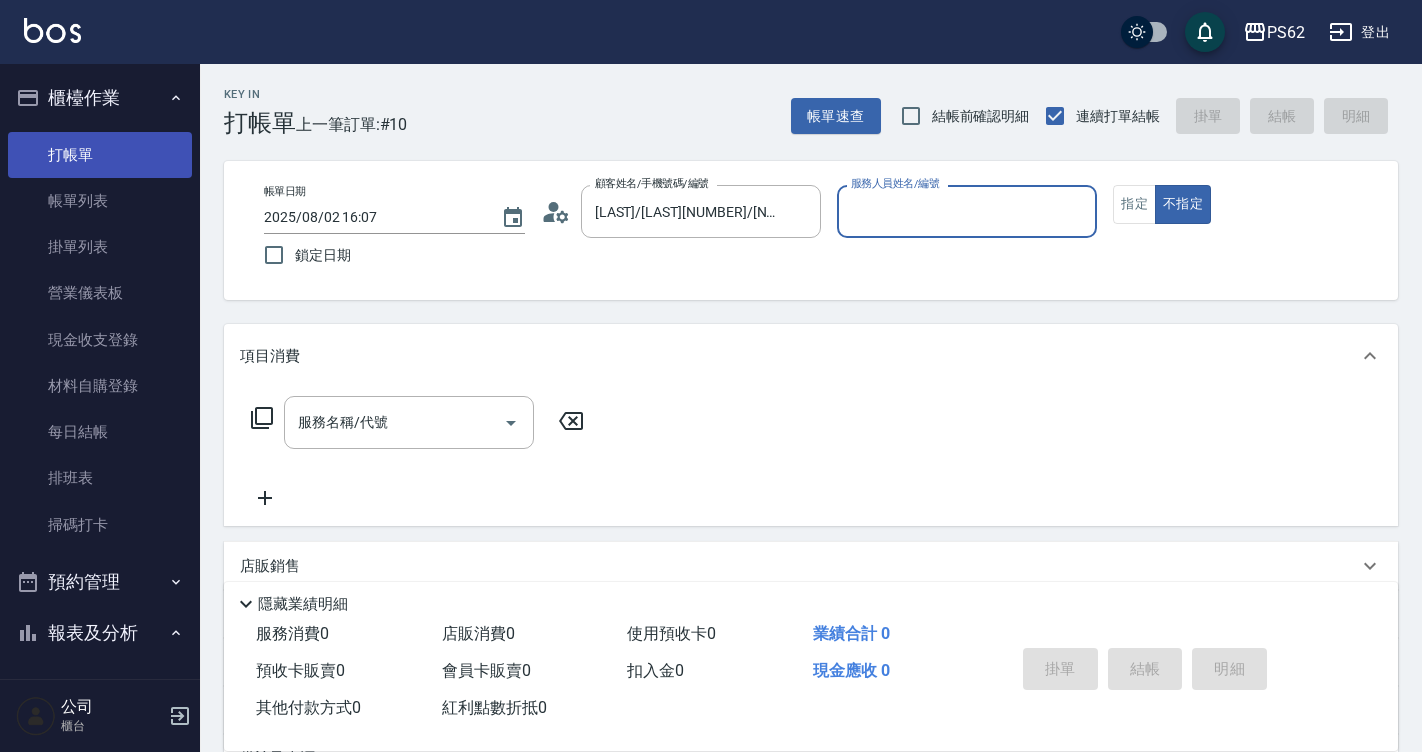 type on "Rita-2" 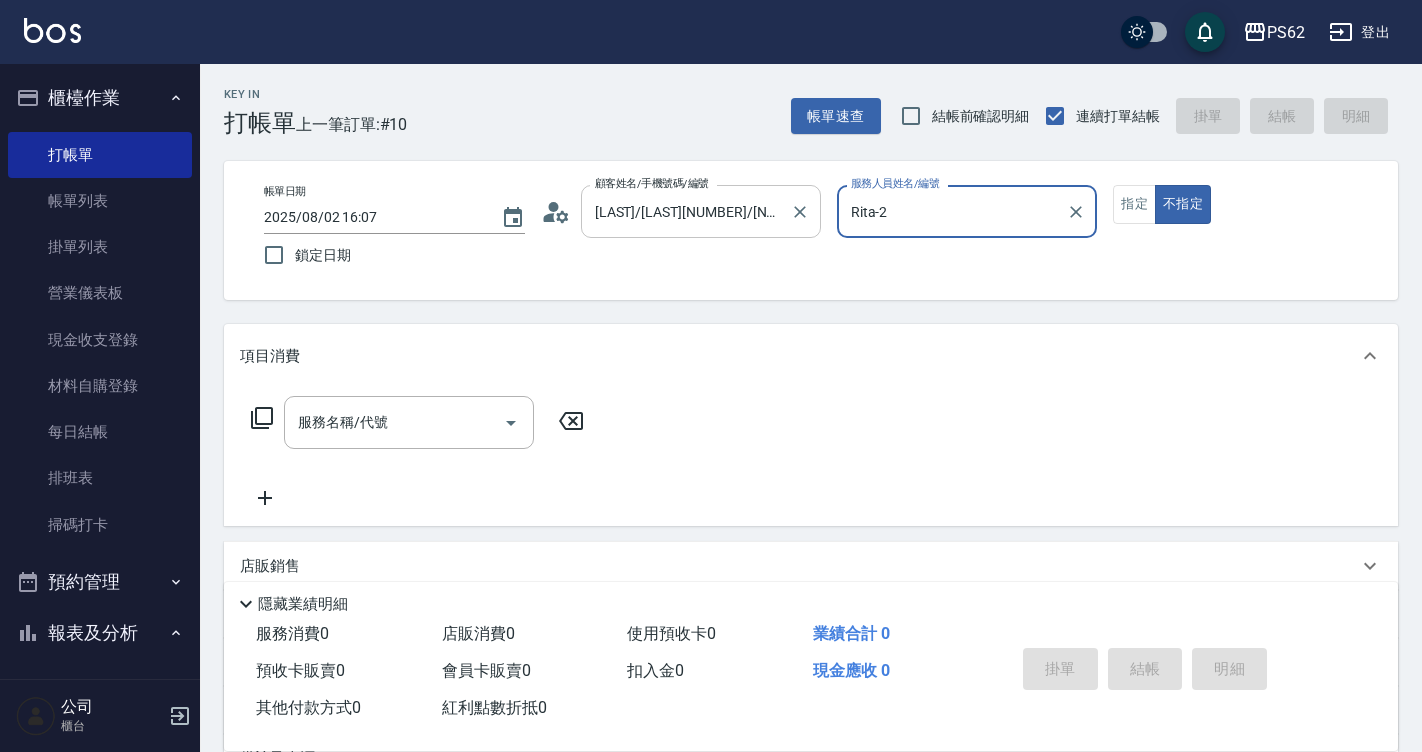 click on "[LAST]/[LAST][NUMBER]/[NUMBER]" at bounding box center (686, 211) 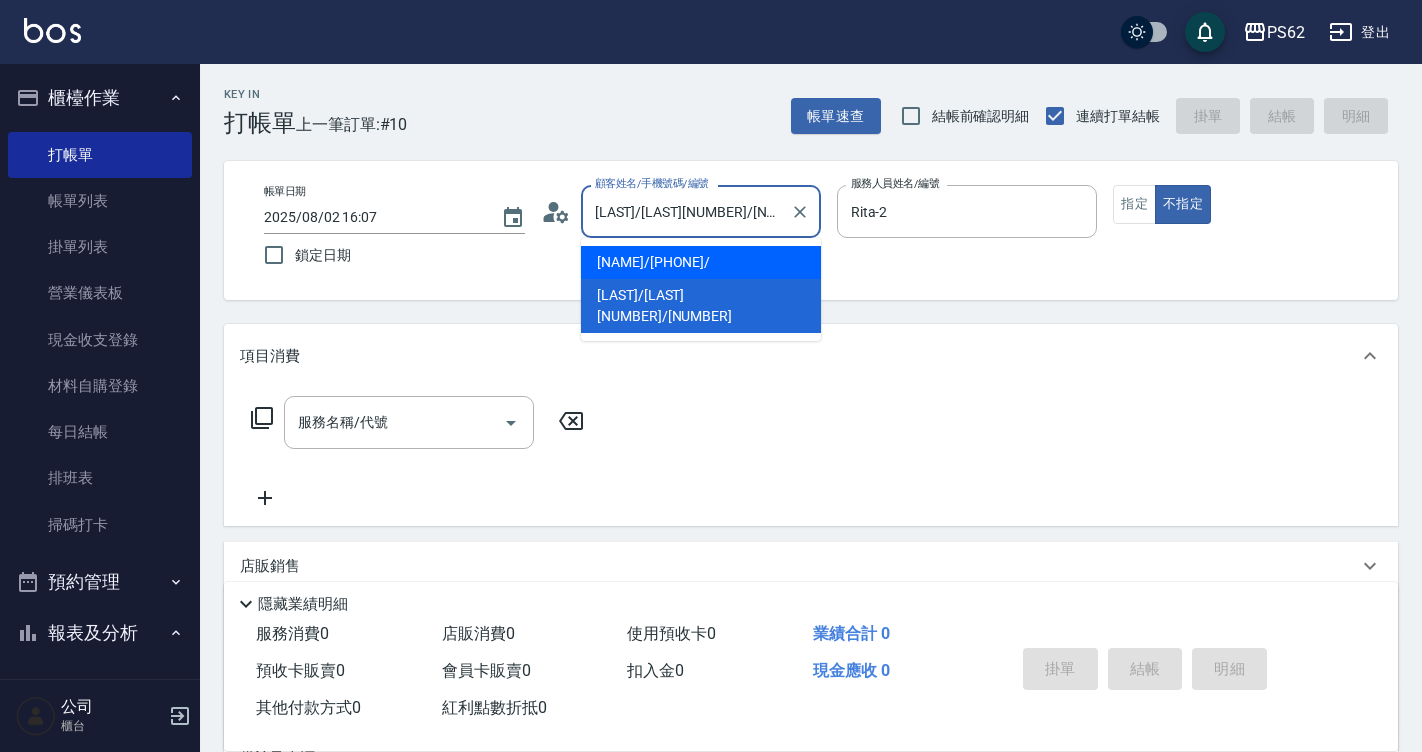 click on "[NAME]/[PHONE]/" at bounding box center (701, 262) 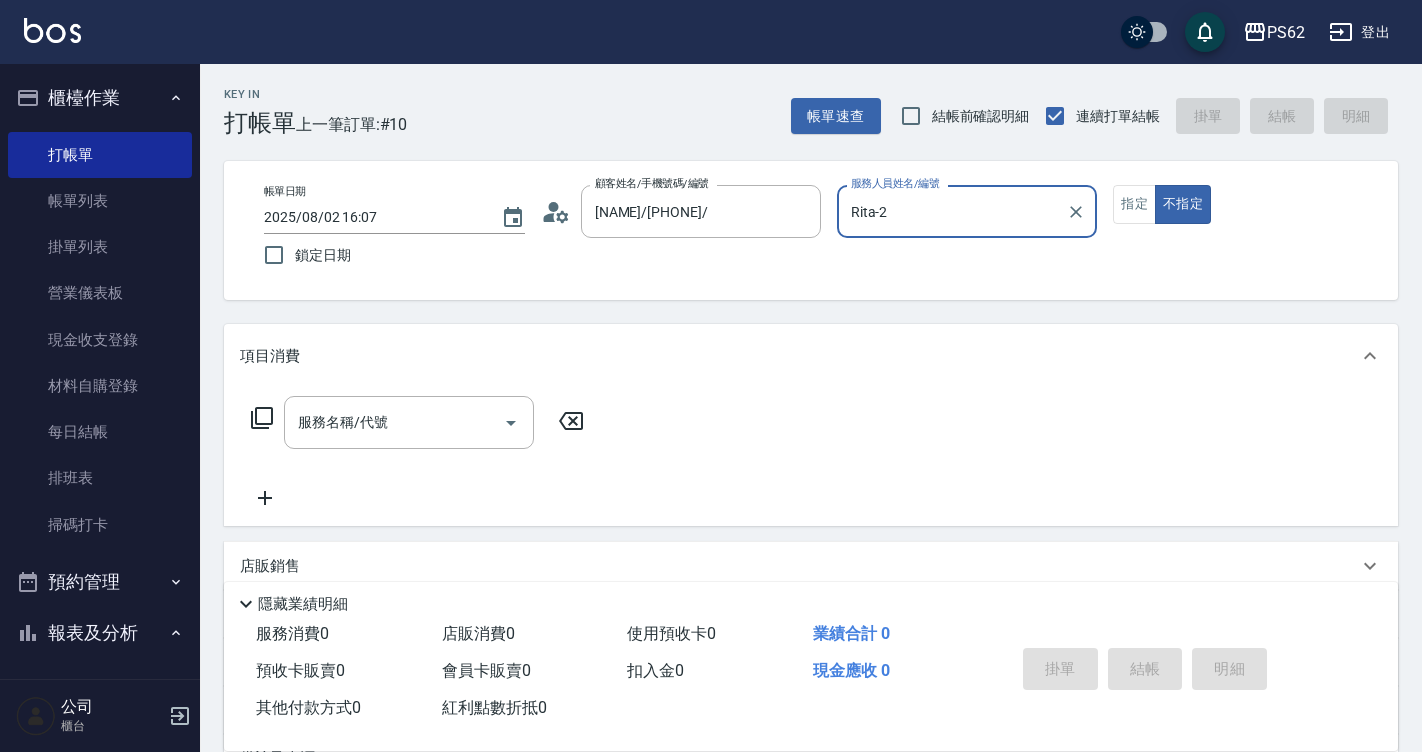 click 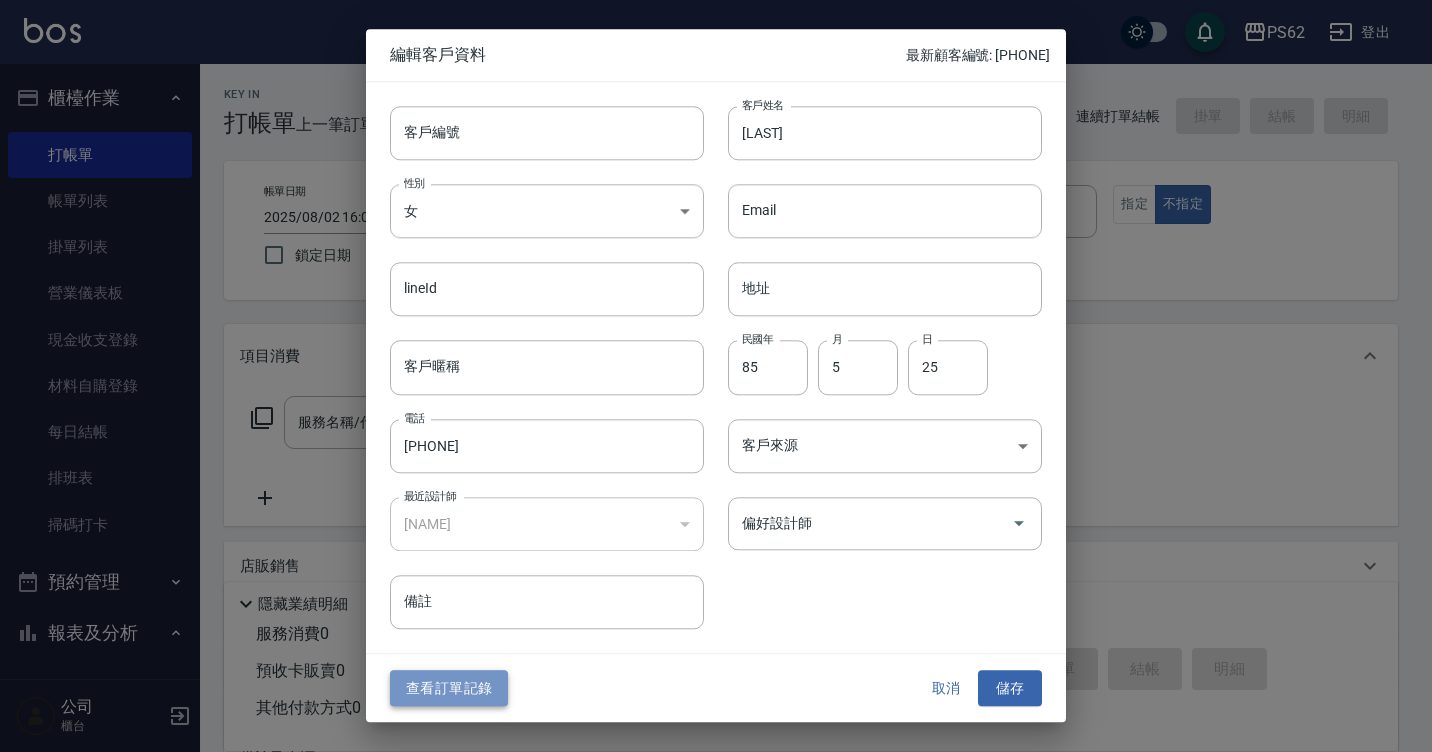 click on "查看訂單記錄" at bounding box center (449, 688) 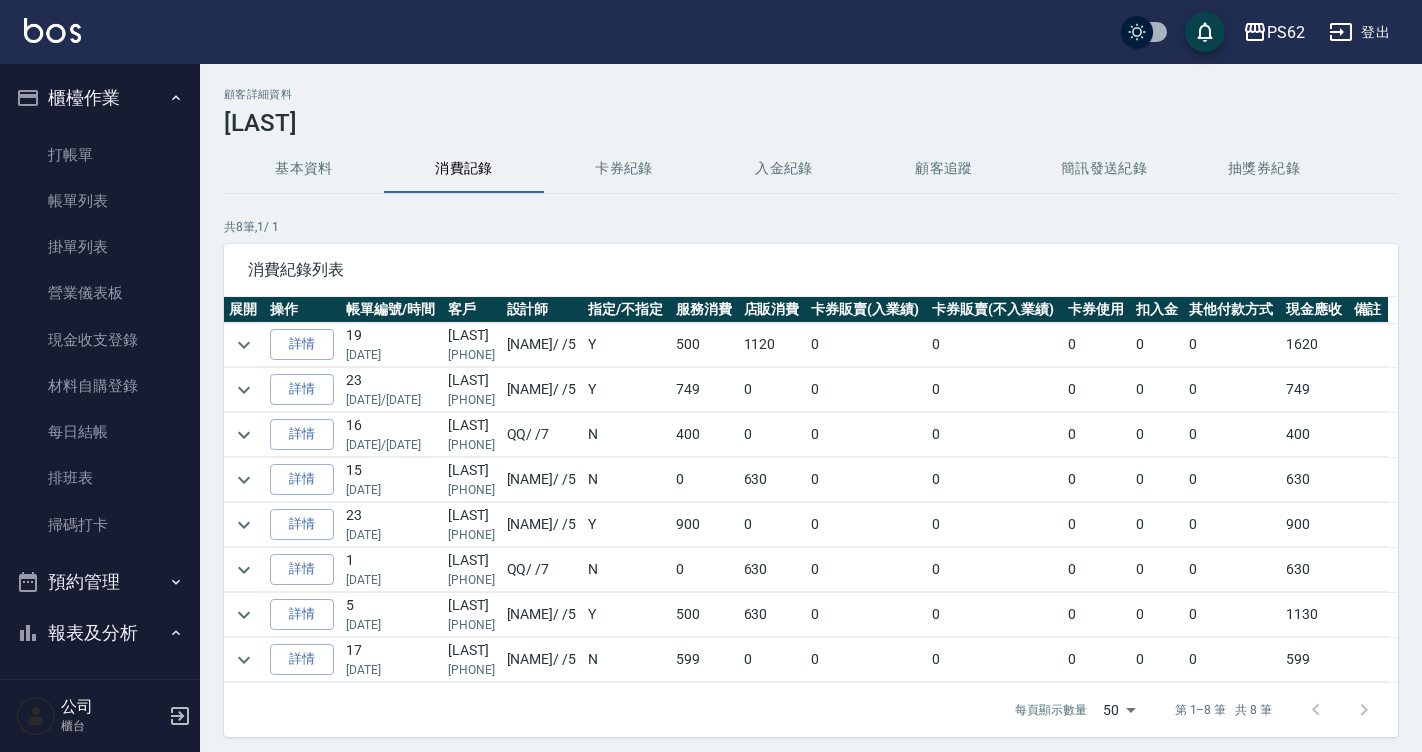 click on "[NAME] [PHONE]" at bounding box center (472, 390) 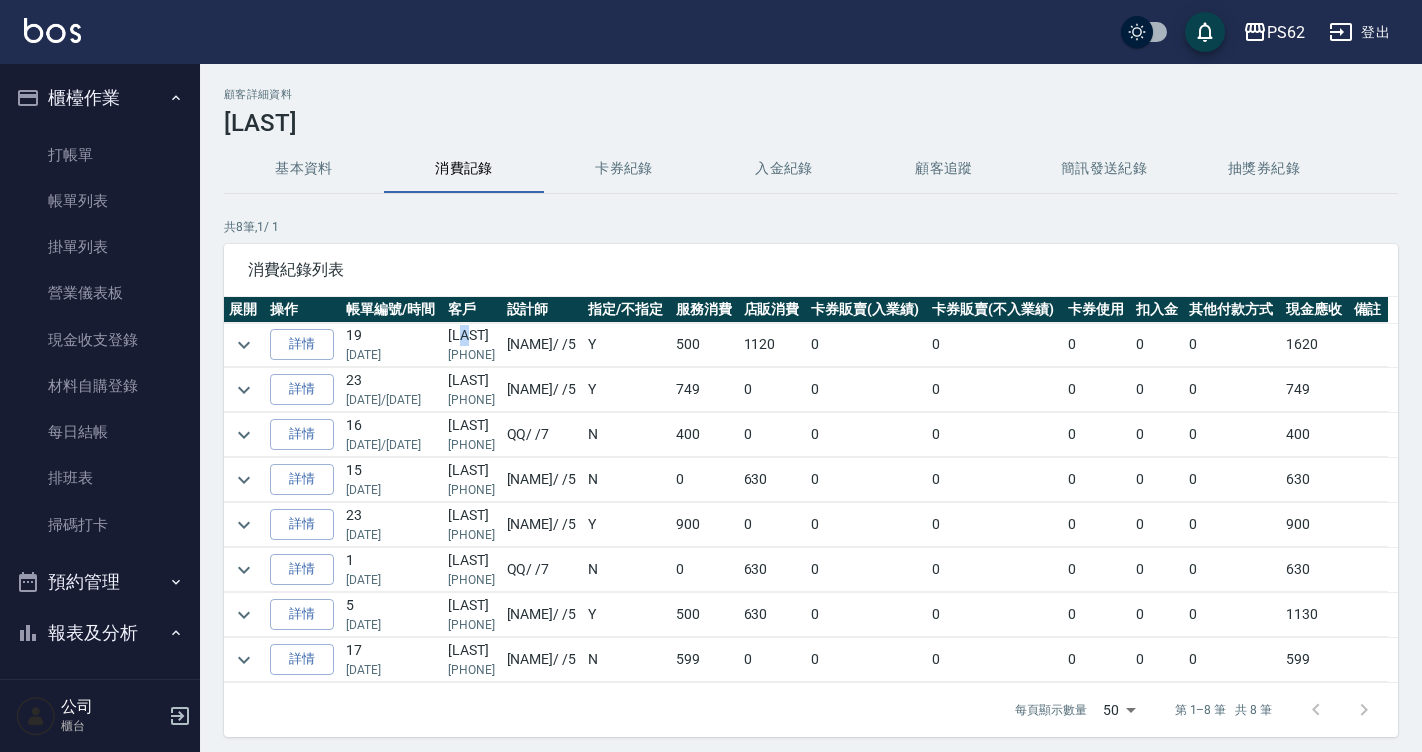 click on "[NAME] [PHONE]" at bounding box center [472, 345] 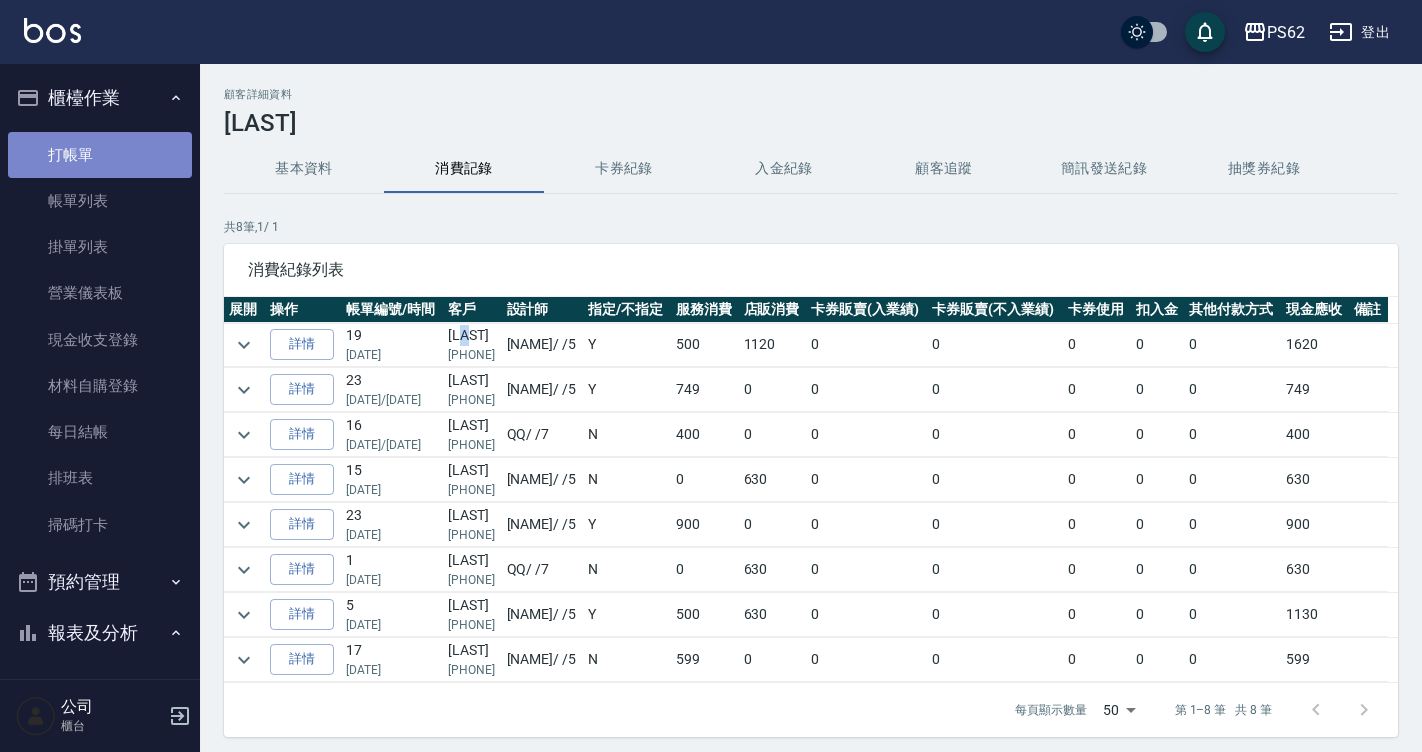 click on "打帳單" at bounding box center [100, 155] 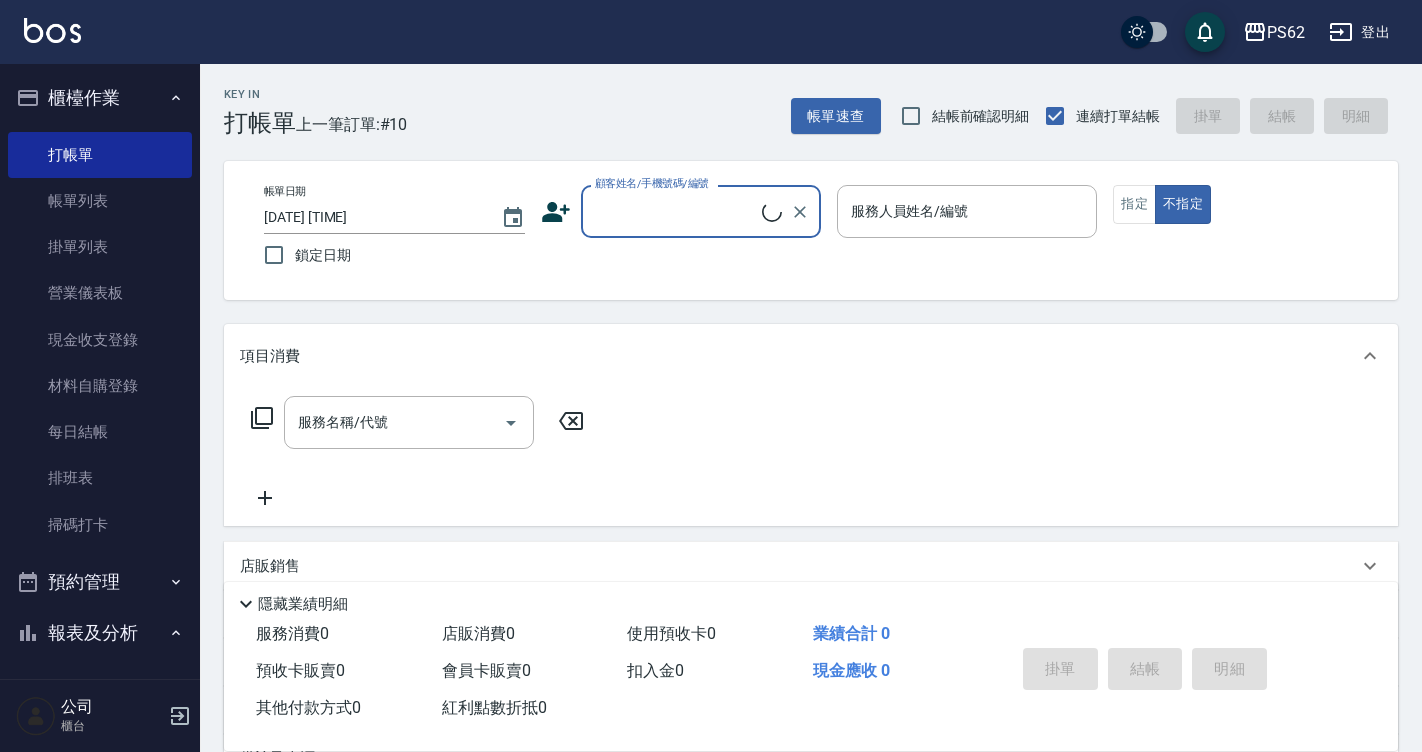 click on "顧客姓名/手機號碼/編號" at bounding box center [701, 211] 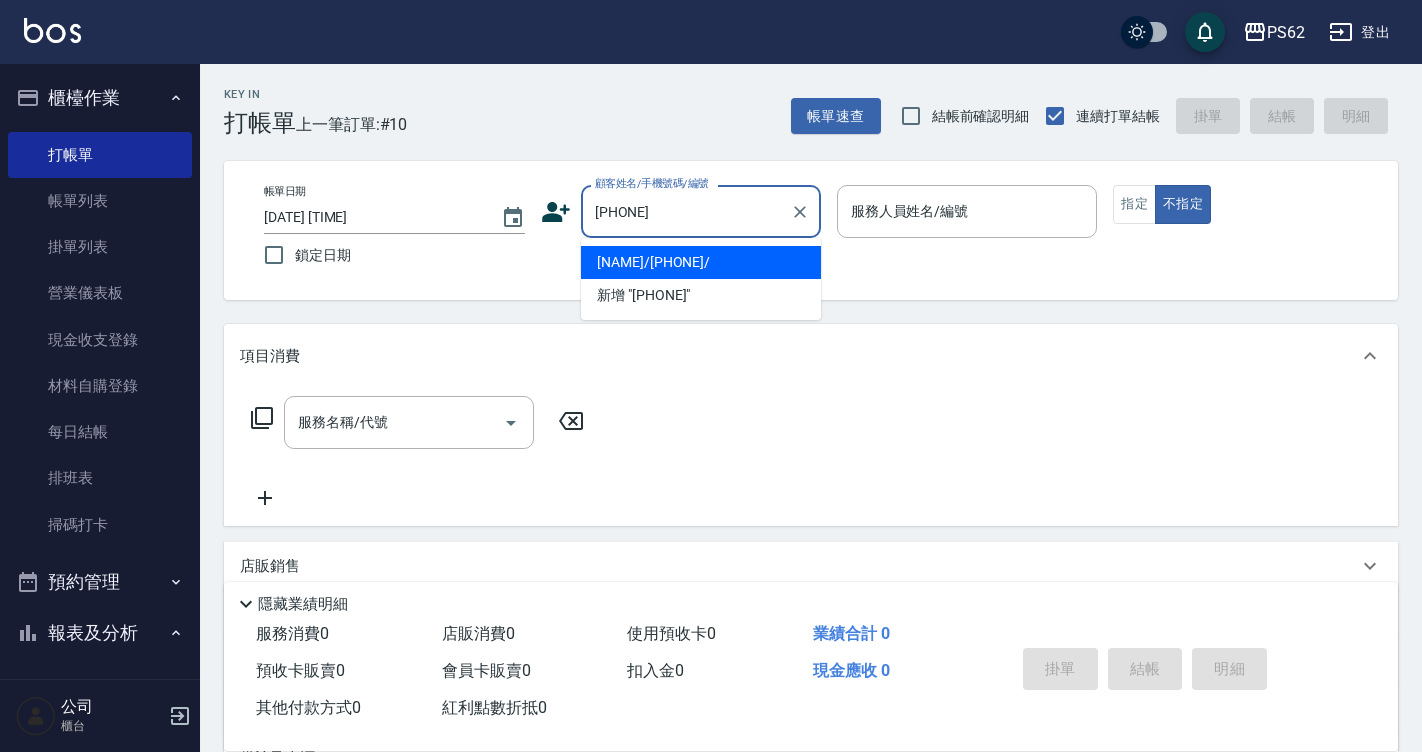 click on "[NAME]/[PHONE]/" at bounding box center [701, 262] 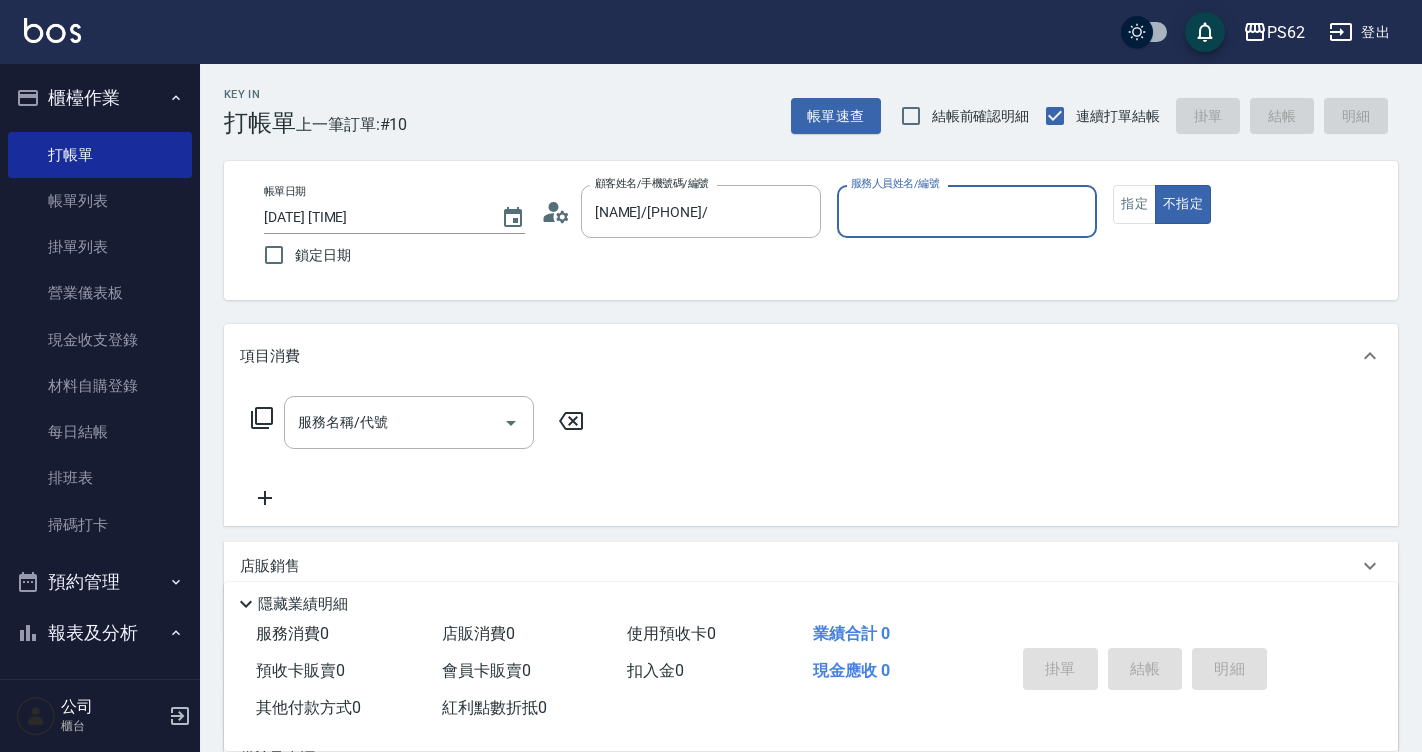click 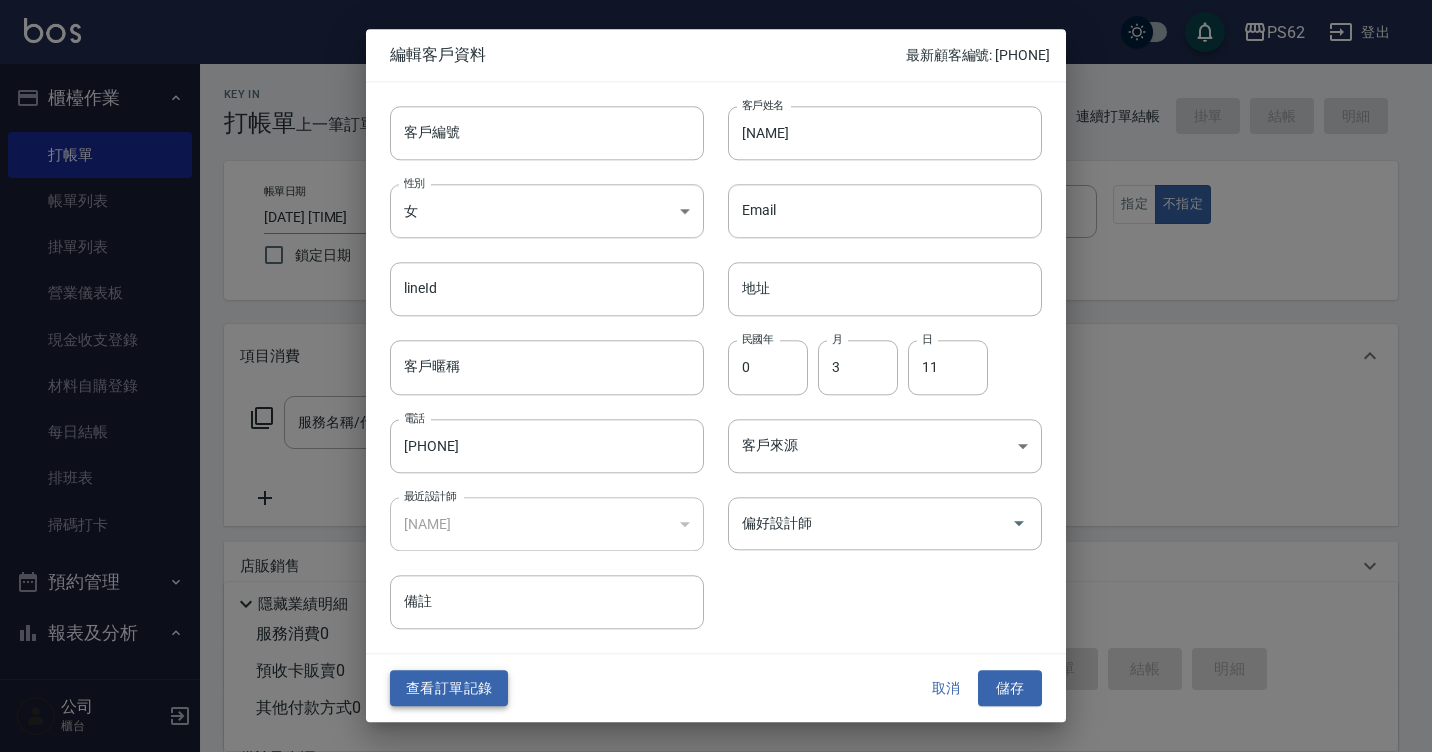 click on "查看訂單記錄" at bounding box center [449, 688] 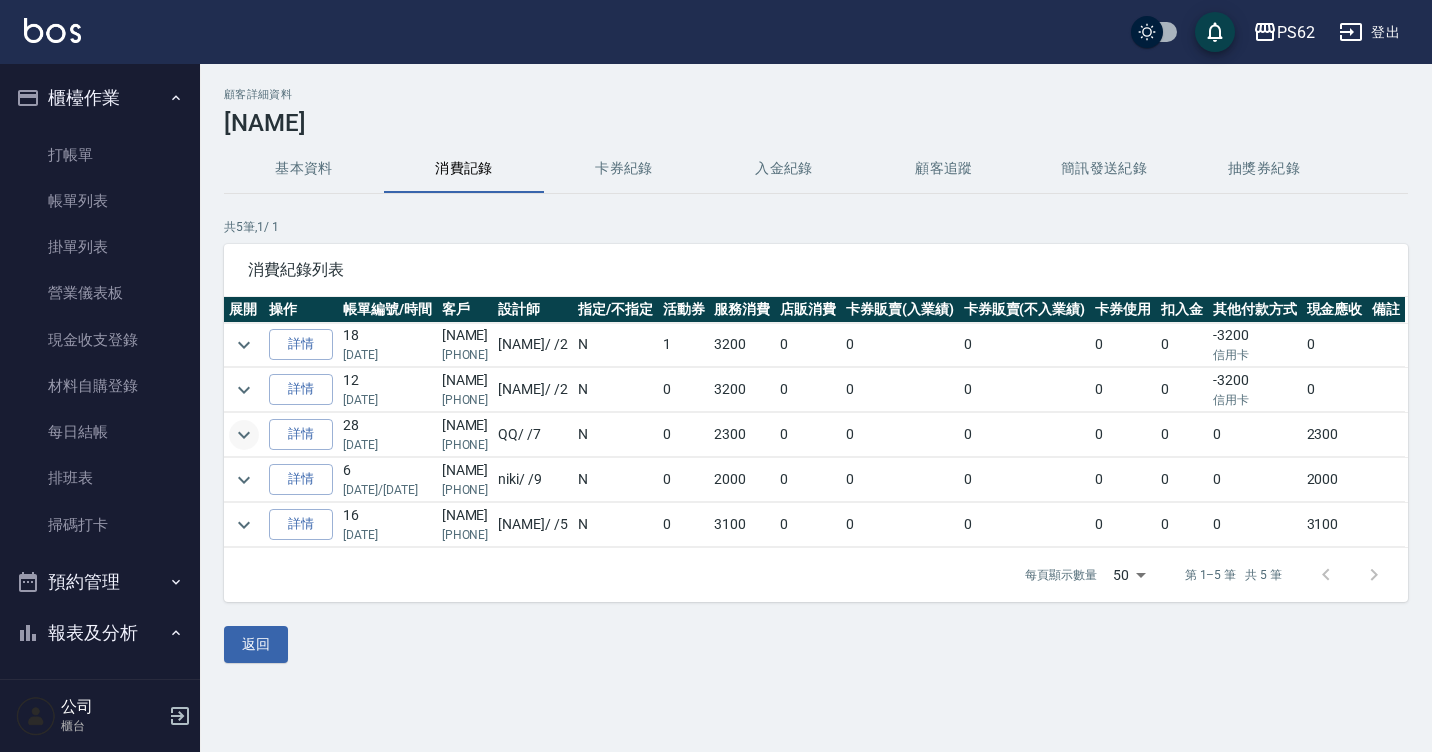 click at bounding box center [244, 435] 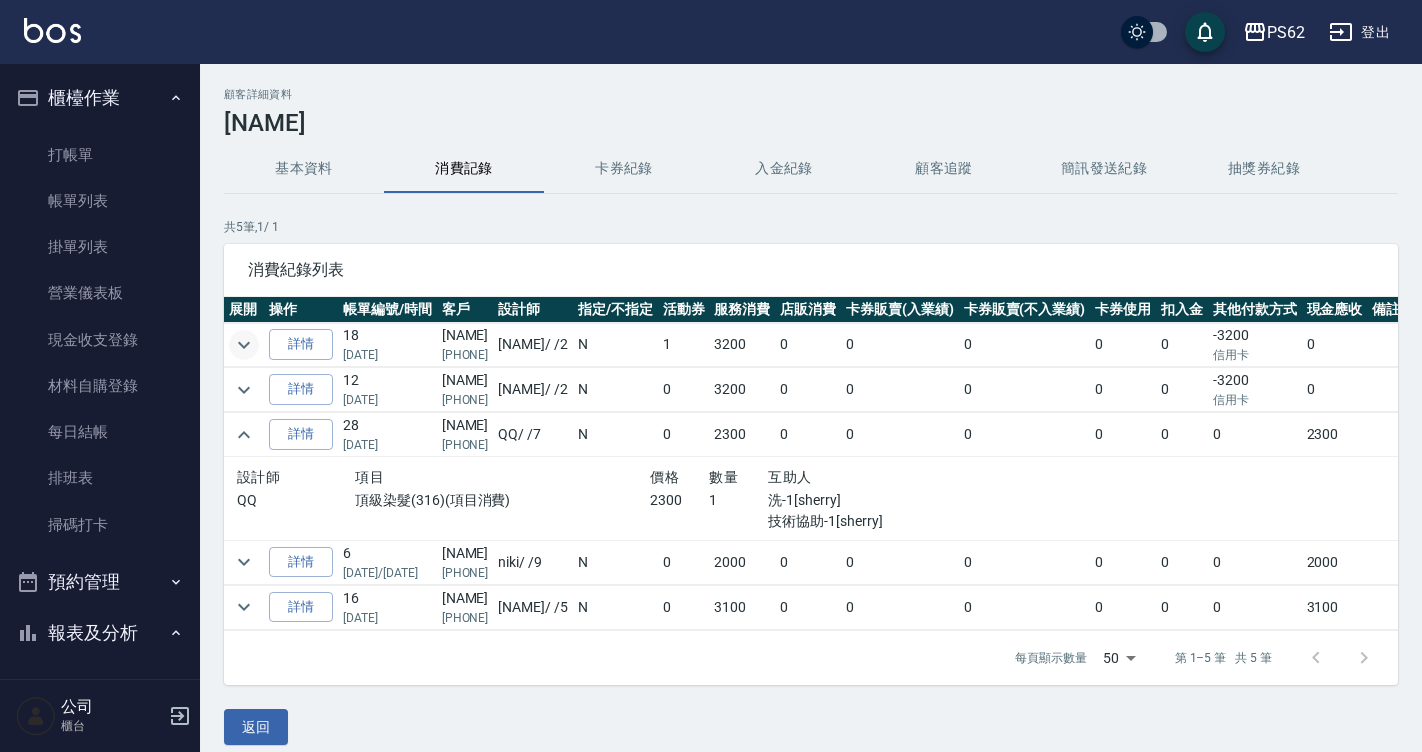 click 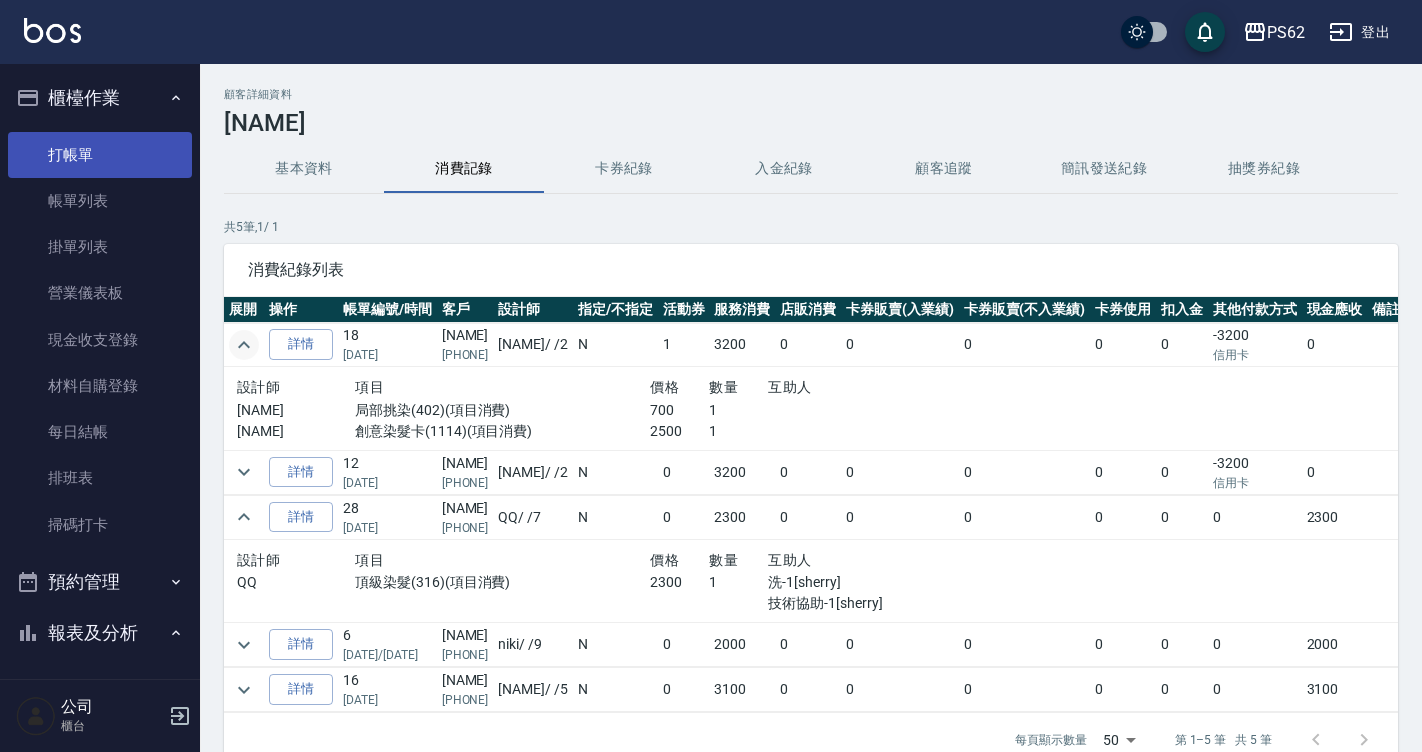 click on "打帳單" at bounding box center [100, 155] 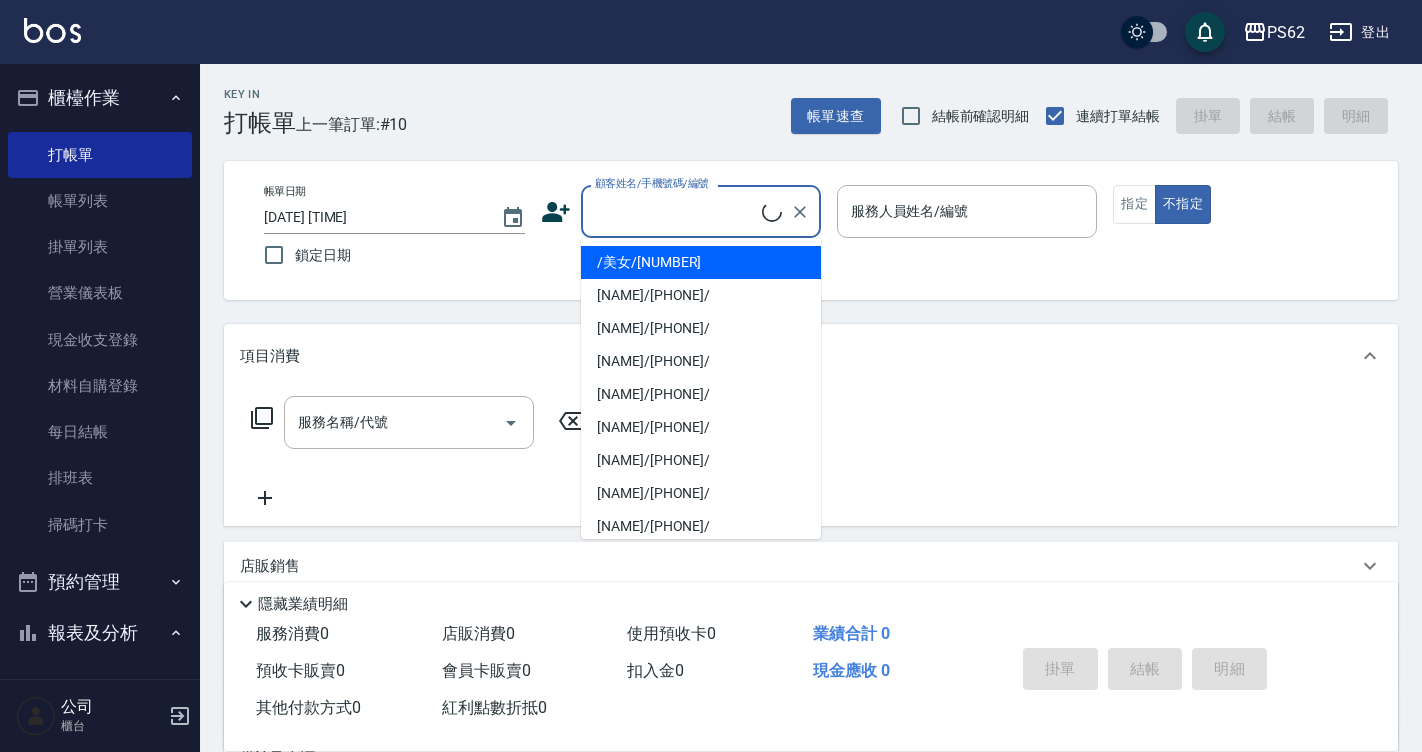 click on "顧客姓名/手機號碼/編號" at bounding box center [676, 211] 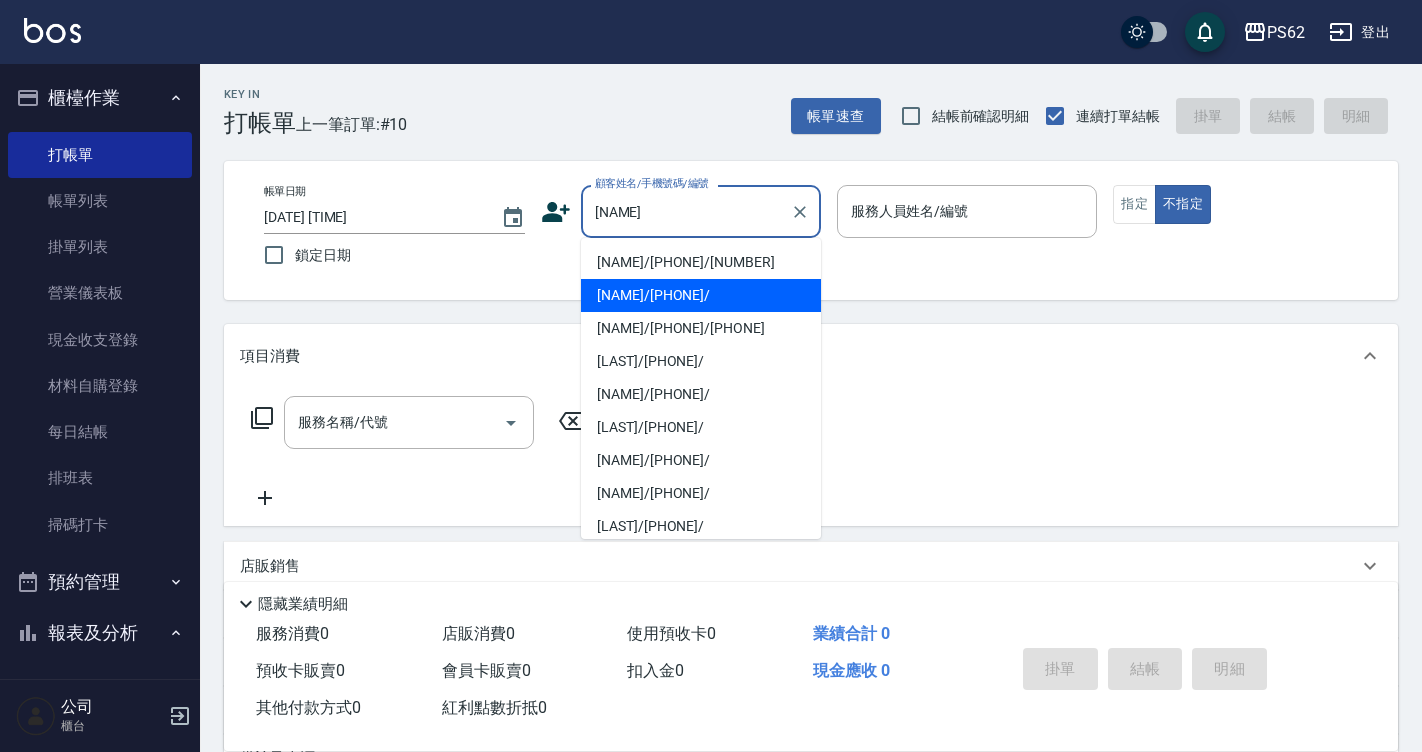 type on "[NAME]/[PHONE]/" 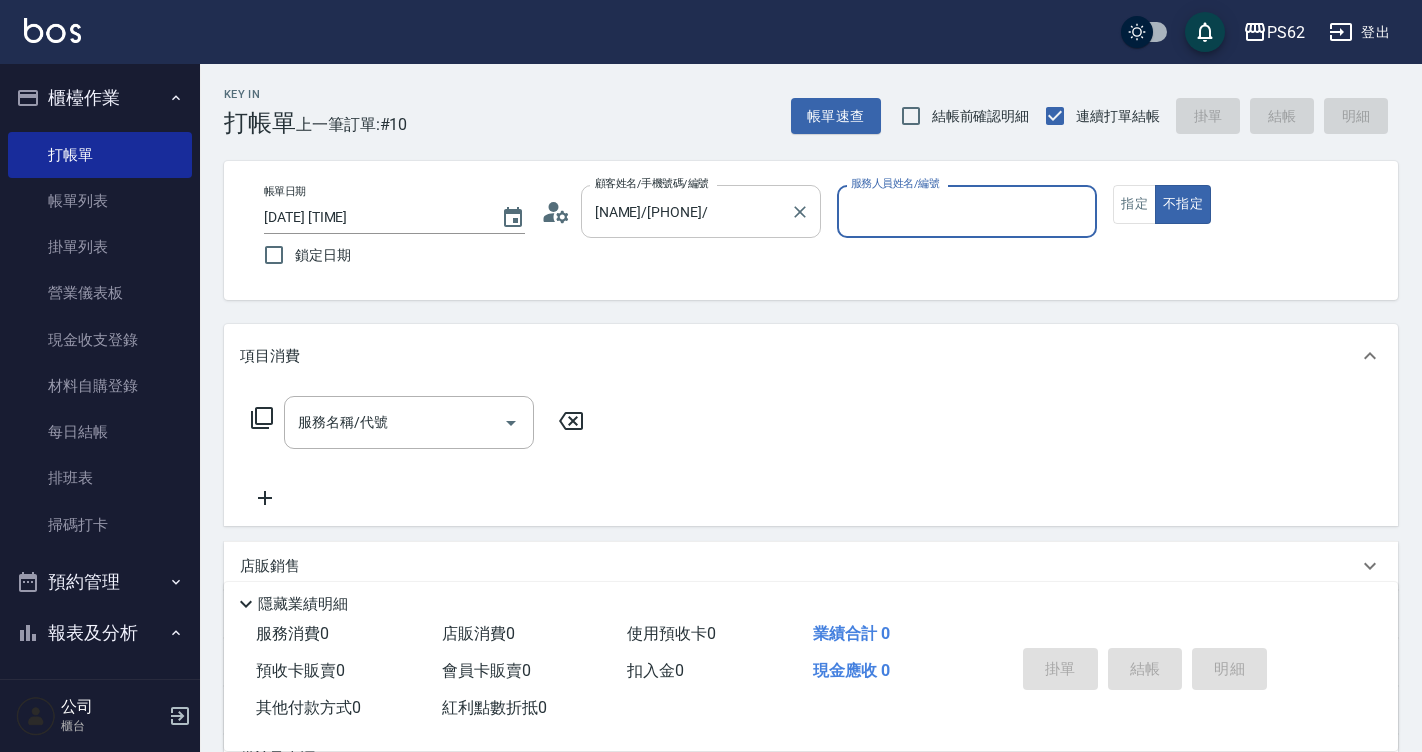 type on "QQ-7" 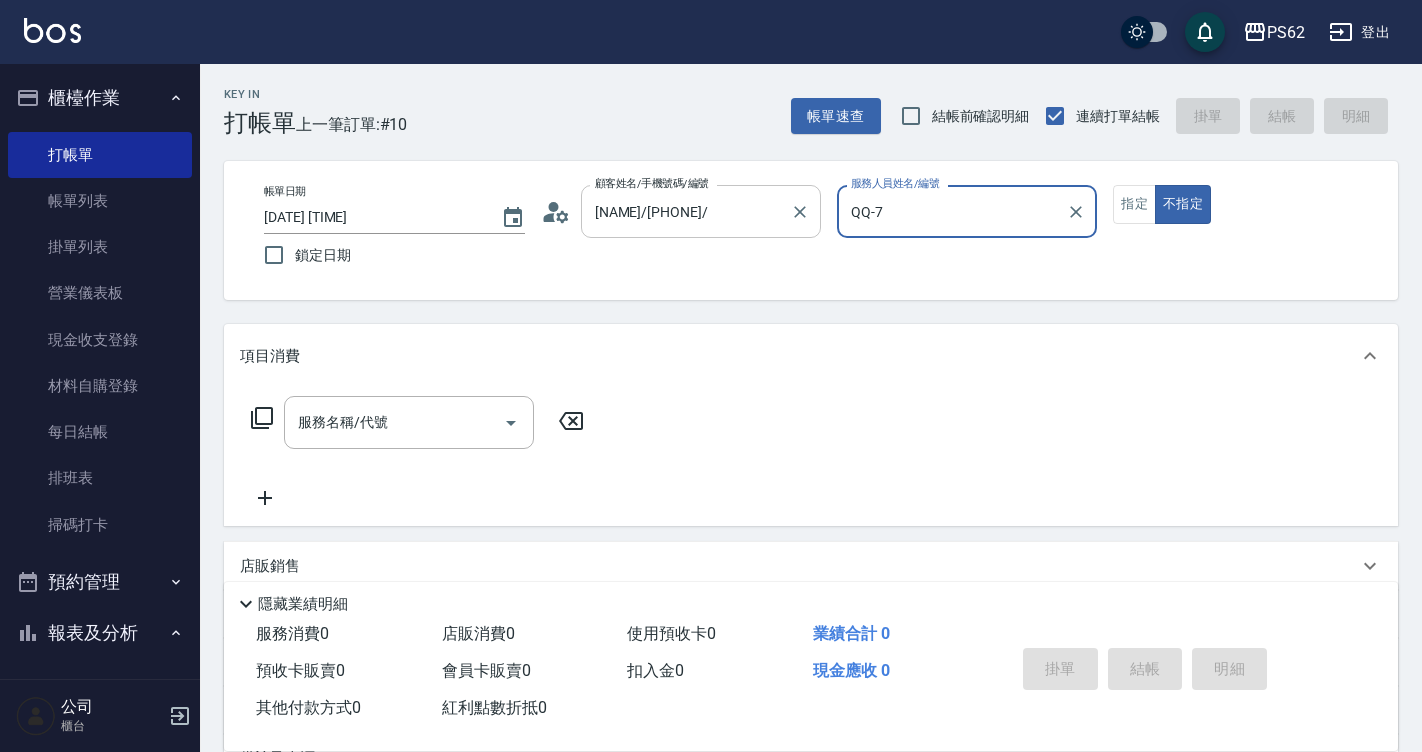 click on "不指定" at bounding box center (1183, 204) 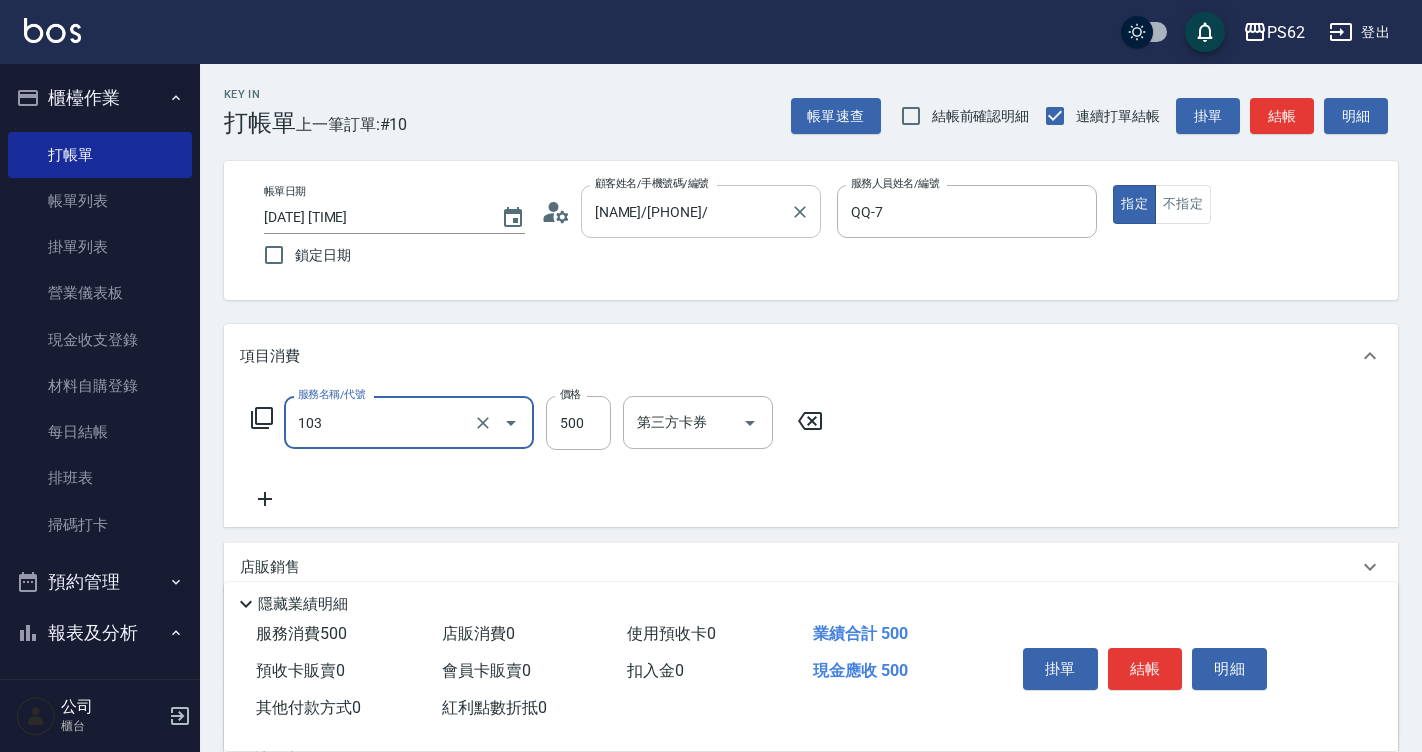 type on "B級洗剪500(103)" 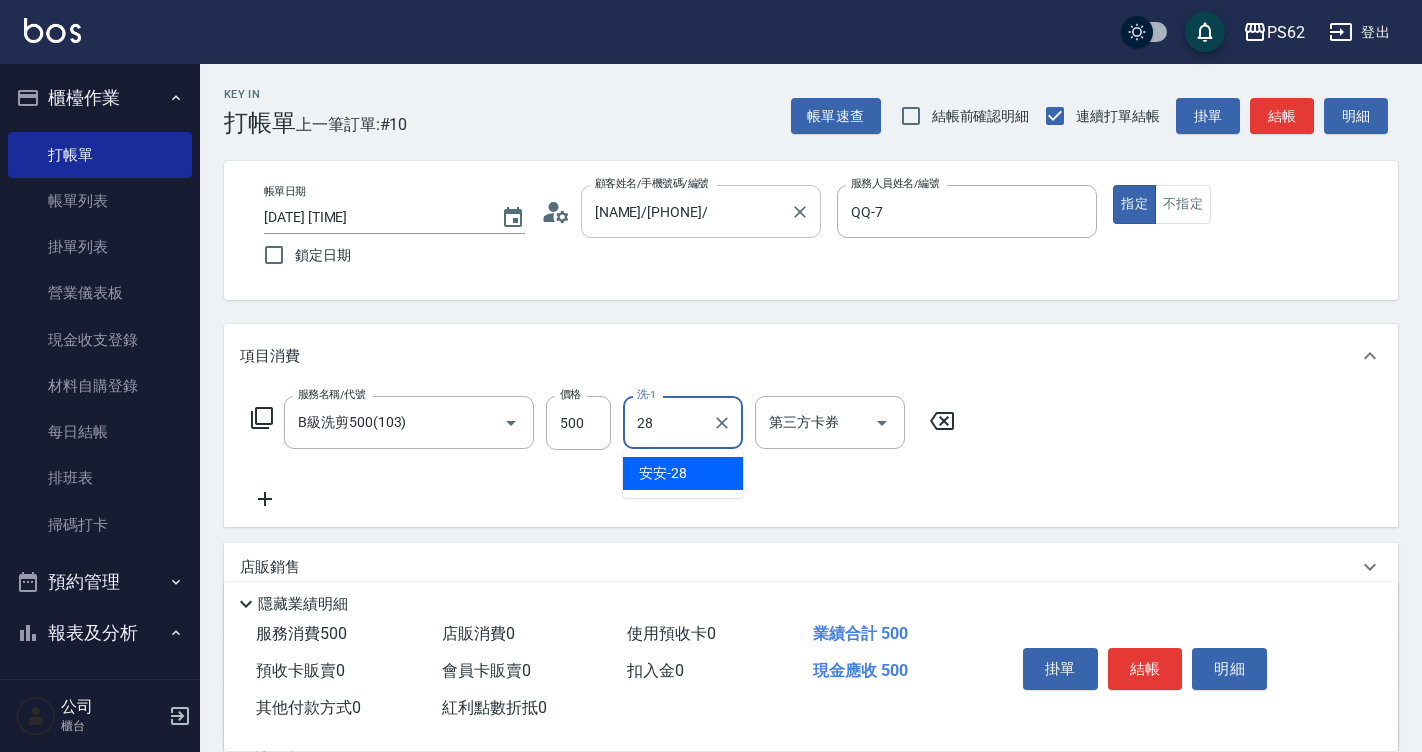 type on "安安-28" 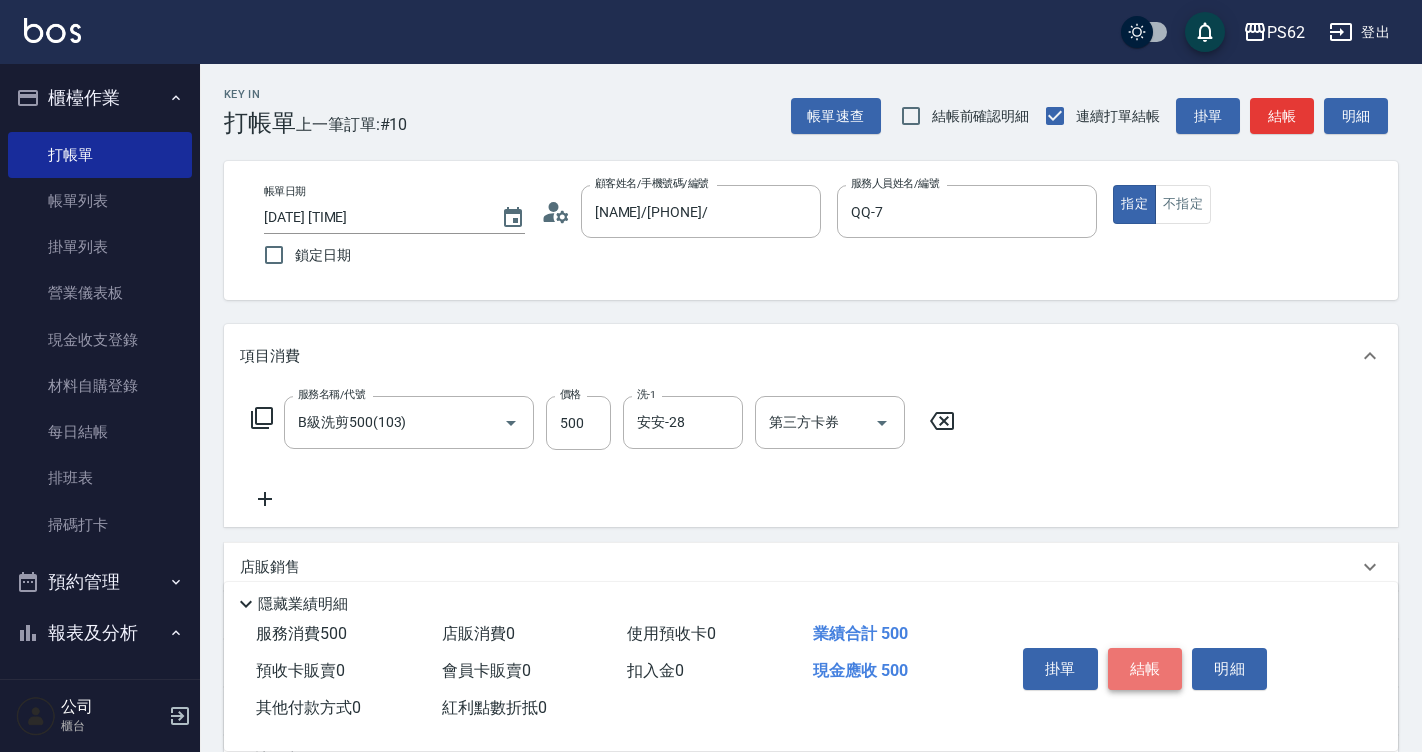 click on "結帳" at bounding box center (1145, 669) 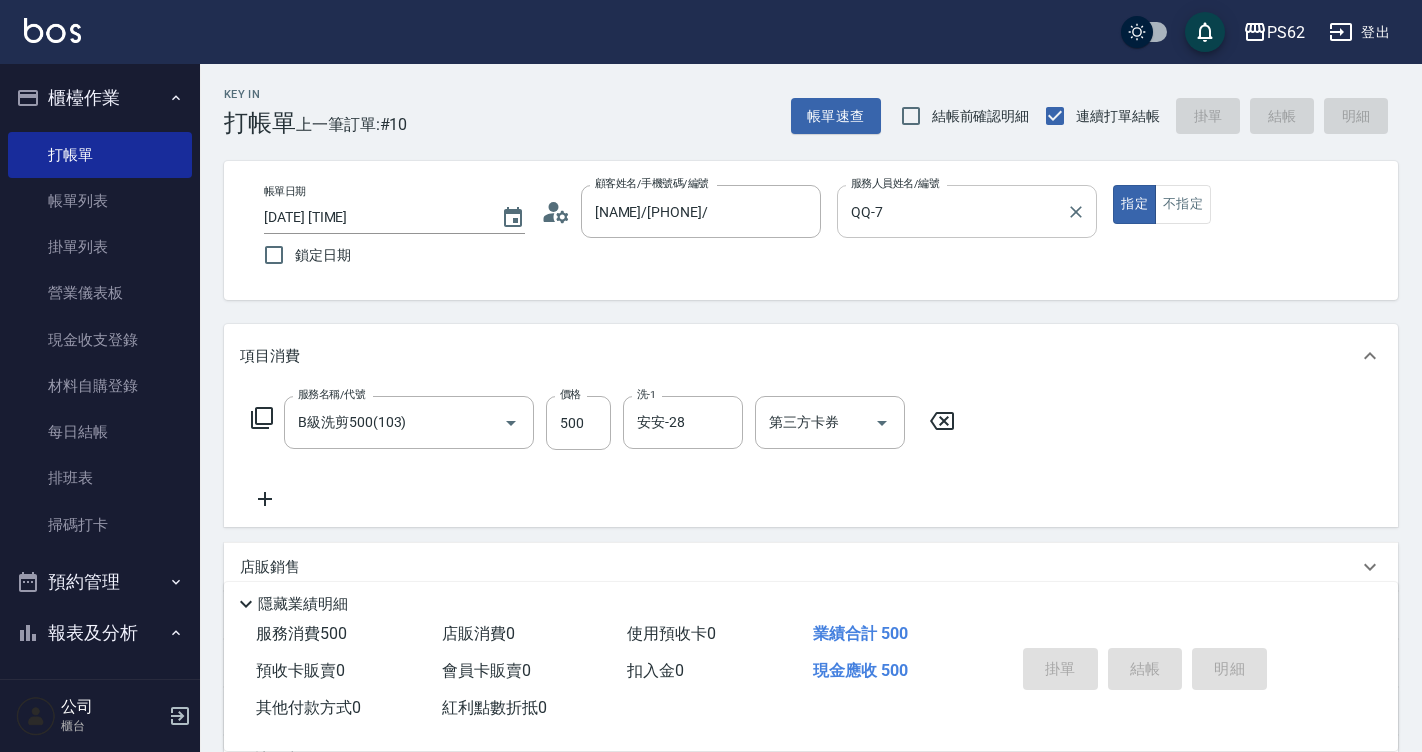 type on "[DATE] [TIME]" 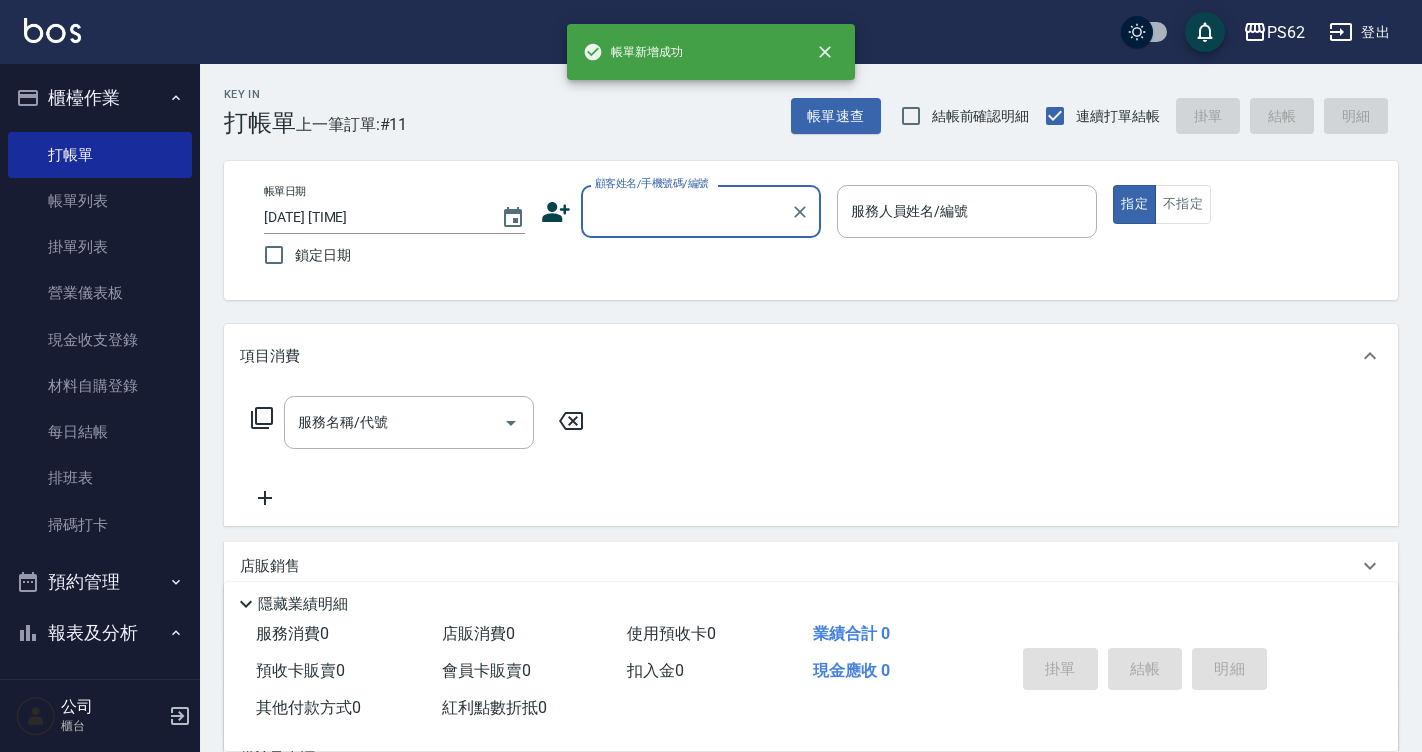 type on "ㄗ" 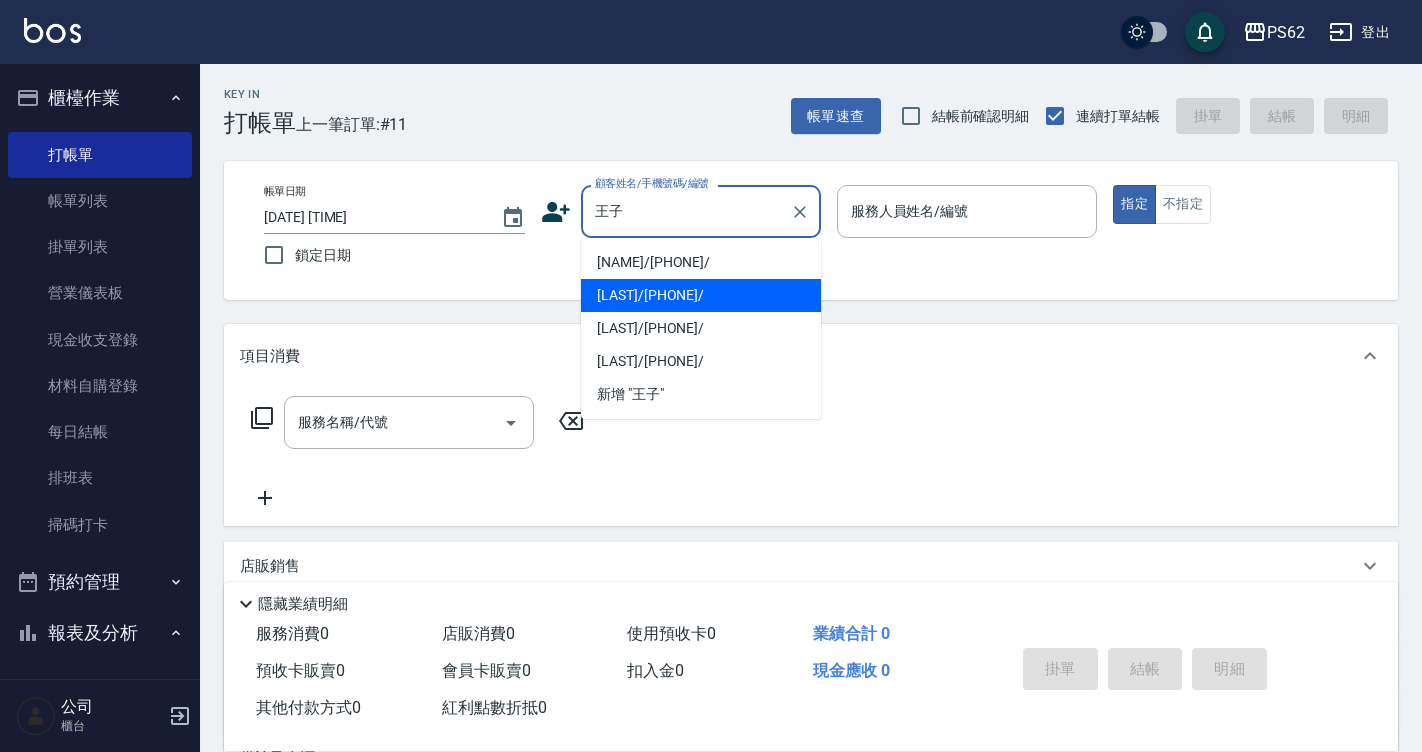 type on "[LAST]/[PHONE]/" 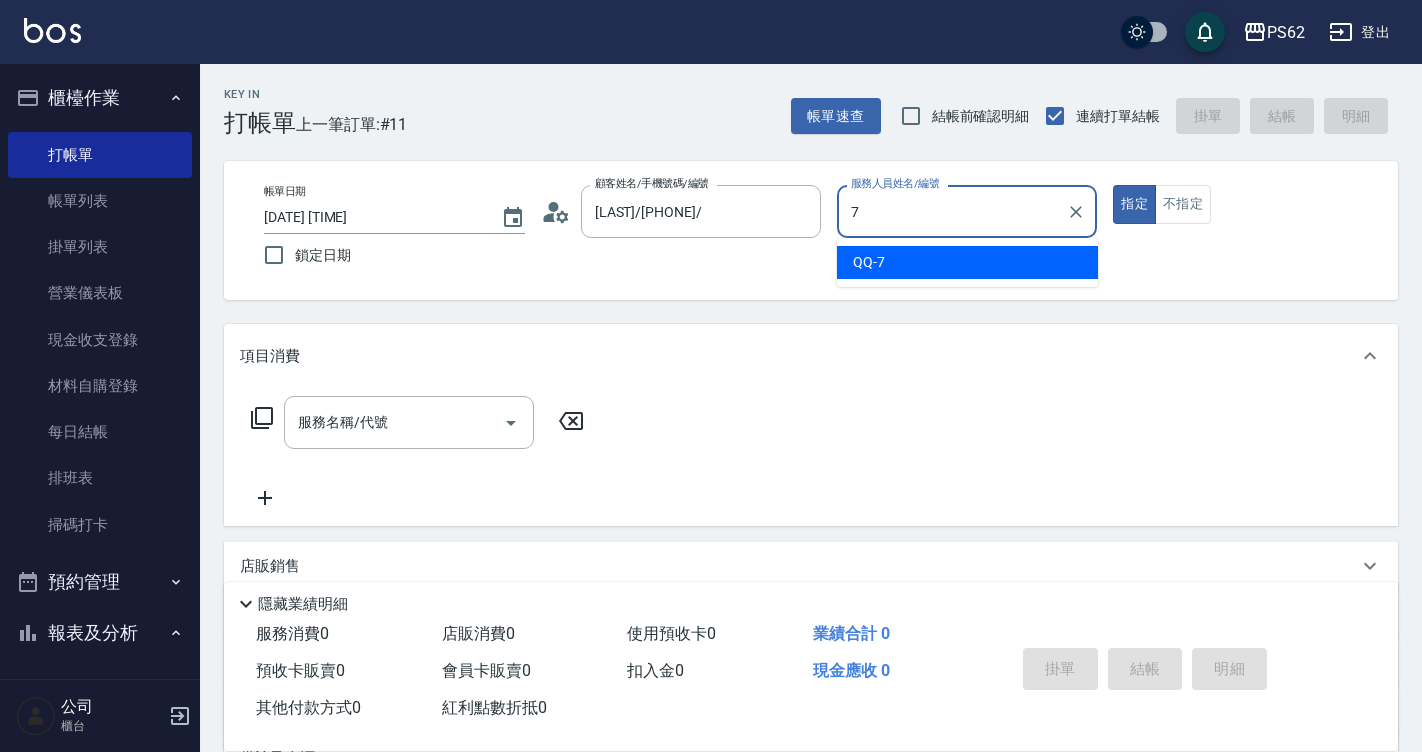 type on "QQ-7" 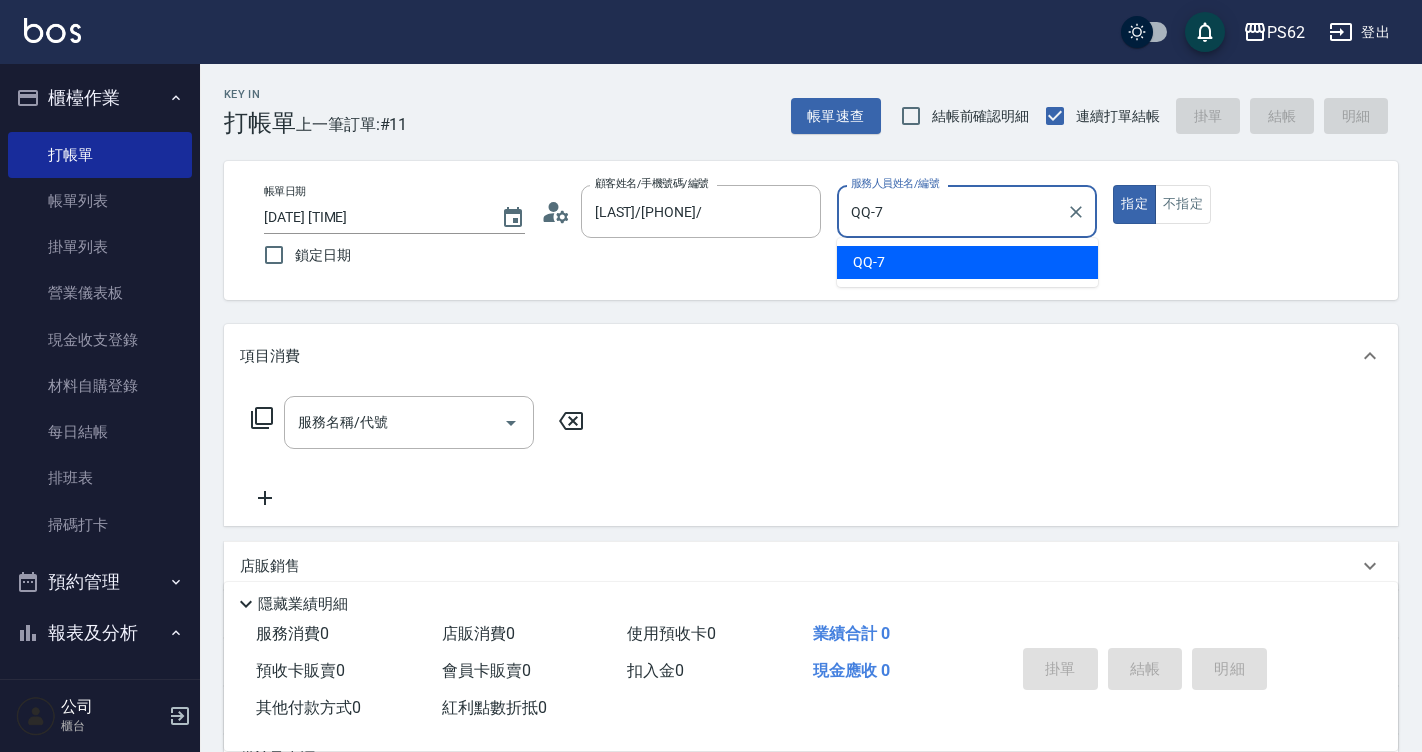 type on "true" 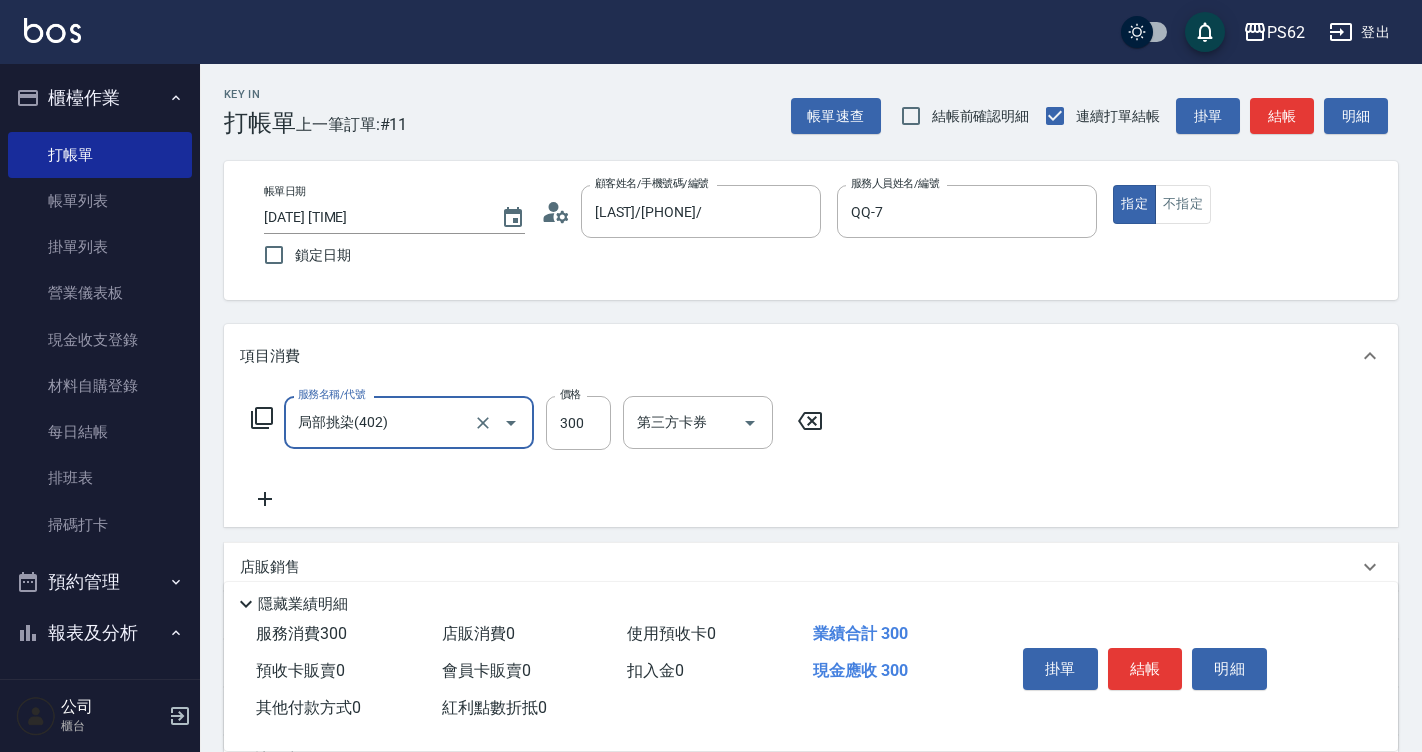 type on "局部挑染(402)" 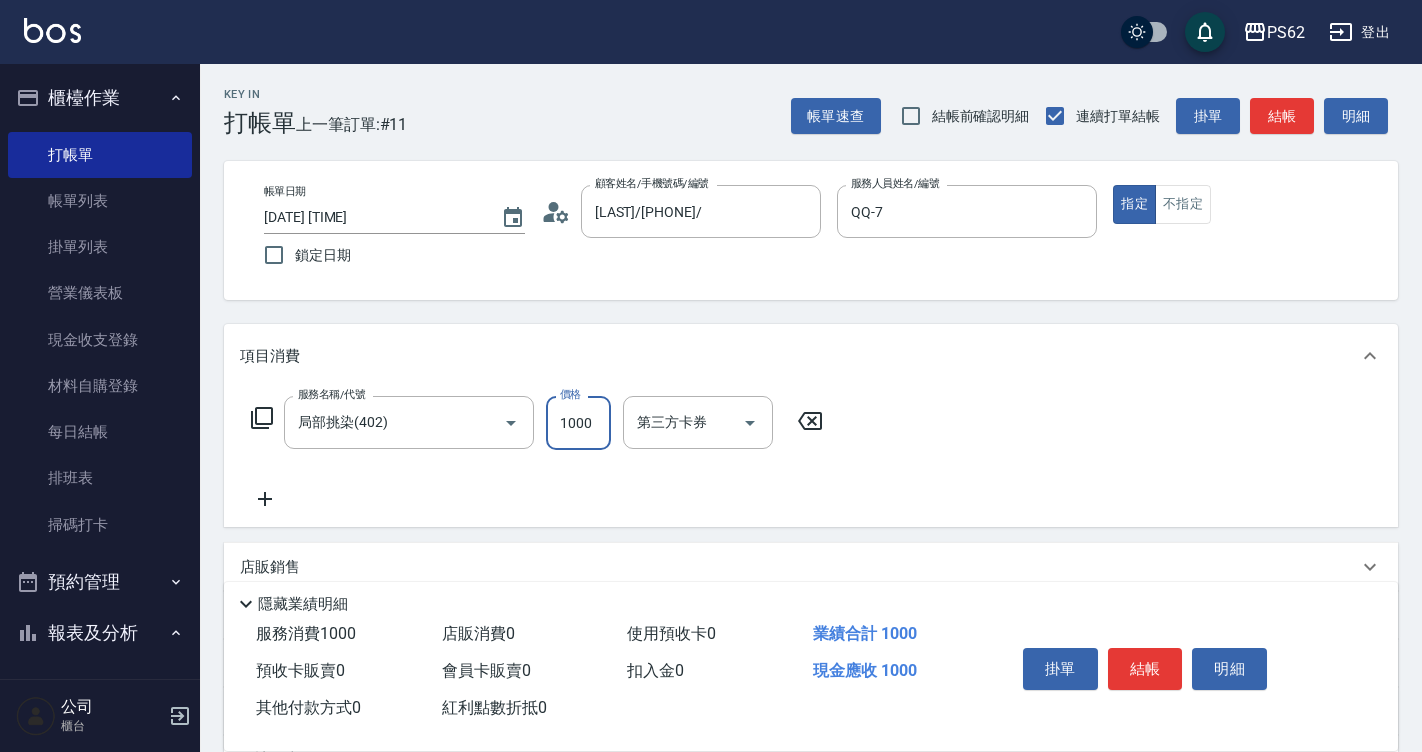 type on "1000" 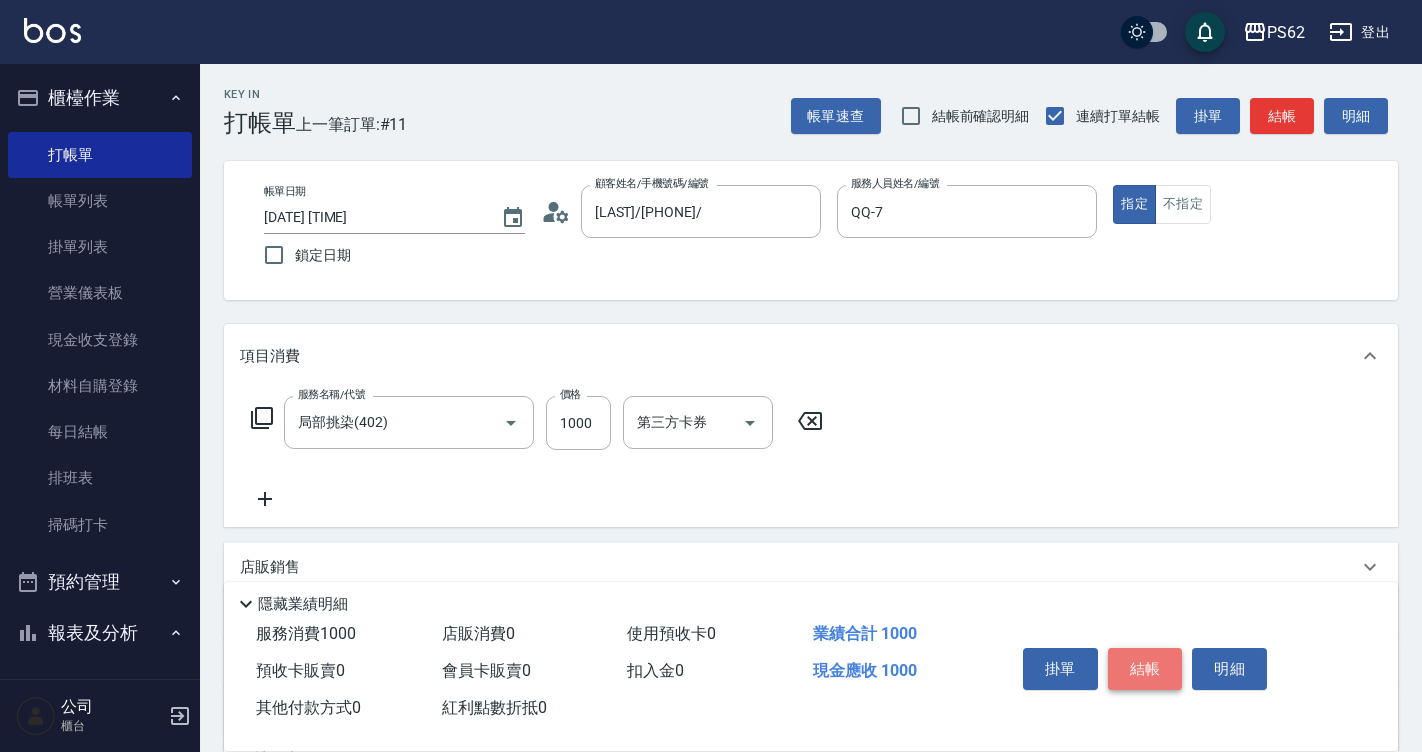 click on "結帳" at bounding box center [1145, 669] 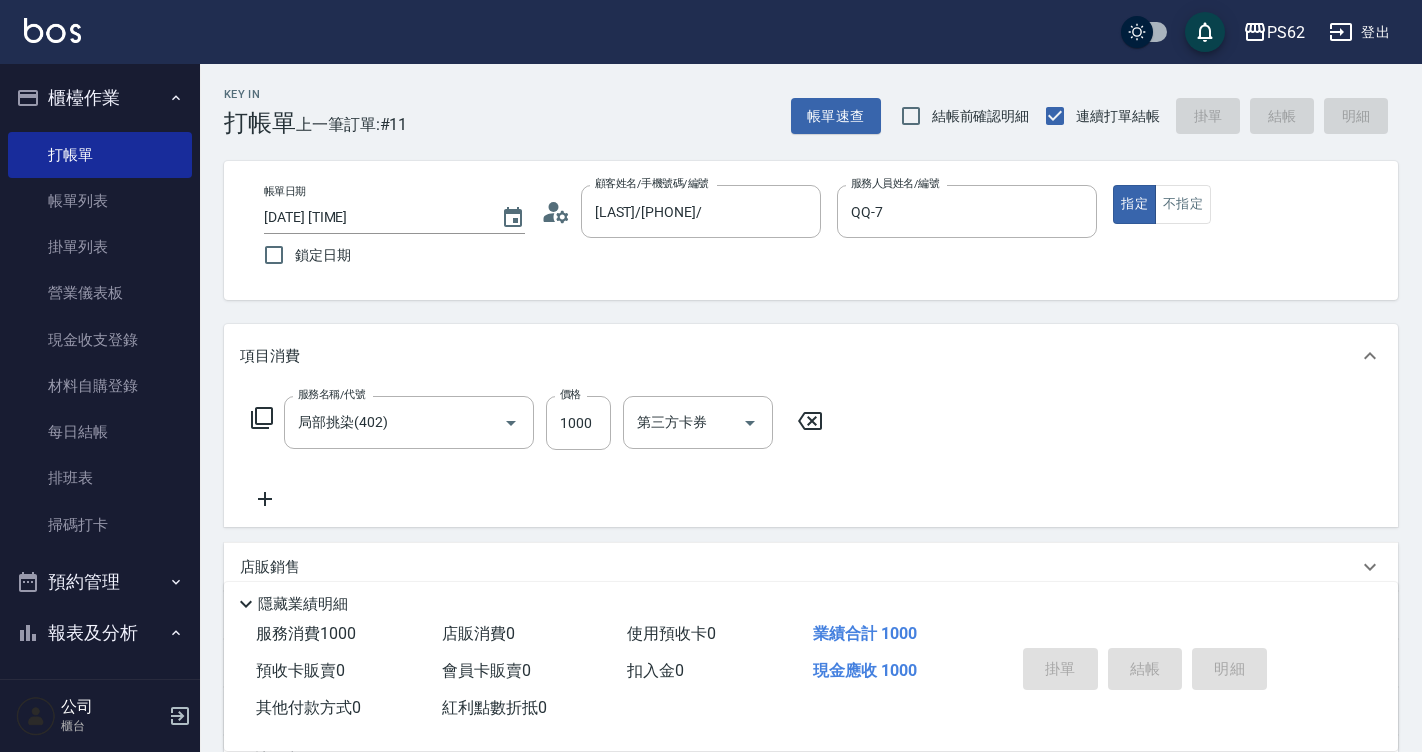 type 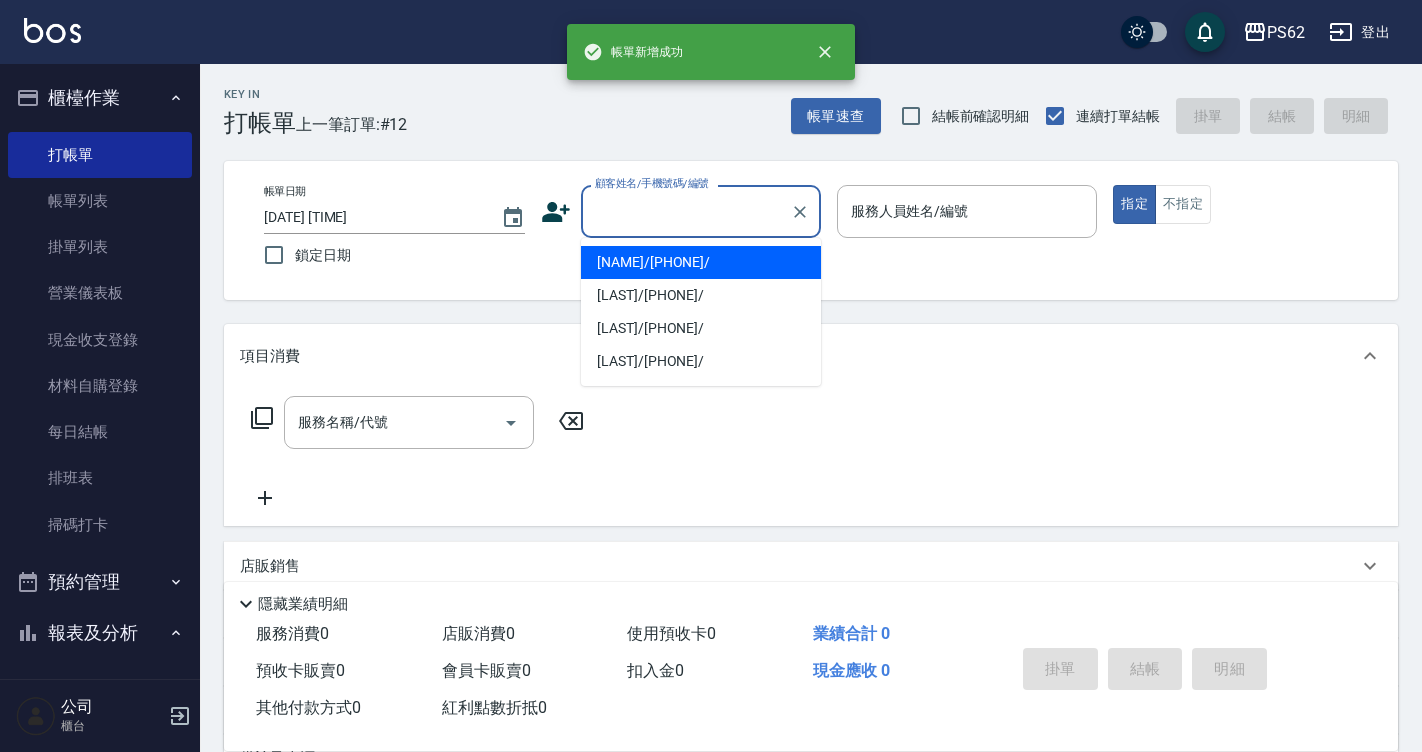 click on "顧客姓名/手機號碼/編號" at bounding box center (686, 211) 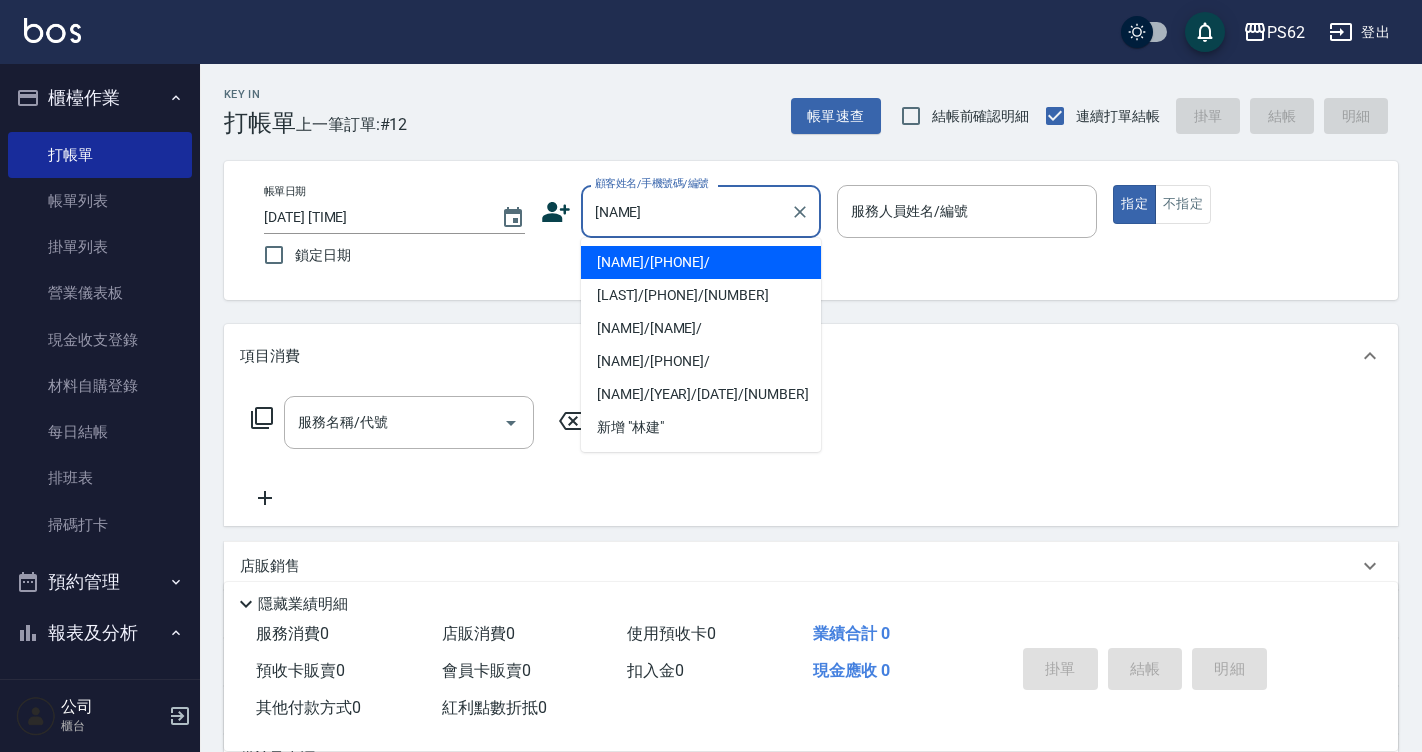 type on "[NAME]/[PHONE]/" 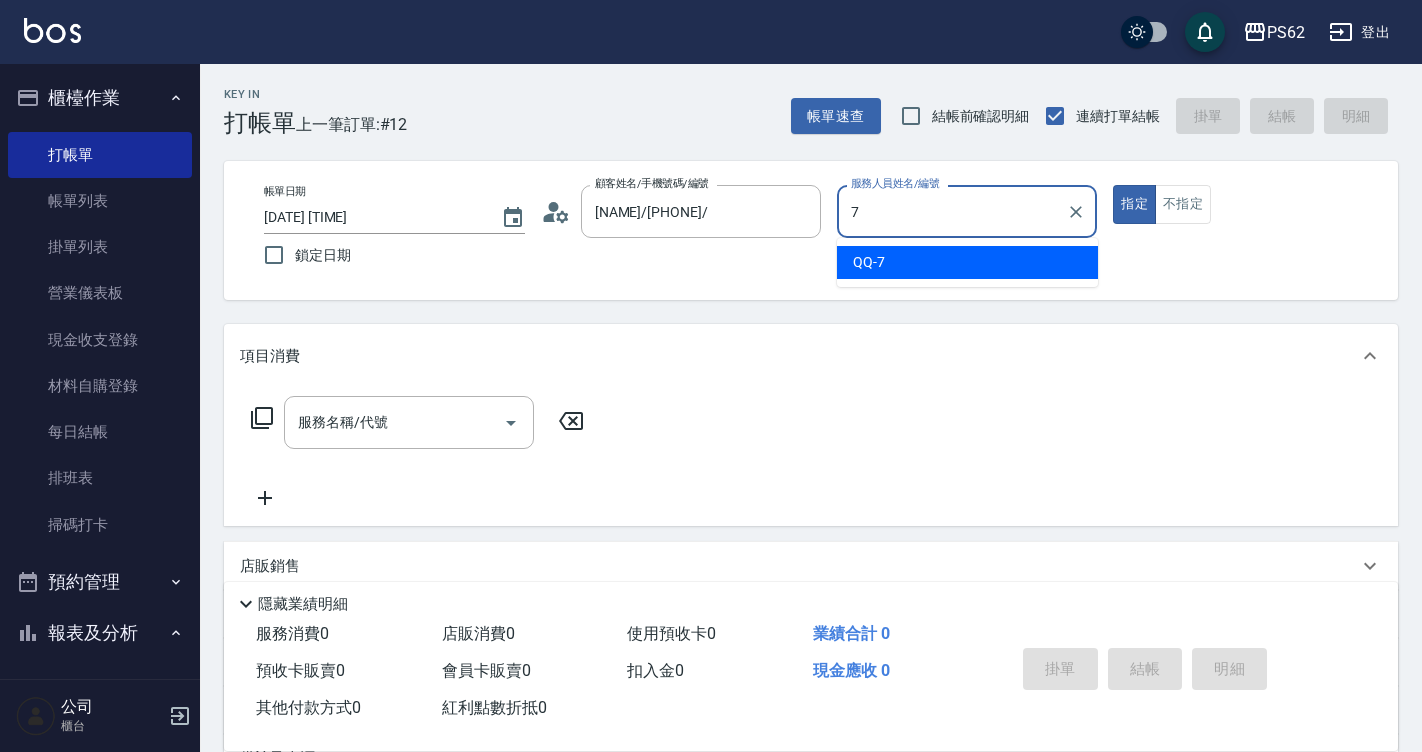 type on "QQ-7" 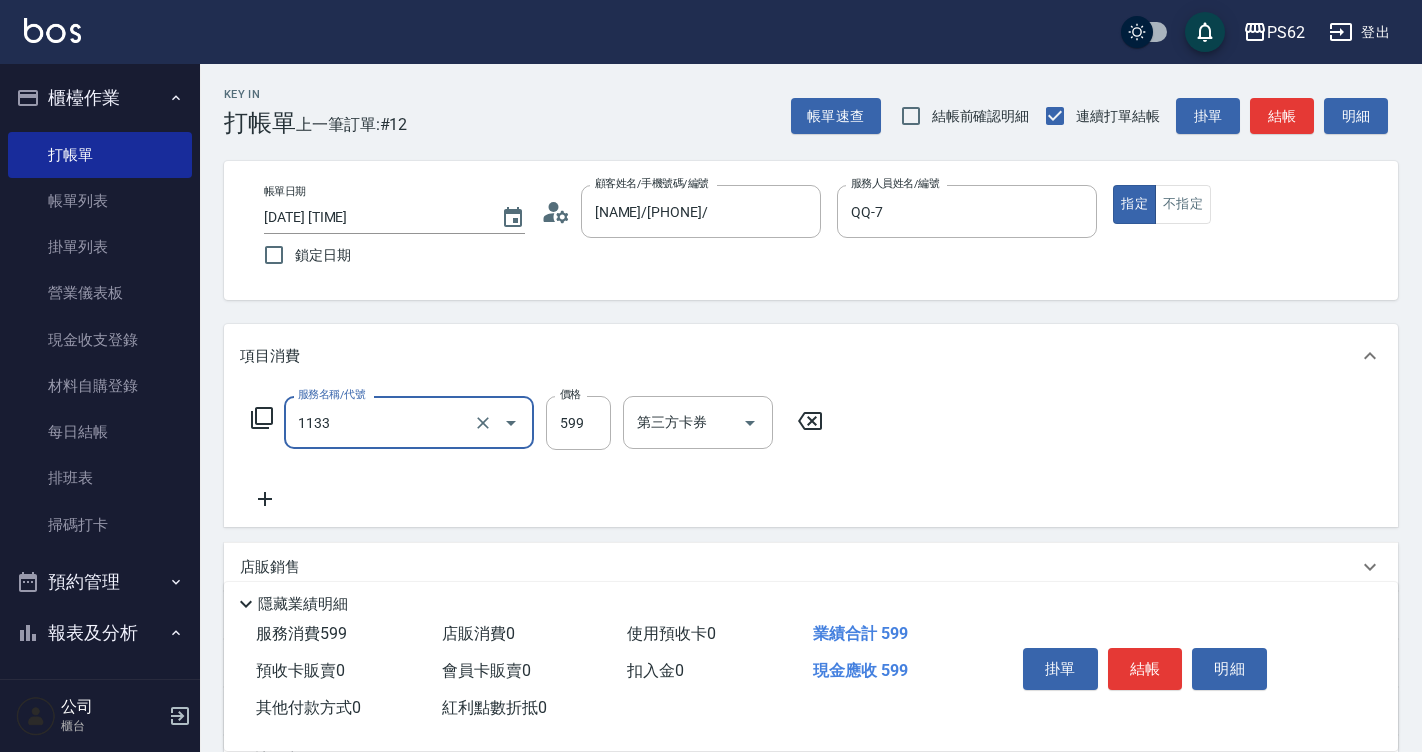 type on "洗剪去角質(1133)" 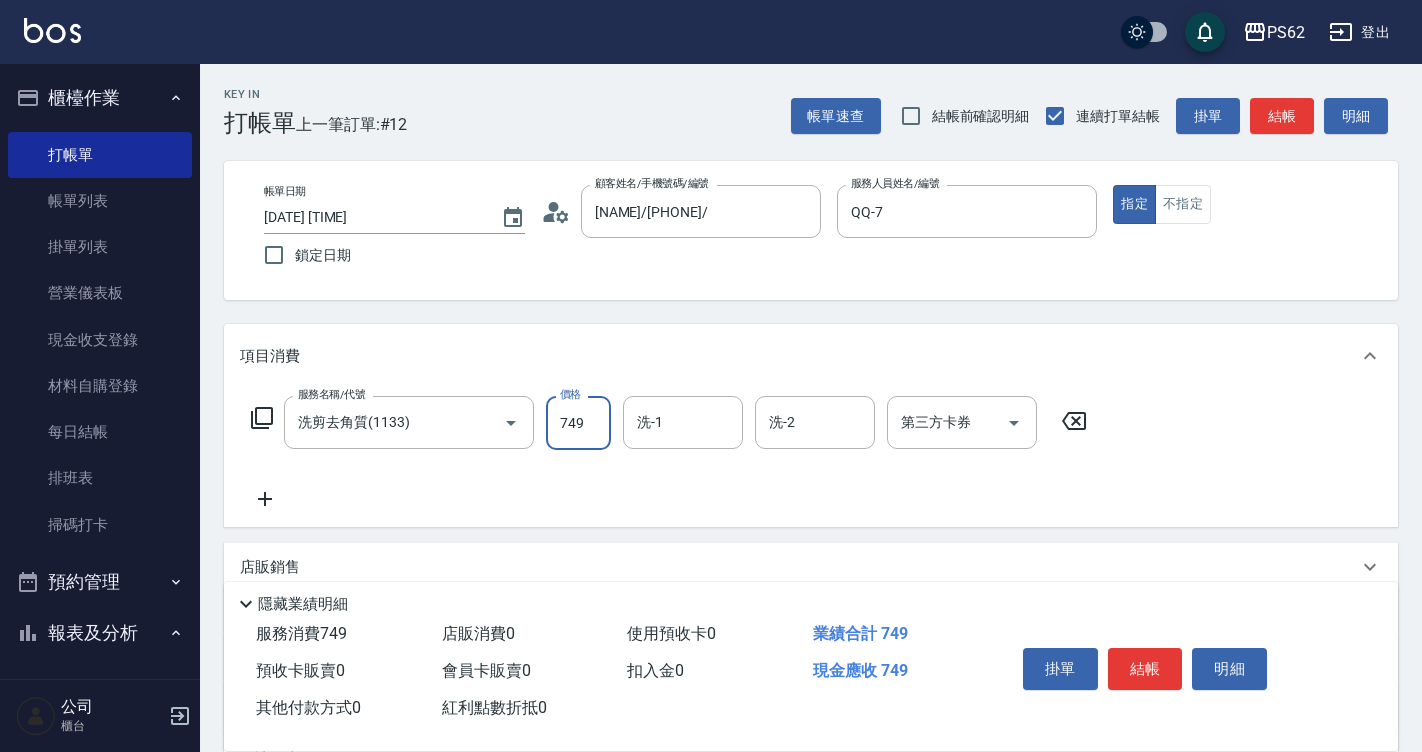 type on "749" 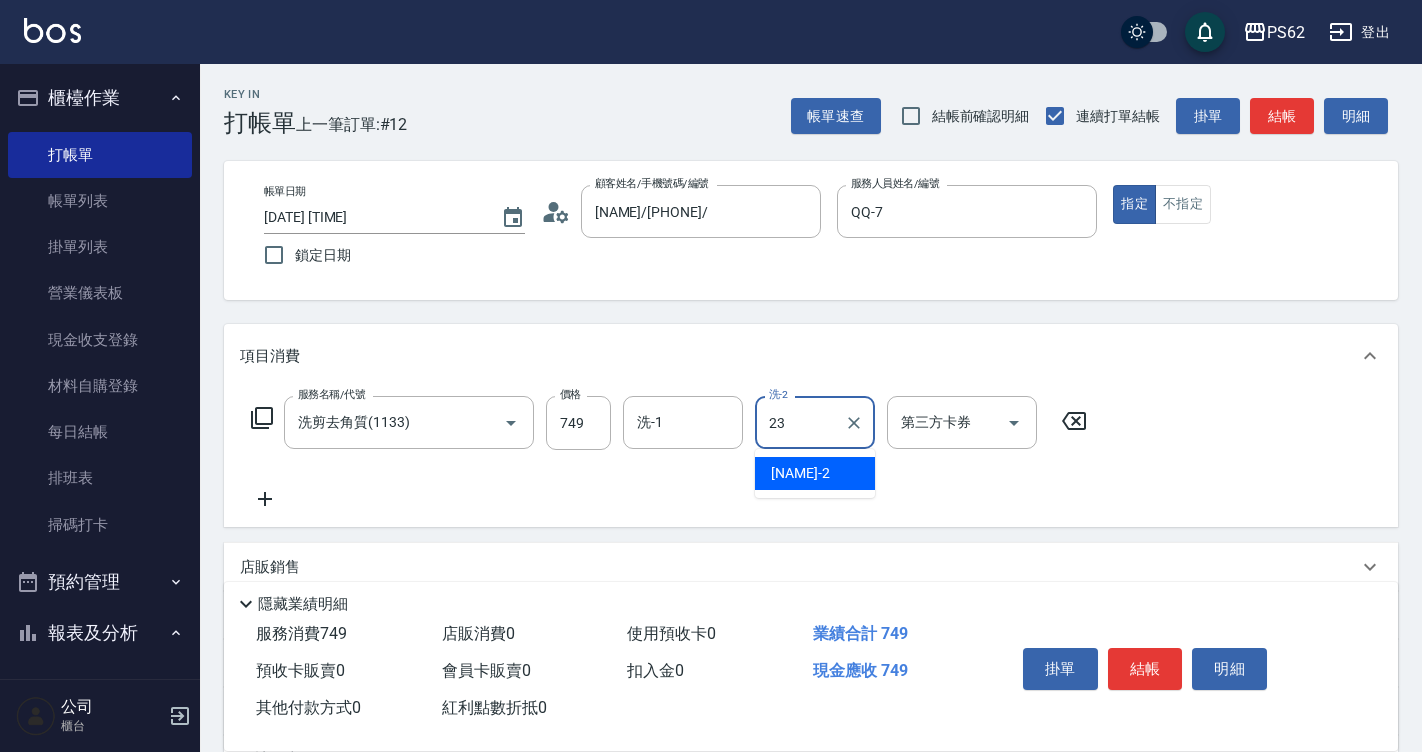 type on "Sunny-23" 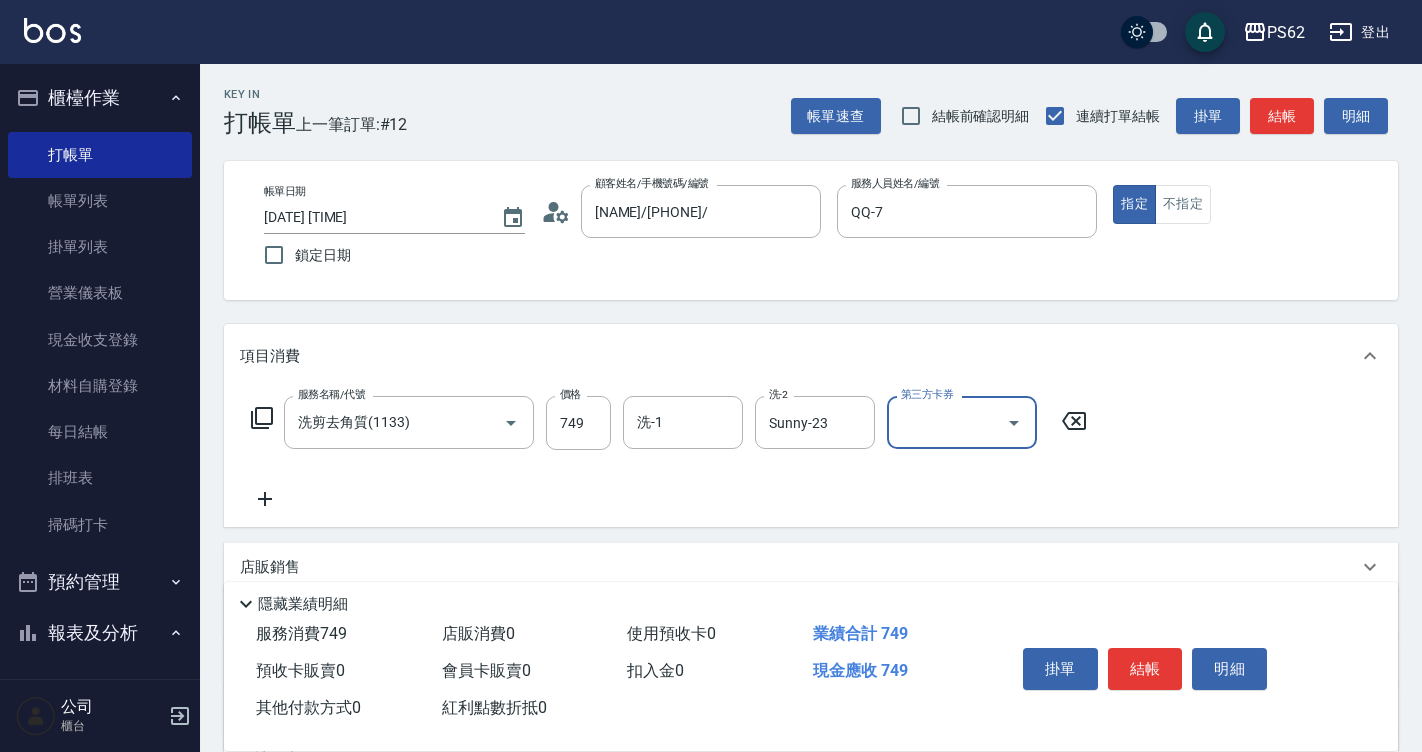 click on "項目消費 服務名稱/代號 洗剪去角質(1133) 服務名稱/代號 價格 價格 洗-1 洗-1 洗-2 Sunny-23 洗-2 第三方卡券 第三方卡券" at bounding box center (811, 425) 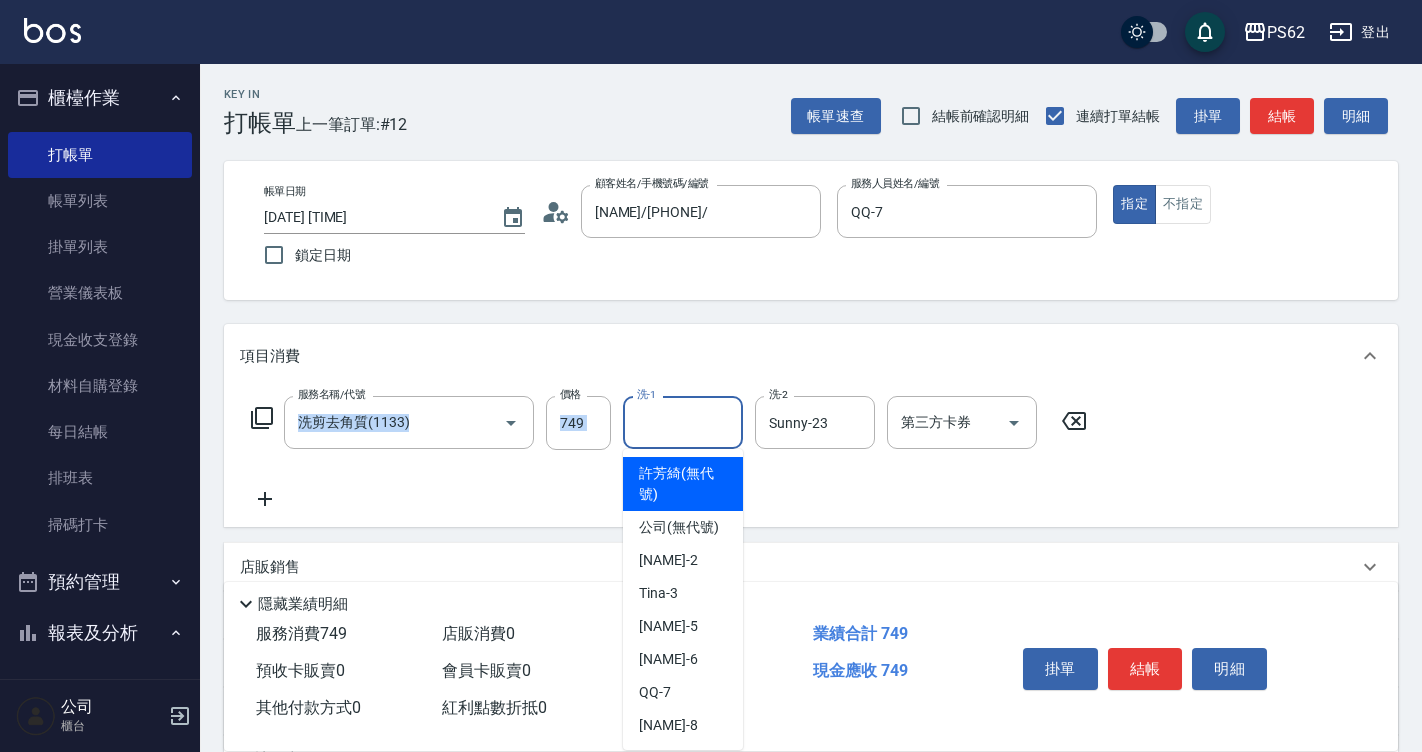 click on "洗-1" at bounding box center (683, 422) 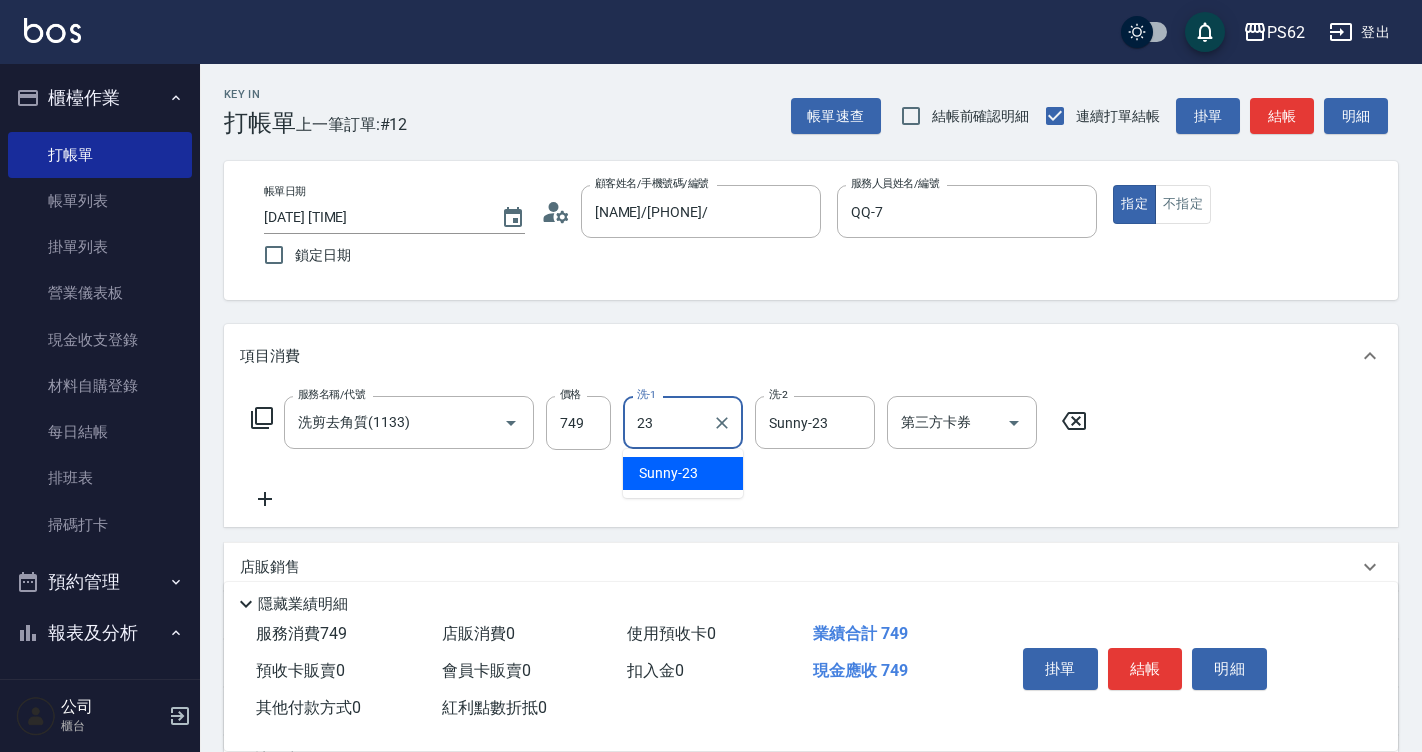 type on "Sunny-23" 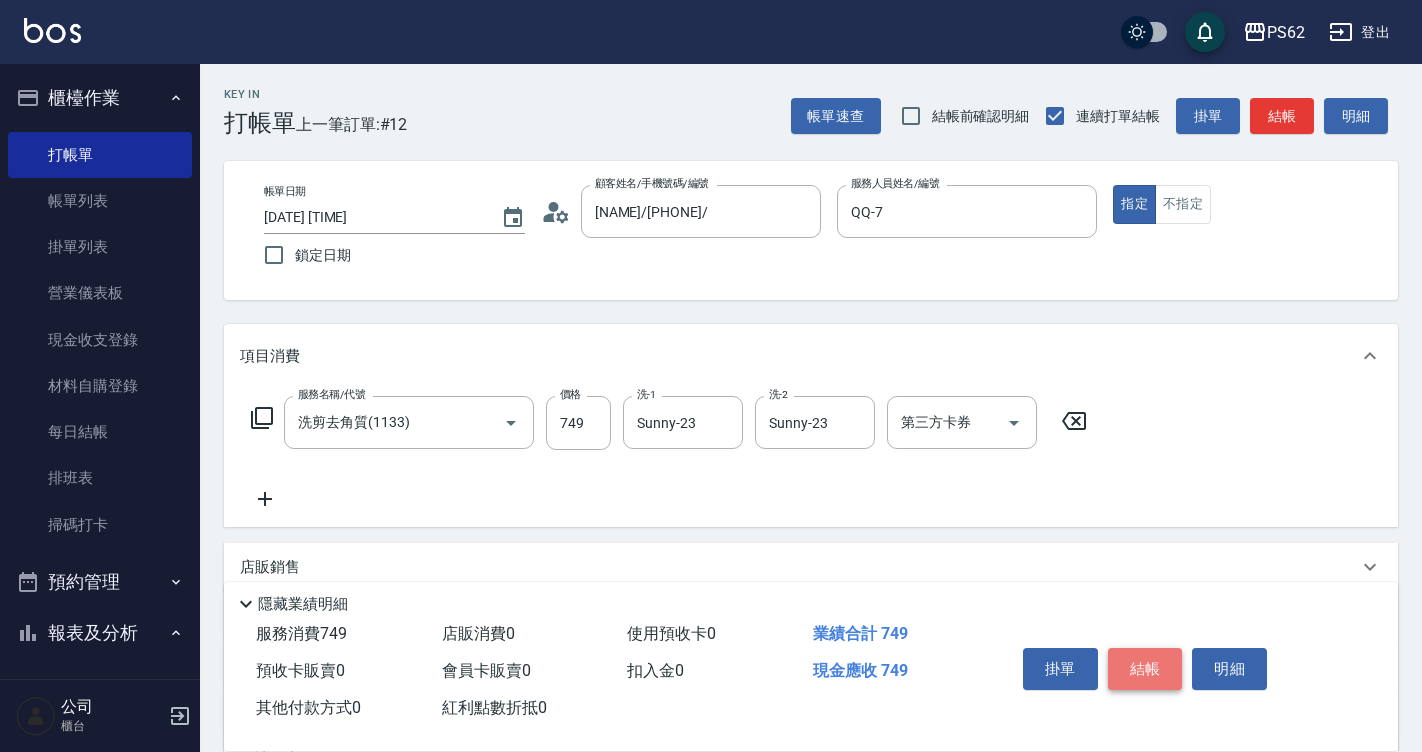 click on "結帳" at bounding box center [1145, 669] 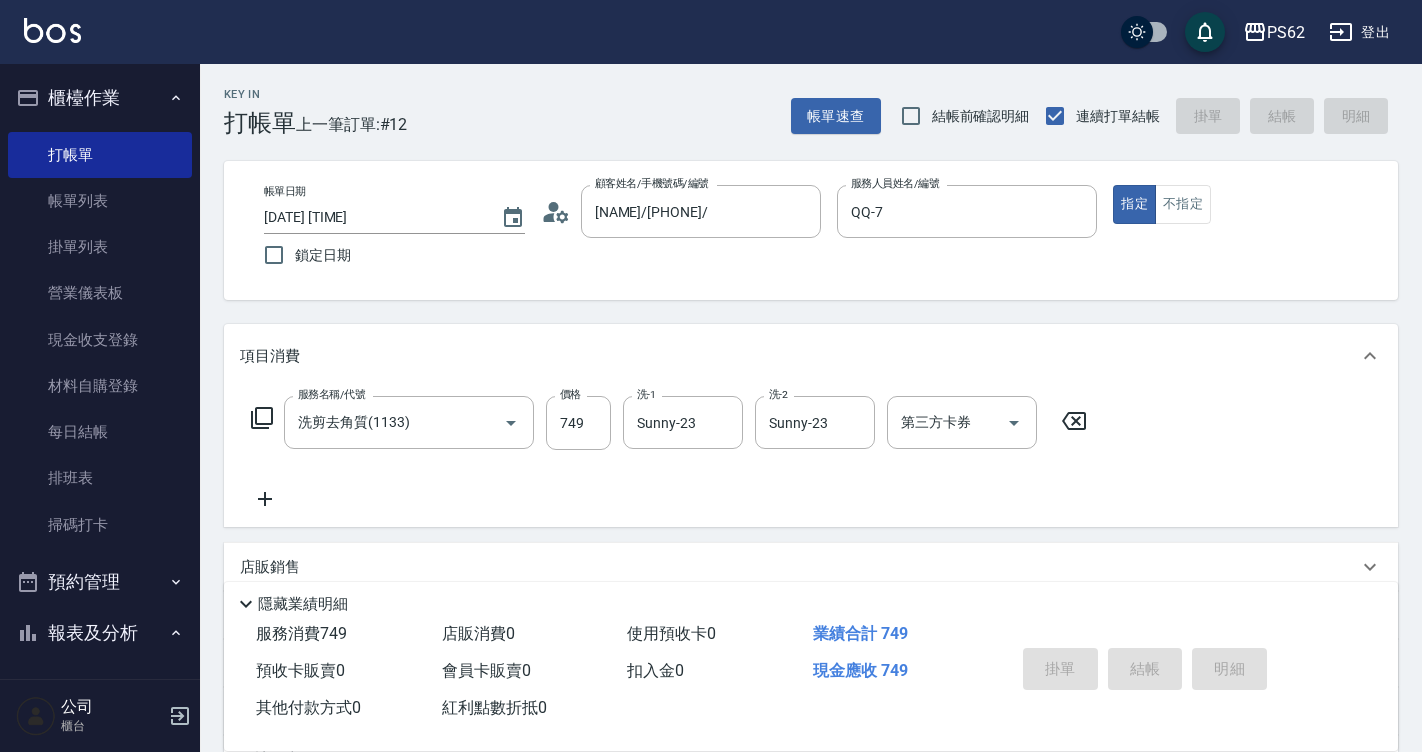 type on "[DATE] [TIME]" 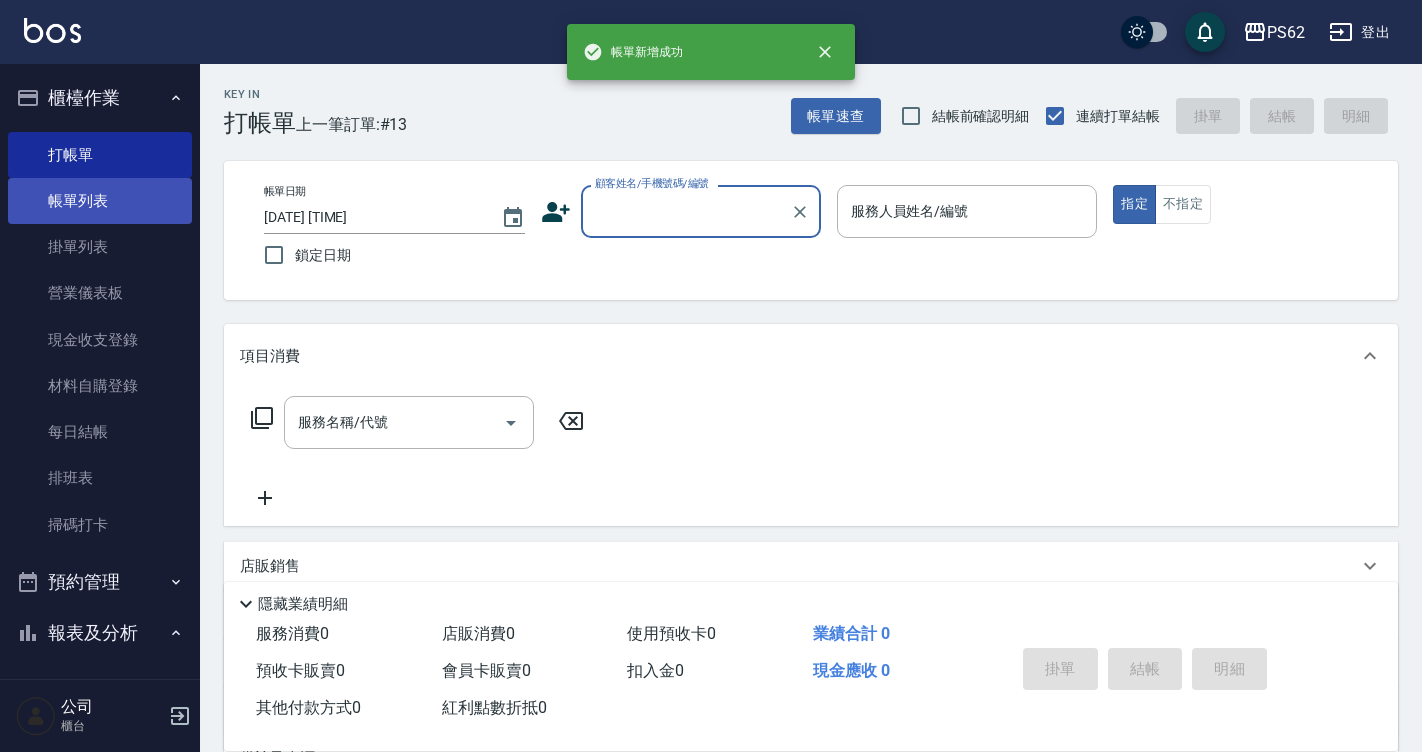 click on "帳單列表" at bounding box center (100, 201) 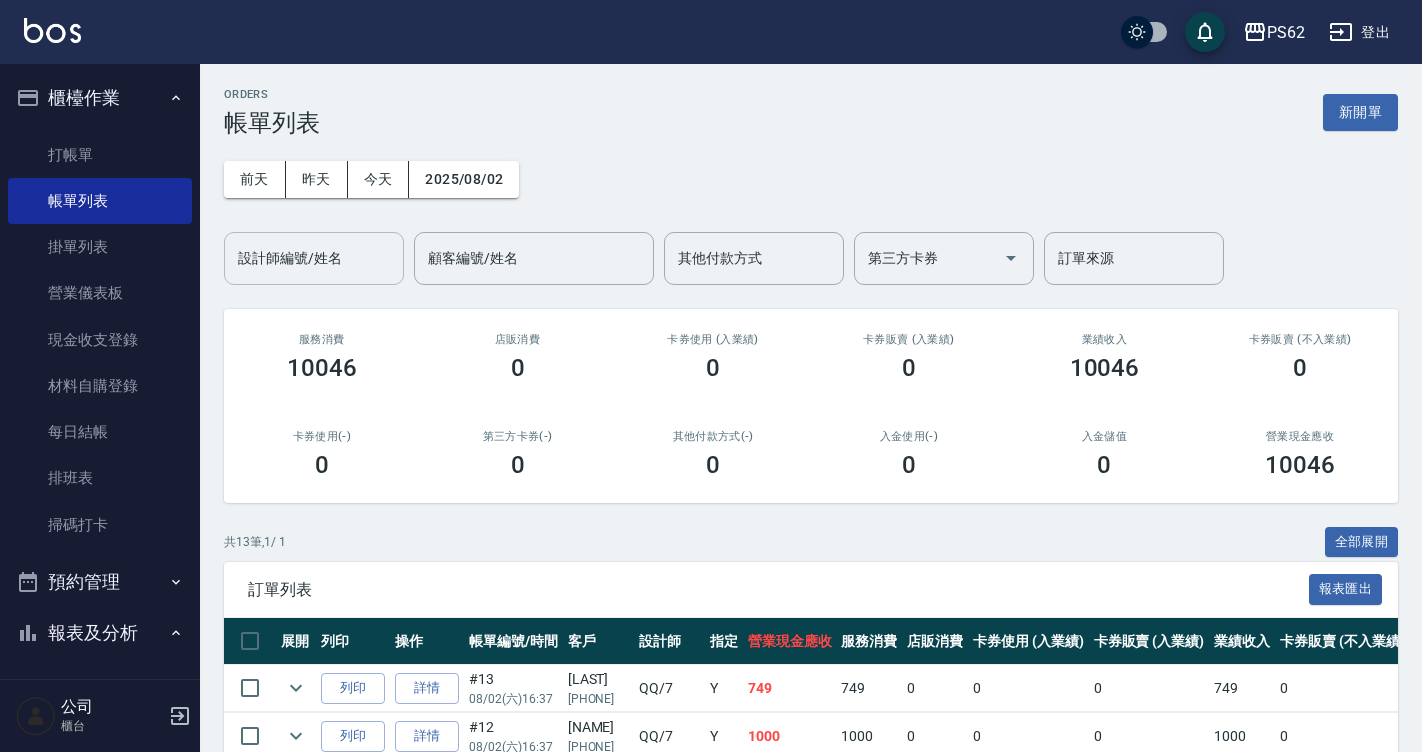 click on "設計師編號/姓名" at bounding box center [314, 258] 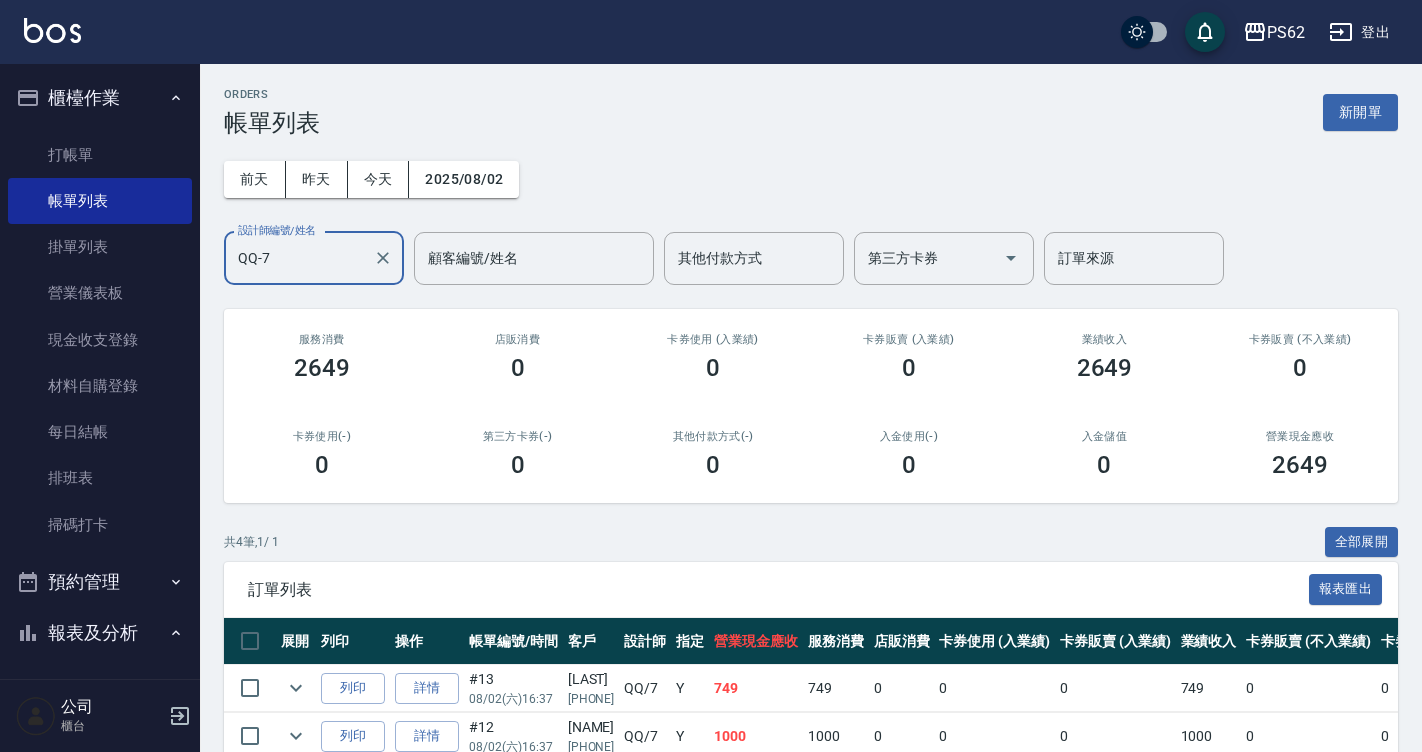 type on "QQ-7" 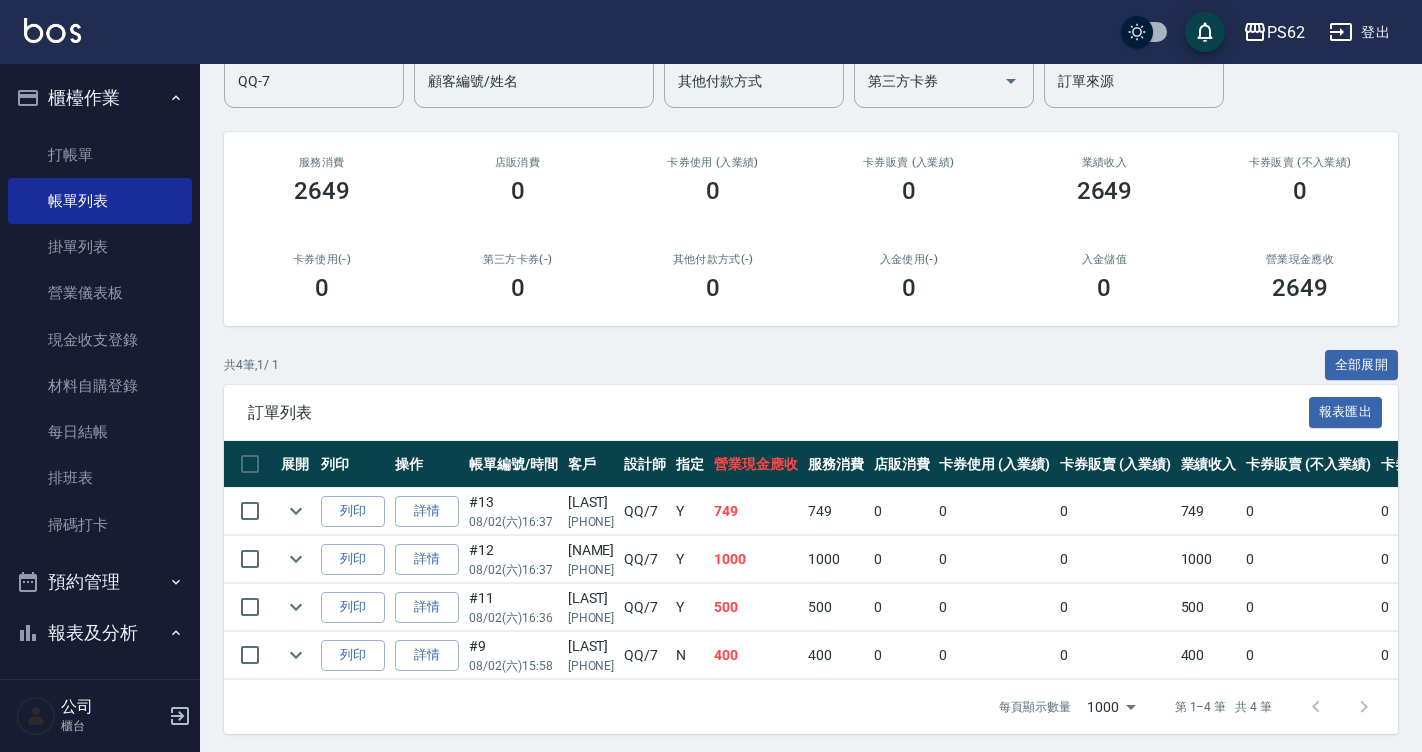 scroll, scrollTop: 198, scrollLeft: 0, axis: vertical 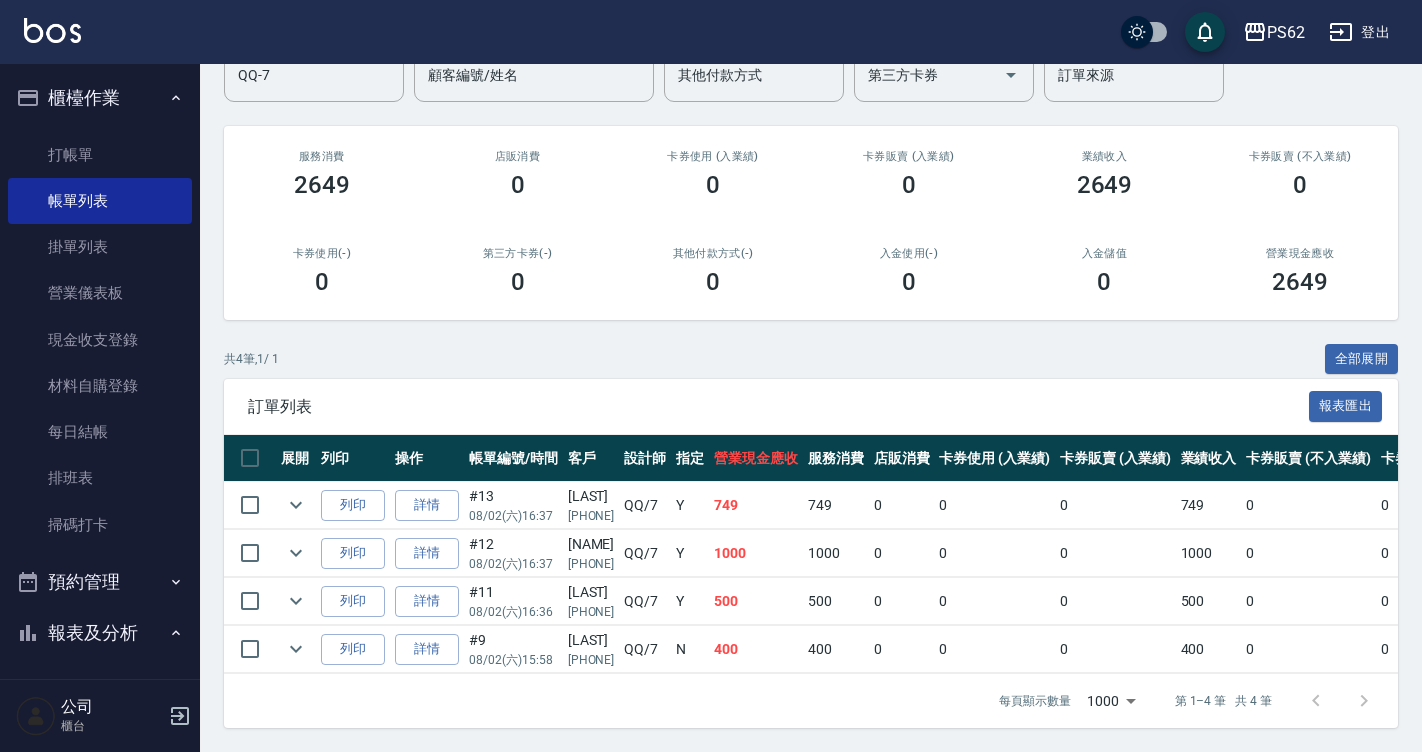 click on "共  4  筆,  1  /   1 全部展開" at bounding box center (811, 359) 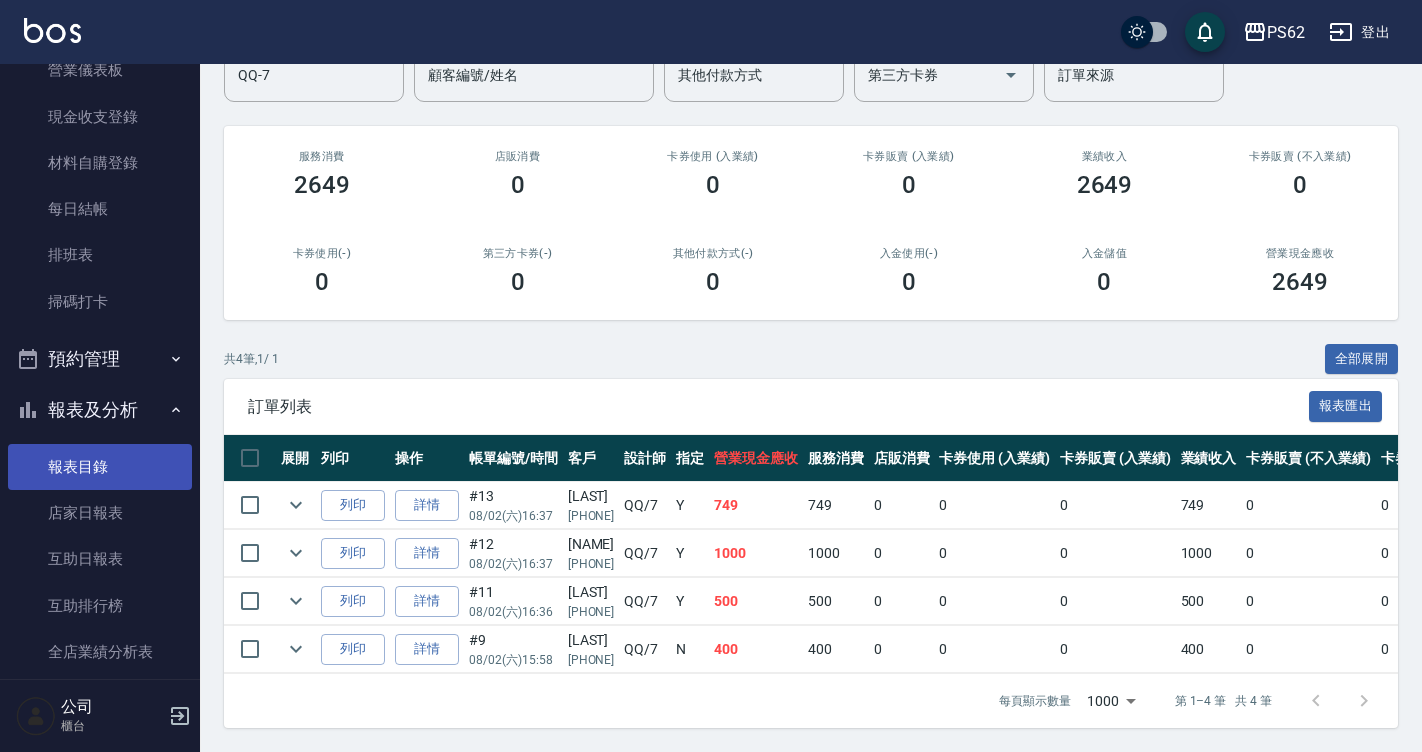 scroll, scrollTop: 300, scrollLeft: 0, axis: vertical 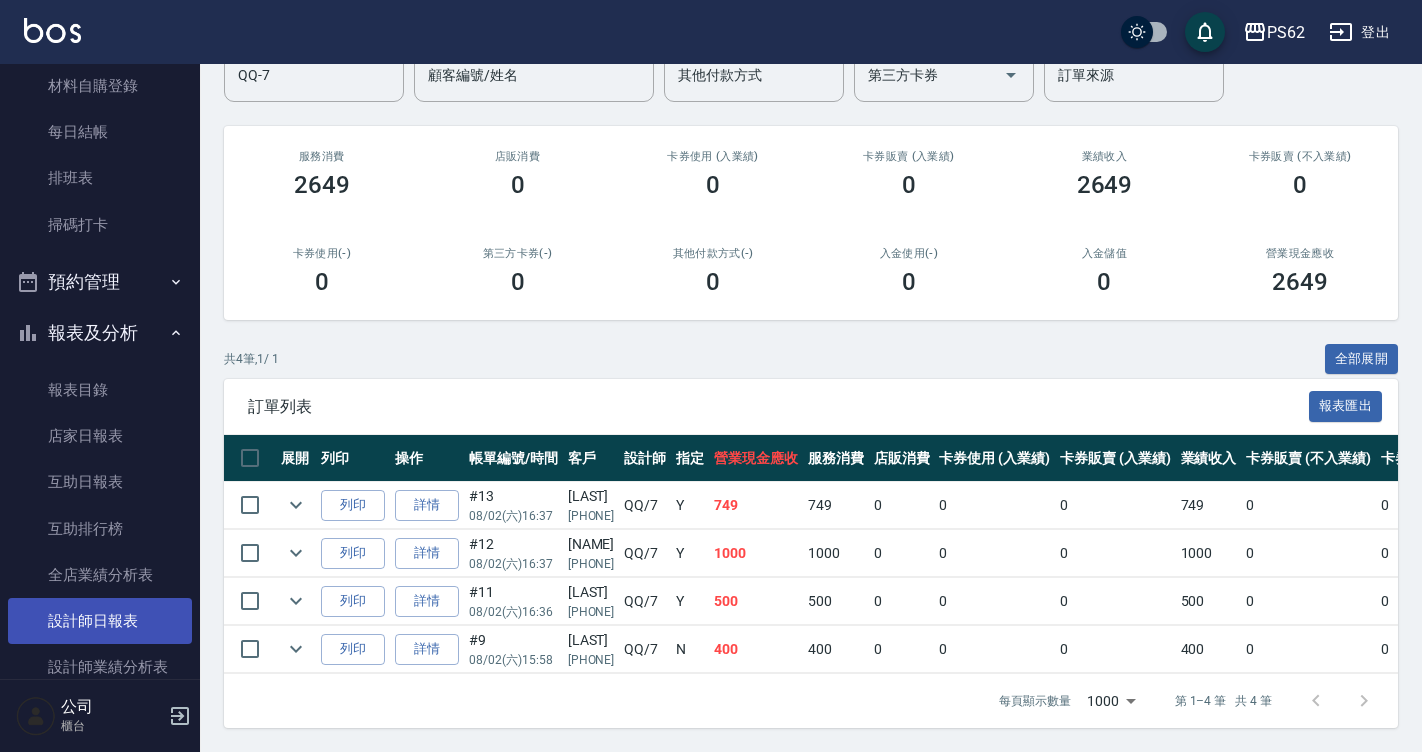 click on "設計師日報表" at bounding box center [100, 621] 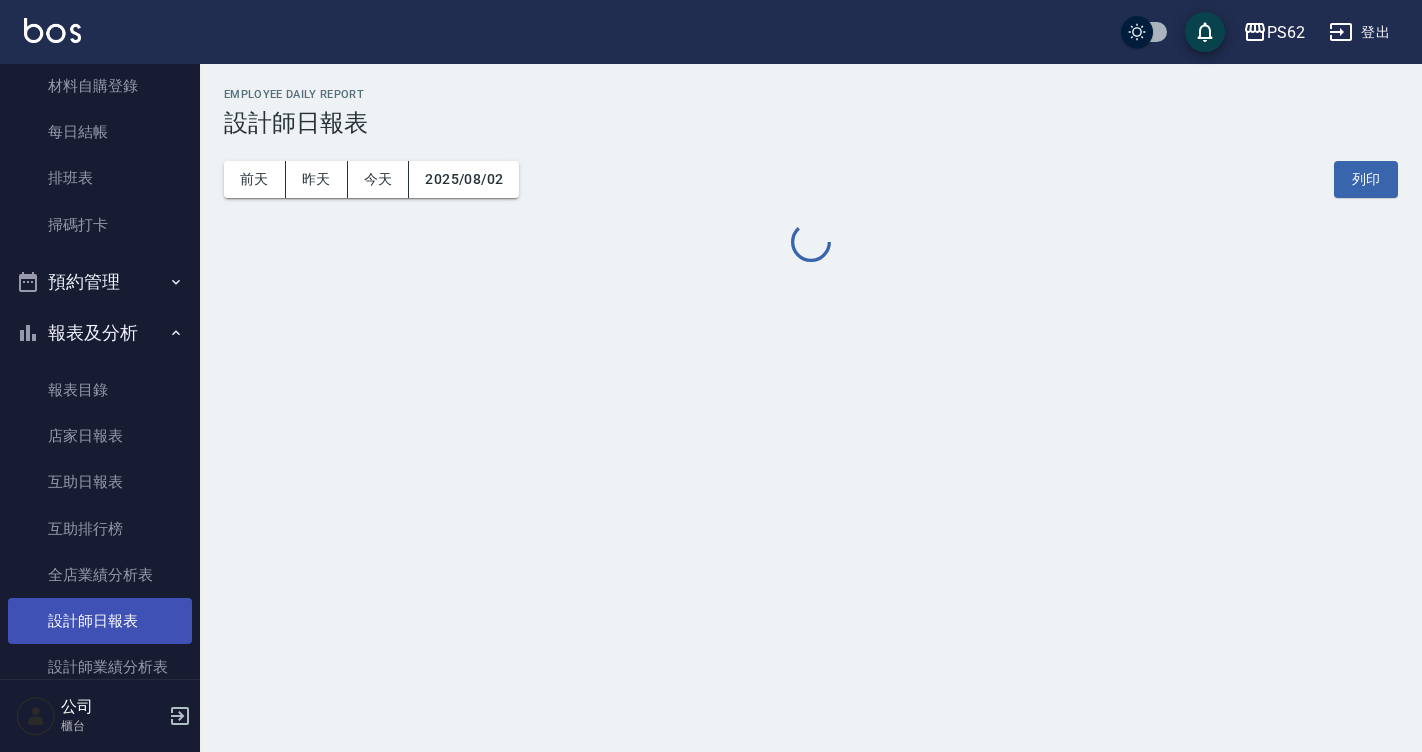 scroll, scrollTop: 0, scrollLeft: 0, axis: both 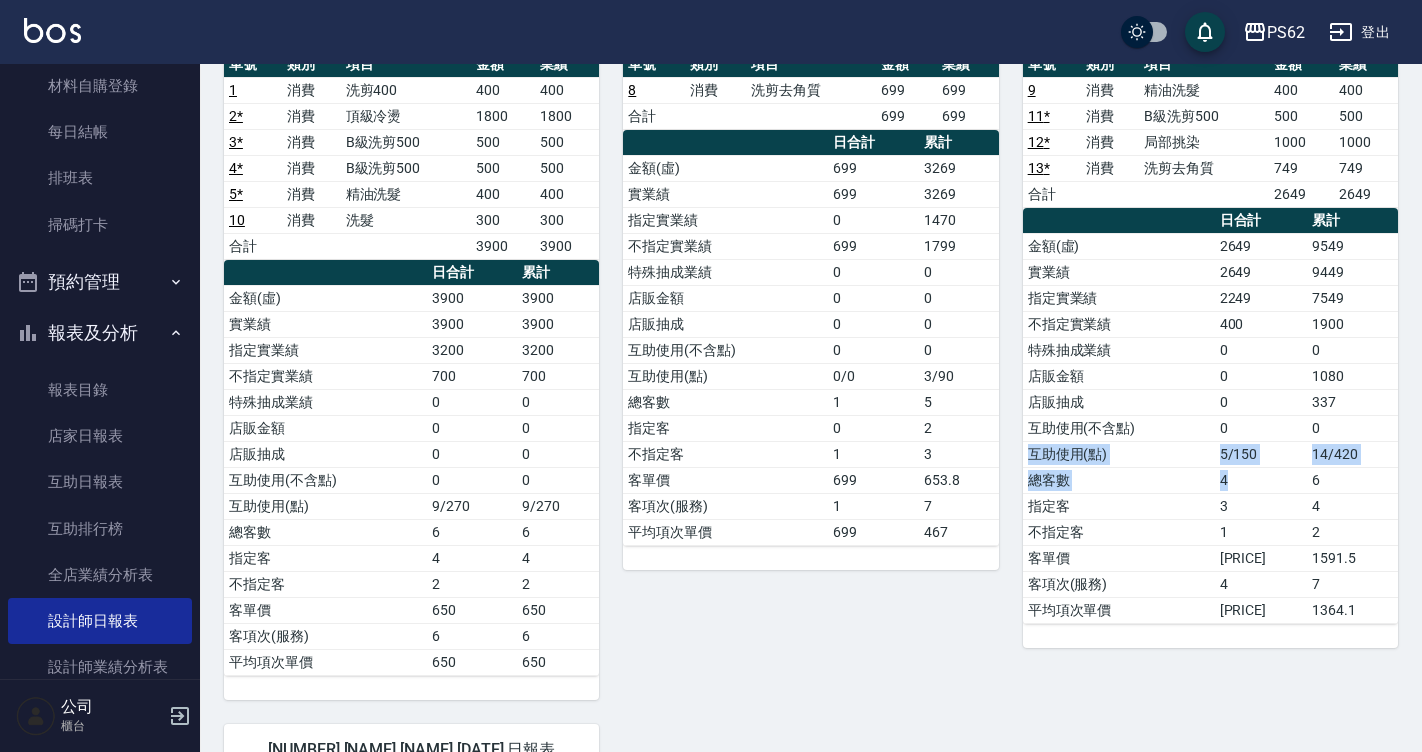 drag, startPoint x: 1354, startPoint y: 433, endPoint x: 1265, endPoint y: 481, distance: 101.118744 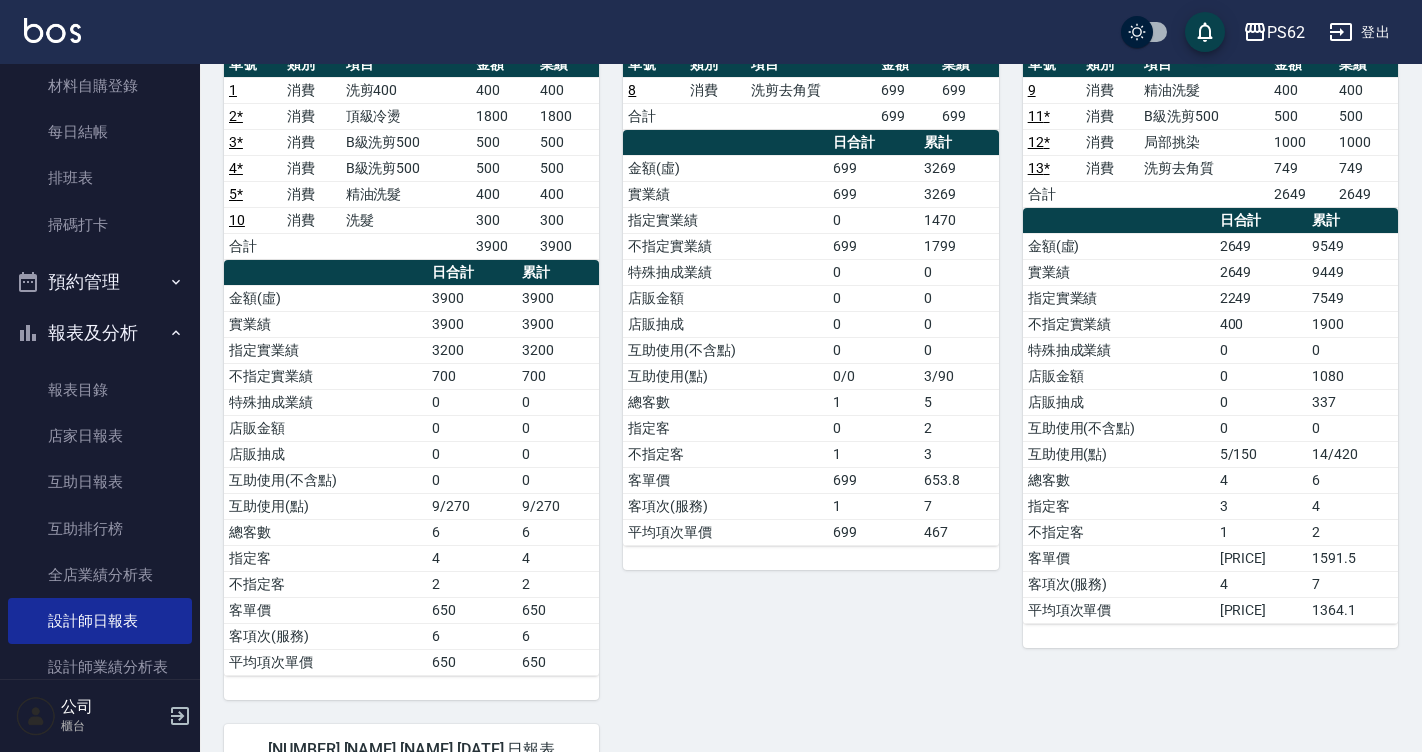 click on "0" at bounding box center [1261, 428] 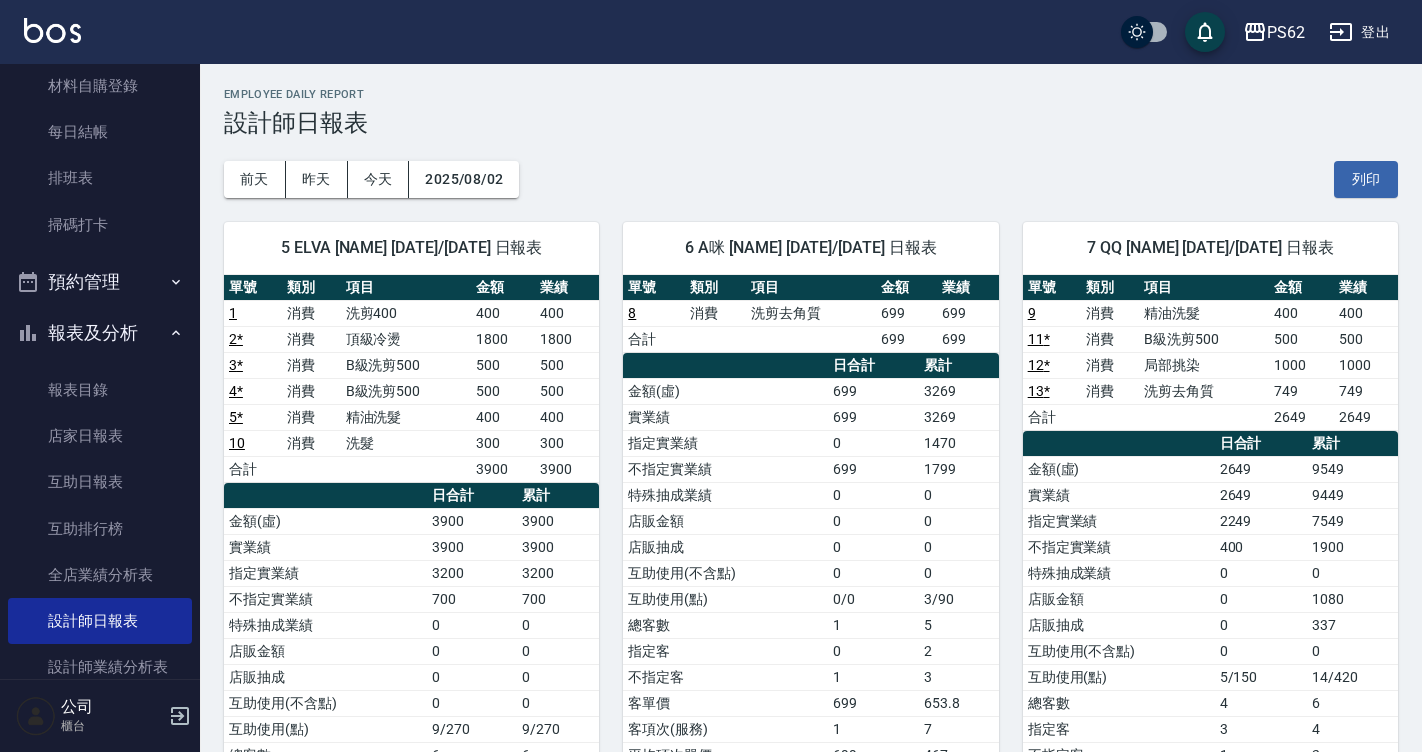 scroll, scrollTop: 14, scrollLeft: 0, axis: vertical 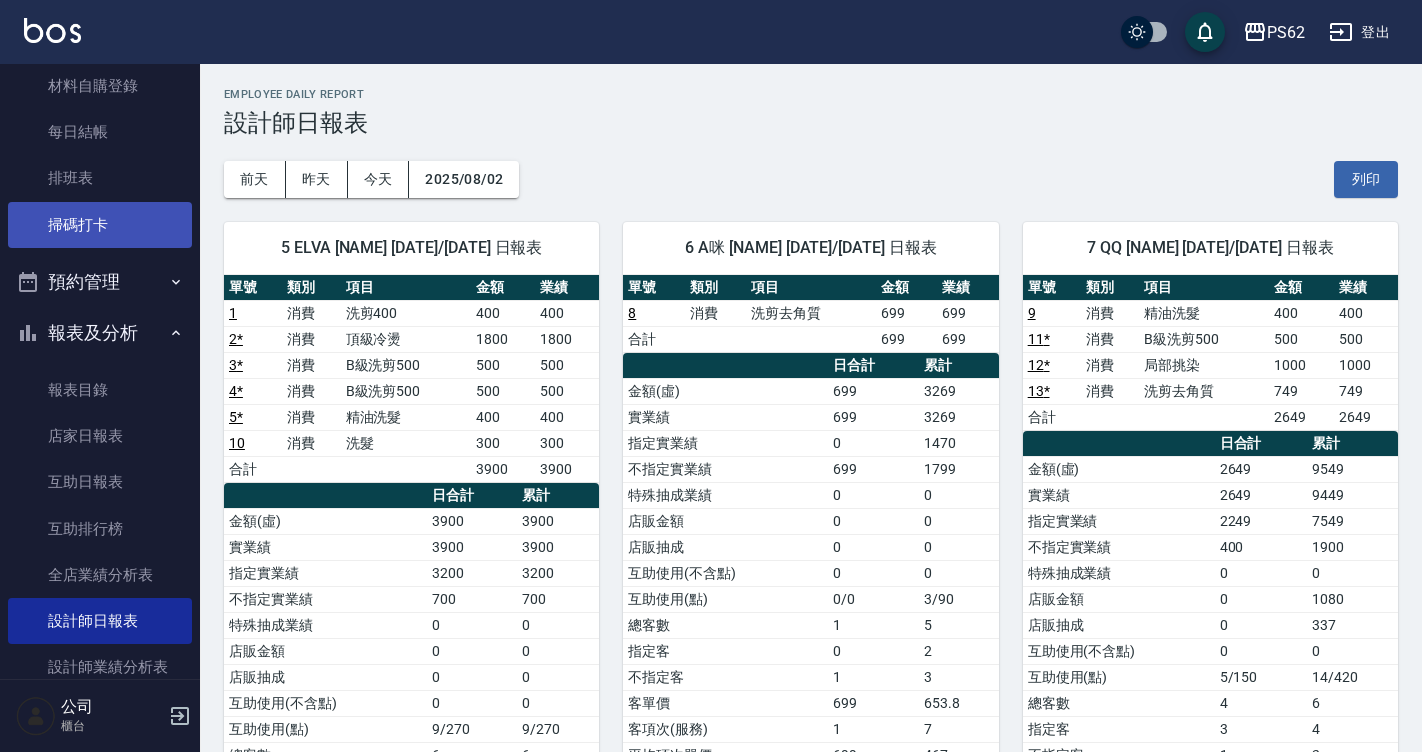 click on "掃碼打卡" at bounding box center [100, 225] 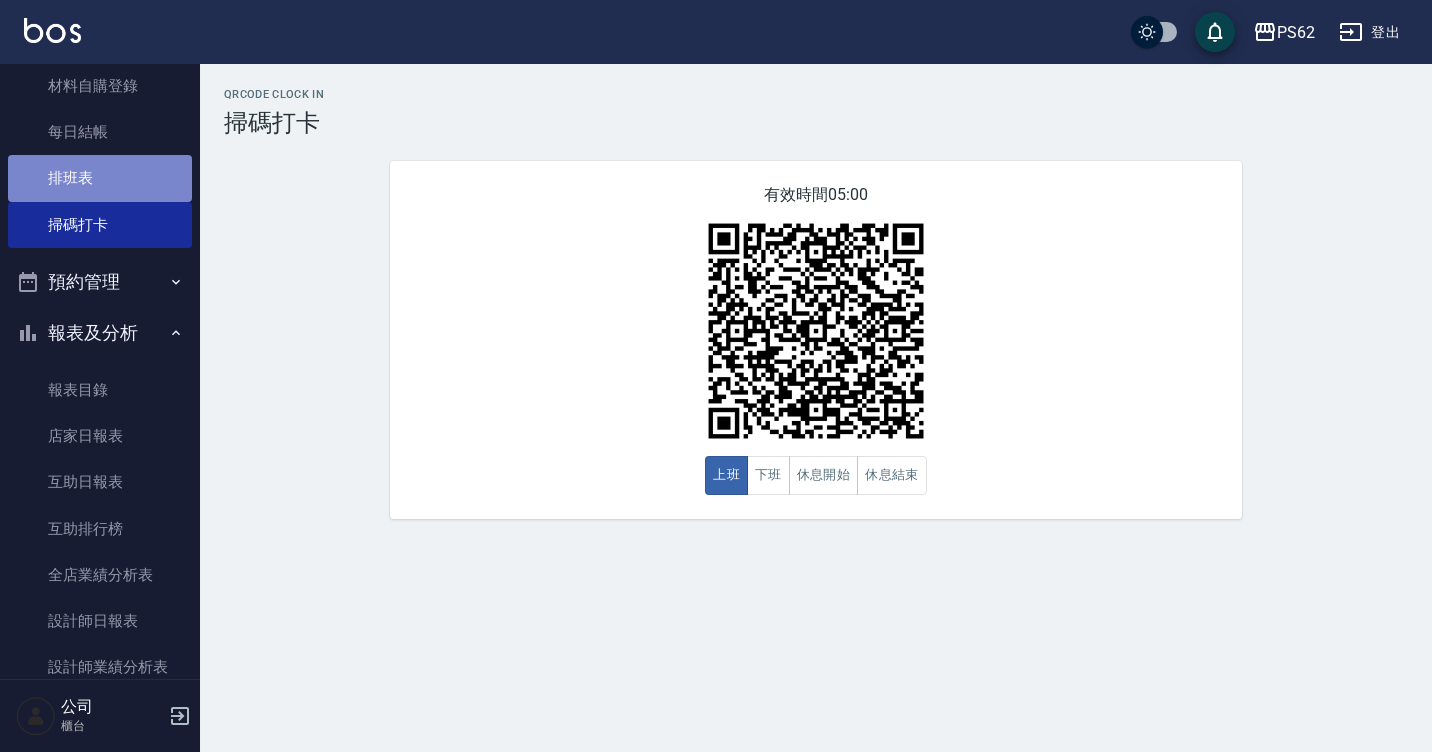 click on "排班表" at bounding box center (100, 178) 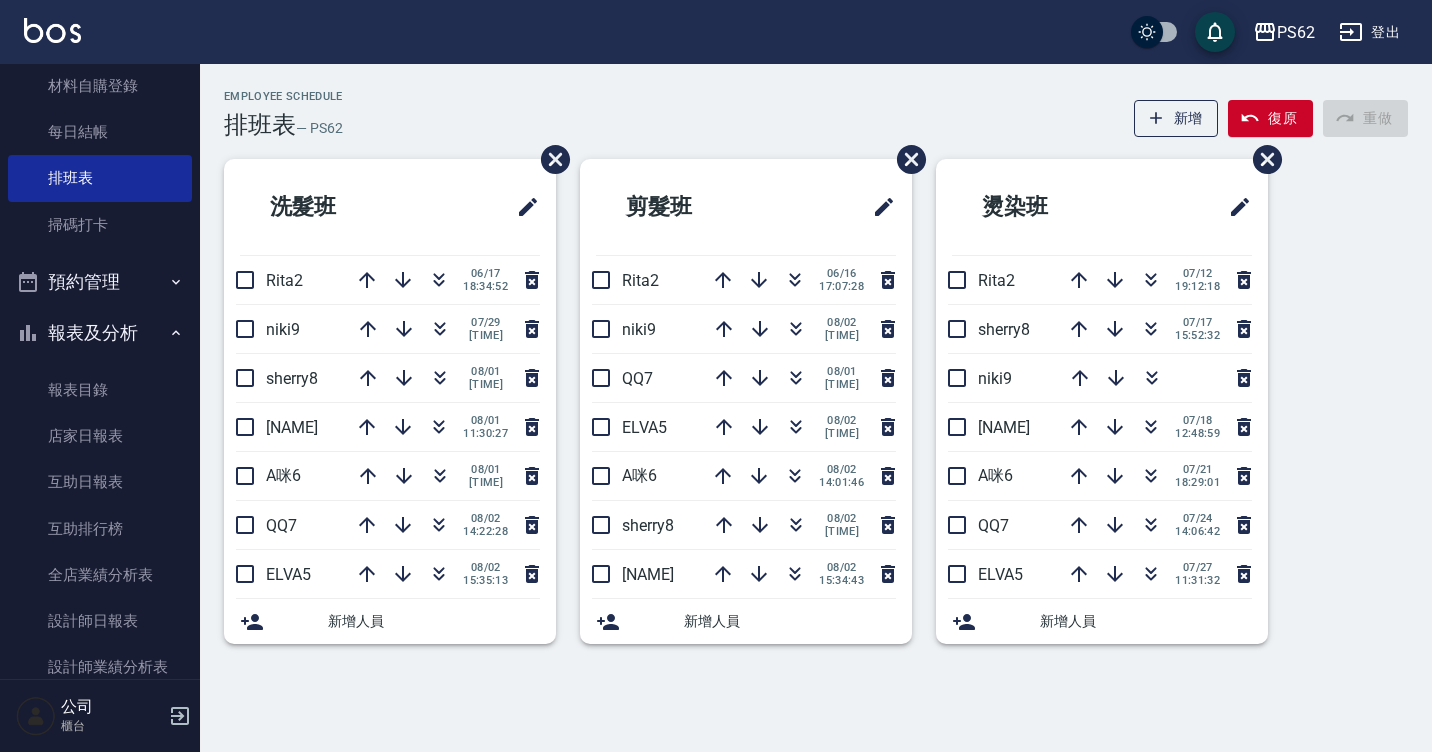 click on "PS62 登出" at bounding box center (716, 32) 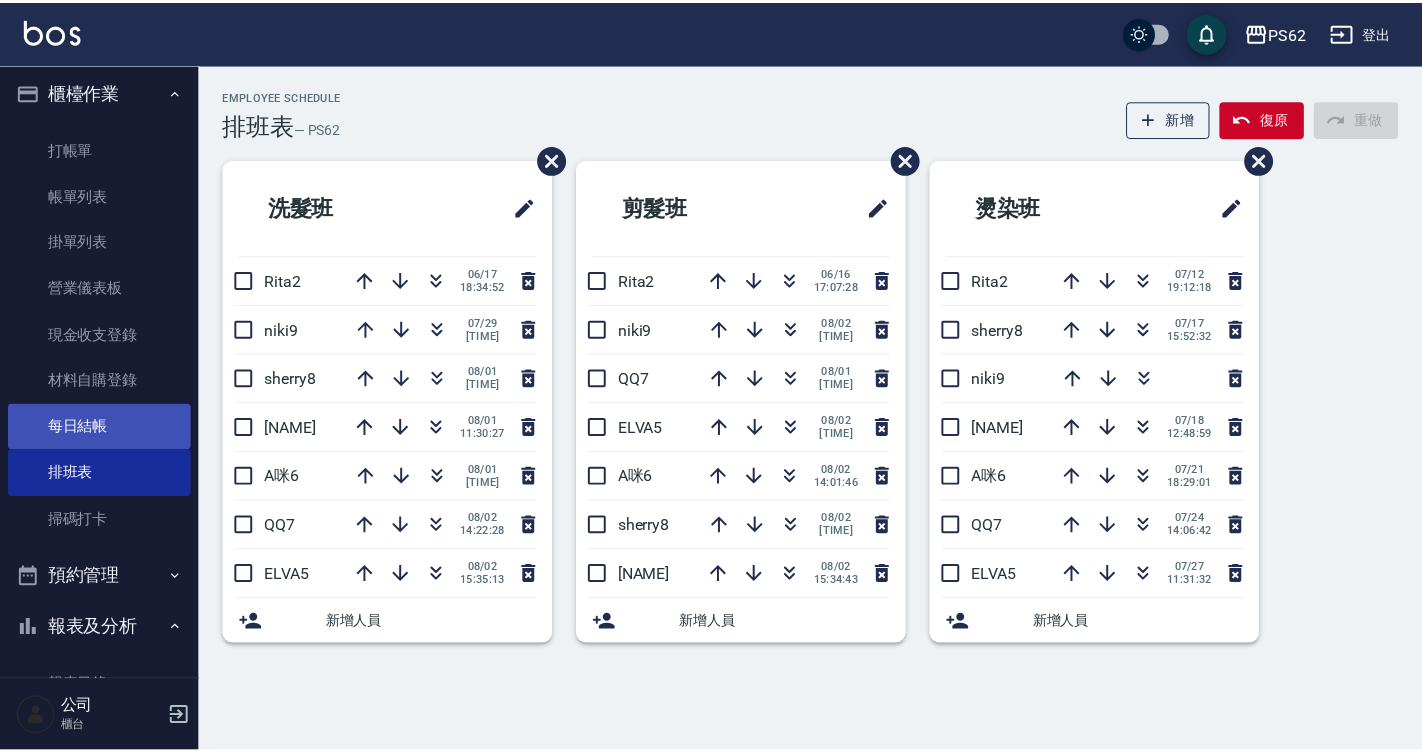 scroll, scrollTop: 0, scrollLeft: 0, axis: both 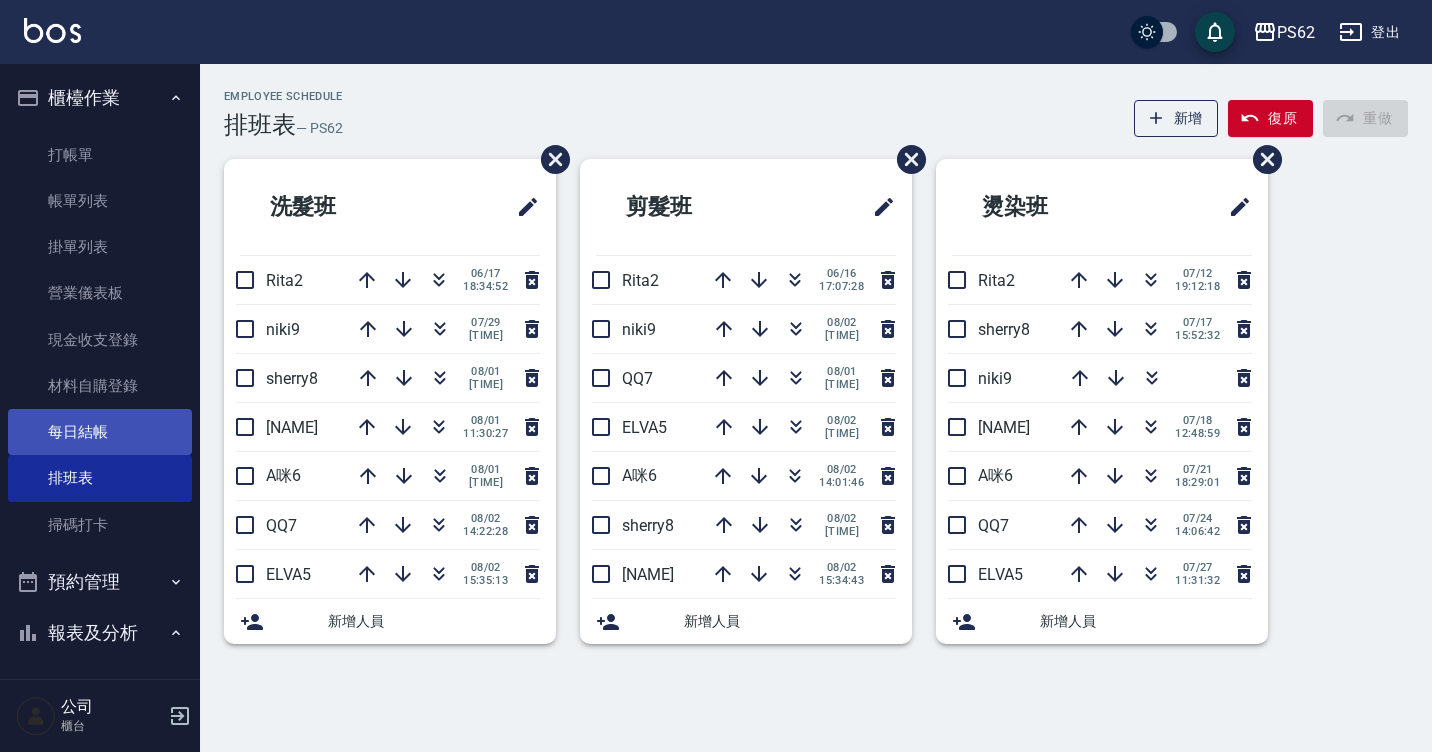 click on "打帳單" at bounding box center (100, 155) 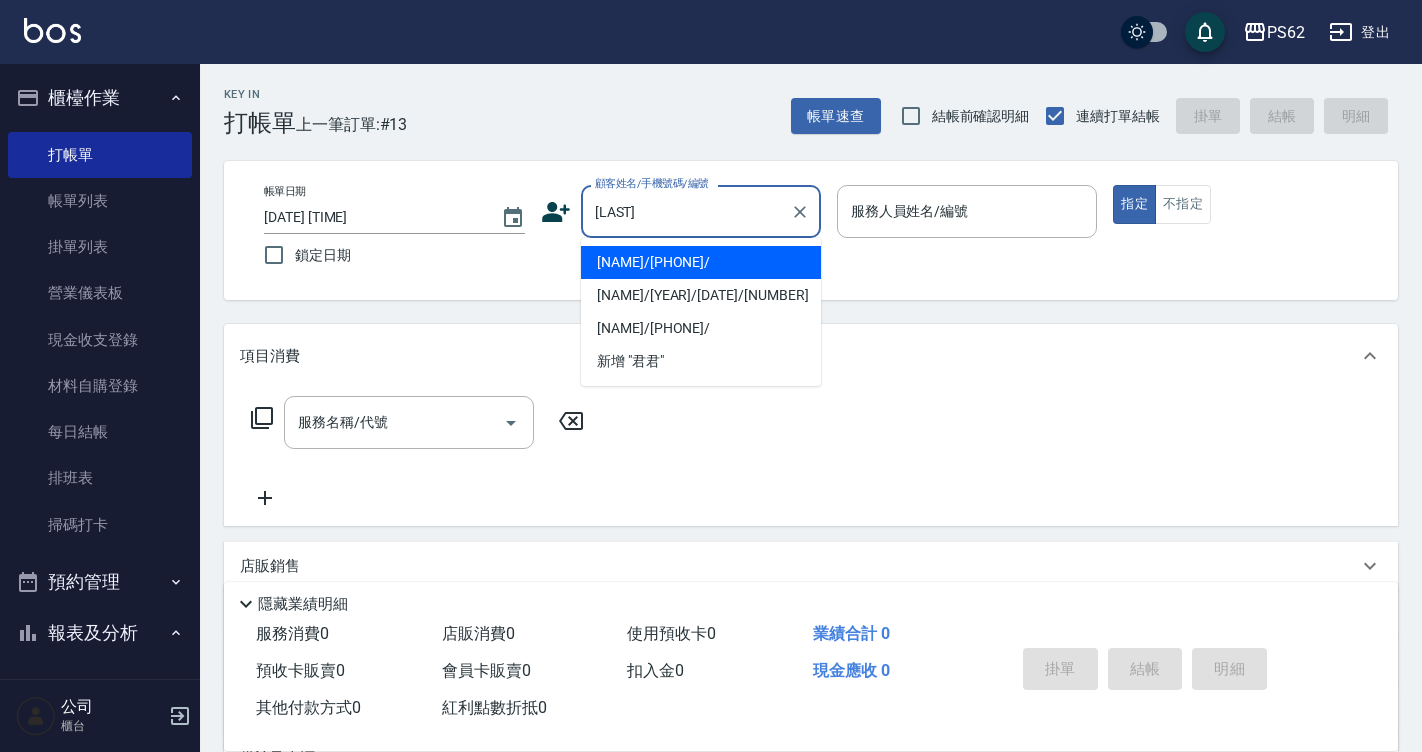click on "[LAST]" at bounding box center [686, 211] 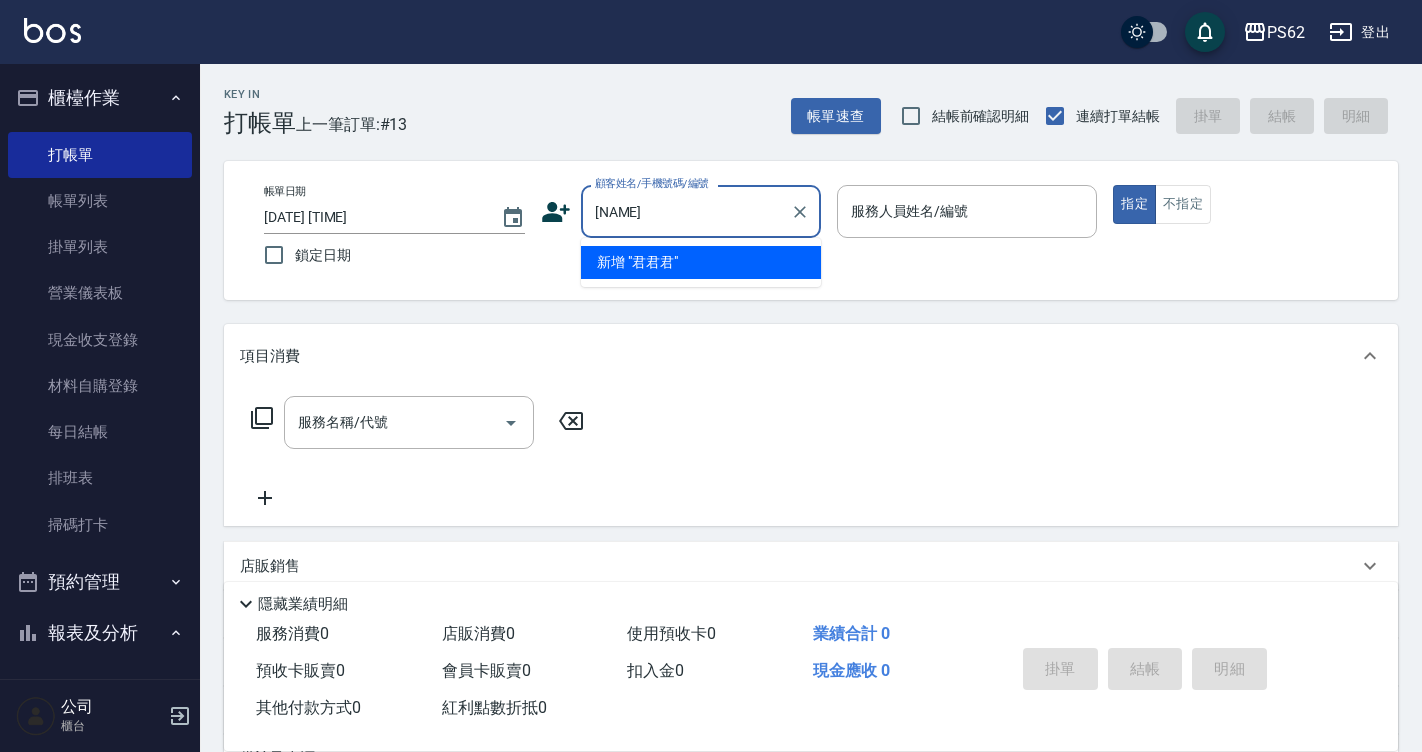 type on "[LAST]" 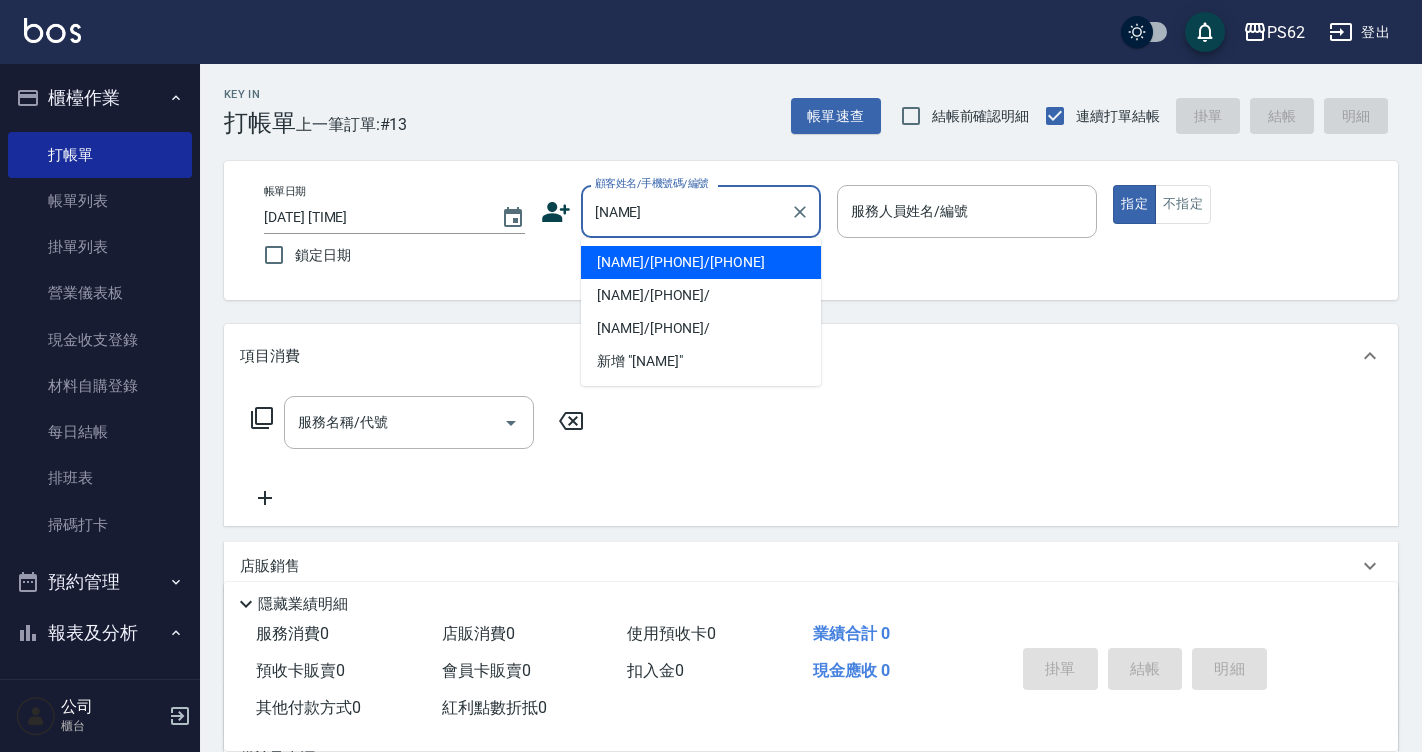 click on "[NAME]/[PHONE]/[PHONE]" at bounding box center (701, 262) 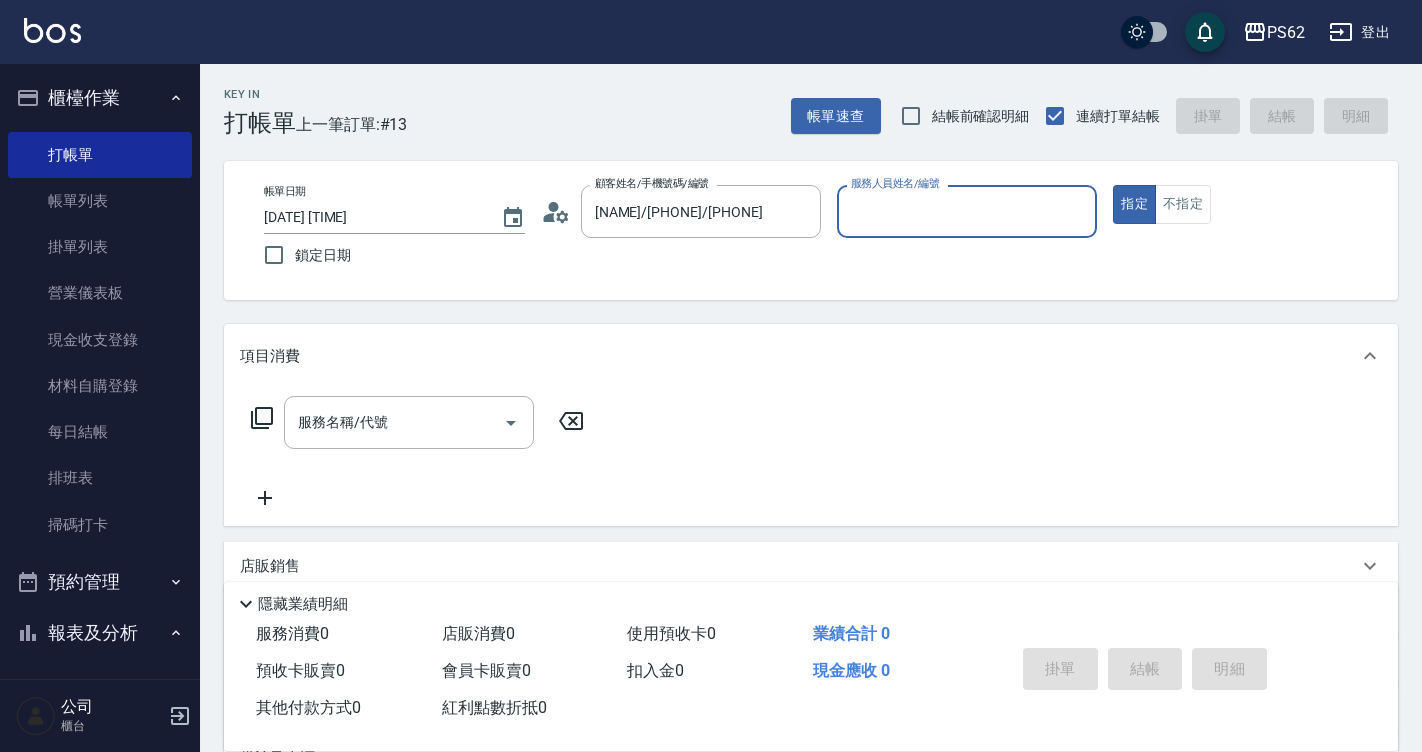 type on "Tina-3" 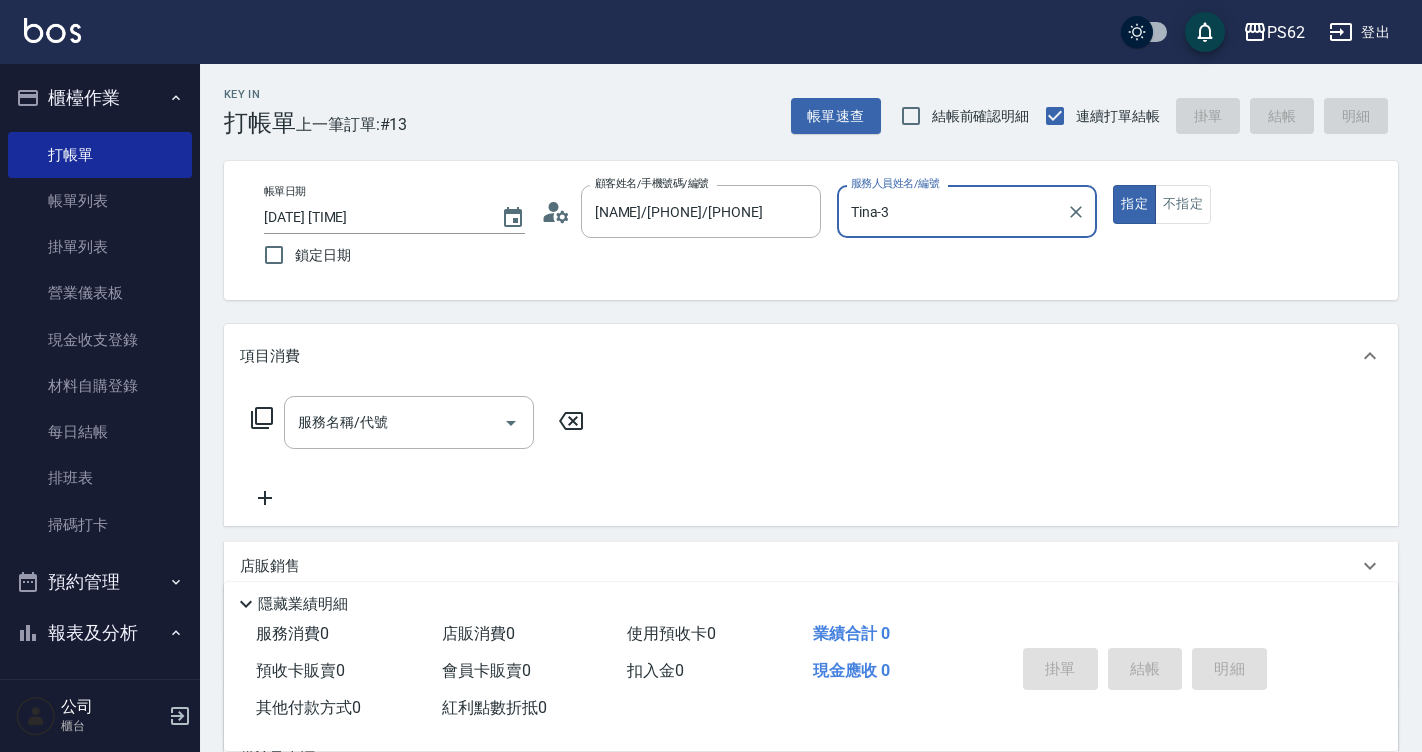 click on "指定" at bounding box center (1134, 204) 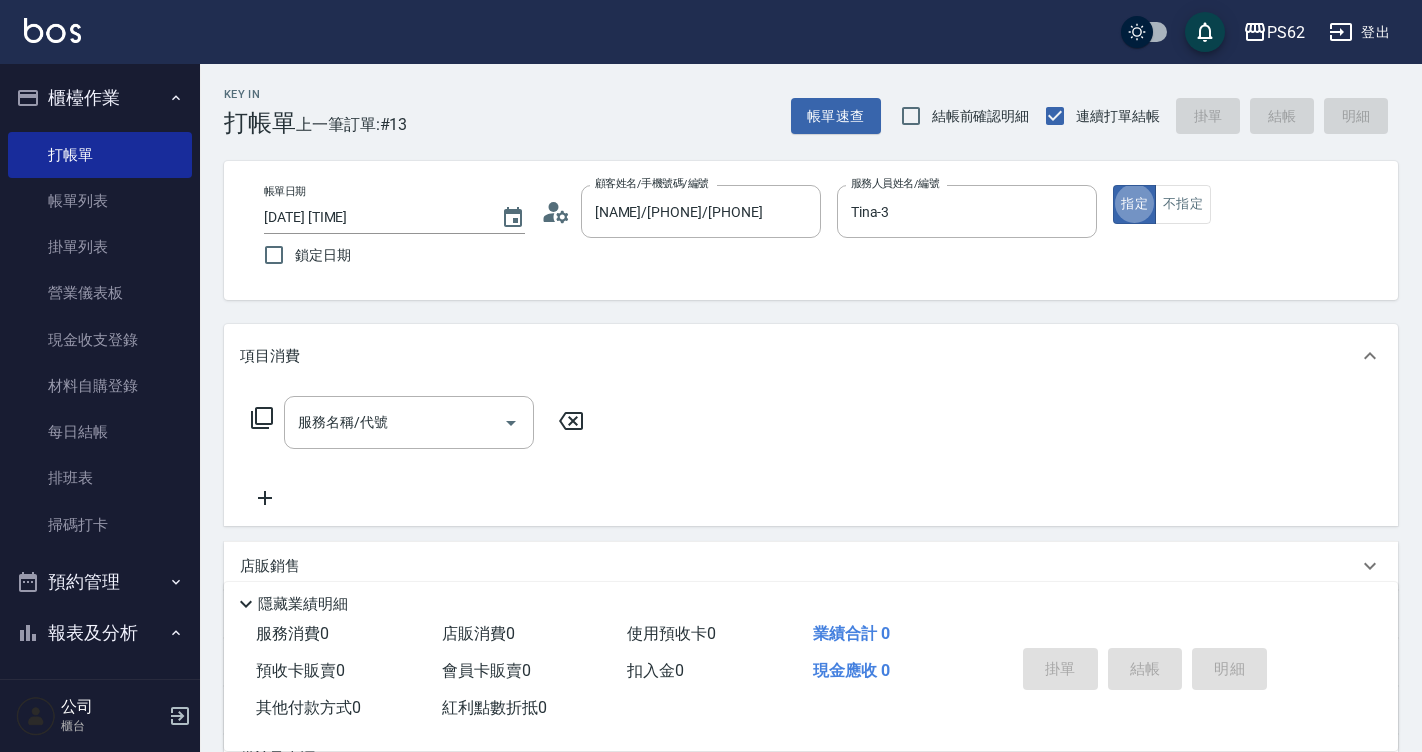 type on "true" 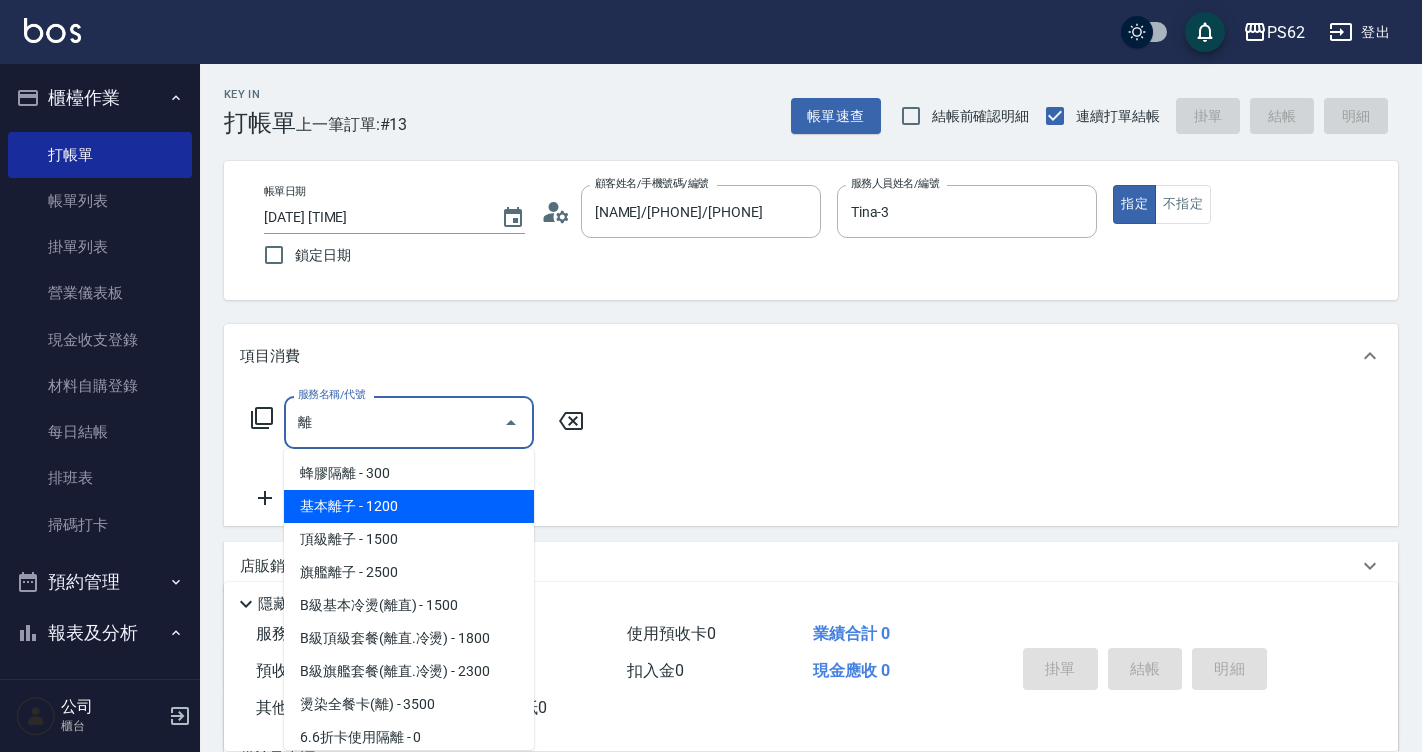 click on "基本離子 - 1200" at bounding box center [409, 506] 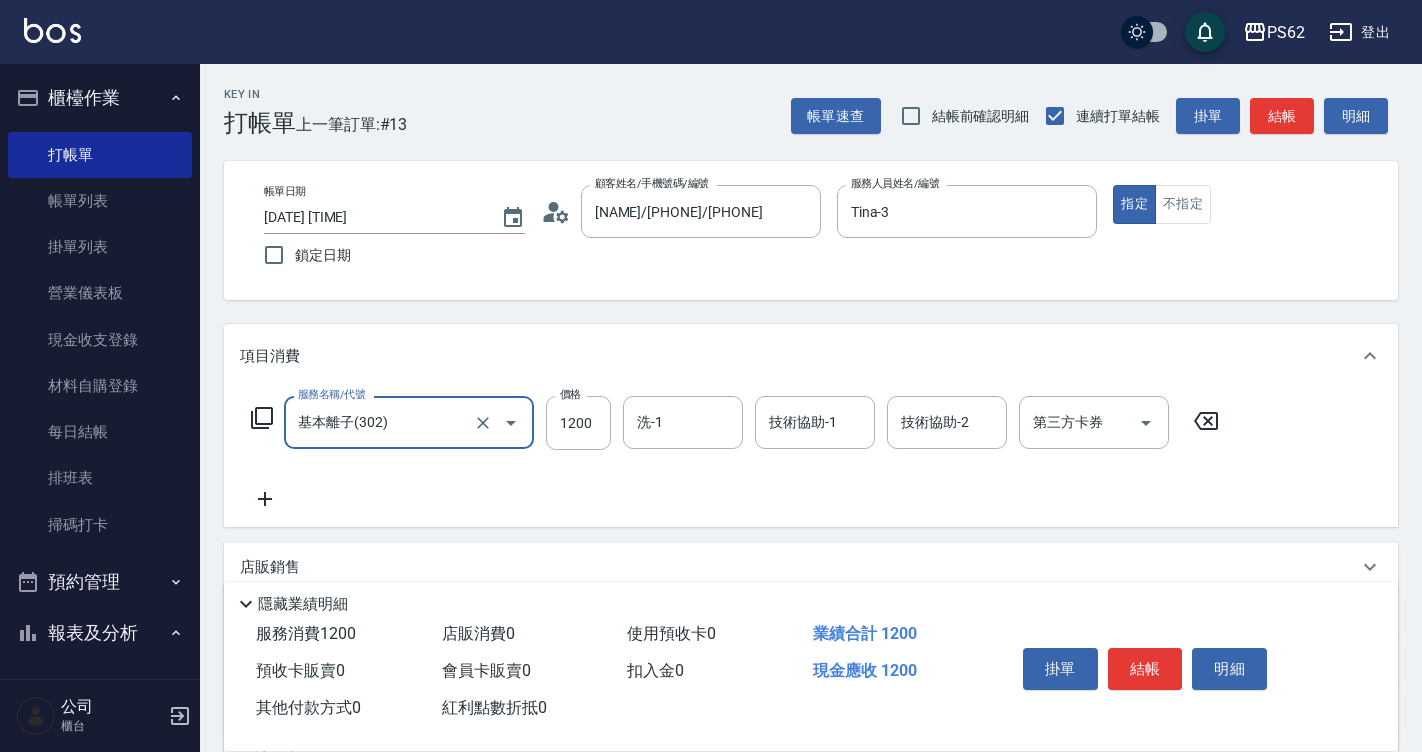 type on "基本離子(302)" 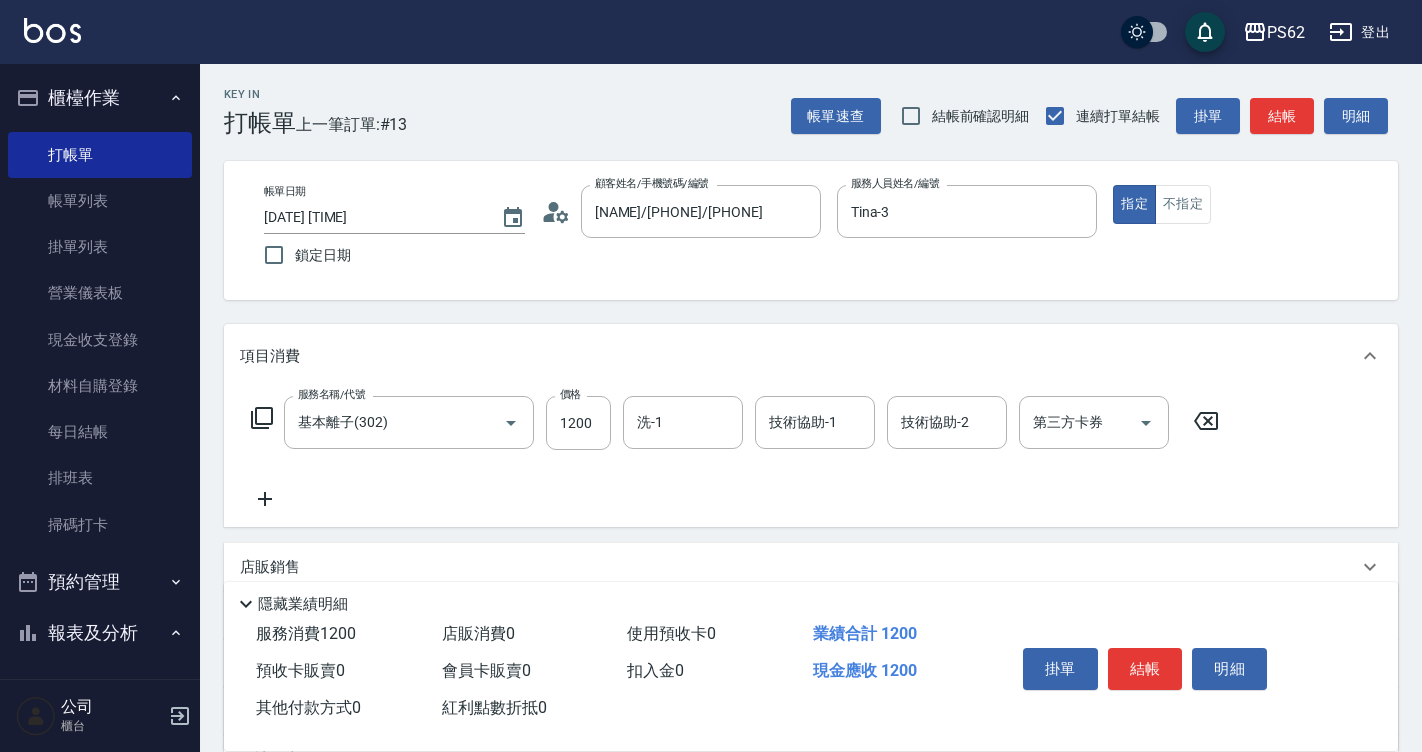 click 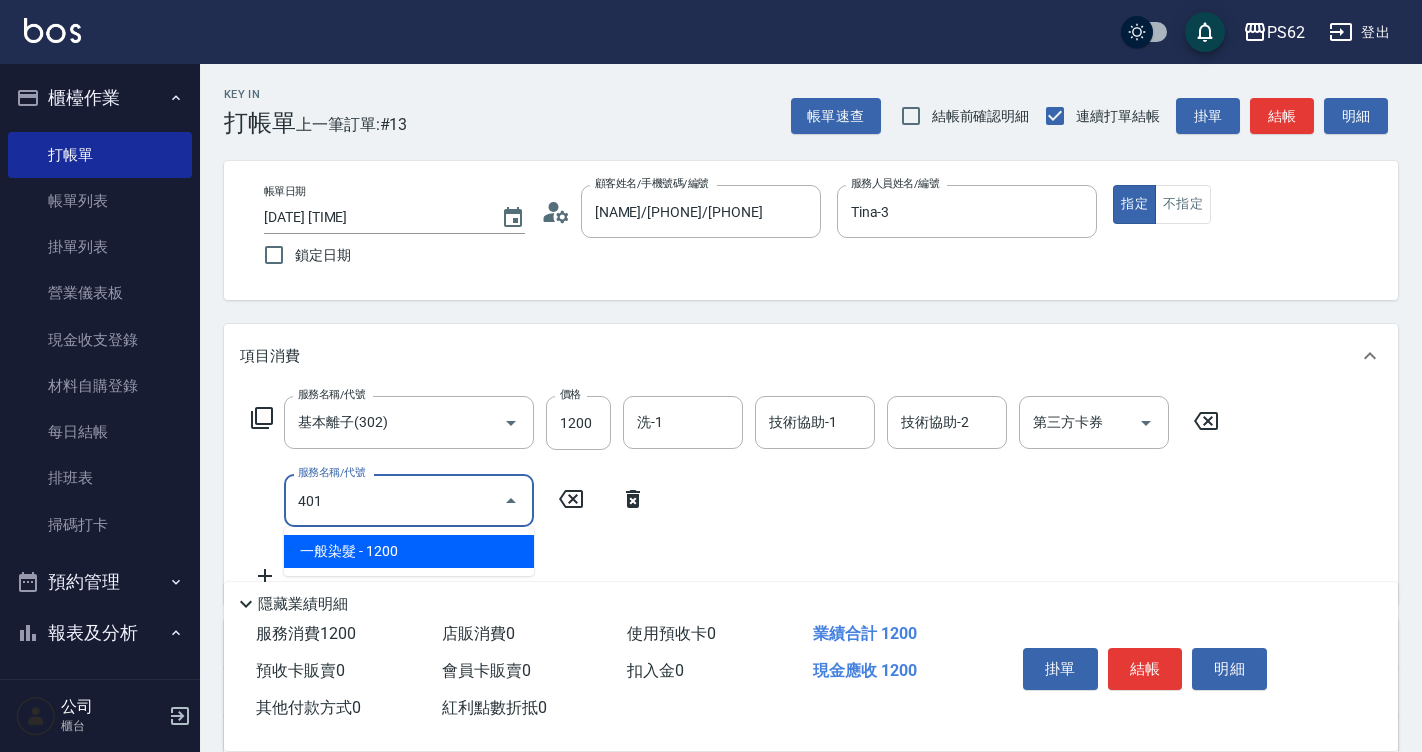 type on "一般染髮(401)" 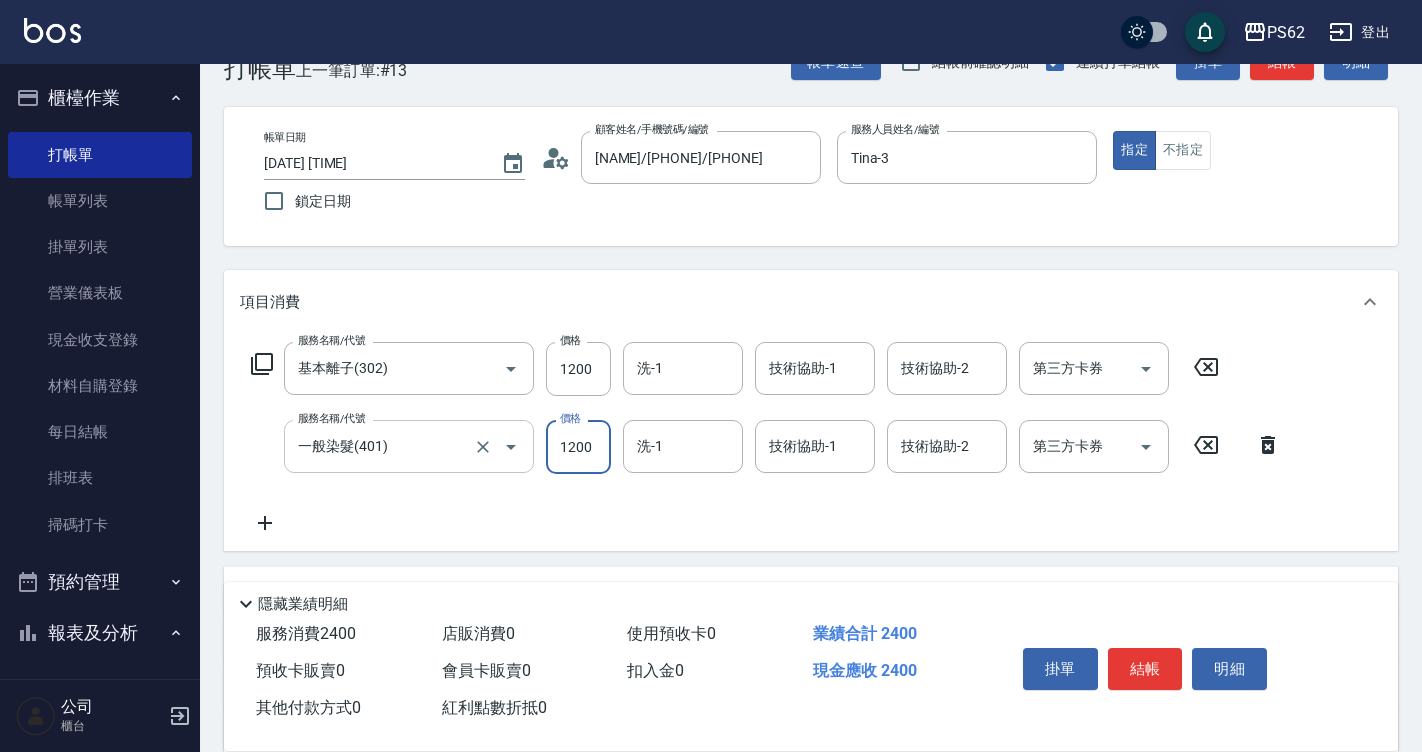 scroll, scrollTop: 100, scrollLeft: 0, axis: vertical 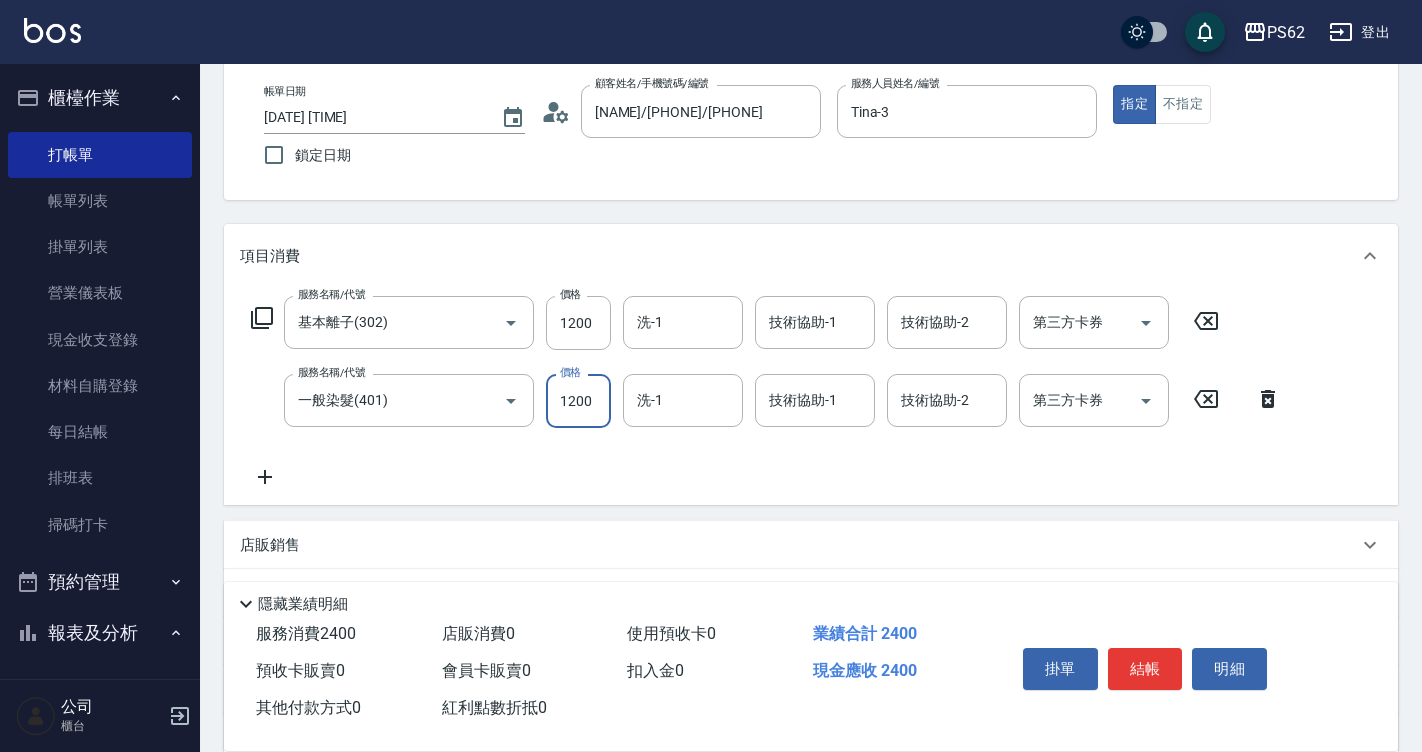 click 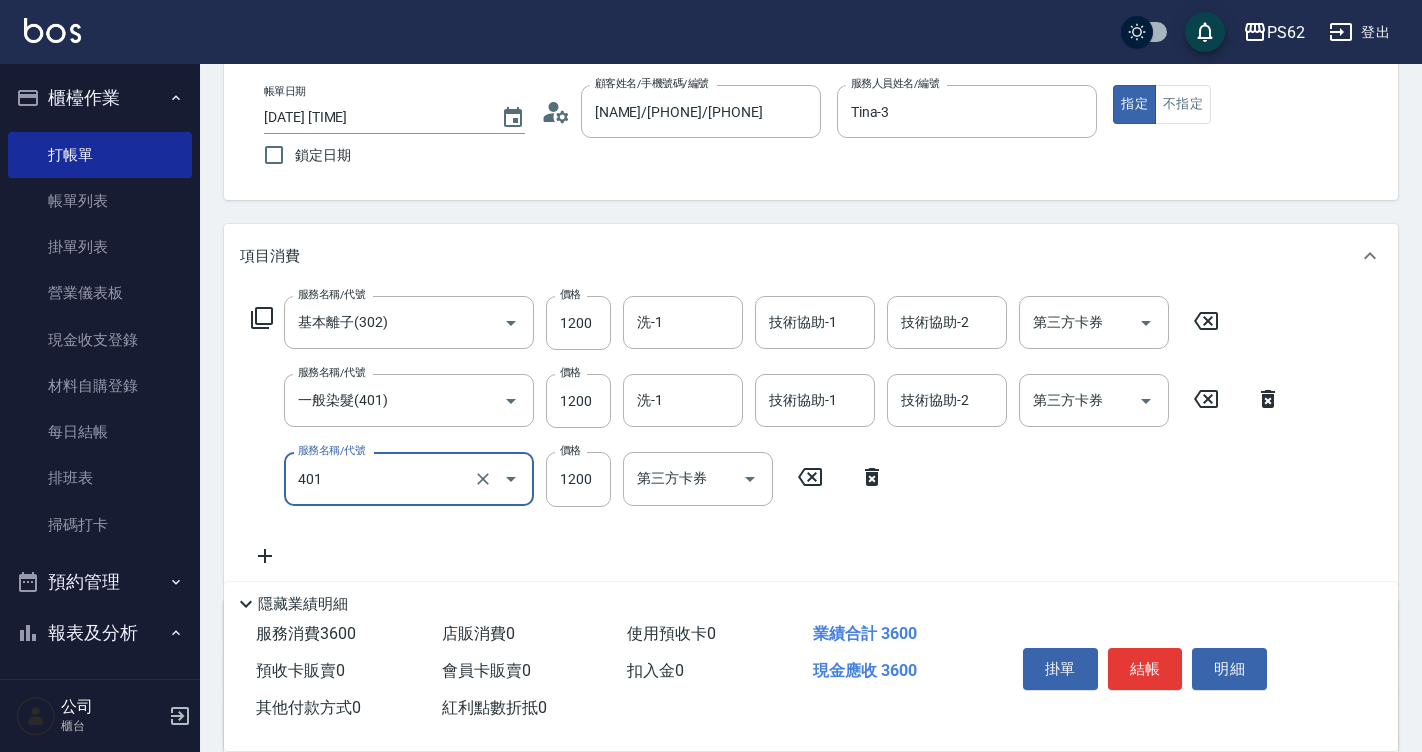 type on "一般染髮(401)" 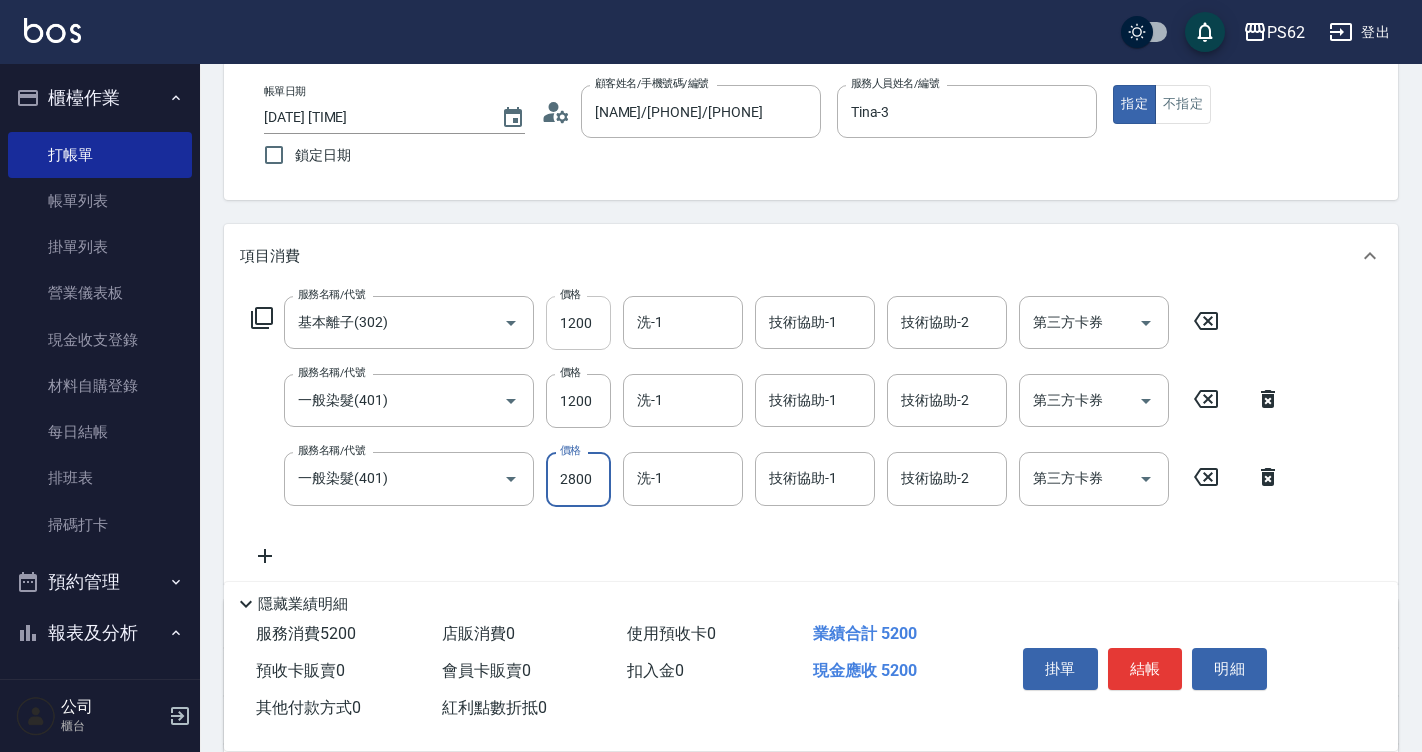 type on "2800" 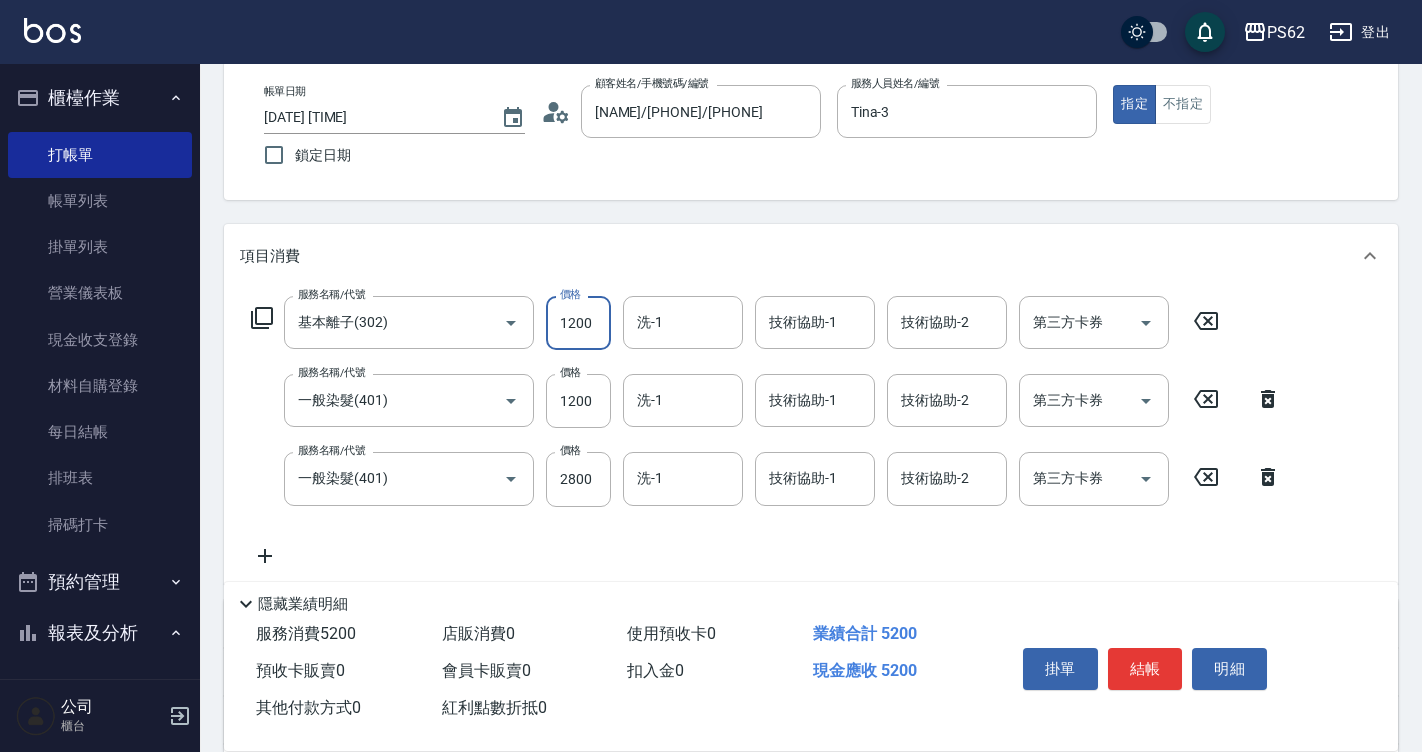 click on "1200" at bounding box center [578, 323] 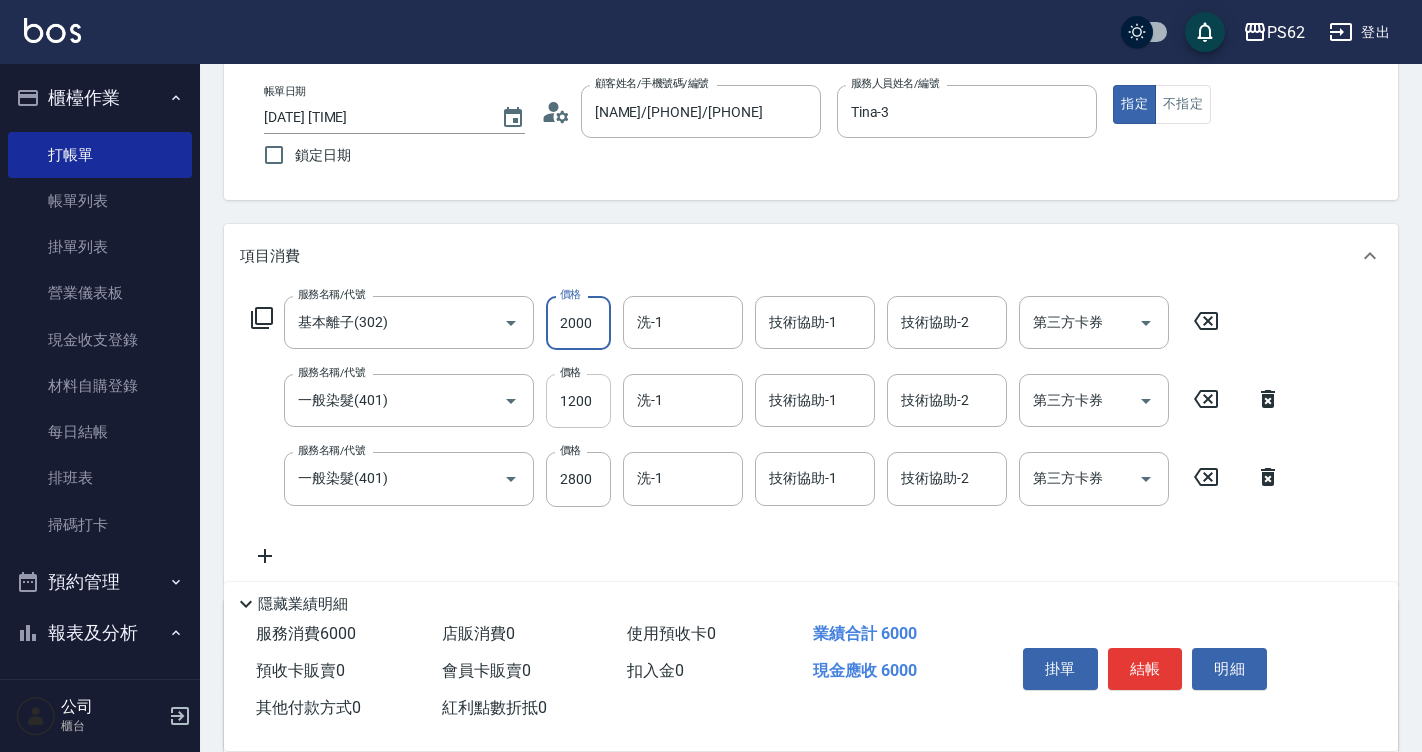 type on "2000" 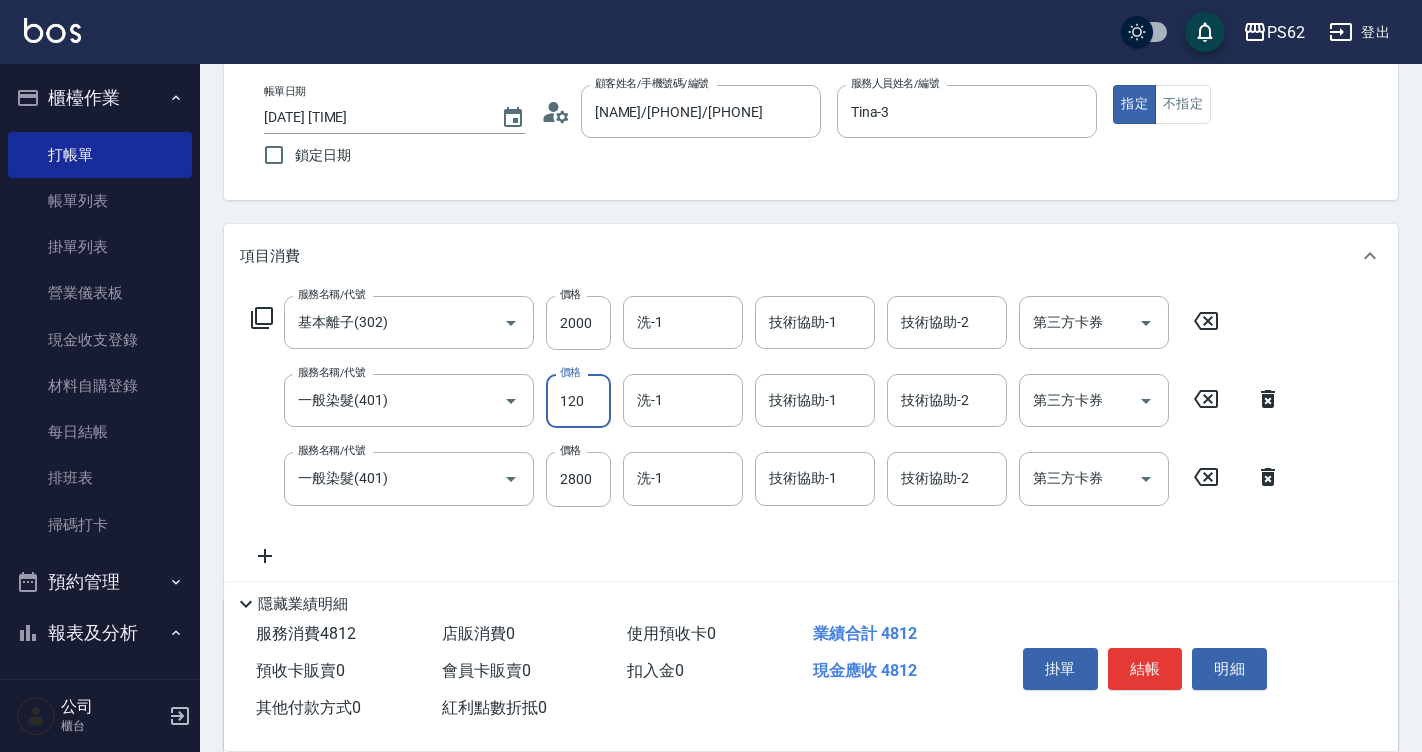 type on "1200" 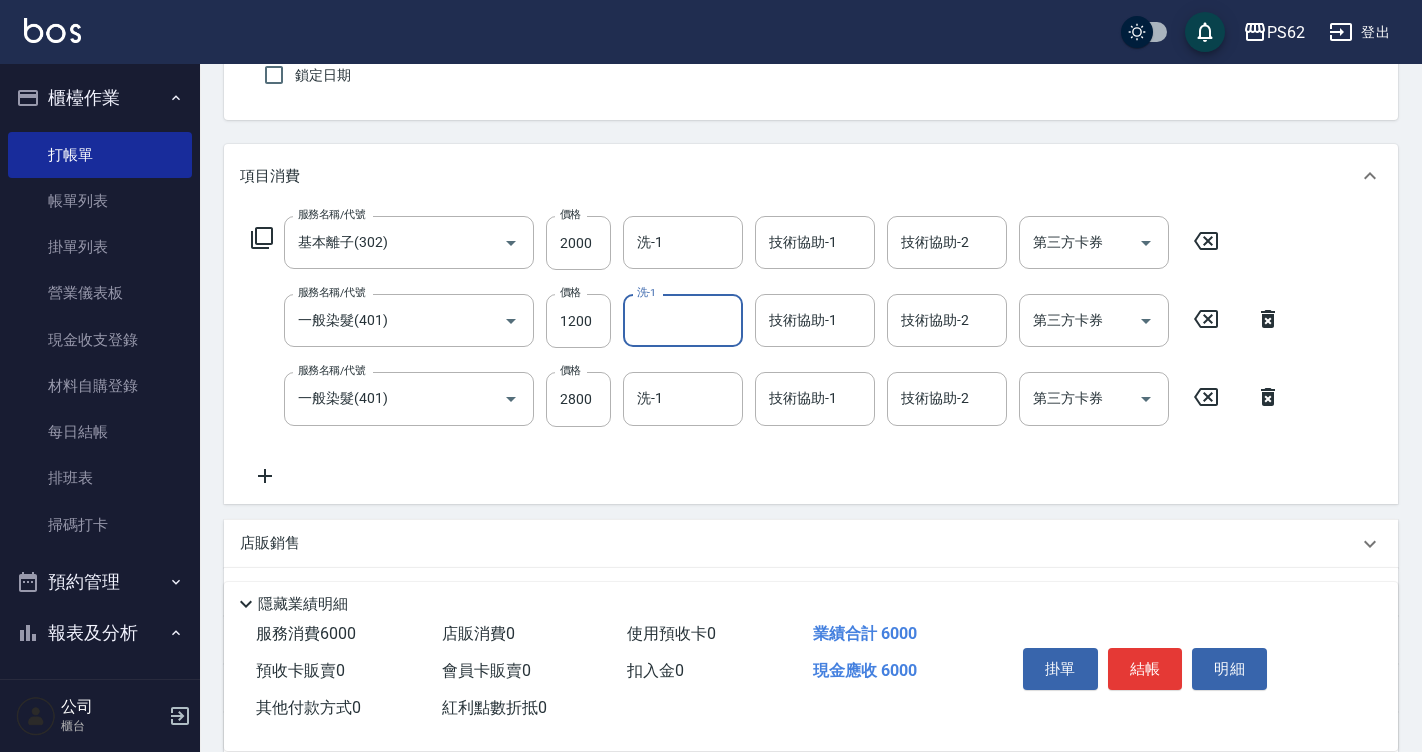 scroll, scrollTop: 300, scrollLeft: 0, axis: vertical 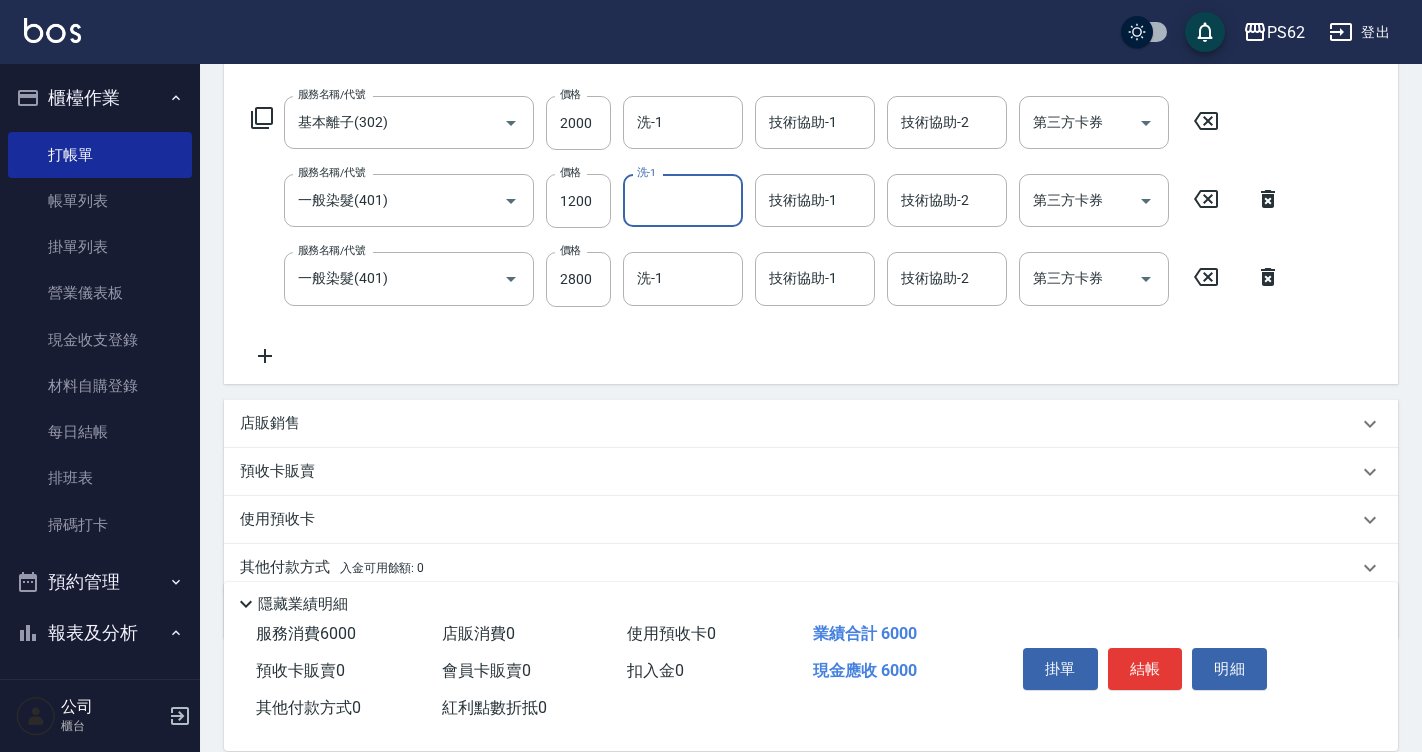 click 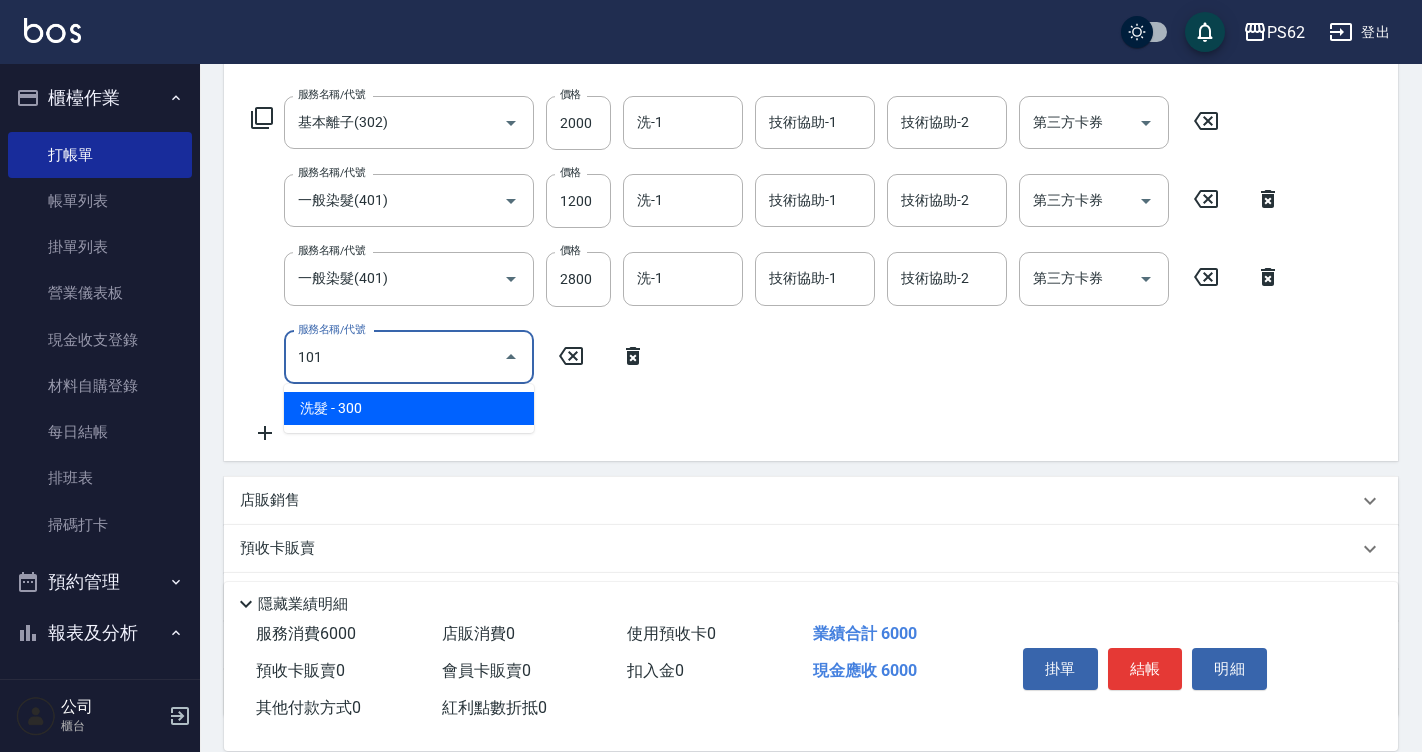 type on "洗髮(101)" 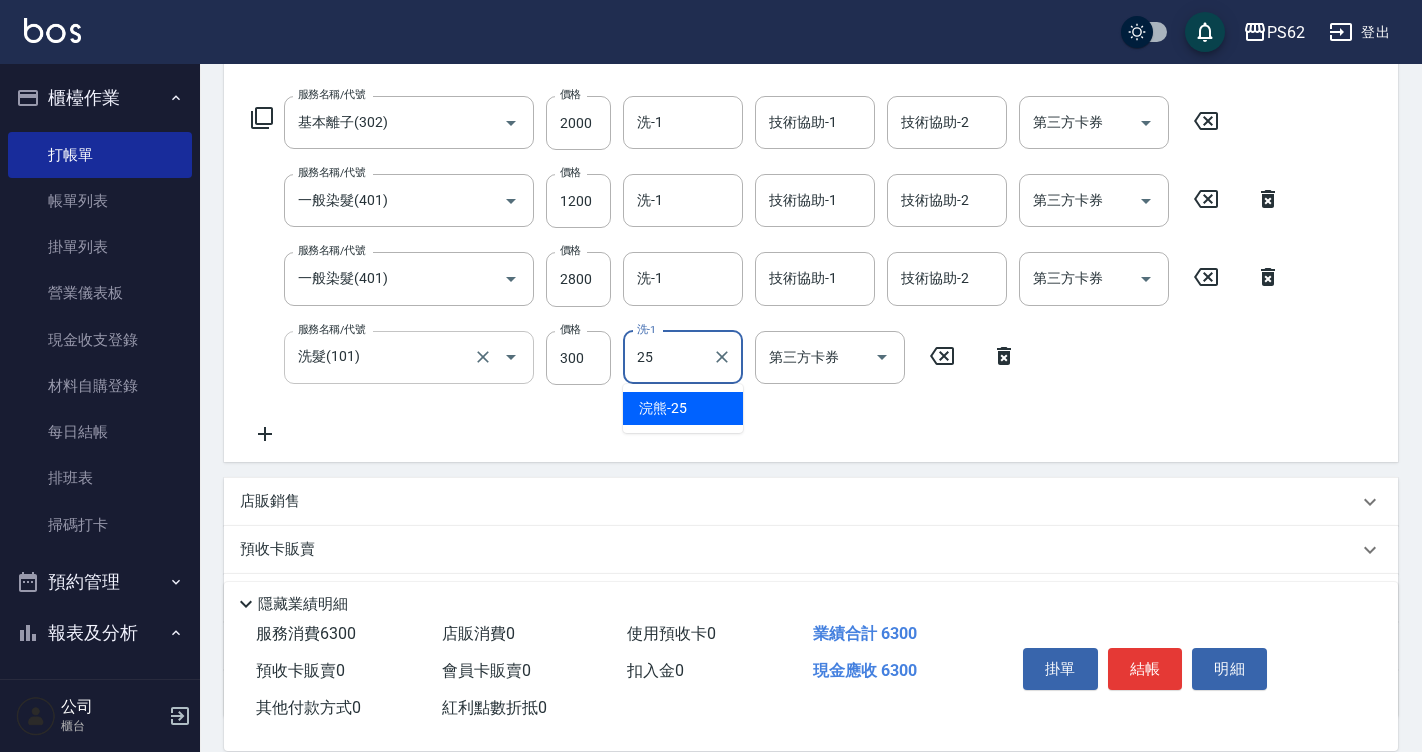 type on "浣熊-25" 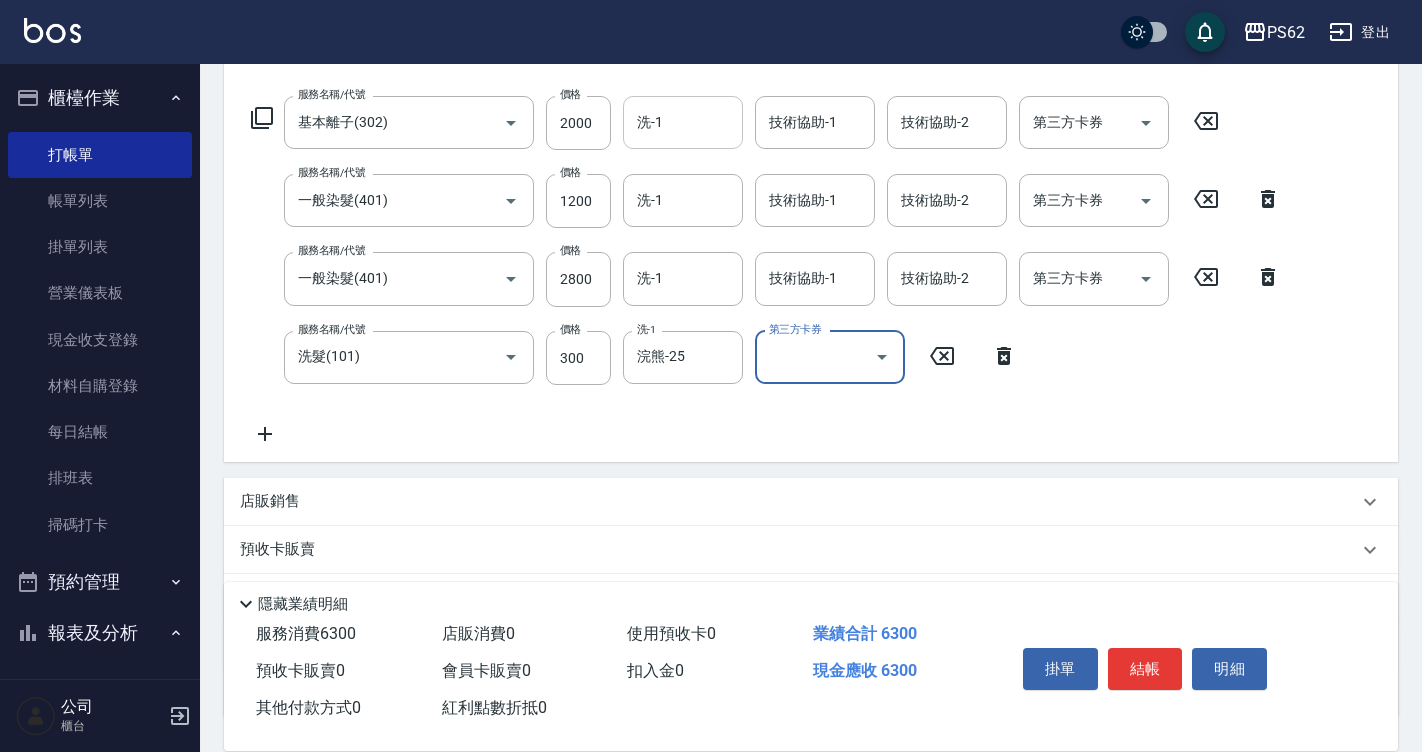 click on "洗-1" at bounding box center (683, 122) 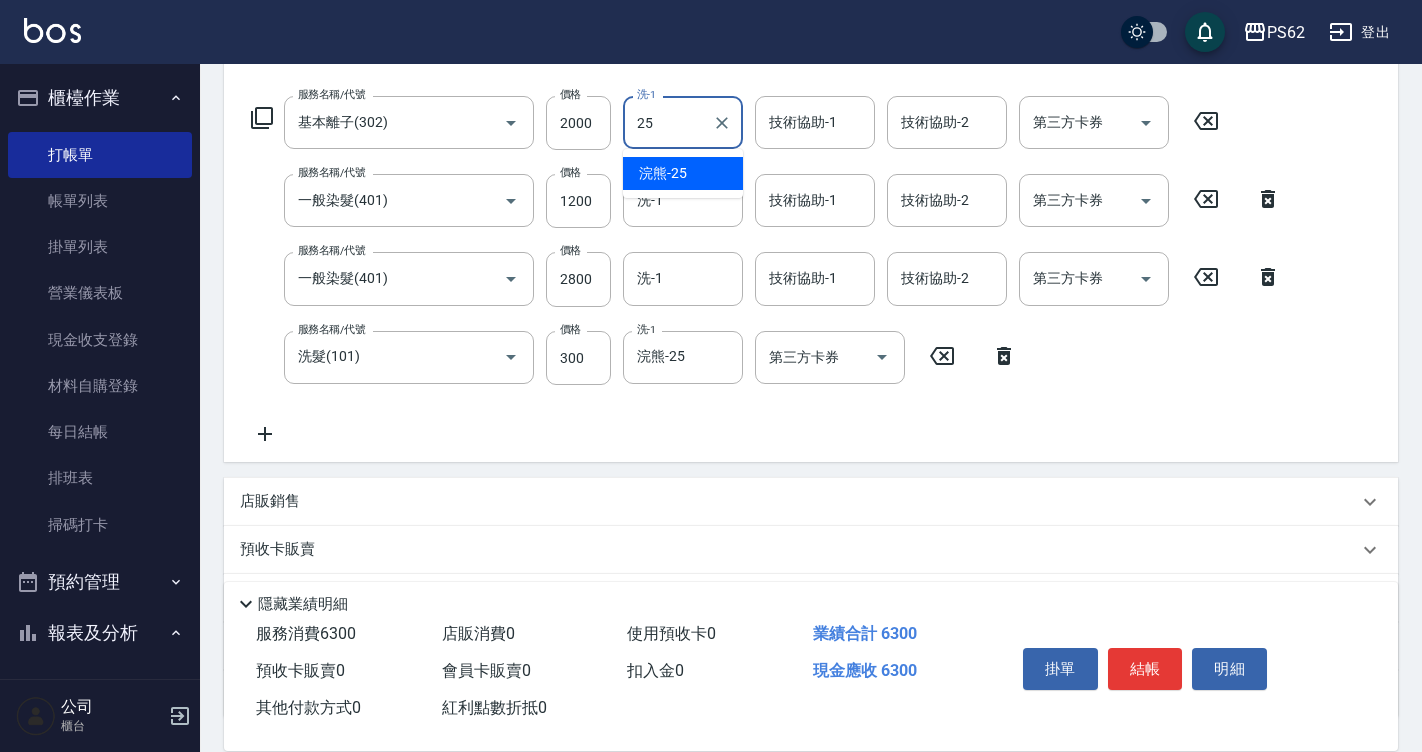type on "浣熊-25" 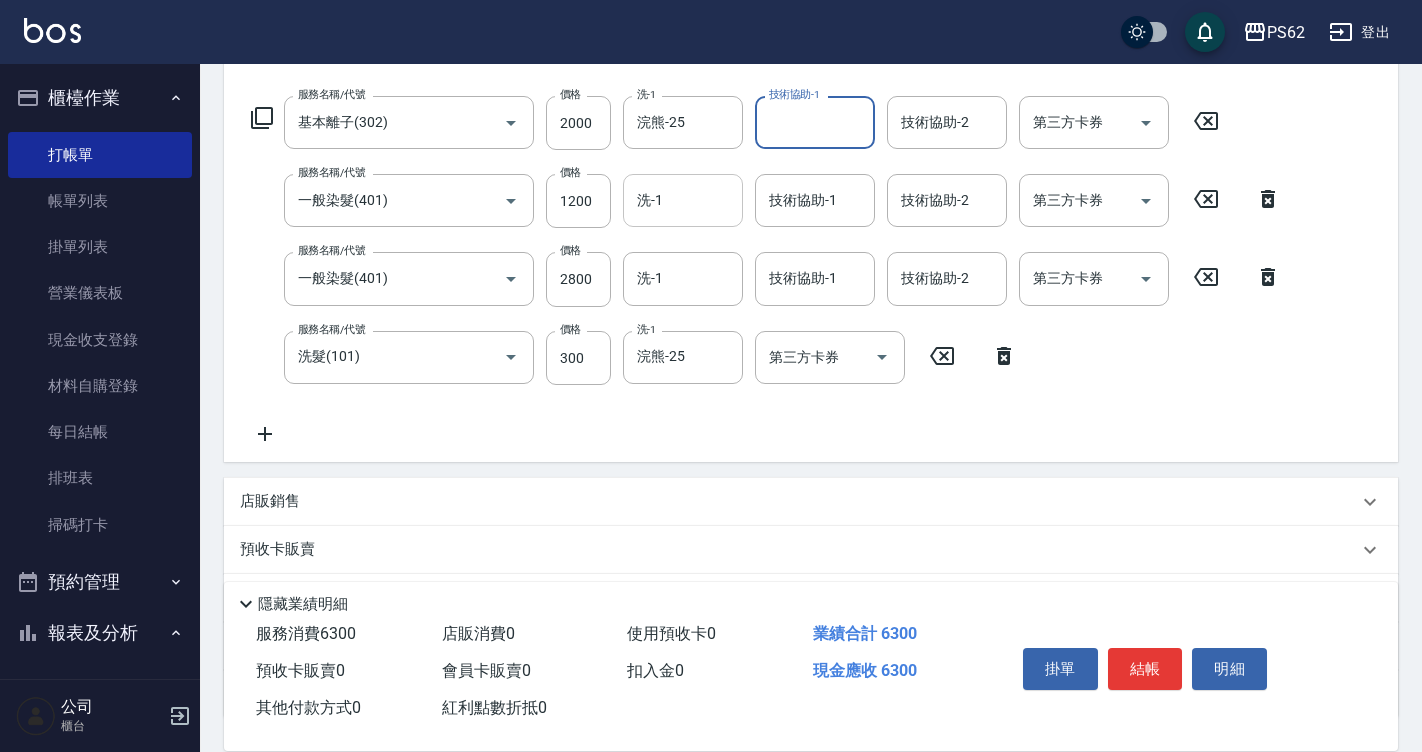 click on "洗-1" at bounding box center [683, 200] 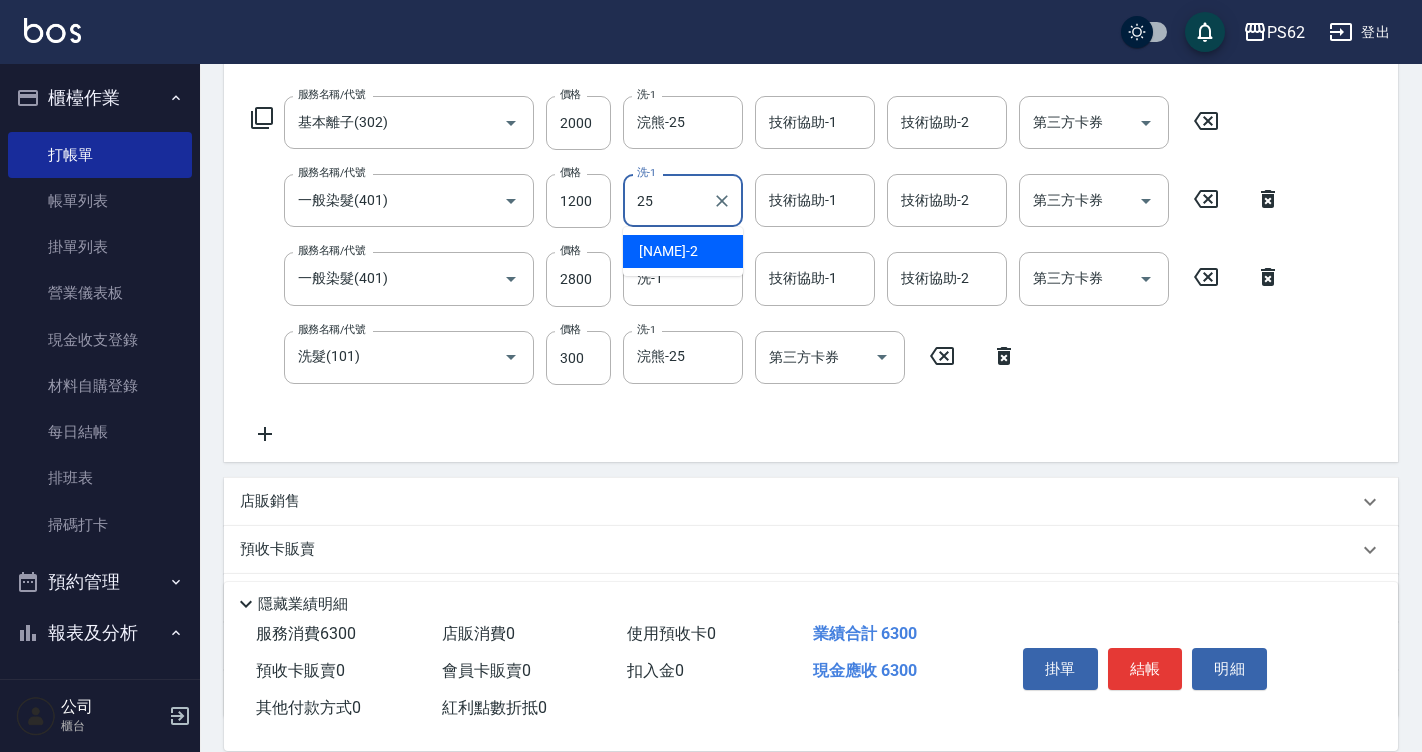 type on "浣熊-25" 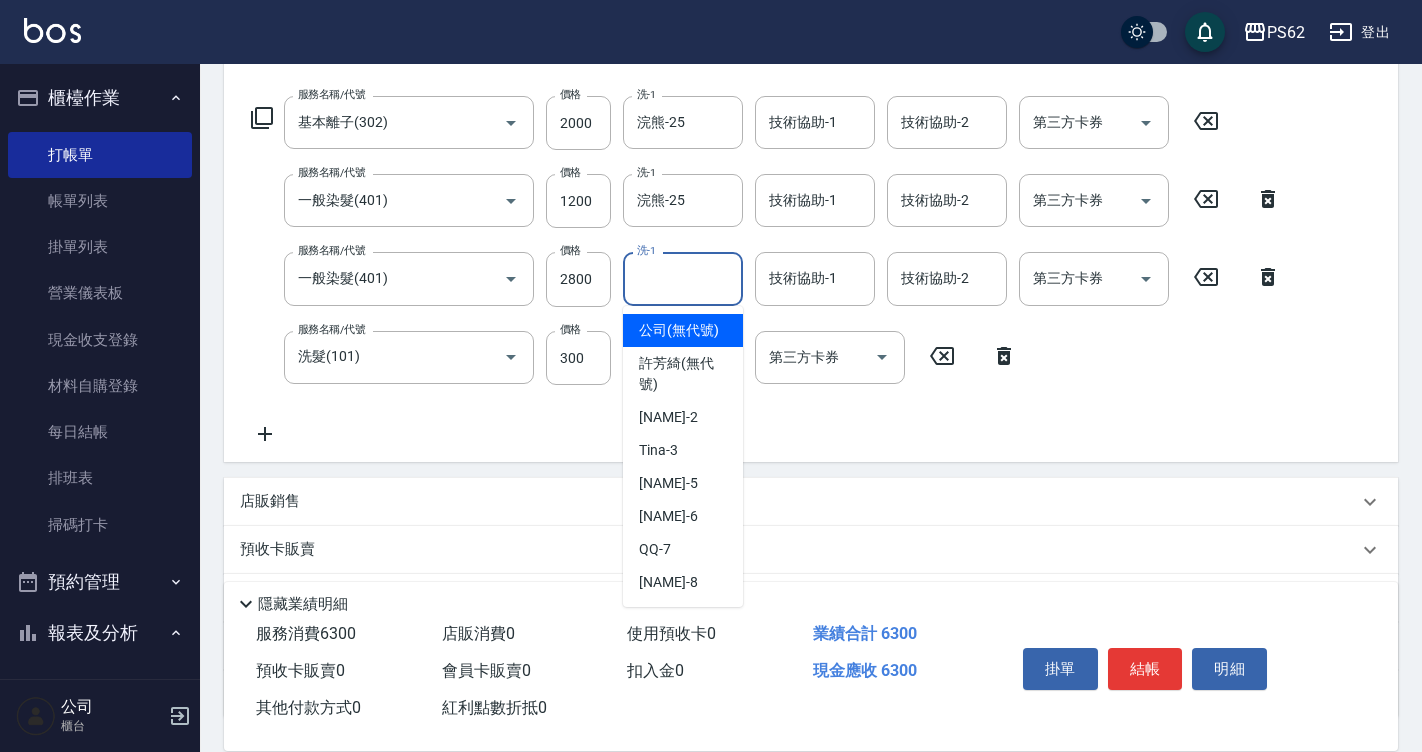 click on "洗-1" at bounding box center [683, 278] 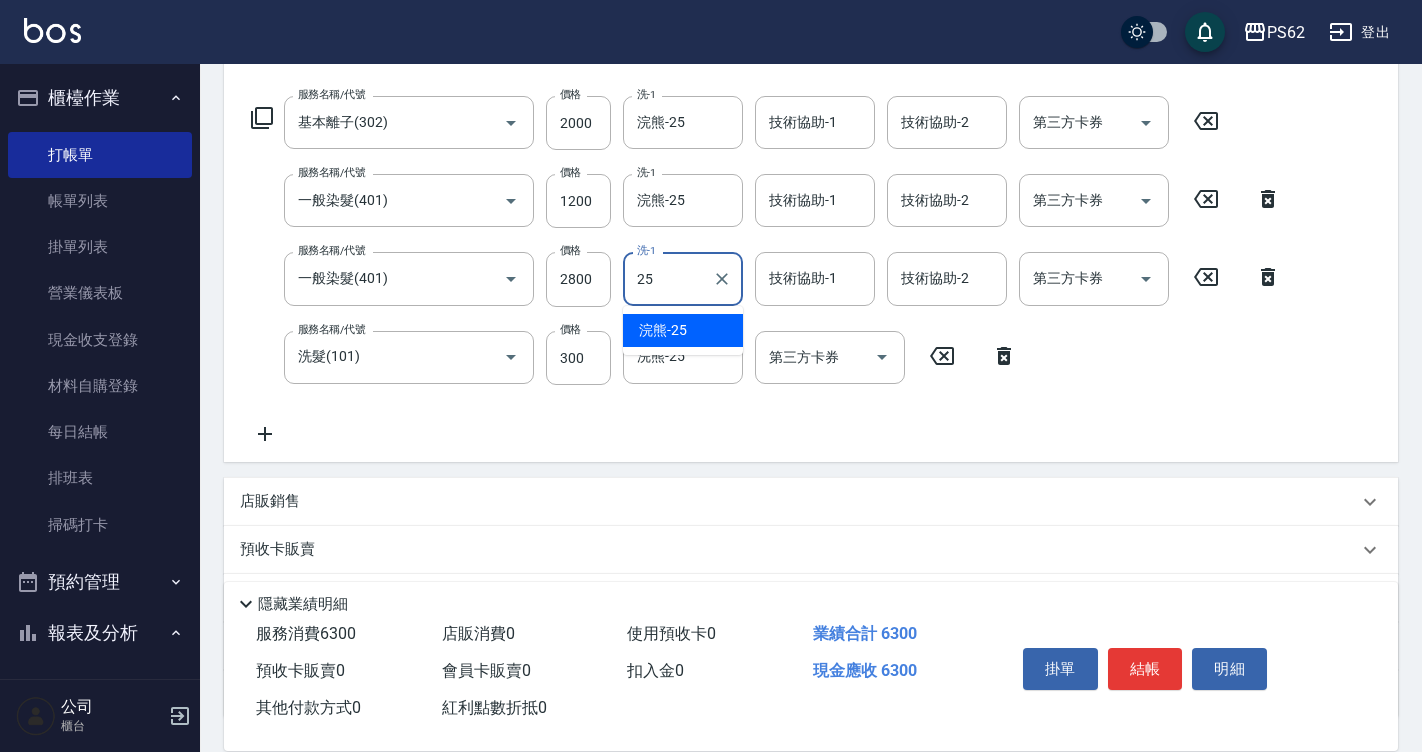 type on "浣熊-25" 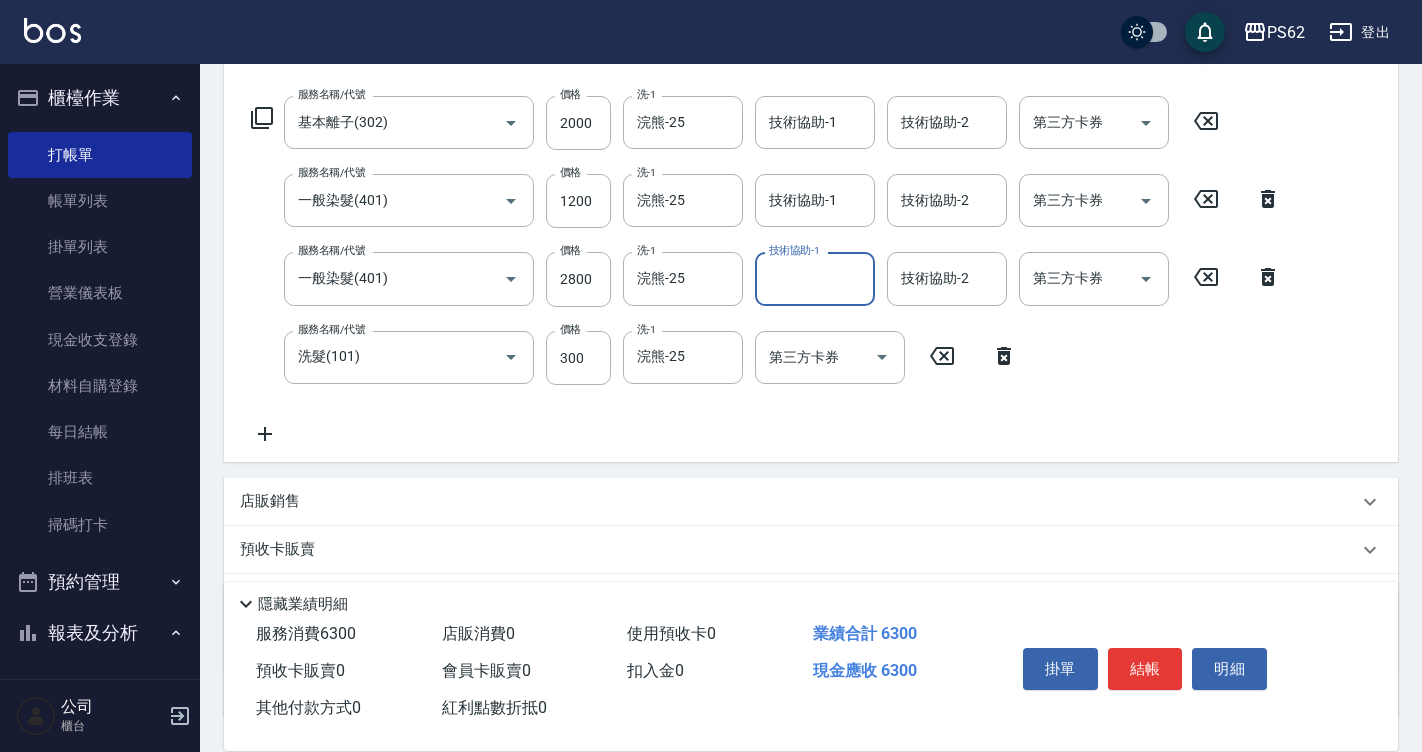 scroll, scrollTop: 458, scrollLeft: 0, axis: vertical 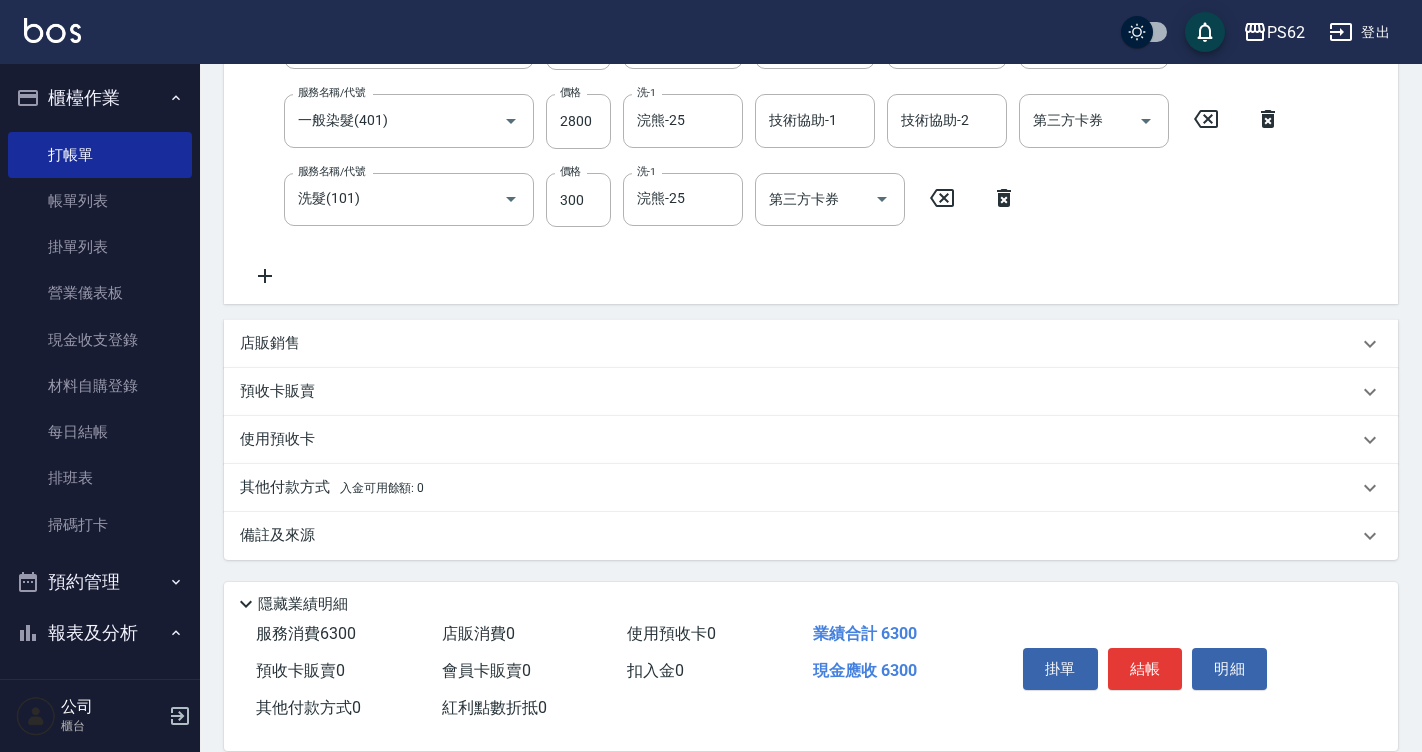click on "其他付款方式 入金可用餘額: 0" at bounding box center [811, 488] 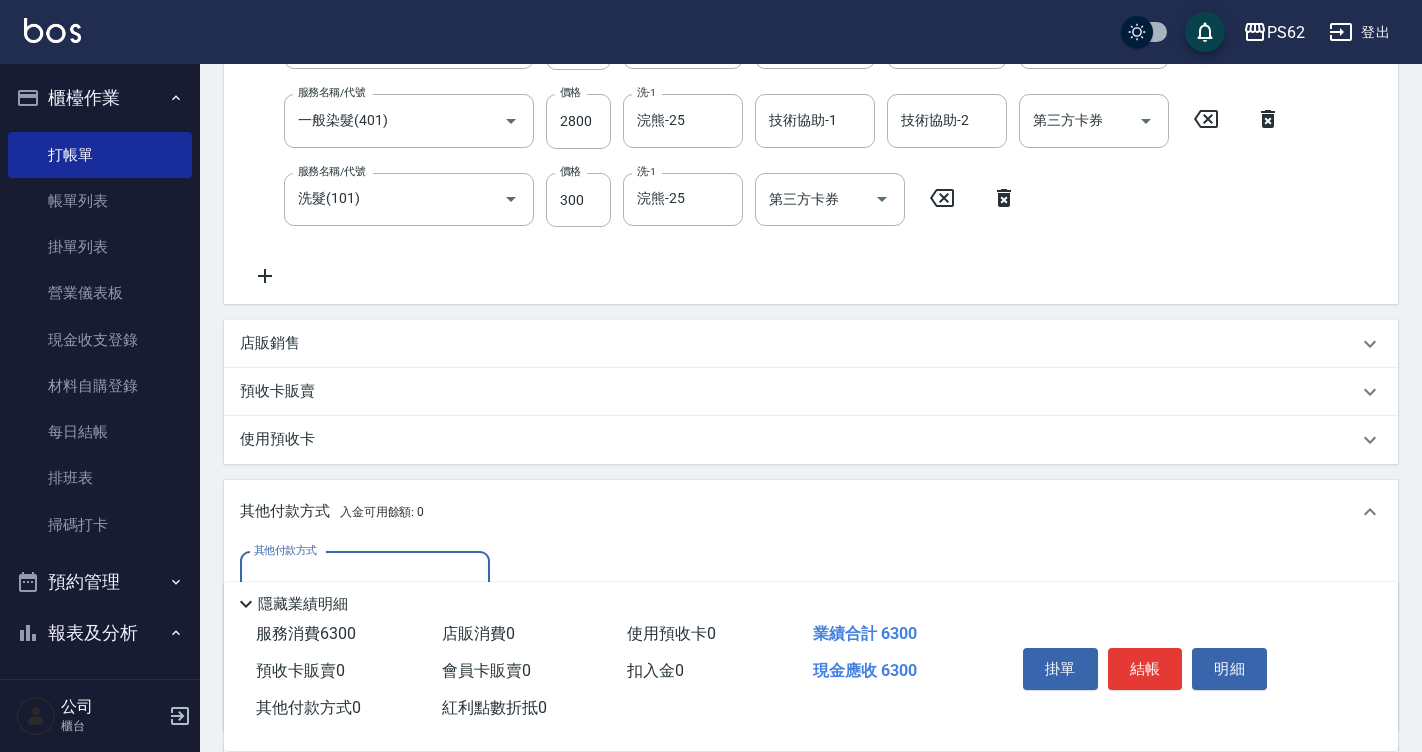 scroll, scrollTop: 0, scrollLeft: 0, axis: both 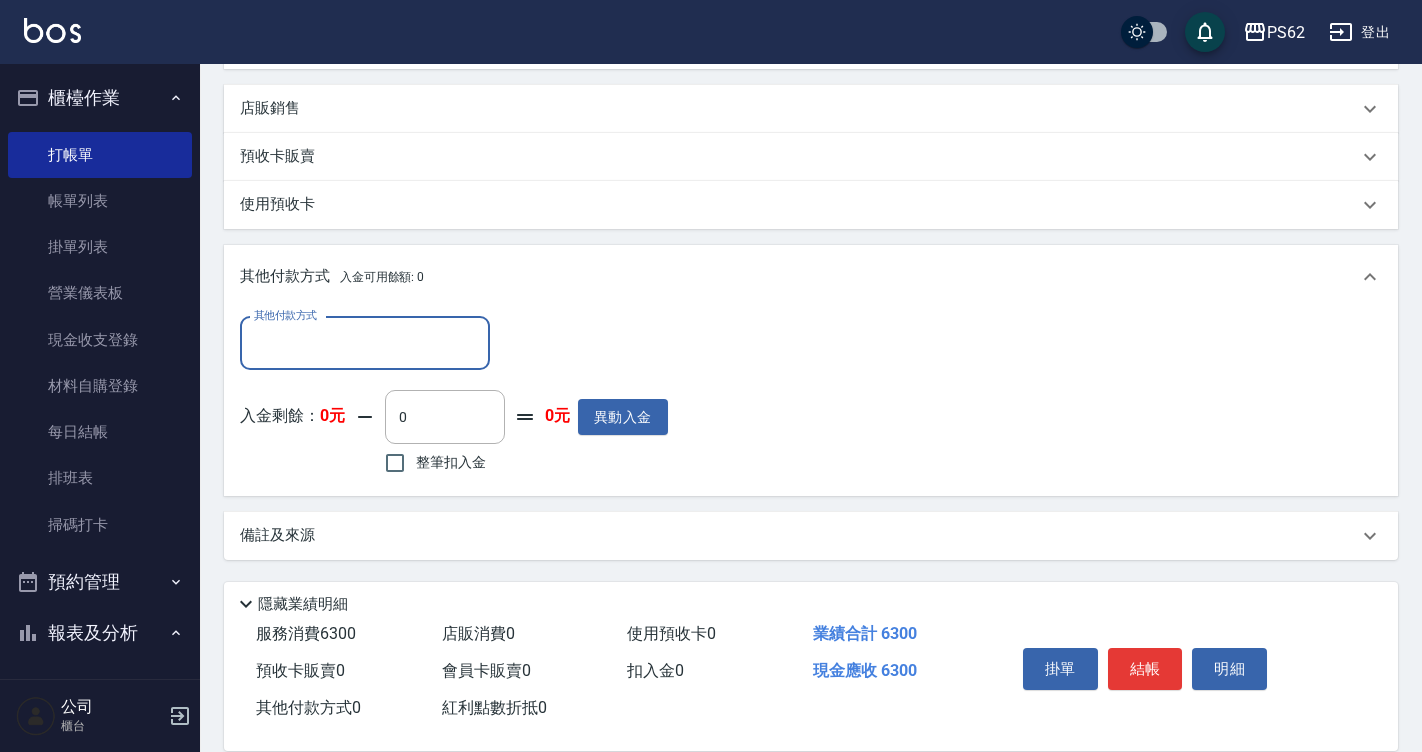 click on "其他付款方式" at bounding box center (365, 343) 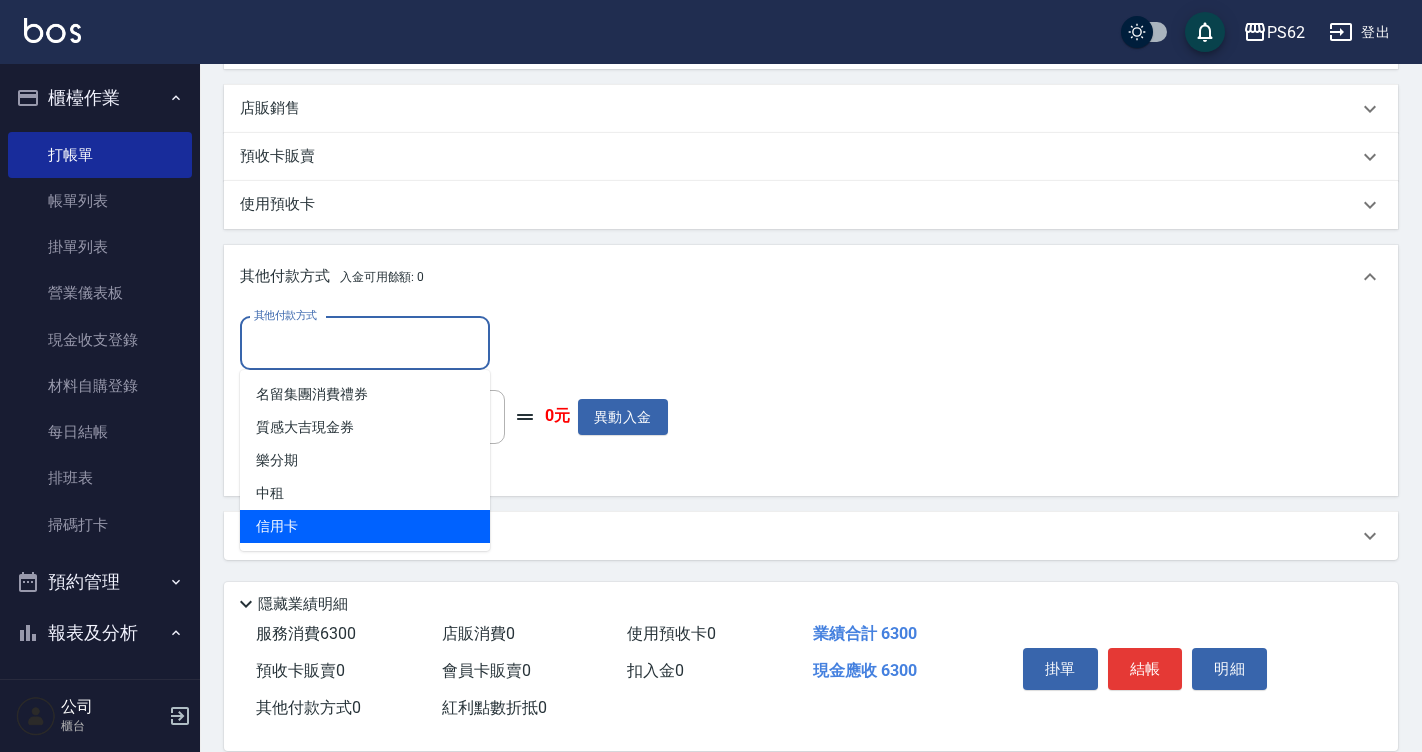 click on "信用卡" at bounding box center [365, 526] 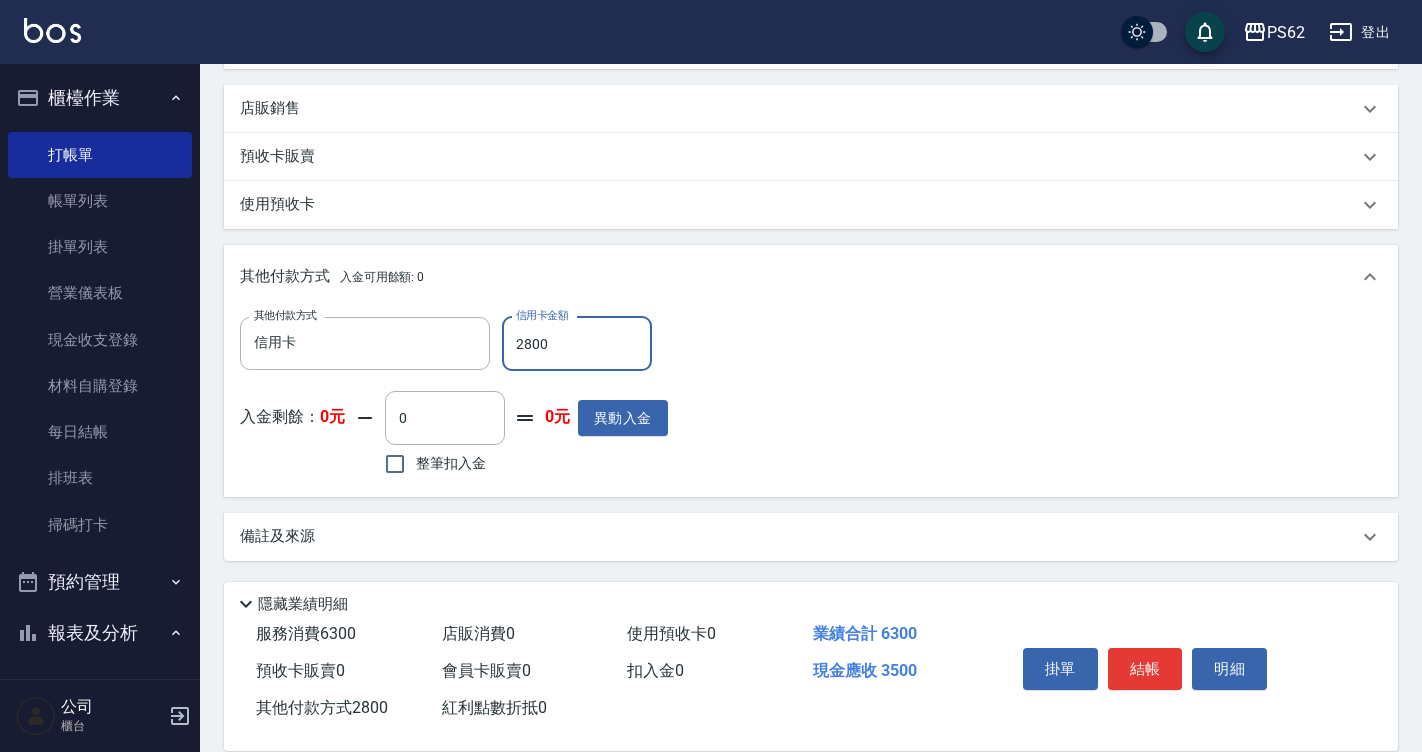 type on "2800" 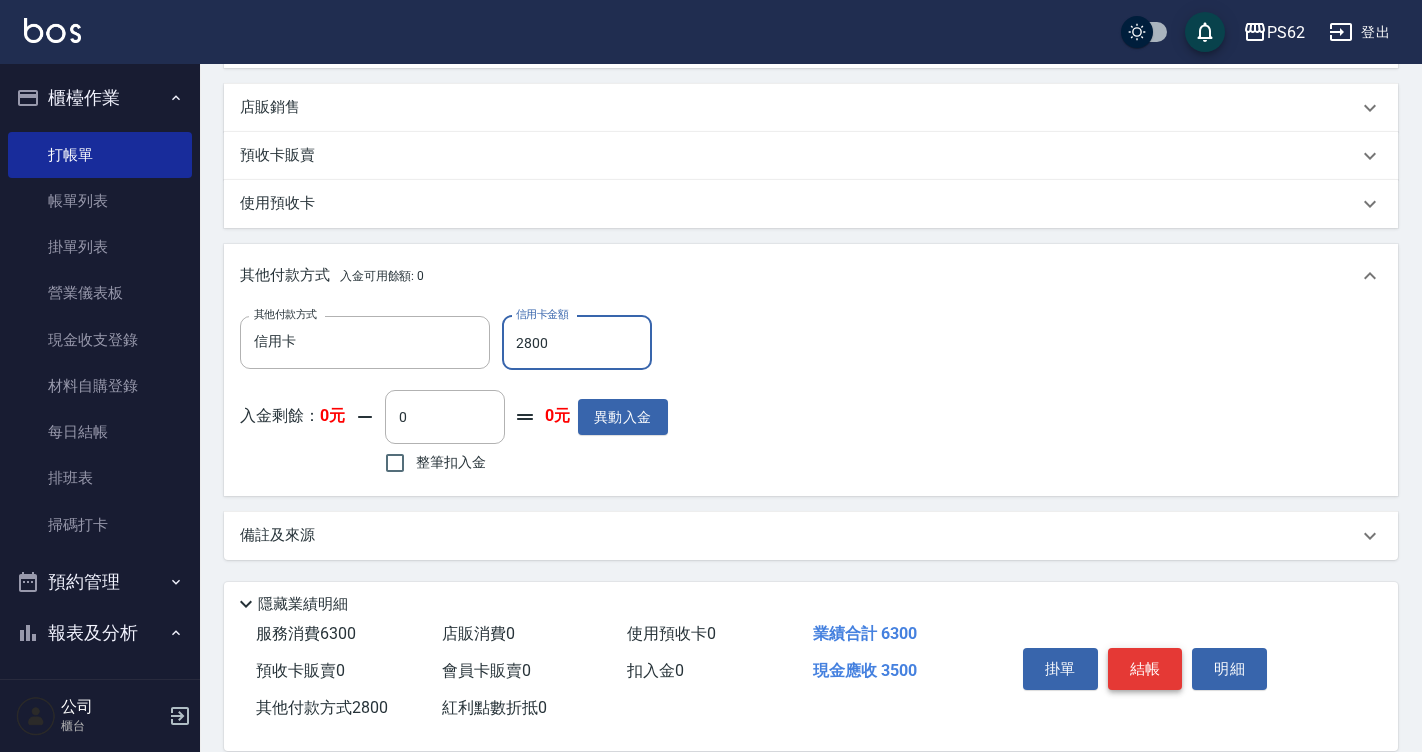 click on "結帳" at bounding box center (1145, 669) 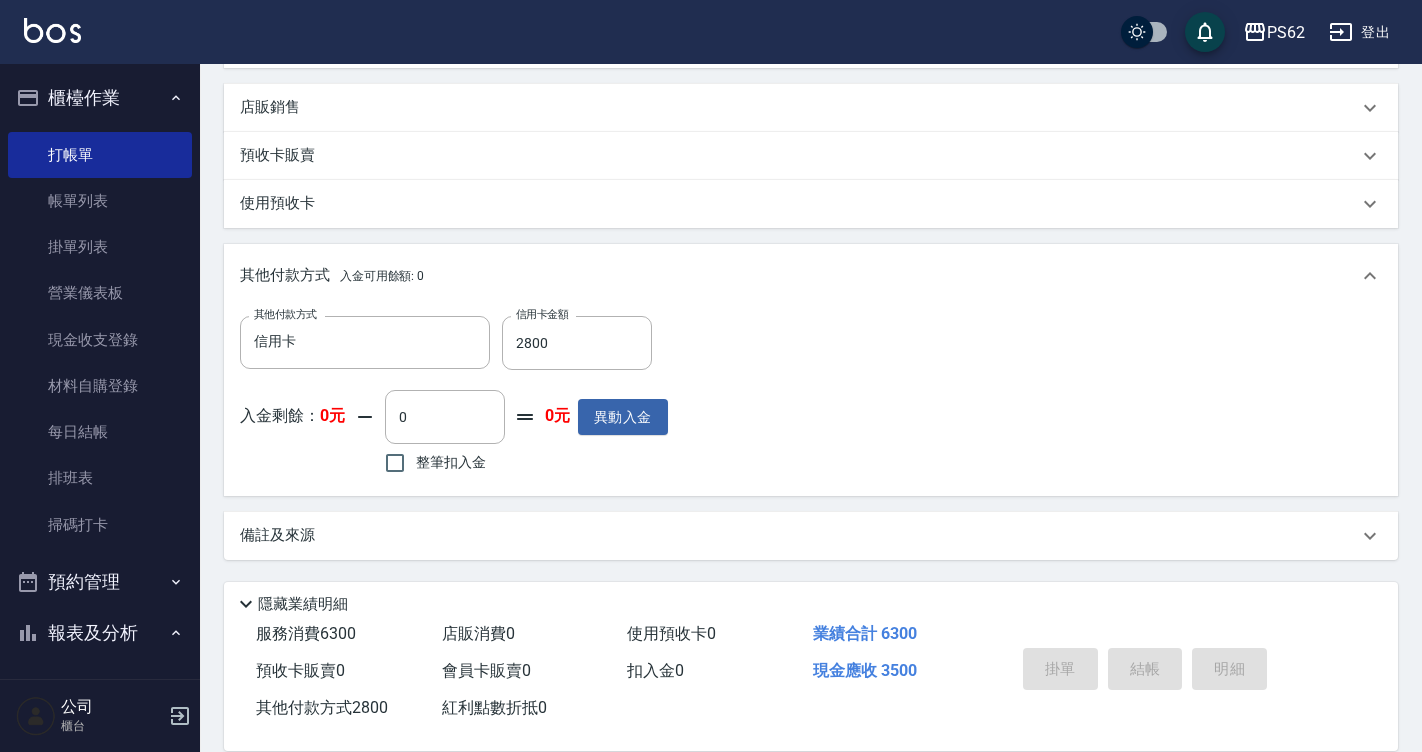 type on "[DATE] [TIME]" 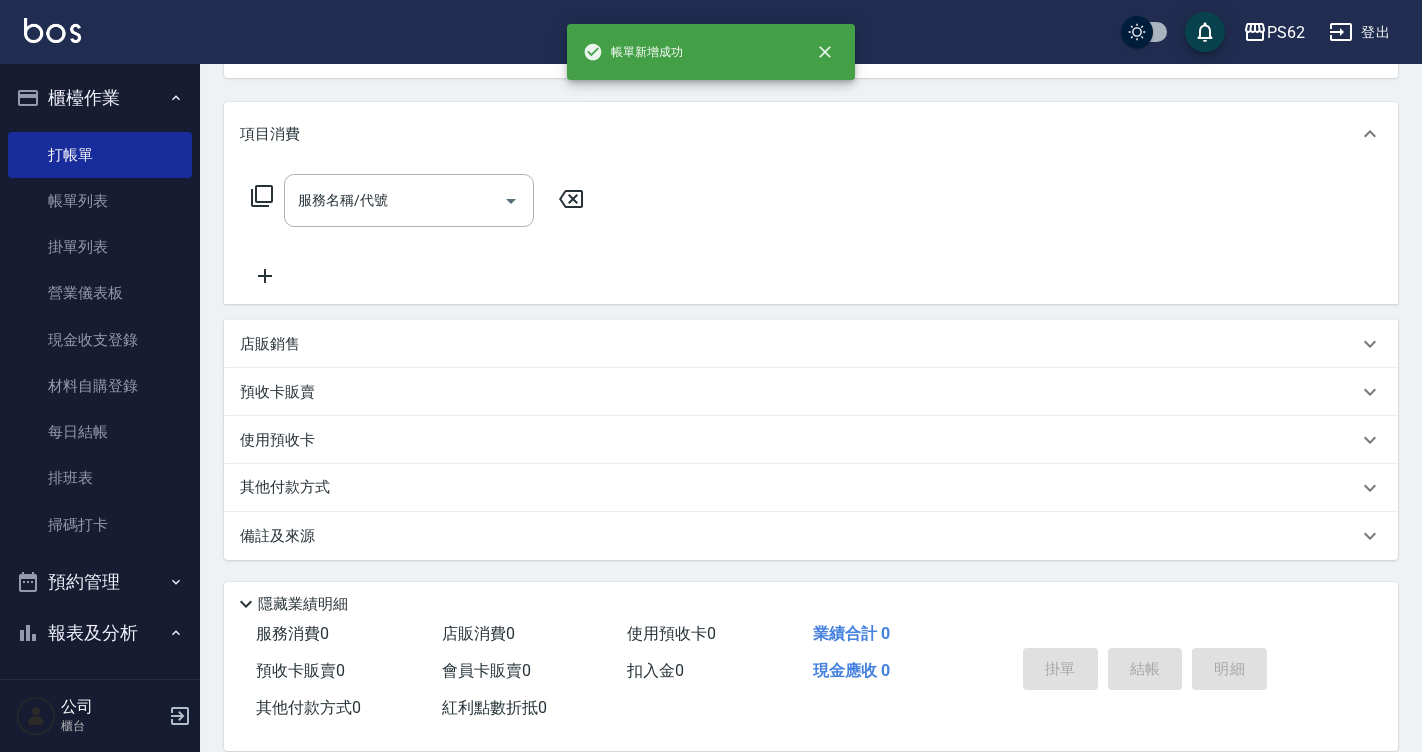 scroll, scrollTop: 0, scrollLeft: 0, axis: both 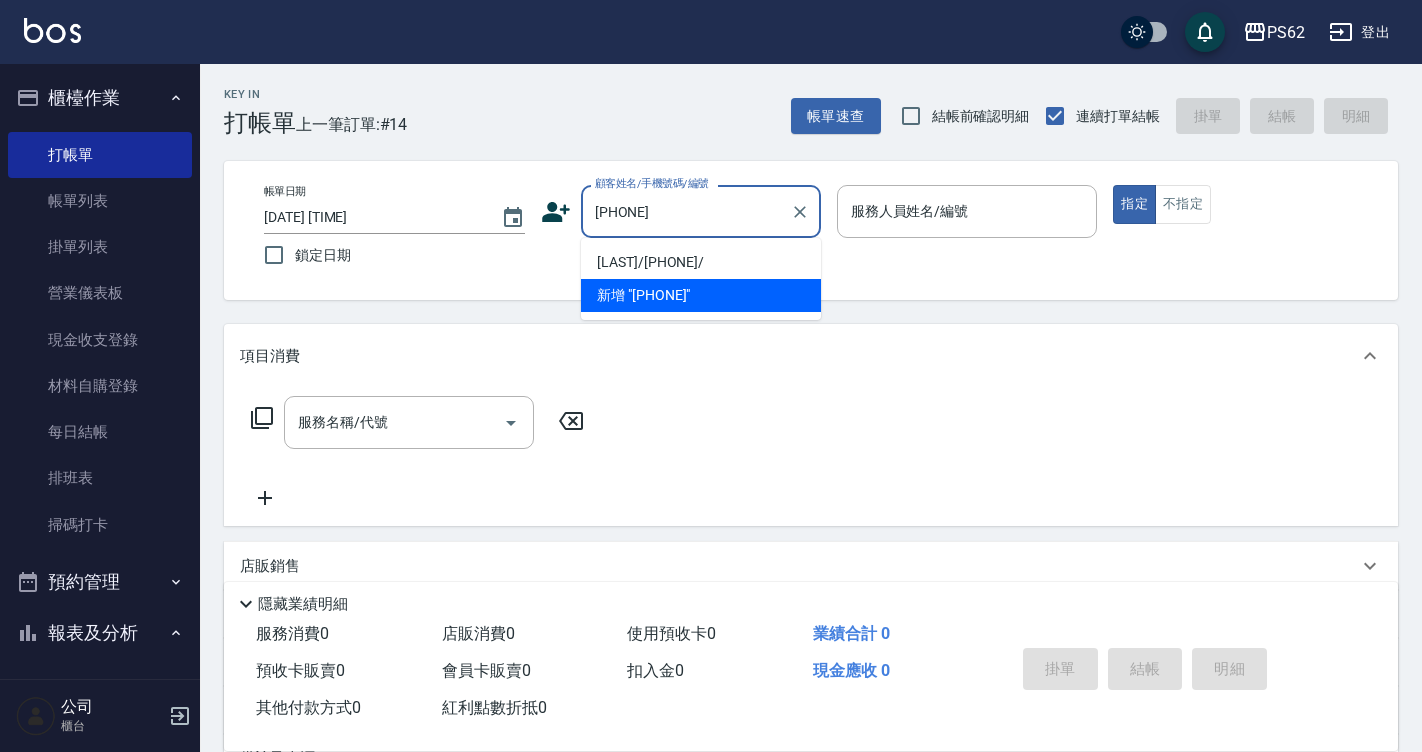click on "[LAST]/[PHONE]/" at bounding box center [701, 262] 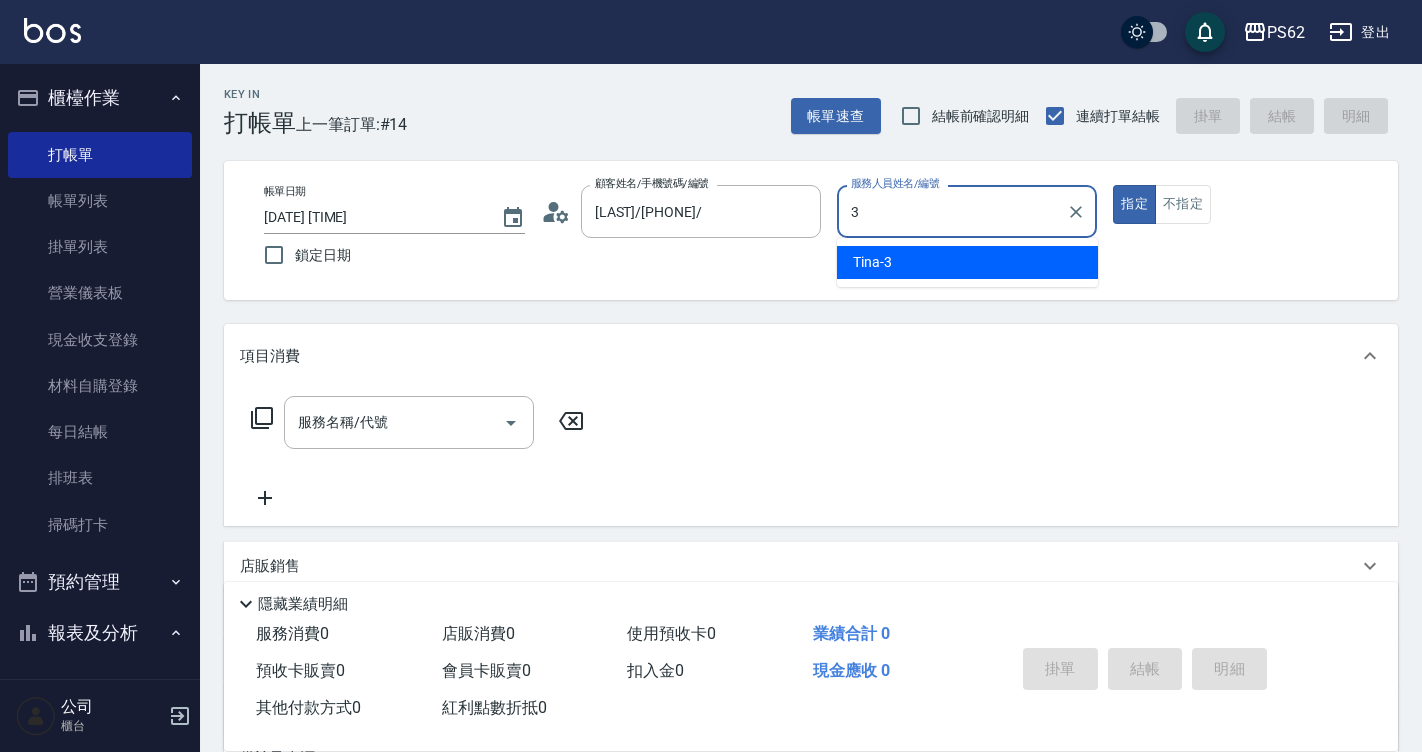 type on "Tina-3" 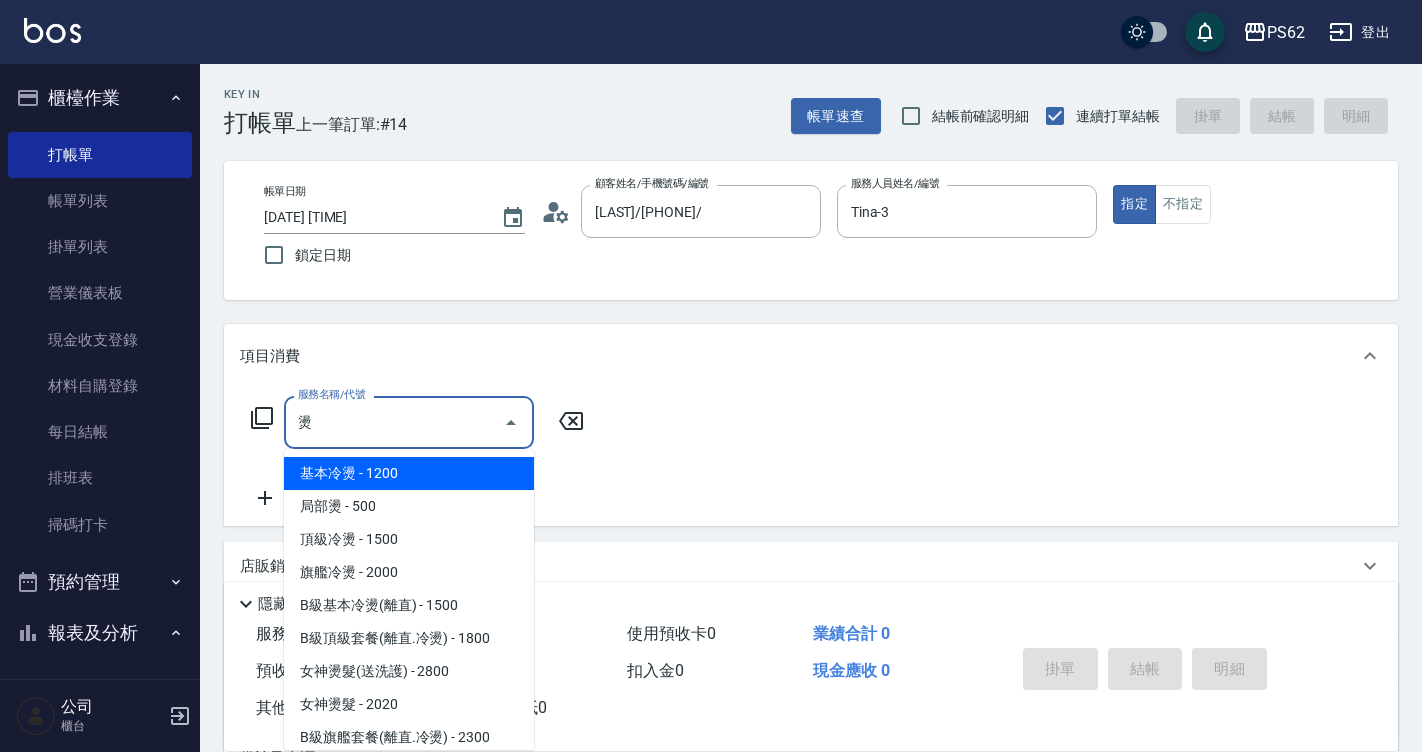 click on "基本冷燙 - 1200" at bounding box center (409, 473) 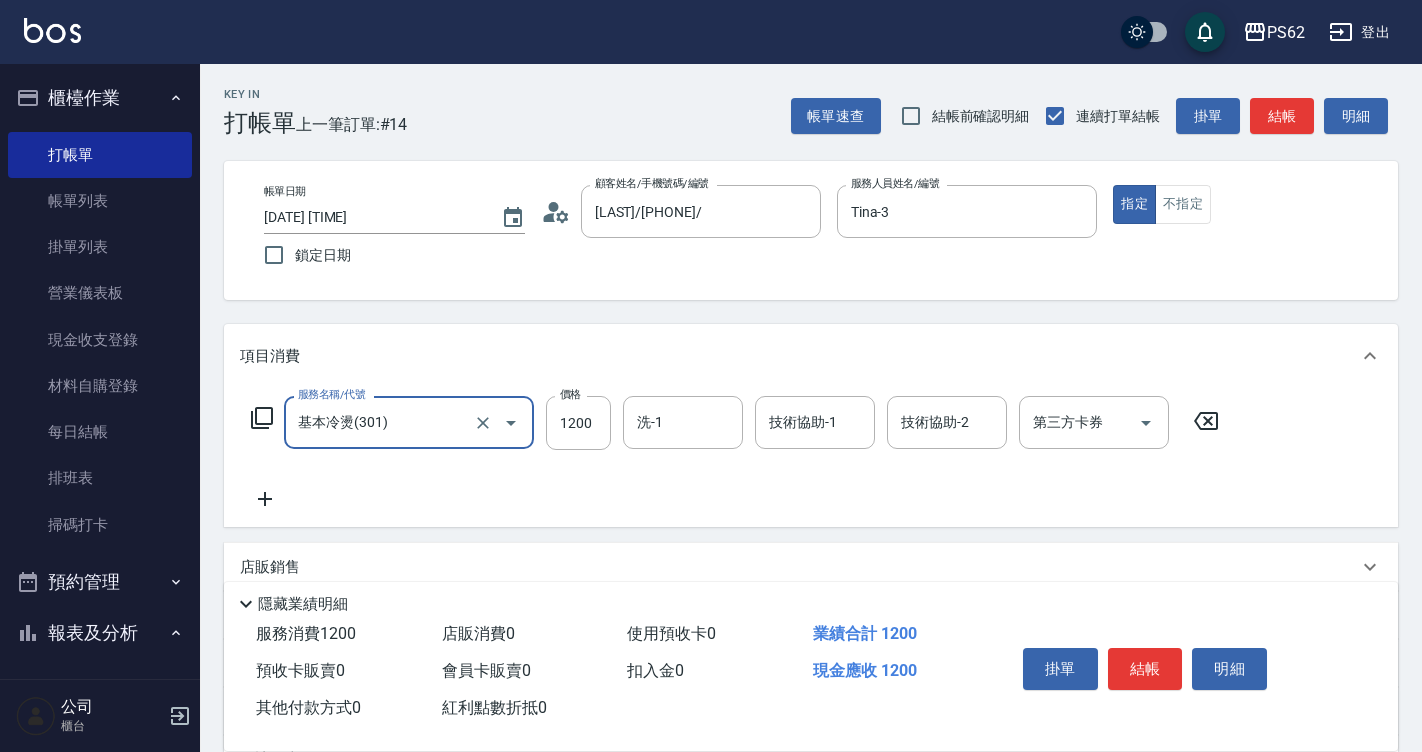type on "基本冷燙(301)" 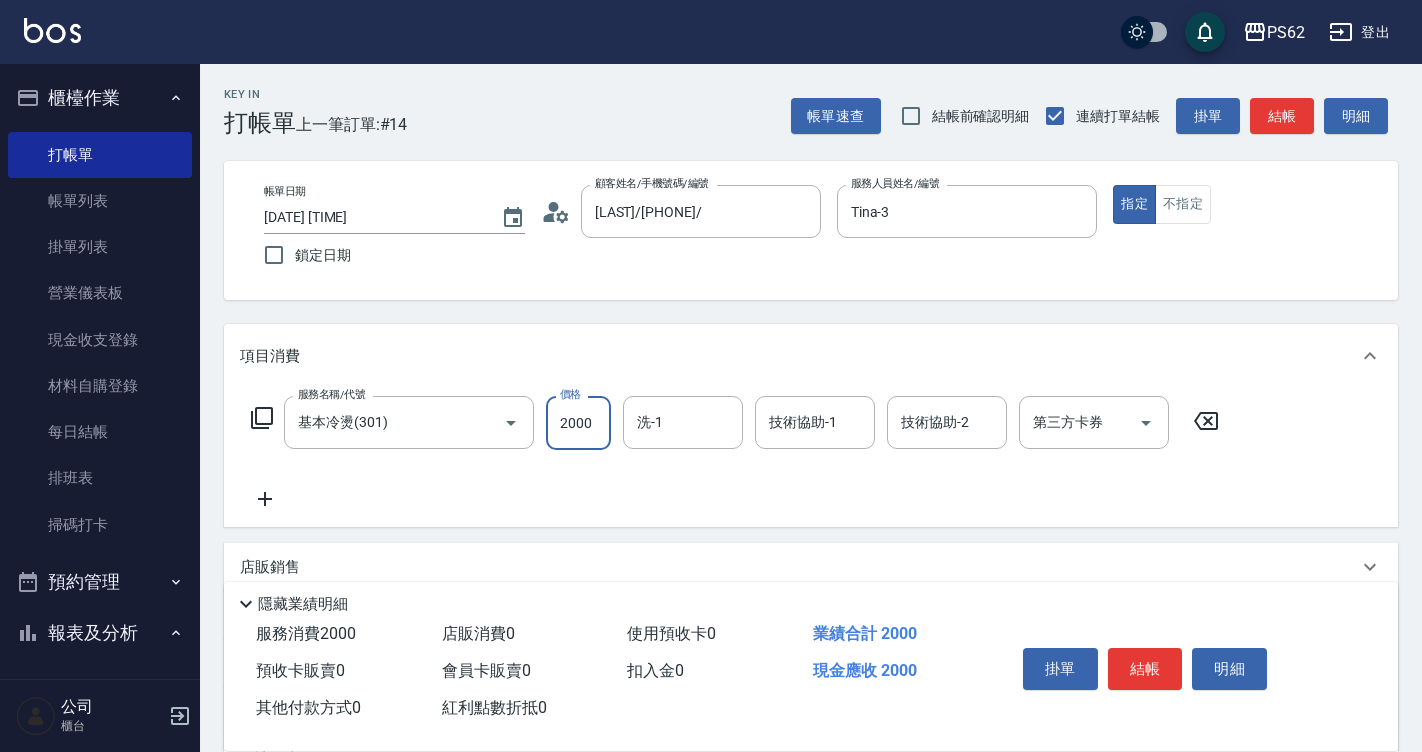 type on "2000" 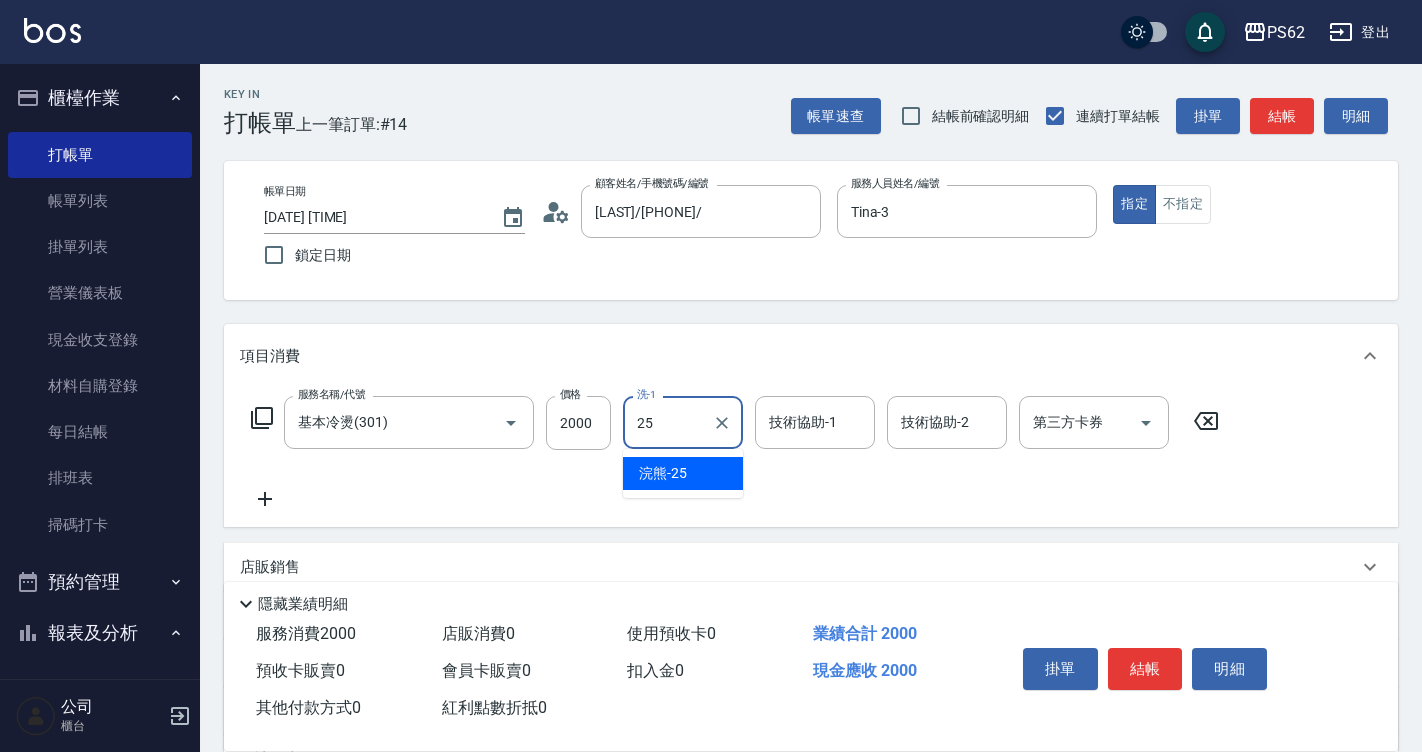 type on "浣熊-25" 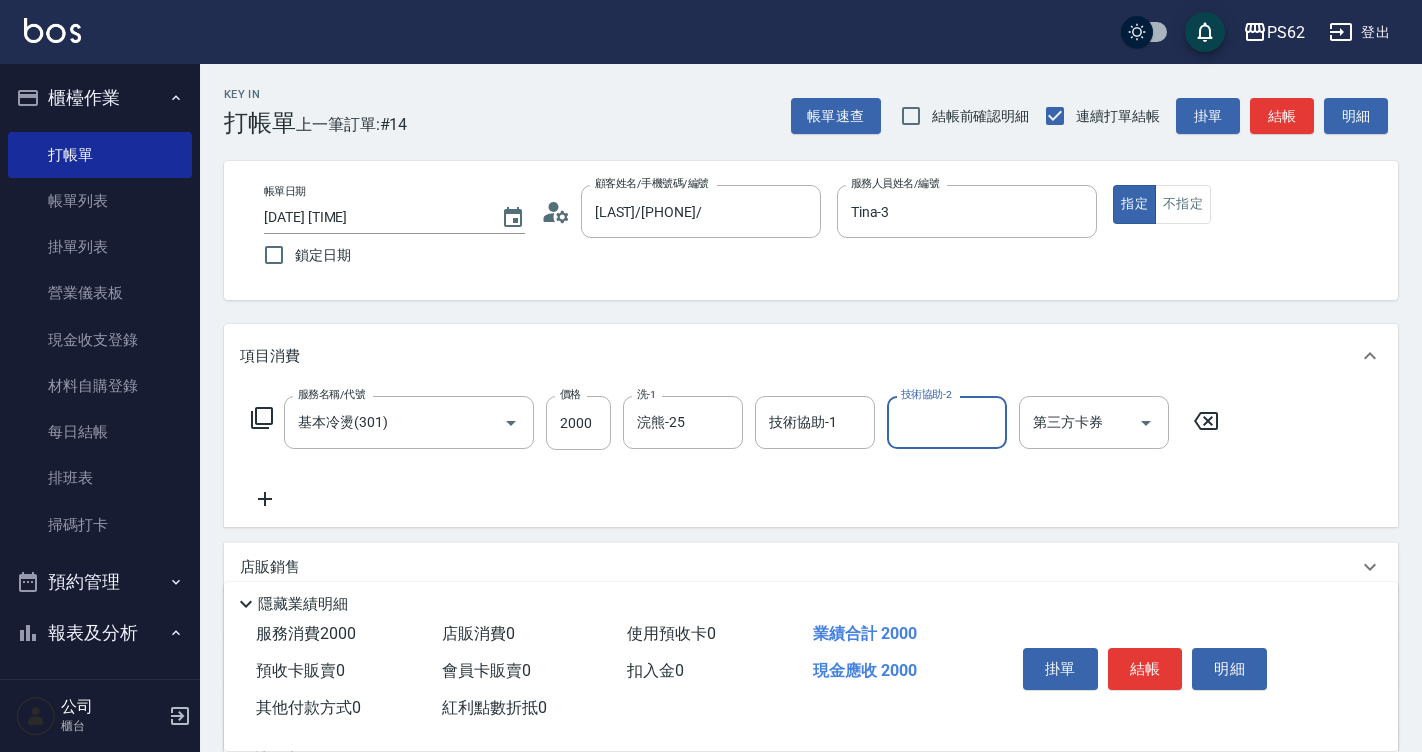 scroll, scrollTop: 223, scrollLeft: 0, axis: vertical 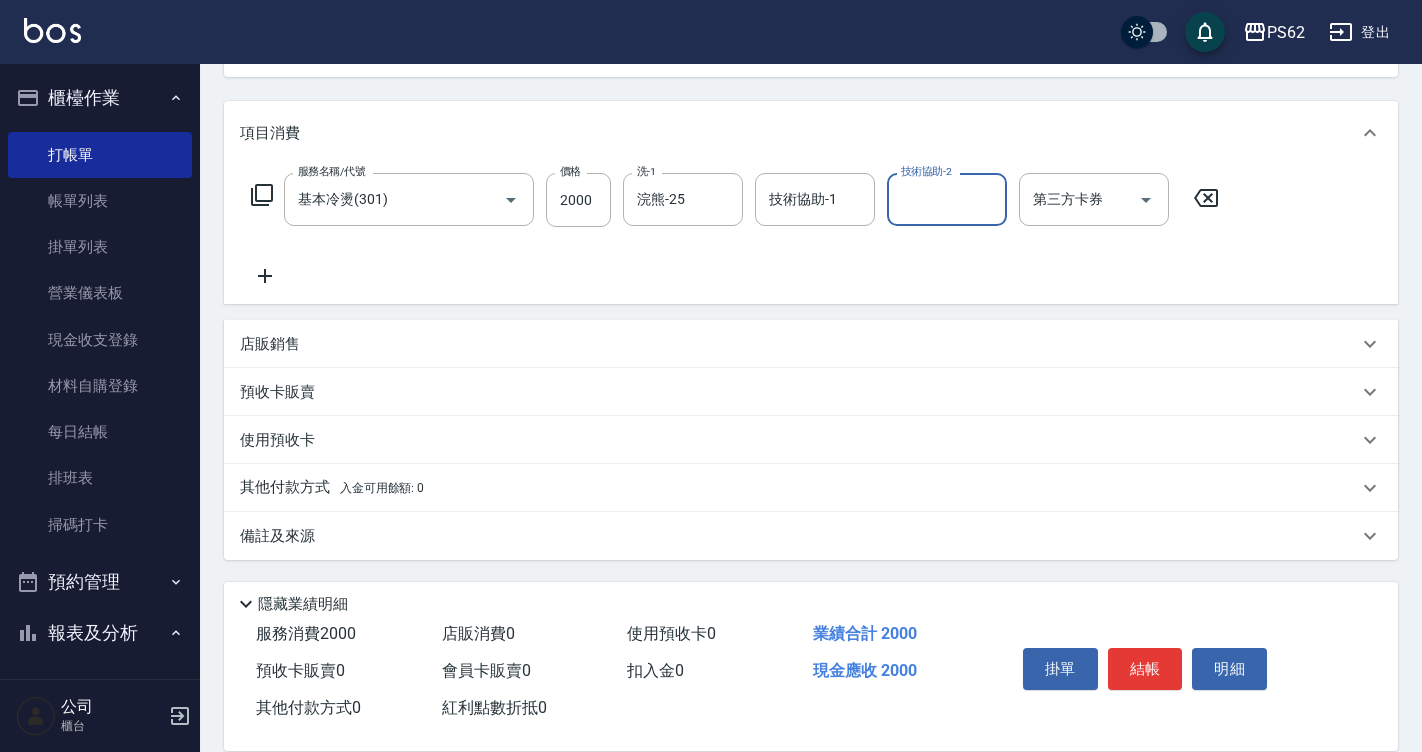 click on "其他付款方式 入金可用餘額: 0" at bounding box center (332, 488) 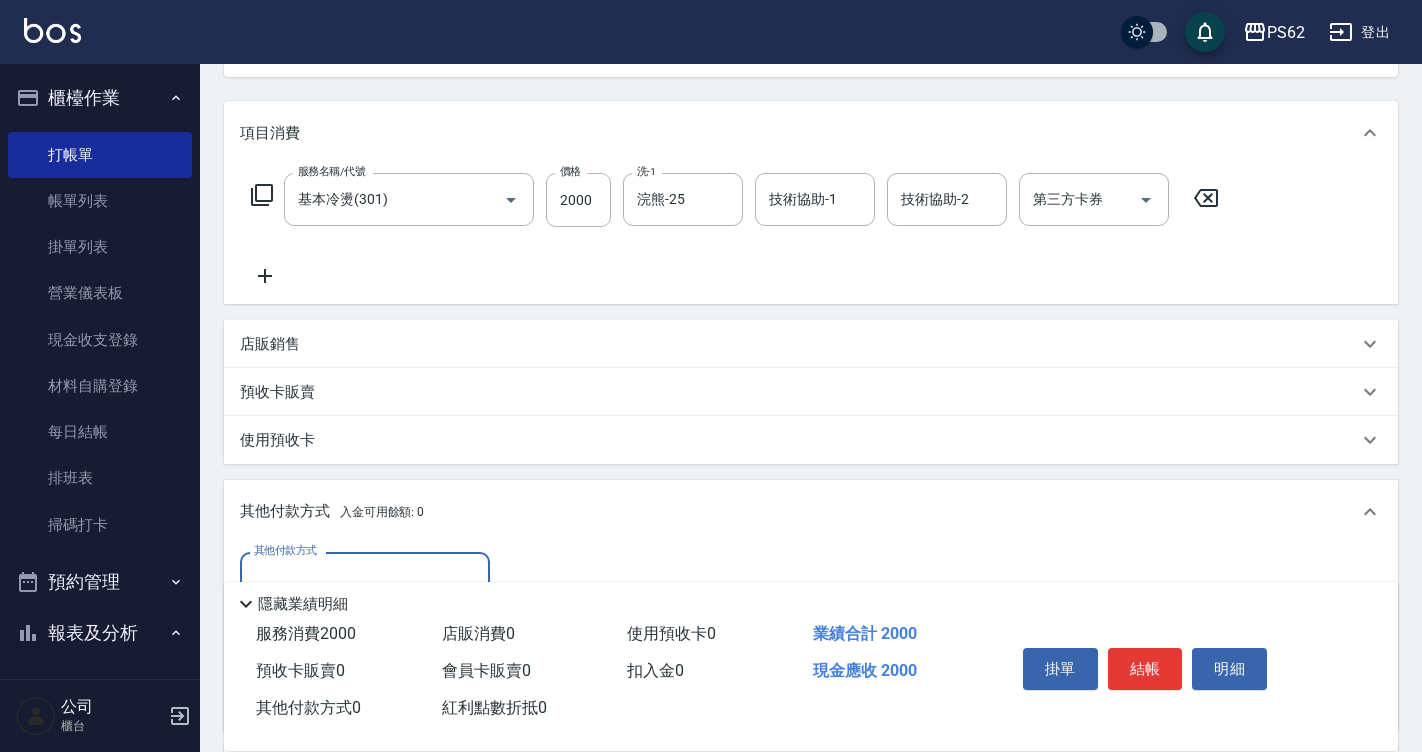 scroll, scrollTop: 3, scrollLeft: 0, axis: vertical 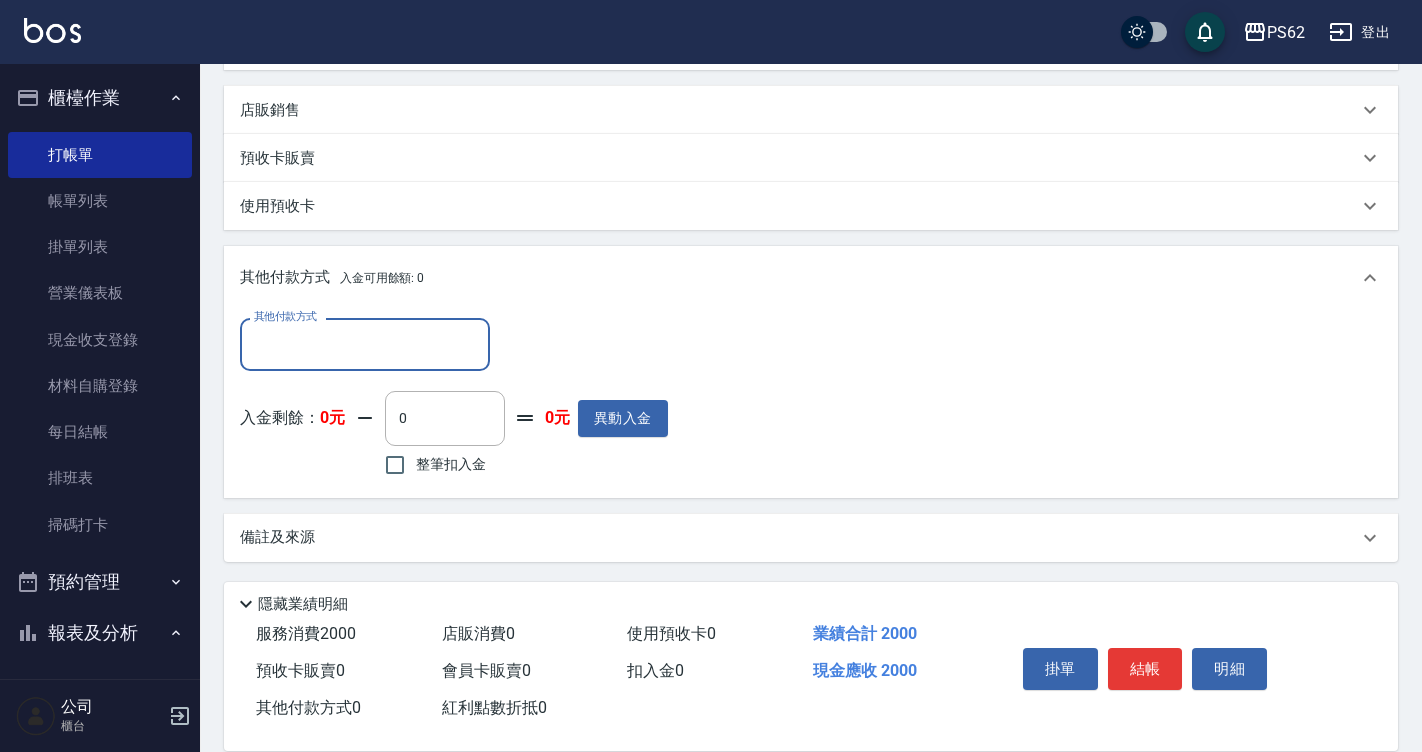 click on "其他付款方式" at bounding box center [365, 344] 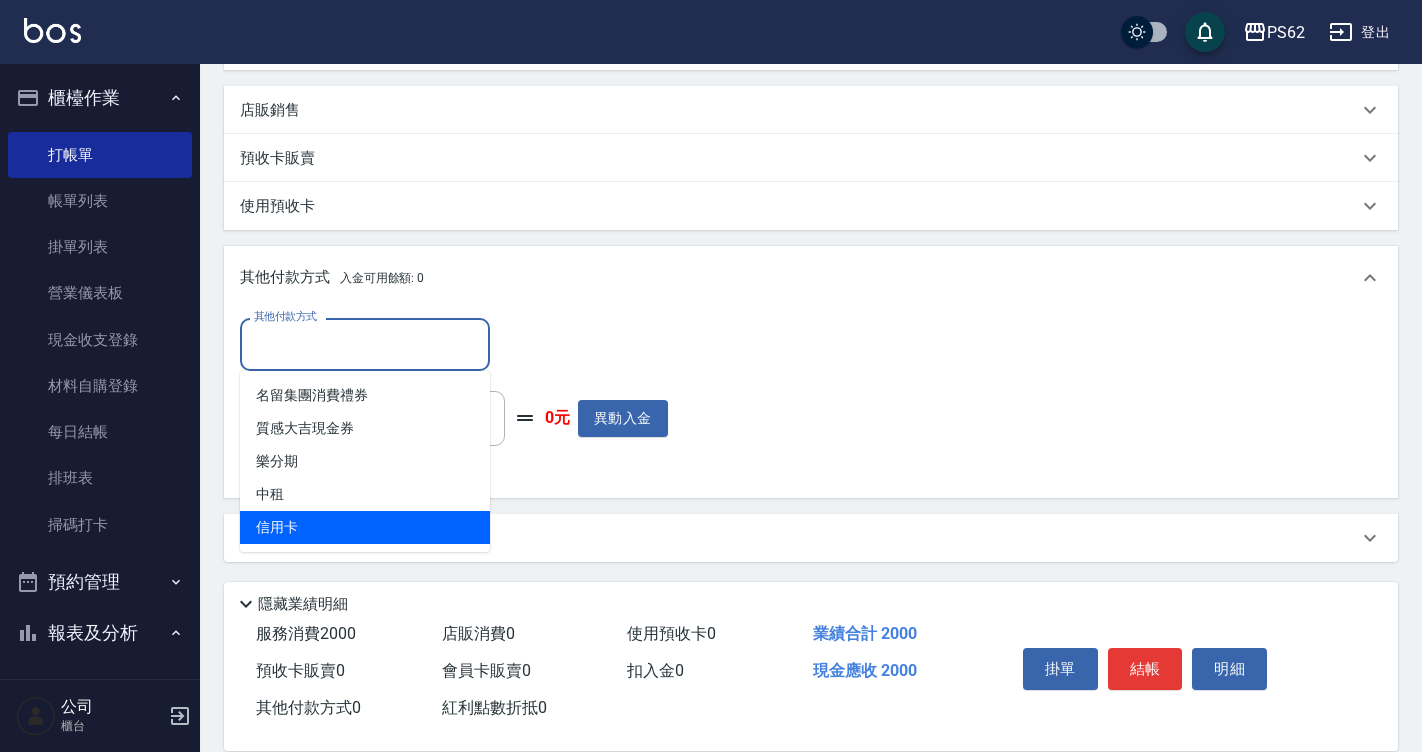 click on "信用卡" at bounding box center [365, 527] 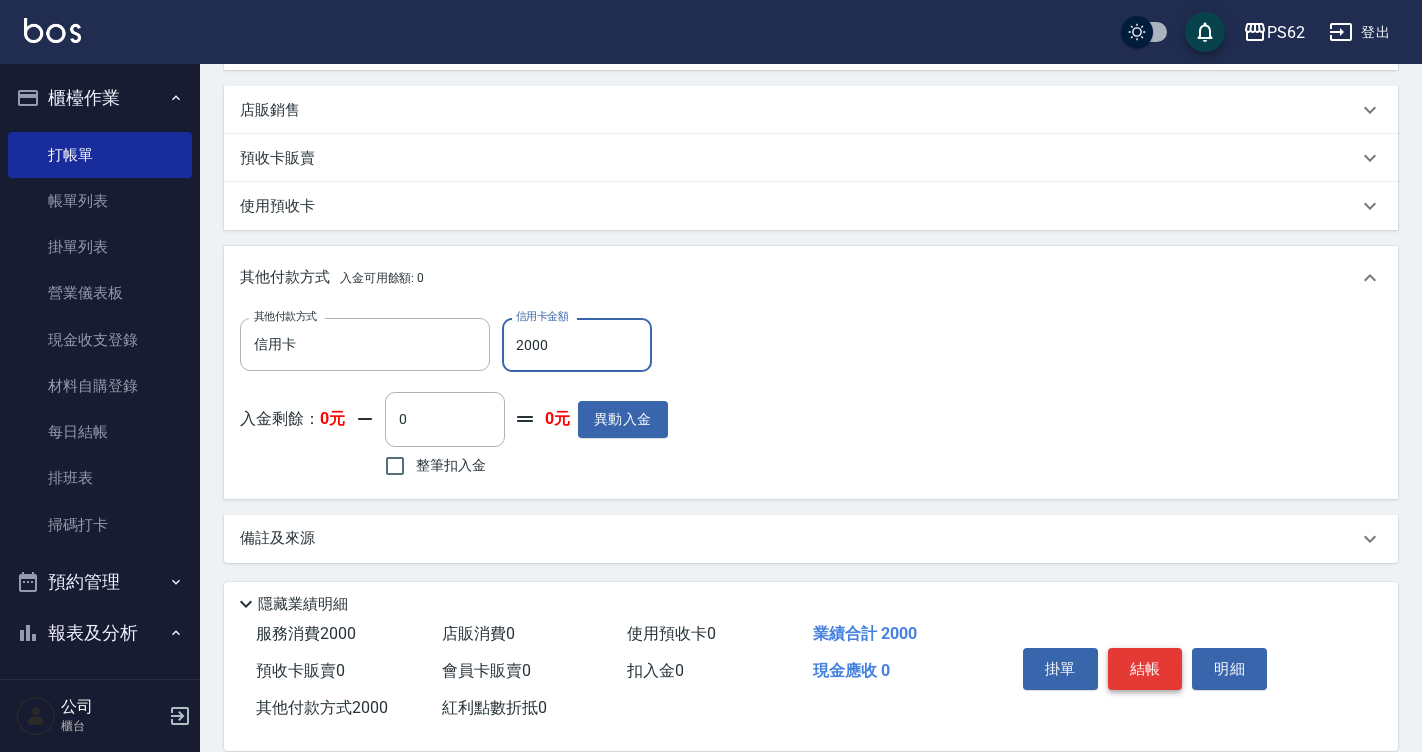 type on "2000" 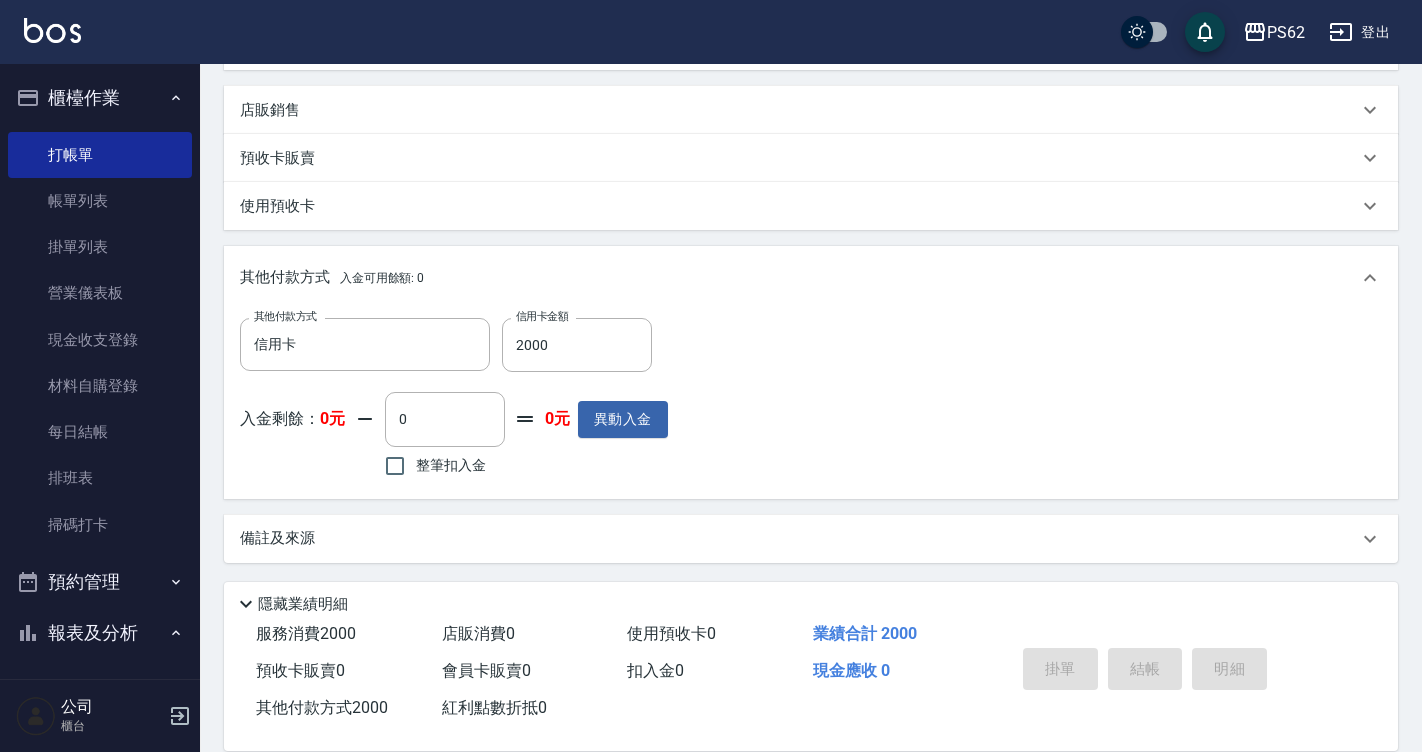 type 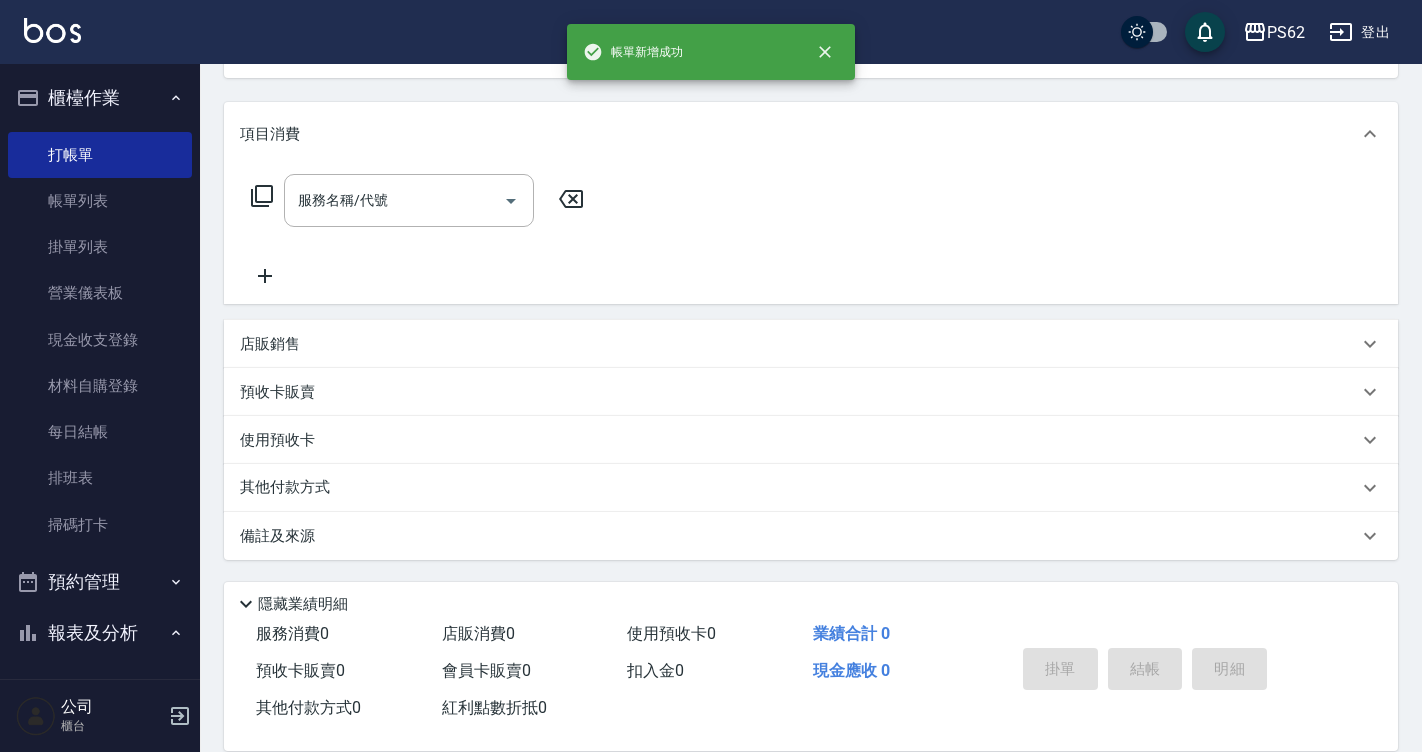 scroll, scrollTop: 0, scrollLeft: 0, axis: both 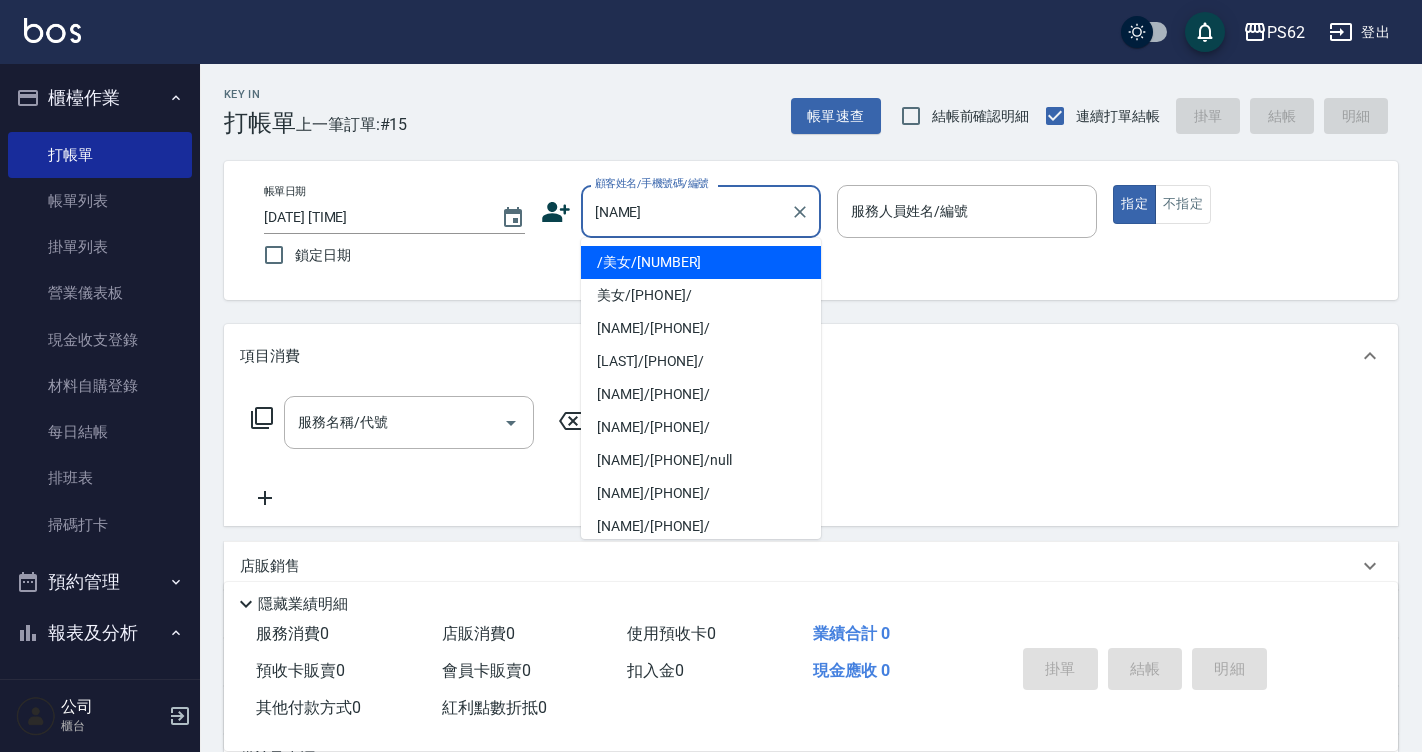 click on "/美女/[NUMBER]" at bounding box center (701, 262) 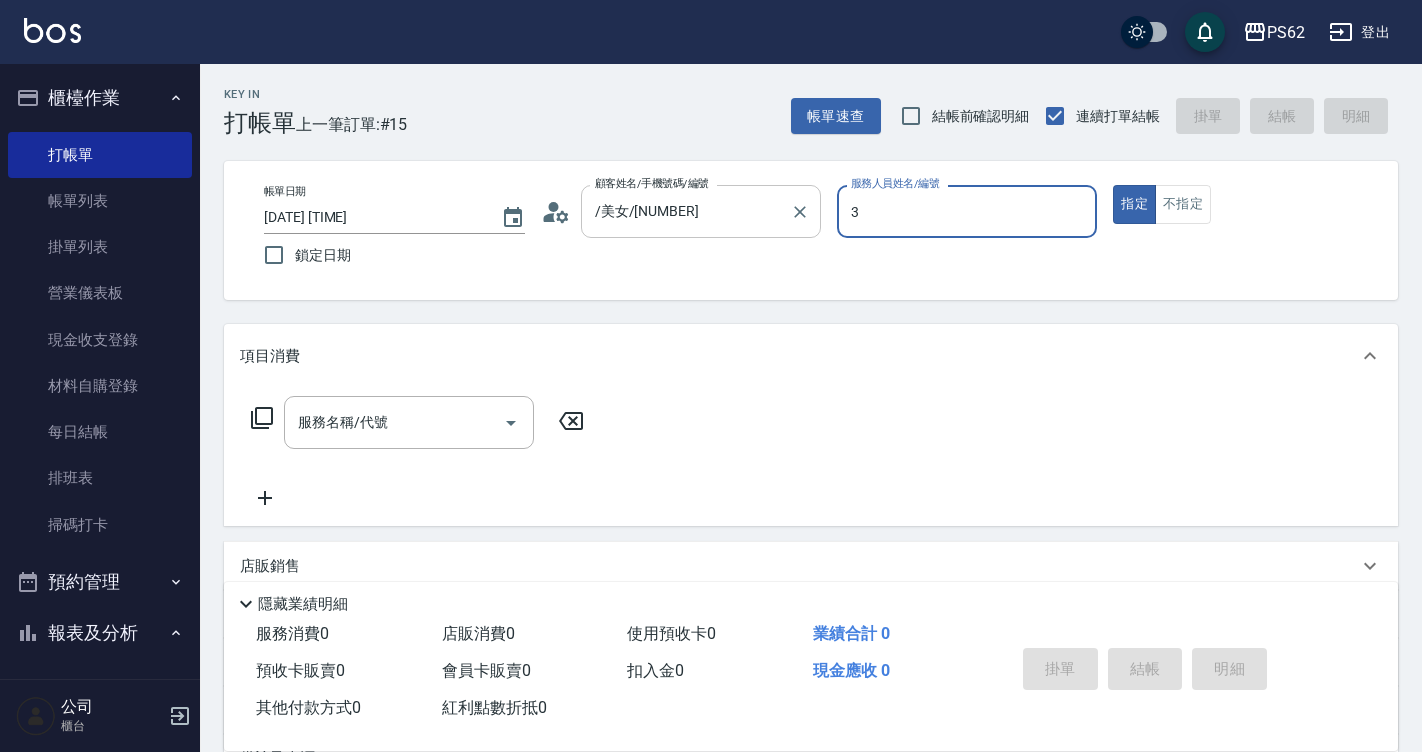 type on "Tina-3" 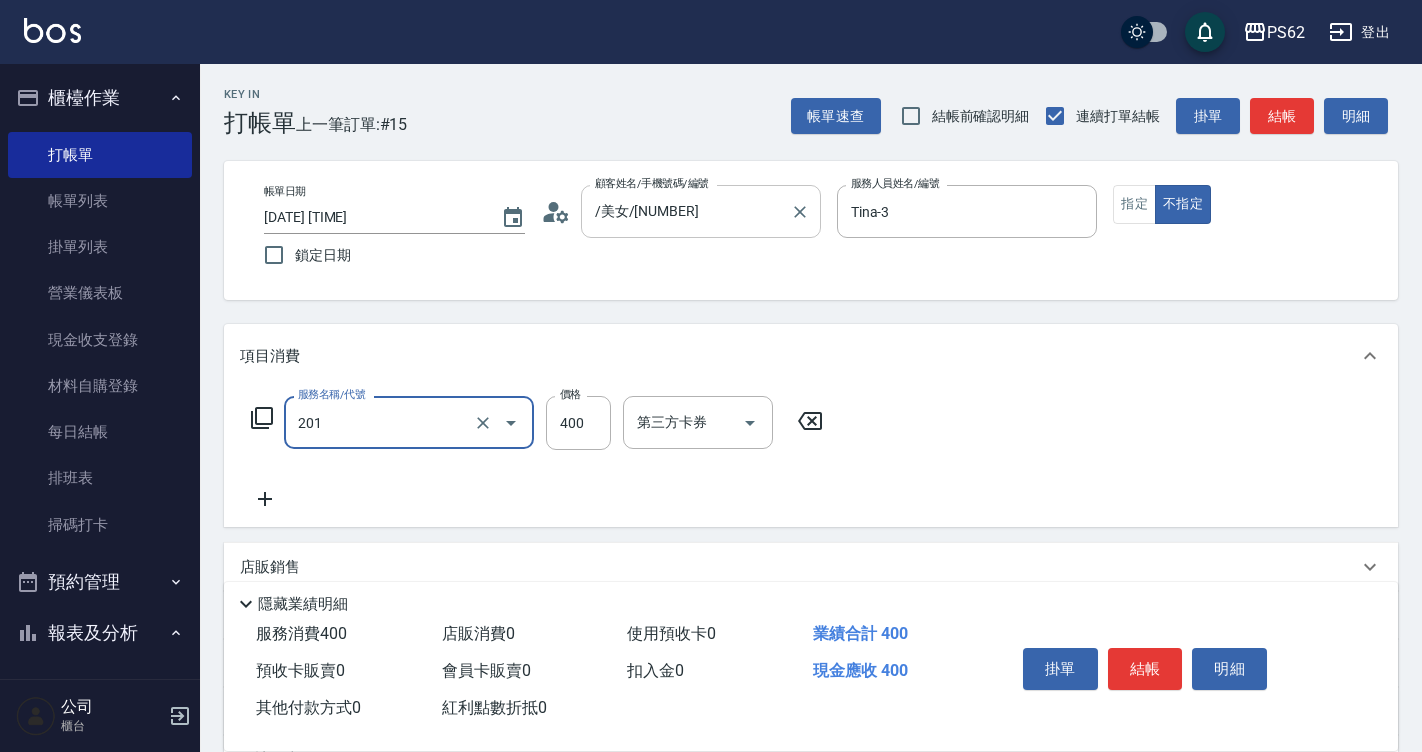 type on "洗剪400(201)" 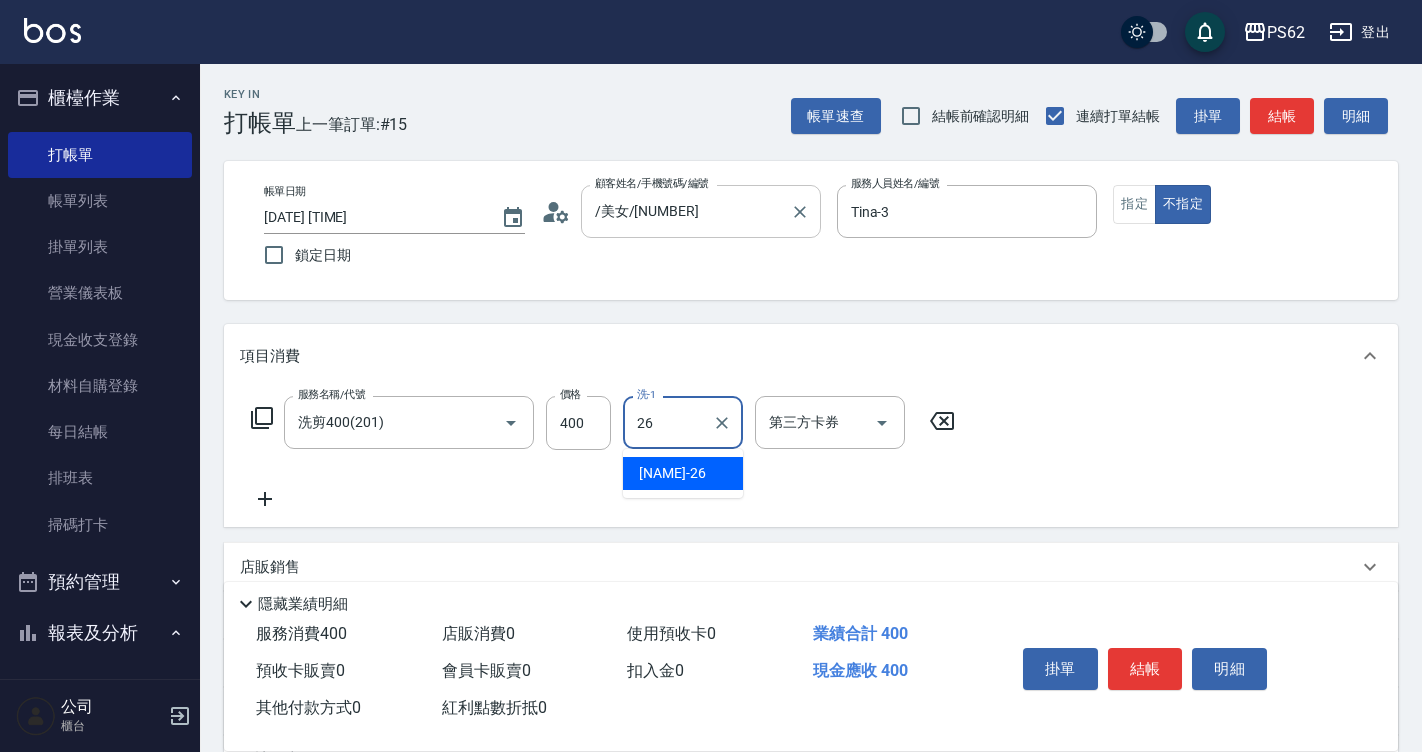type on "[NAME]-[NUMBER]" 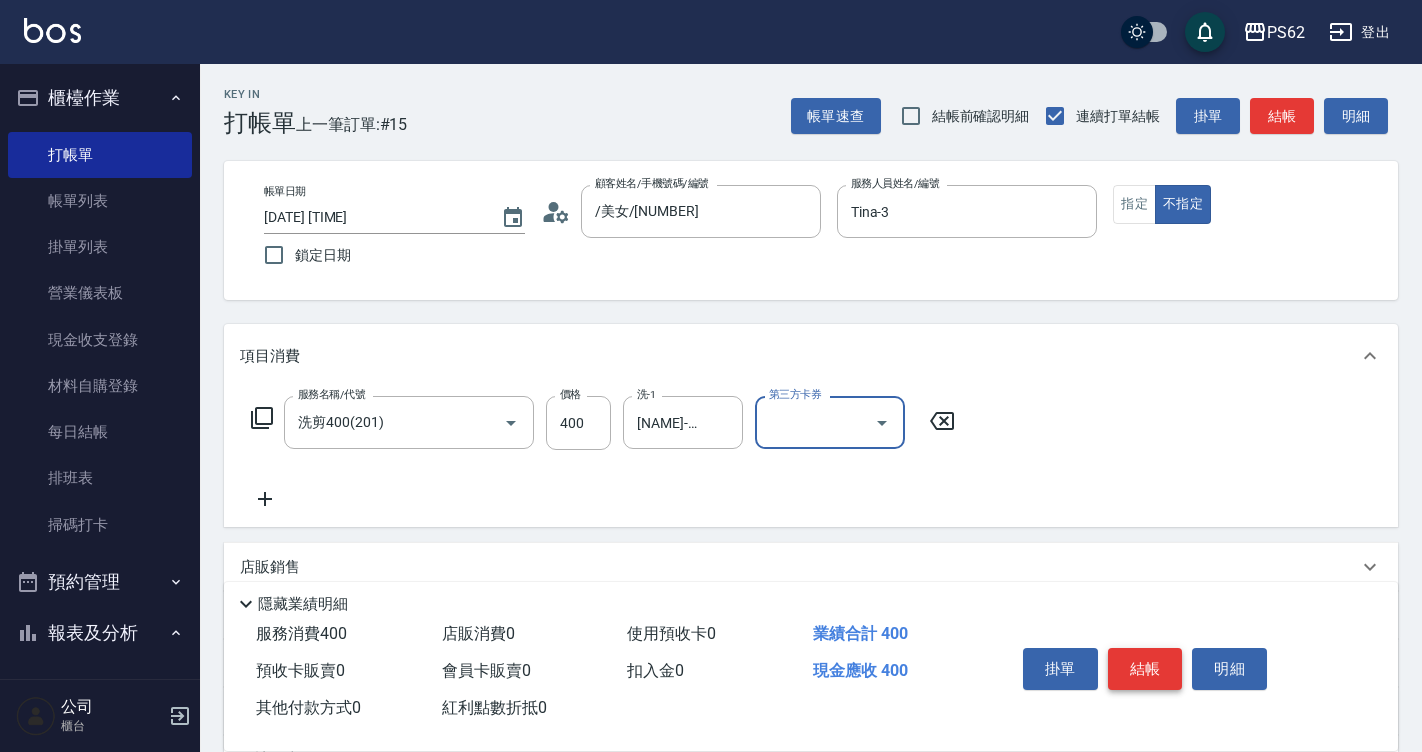 click on "結帳" at bounding box center (1145, 669) 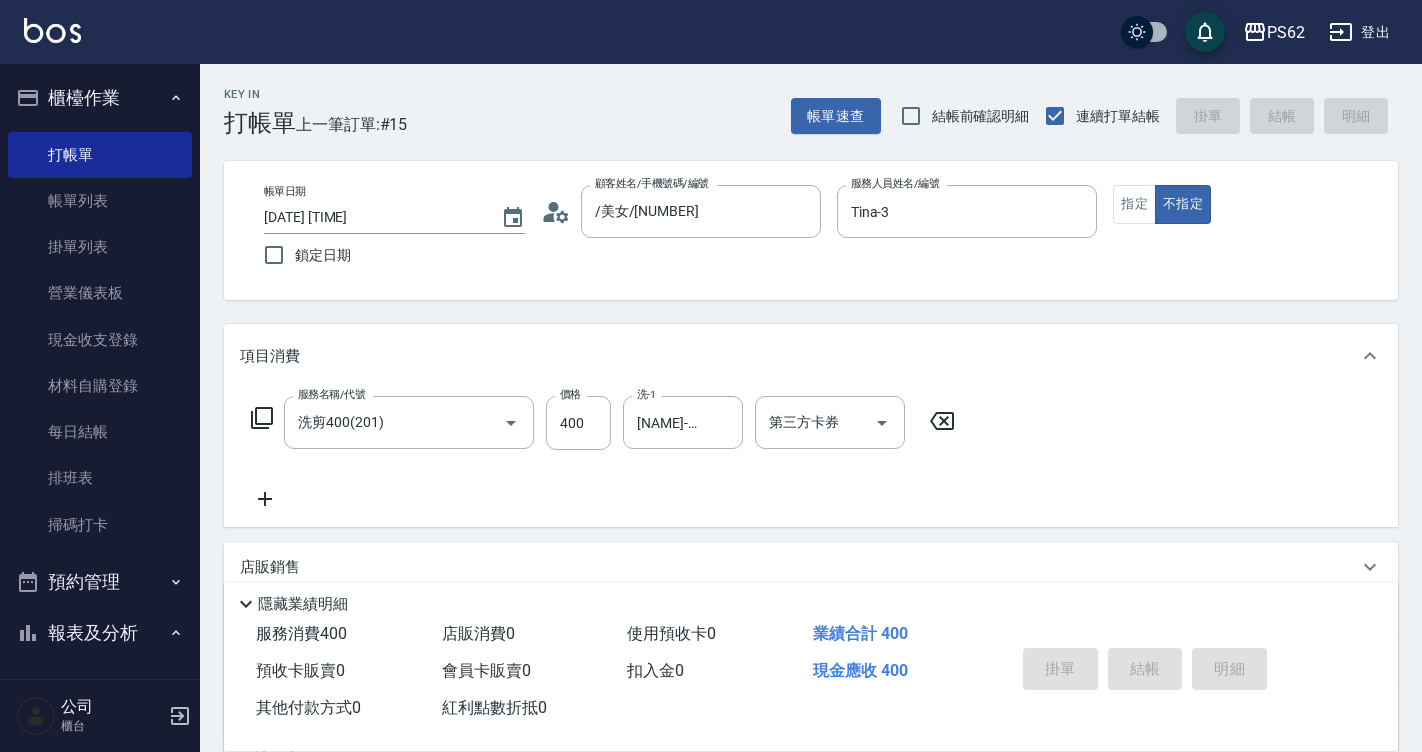 type on "[DATE] [TIME]" 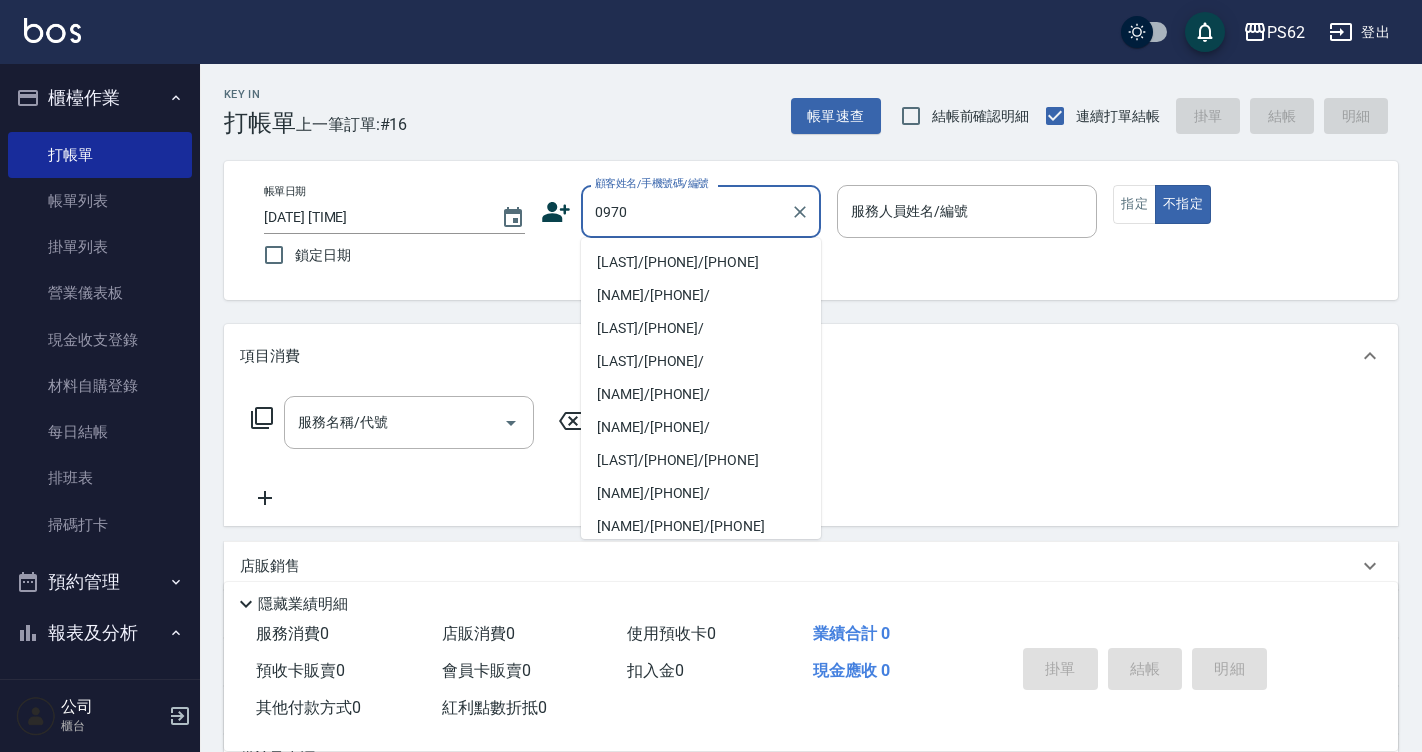click on "[LAST]/[PHONE]/[PHONE]" at bounding box center [701, 262] 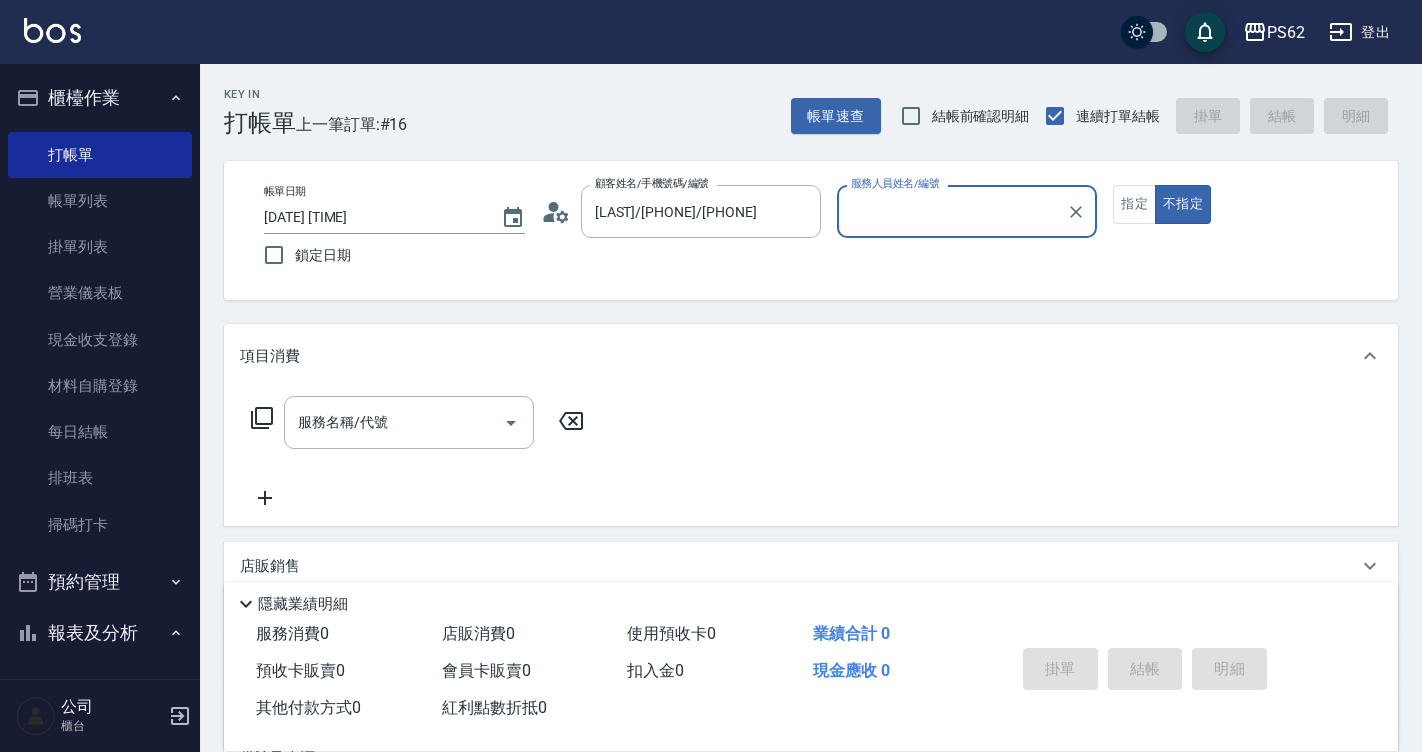 type on "Tina-3" 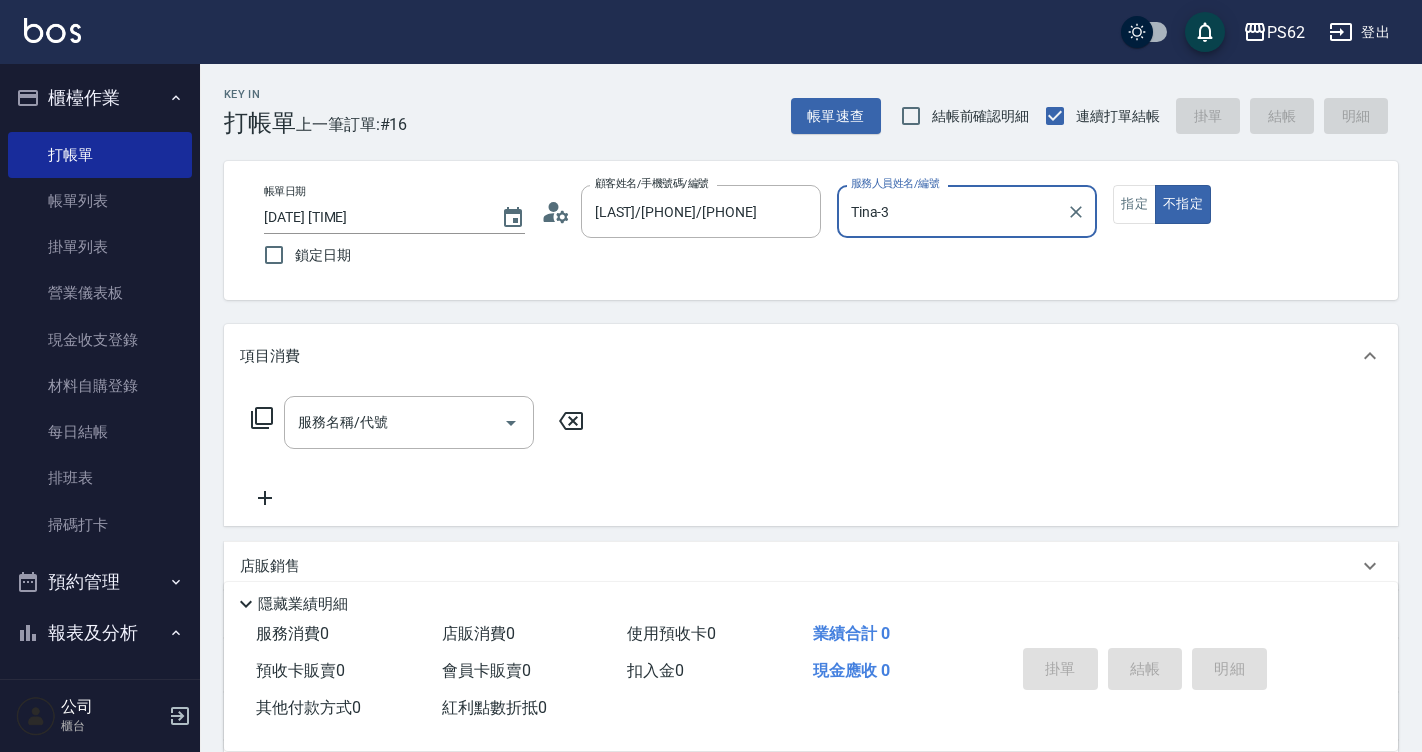 click on "不指定" at bounding box center (1183, 204) 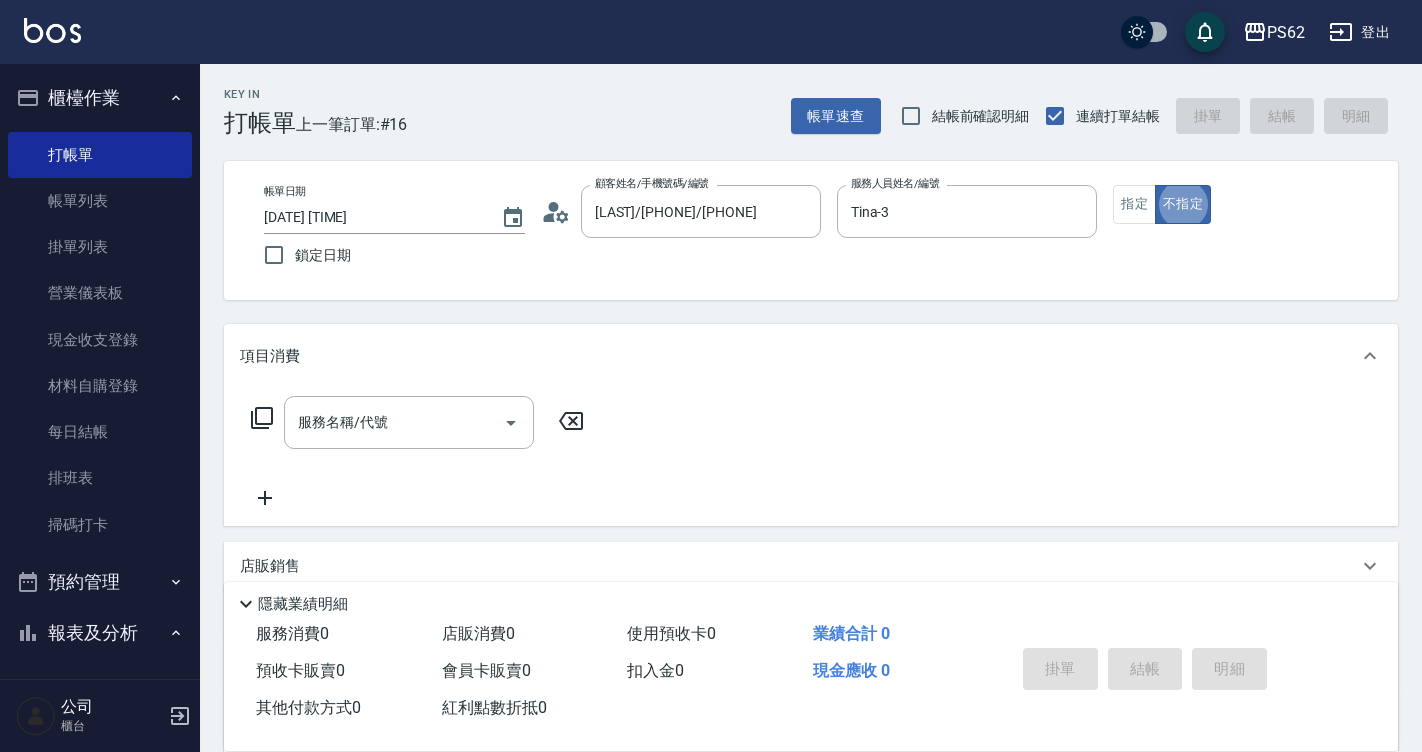 type on "false" 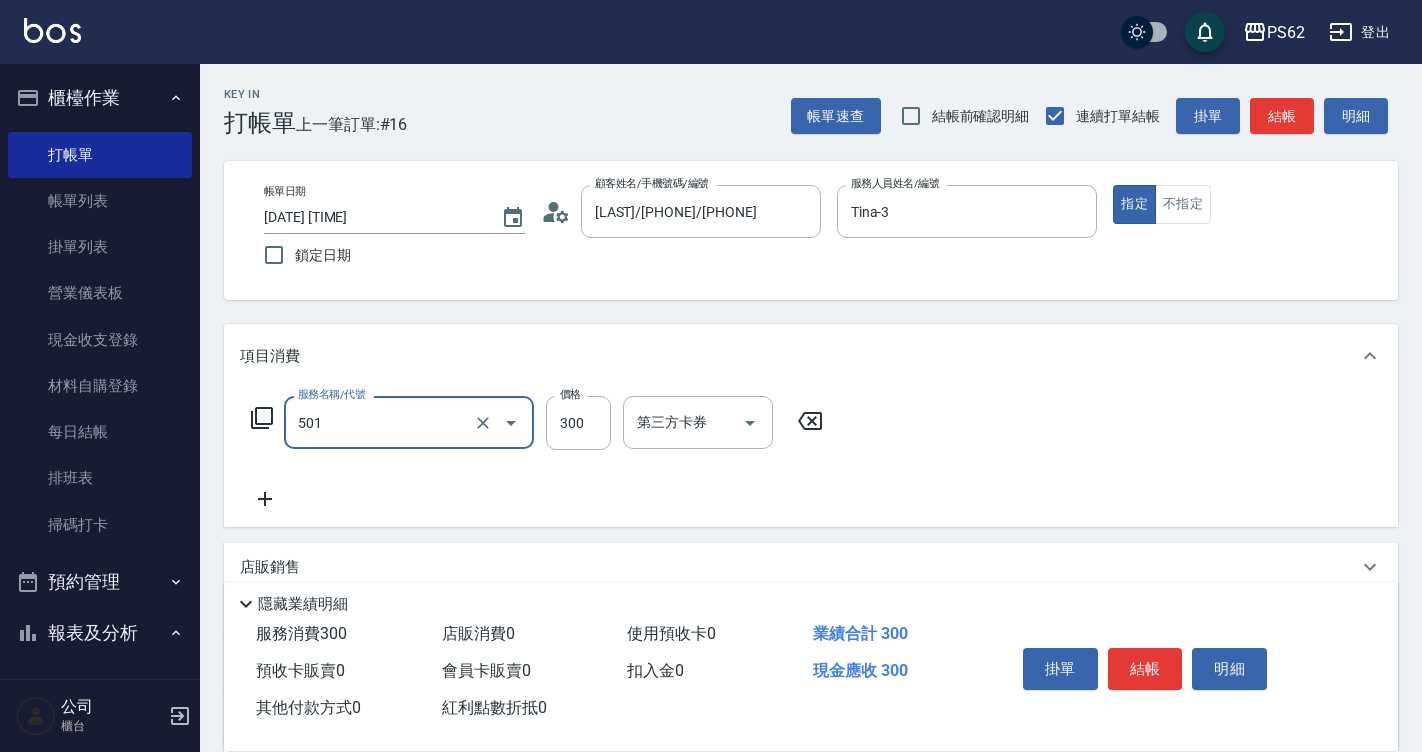 type on "自備護髮(501)" 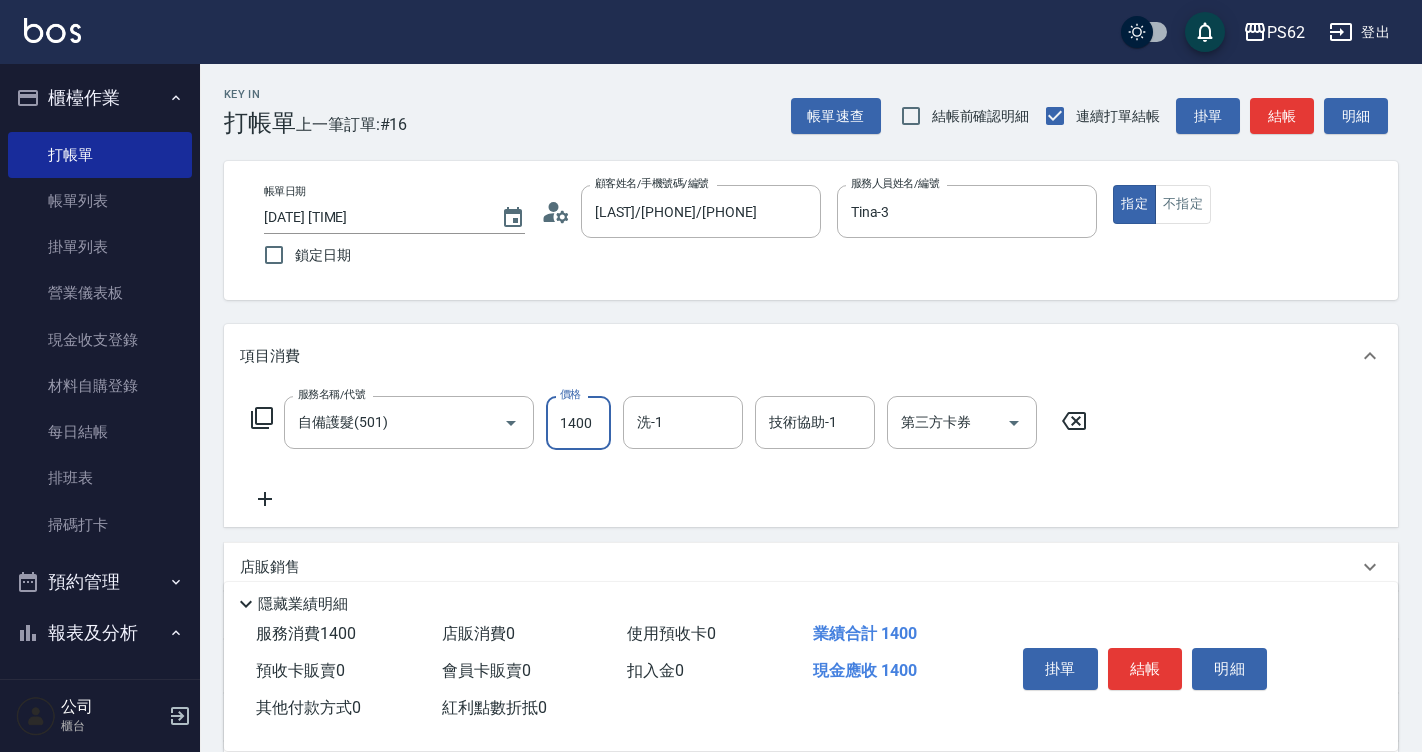 type on "1400" 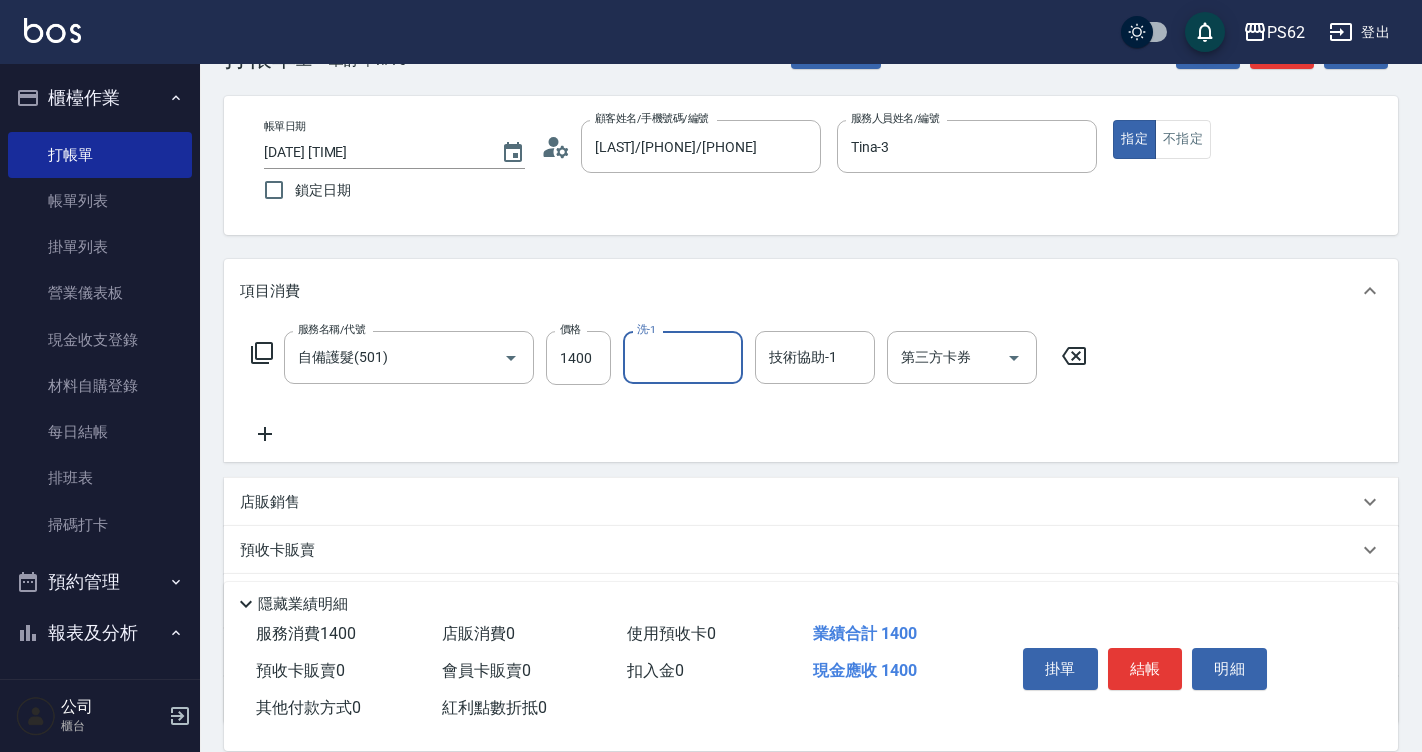 scroll, scrollTop: 100, scrollLeft: 0, axis: vertical 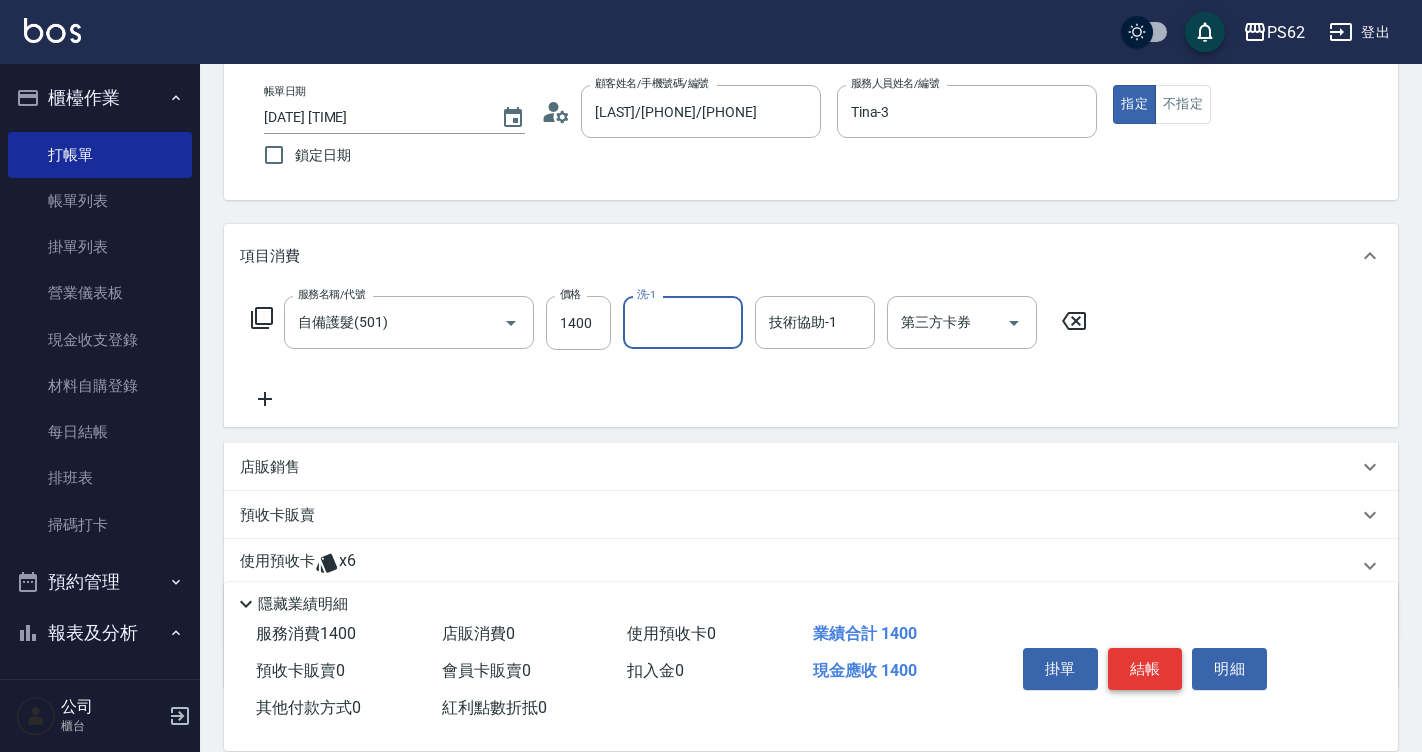 click on "結帳" at bounding box center [1145, 669] 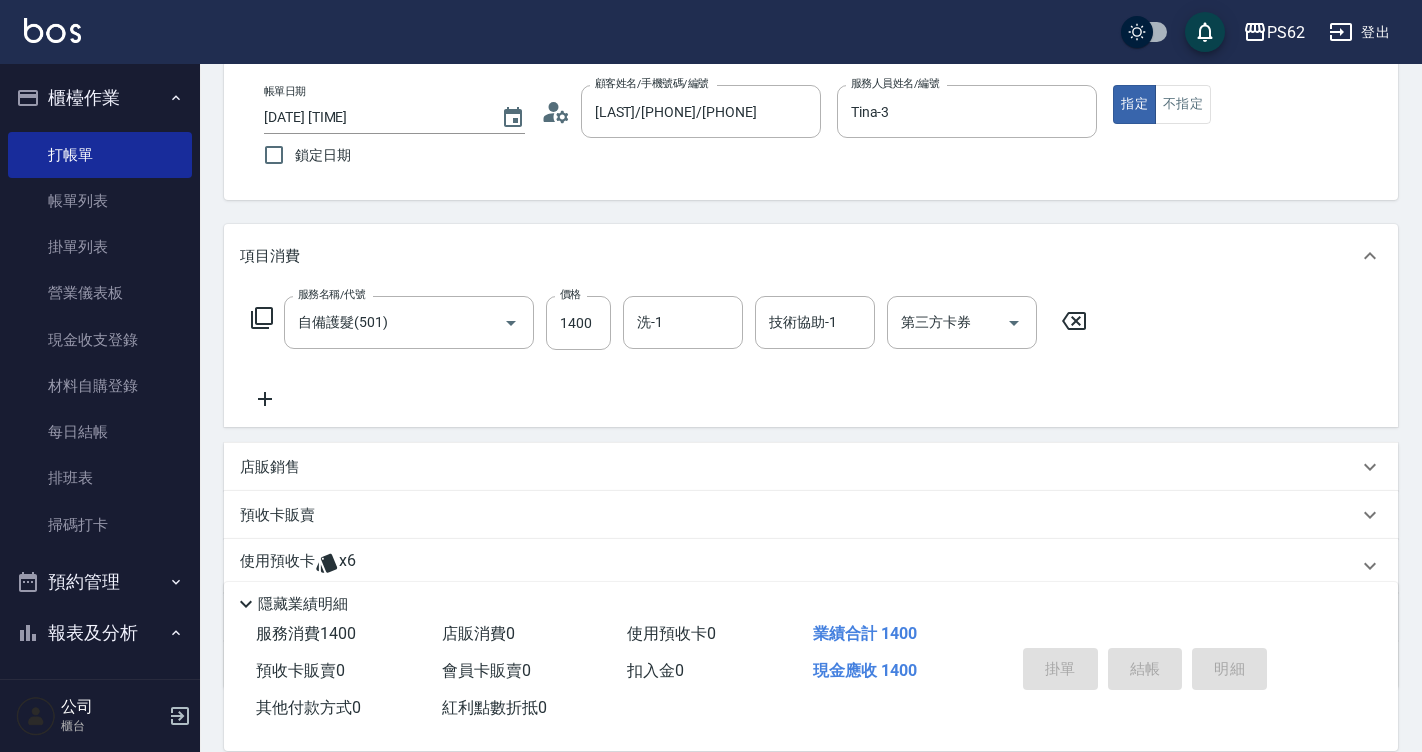type 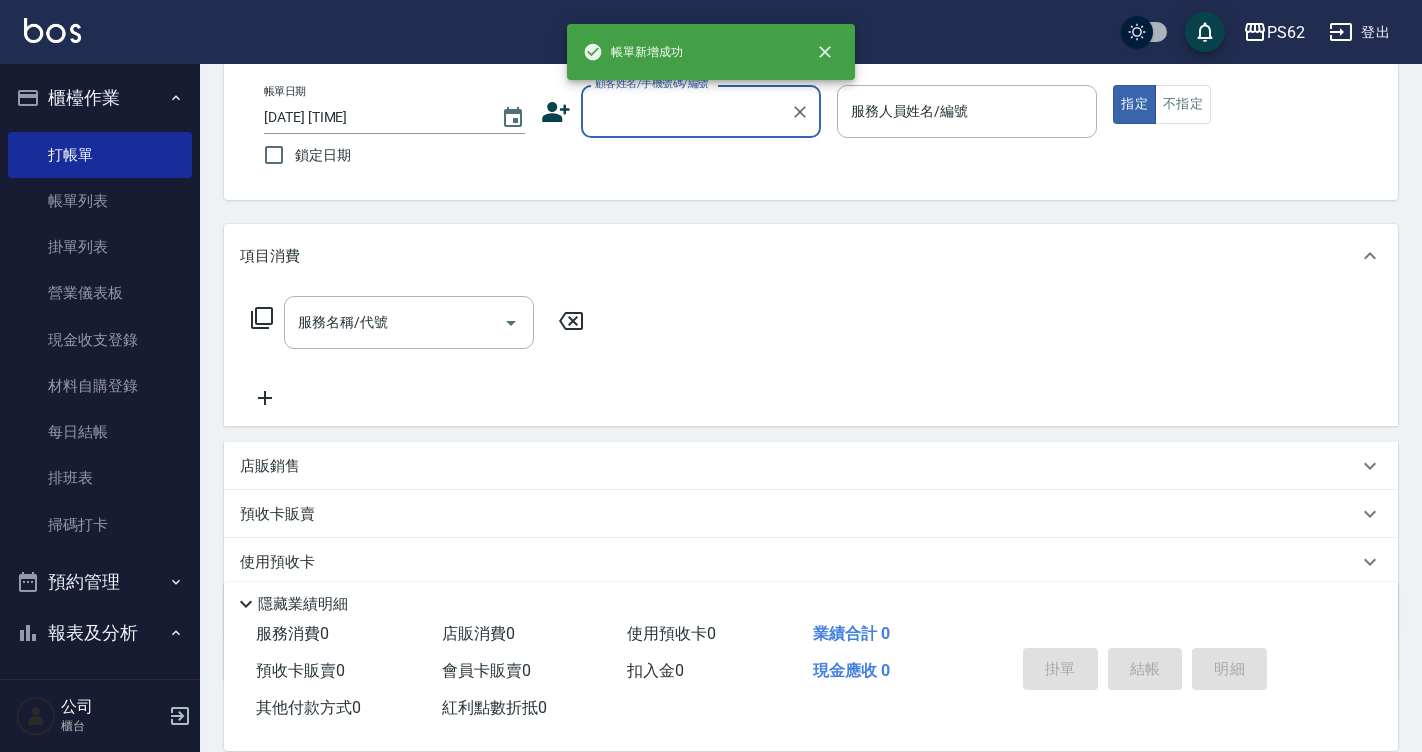 scroll, scrollTop: 0, scrollLeft: 0, axis: both 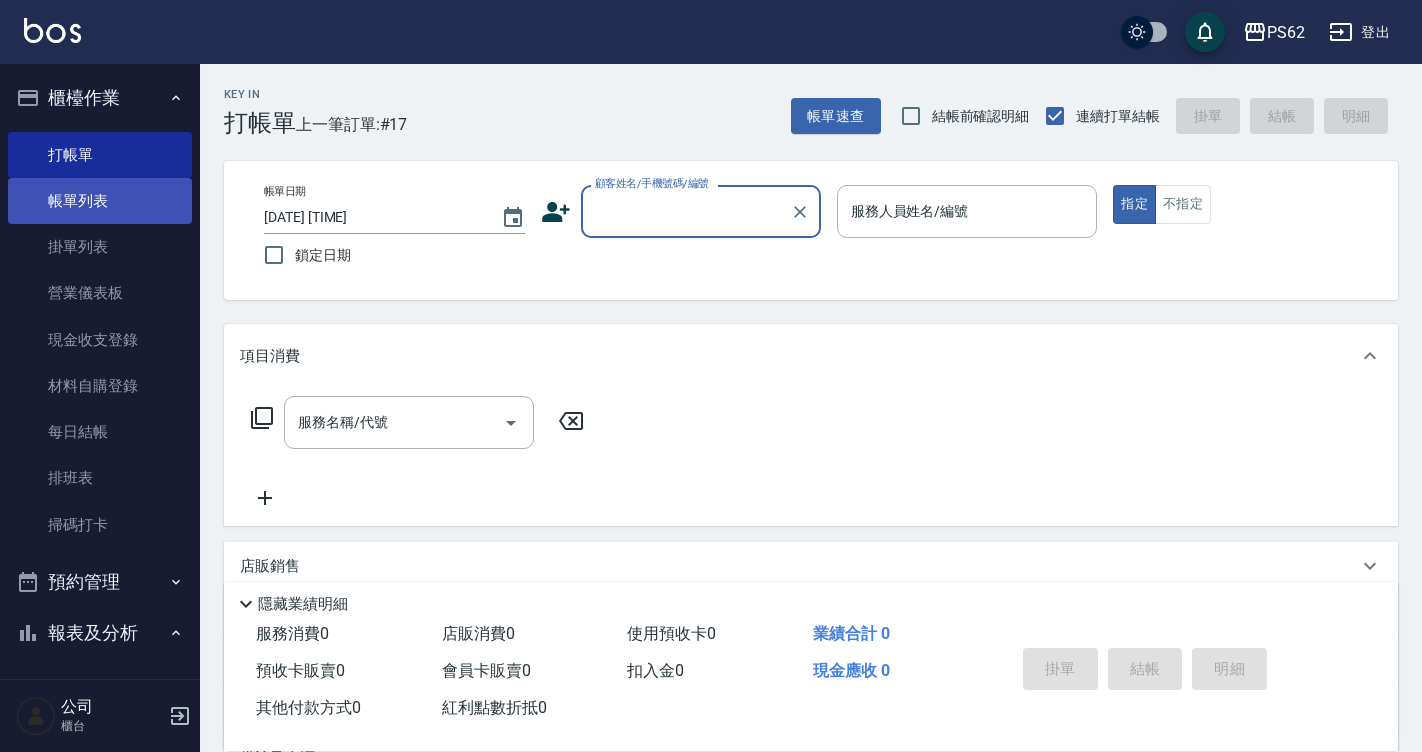 click on "帳單列表" at bounding box center (100, 201) 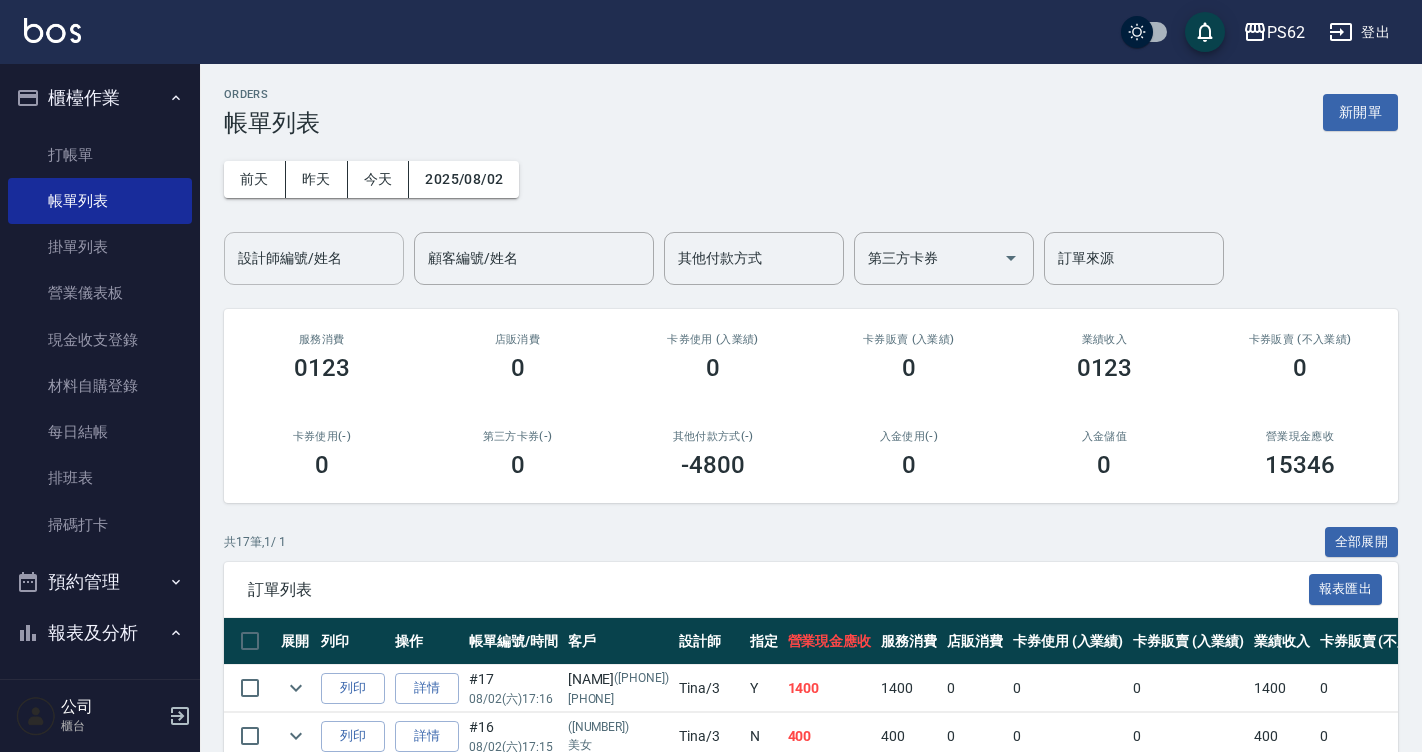 click on "設計師編號/姓名" at bounding box center (314, 258) 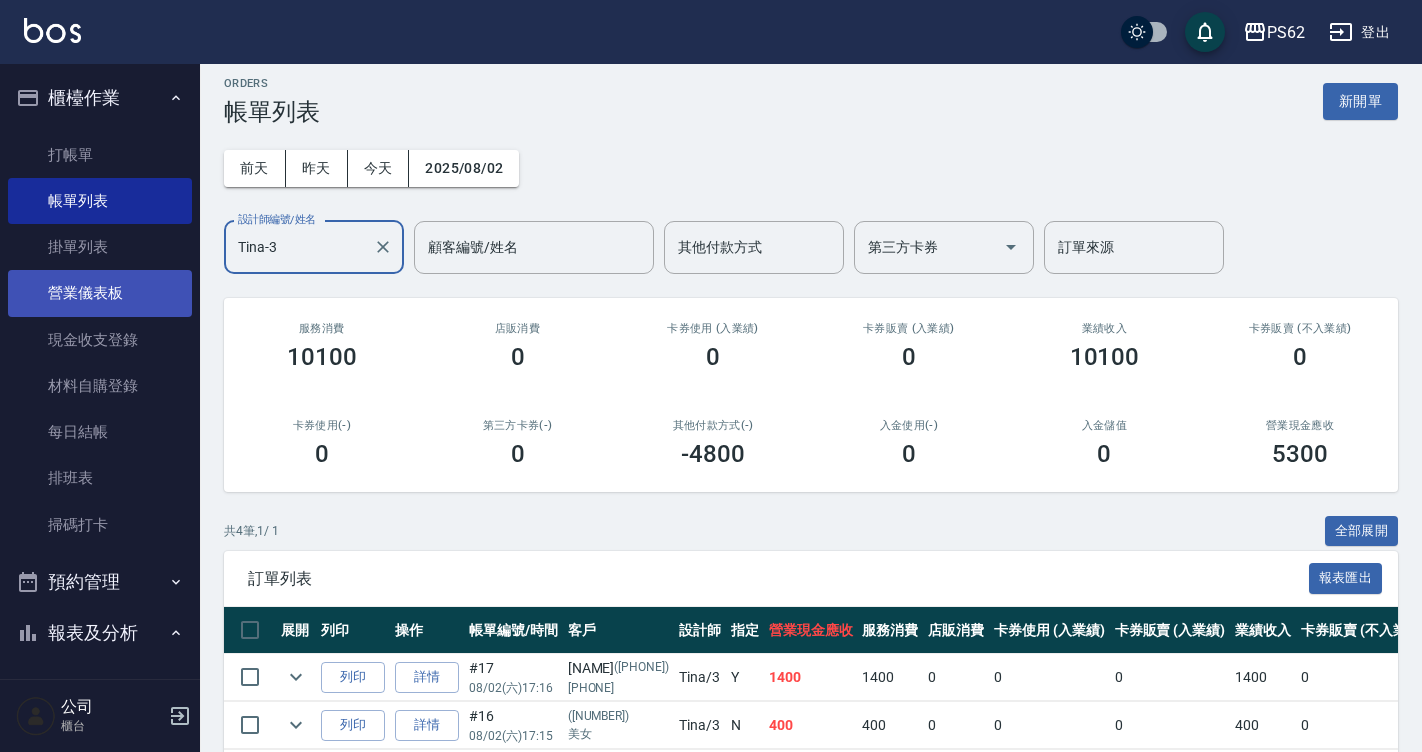 scroll, scrollTop: 0, scrollLeft: 0, axis: both 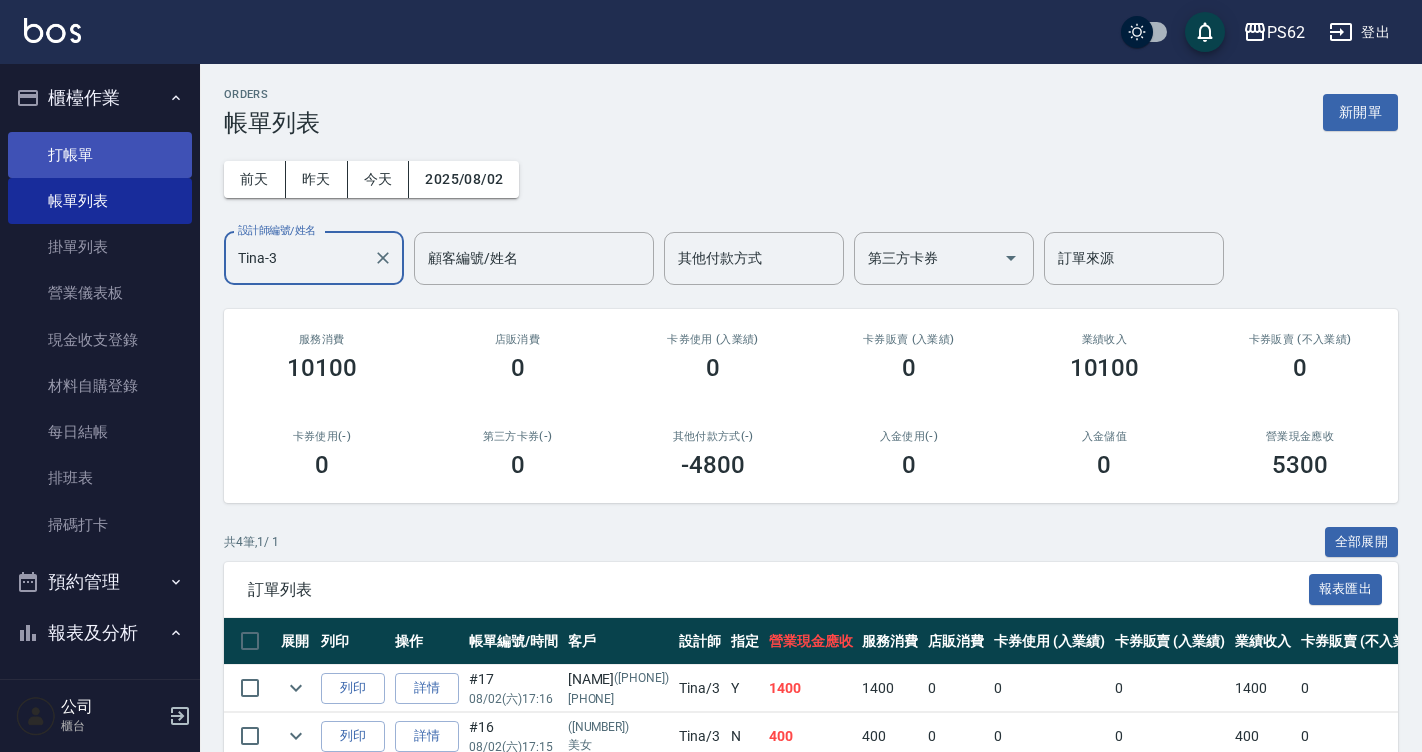 type on "Tina-3" 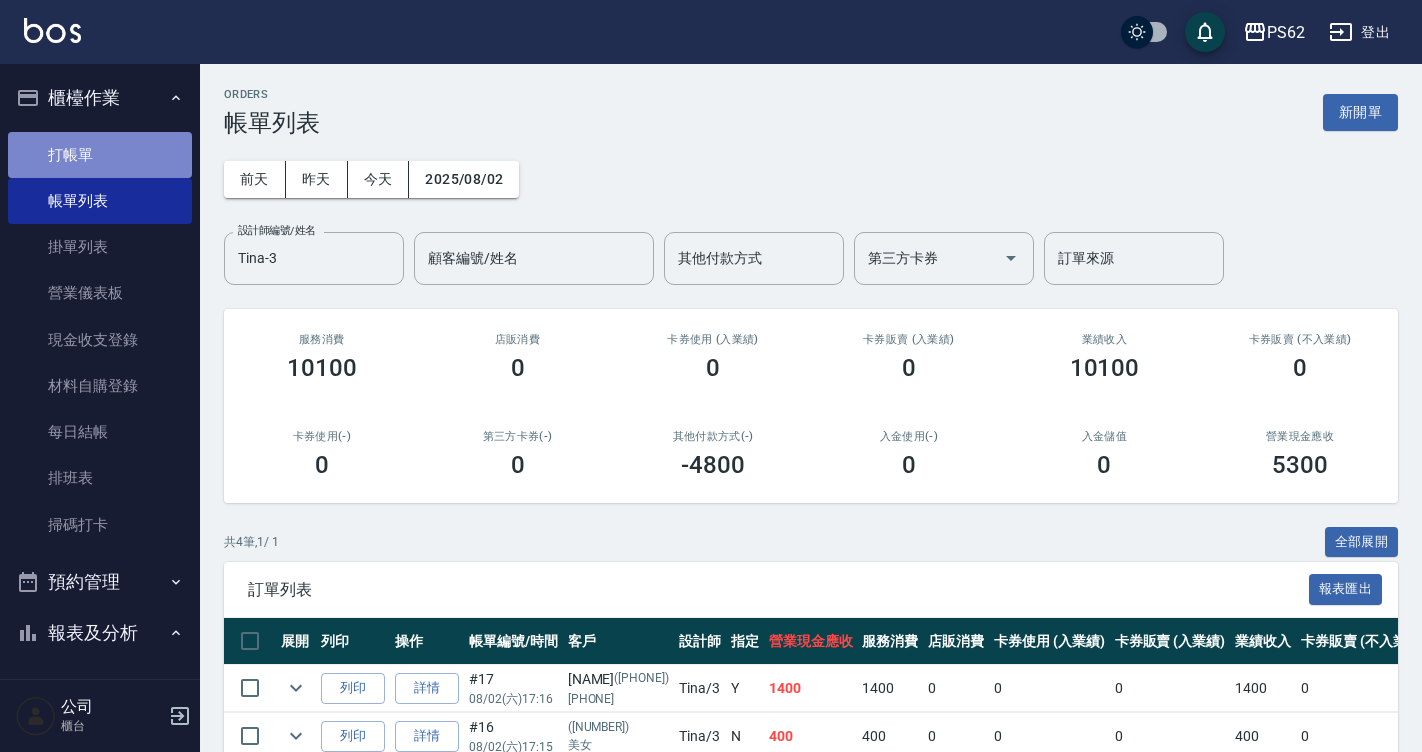 click on "打帳單" at bounding box center [100, 155] 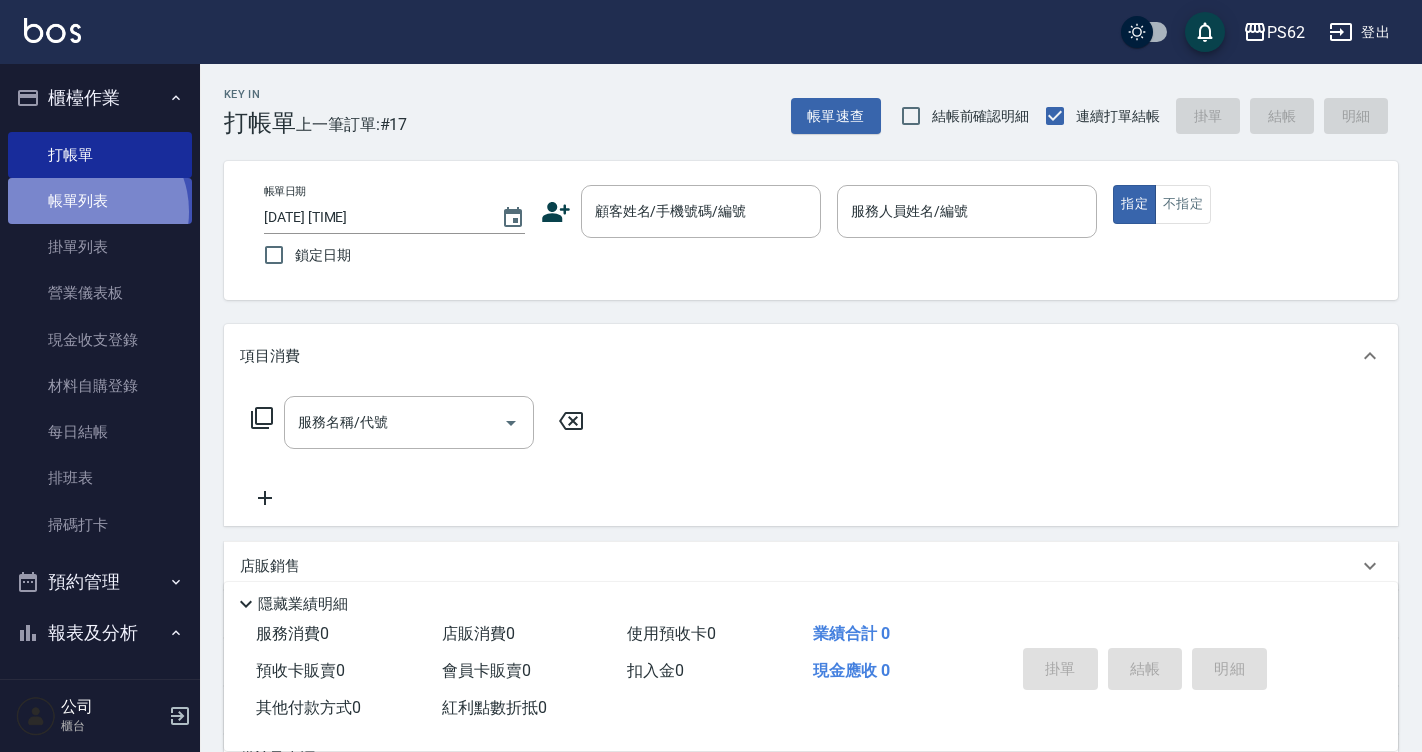 click on "帳單列表" at bounding box center [100, 201] 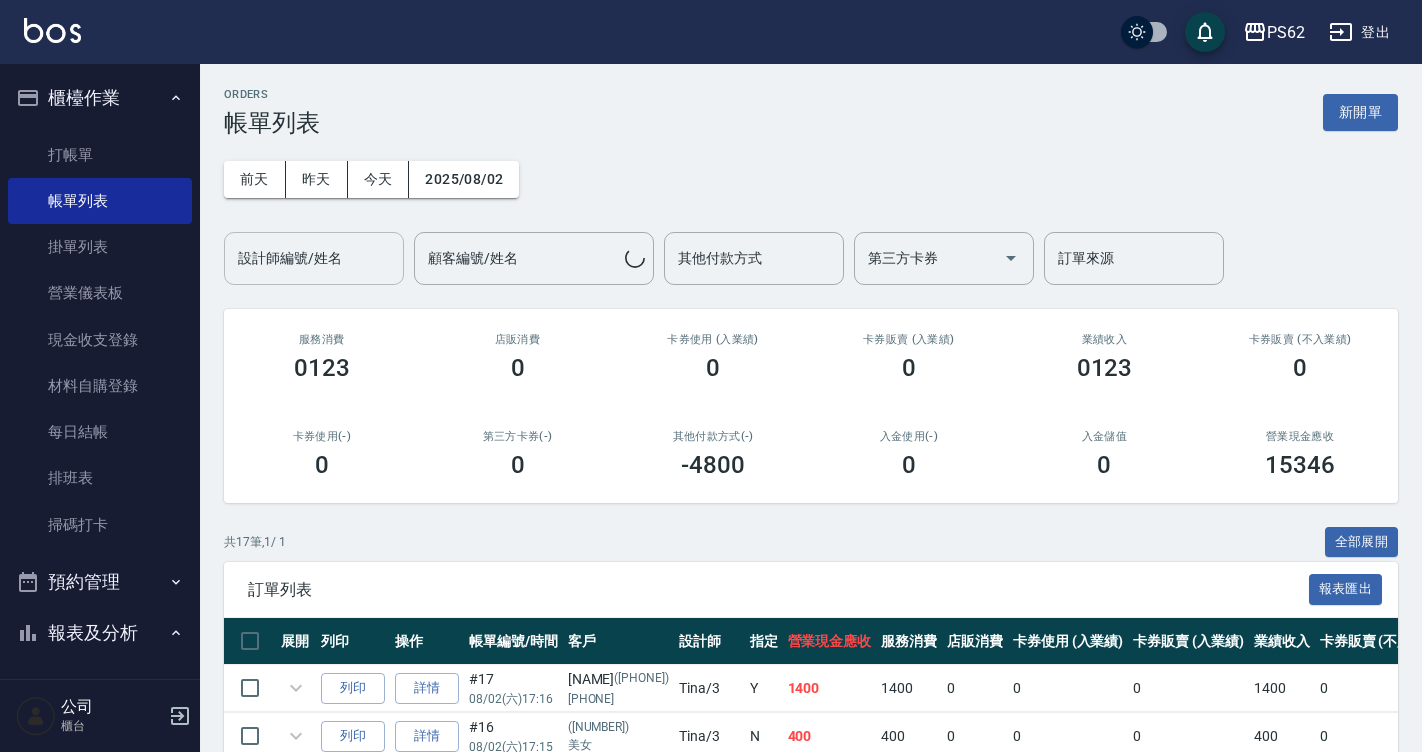 click on "設計師編號/姓名" at bounding box center (314, 258) 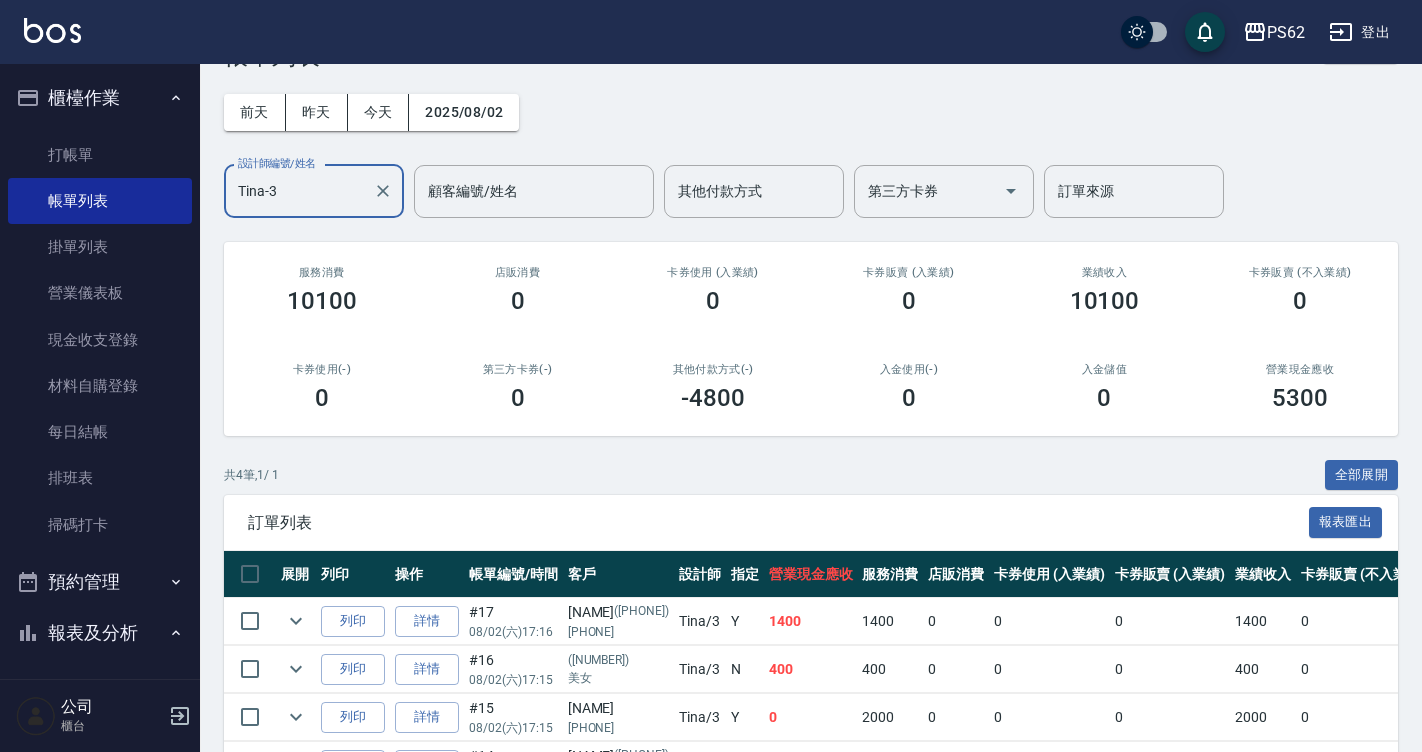 scroll, scrollTop: 198, scrollLeft: 0, axis: vertical 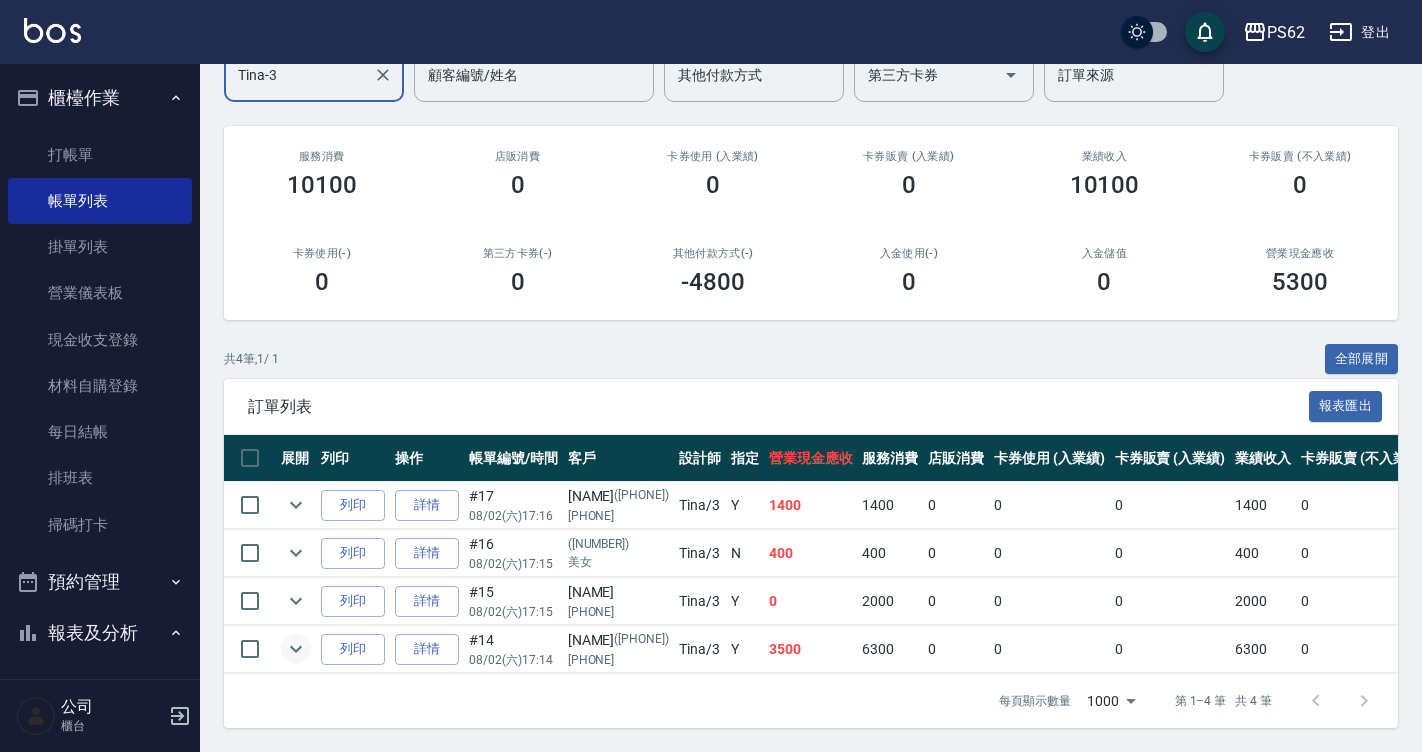 type on "Tina-3" 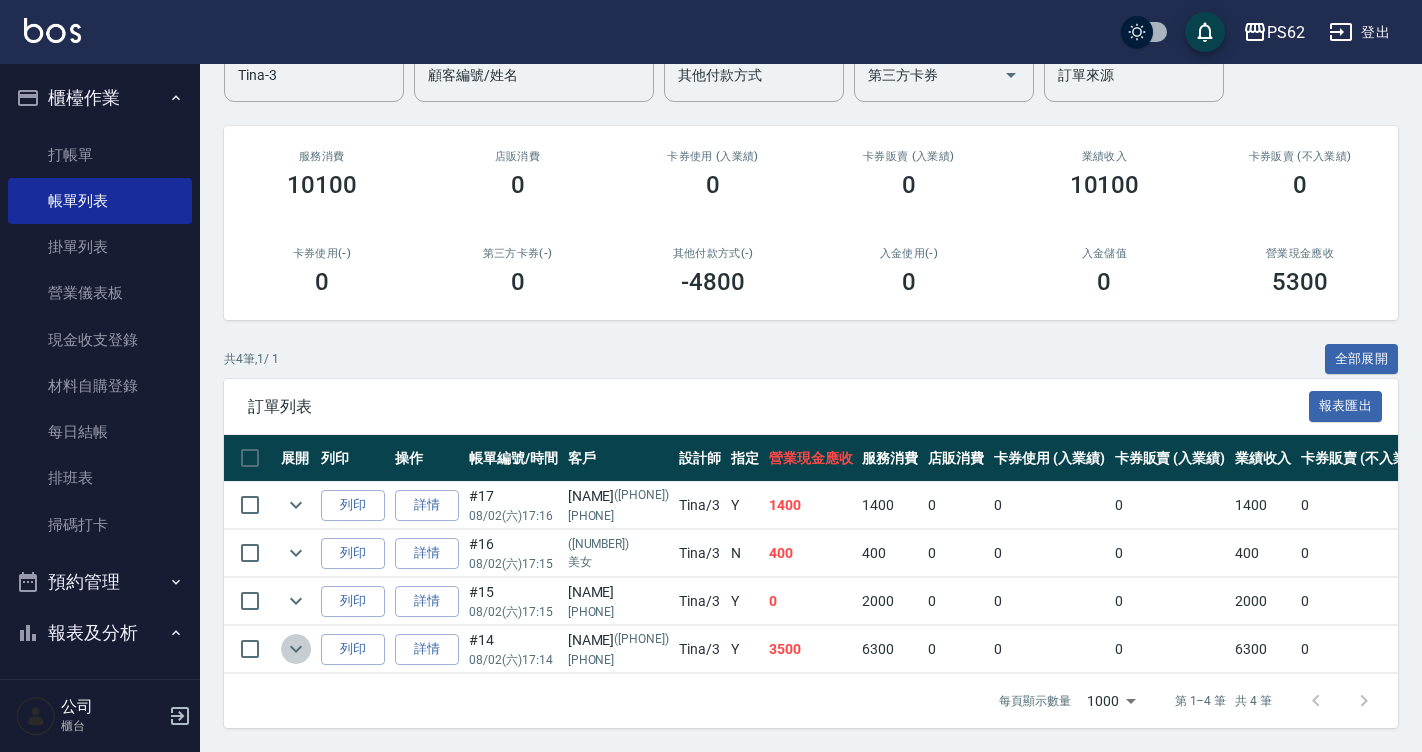 click 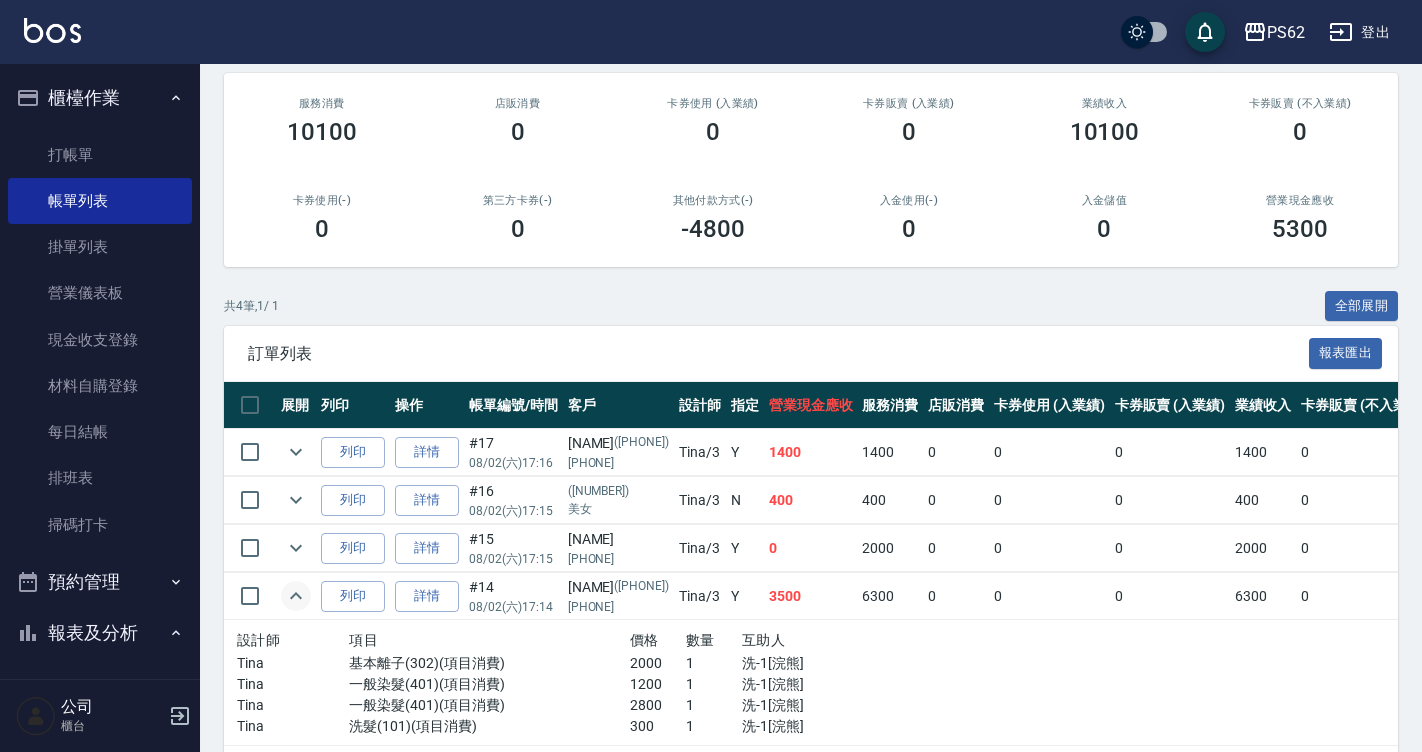 scroll, scrollTop: 123, scrollLeft: 0, axis: vertical 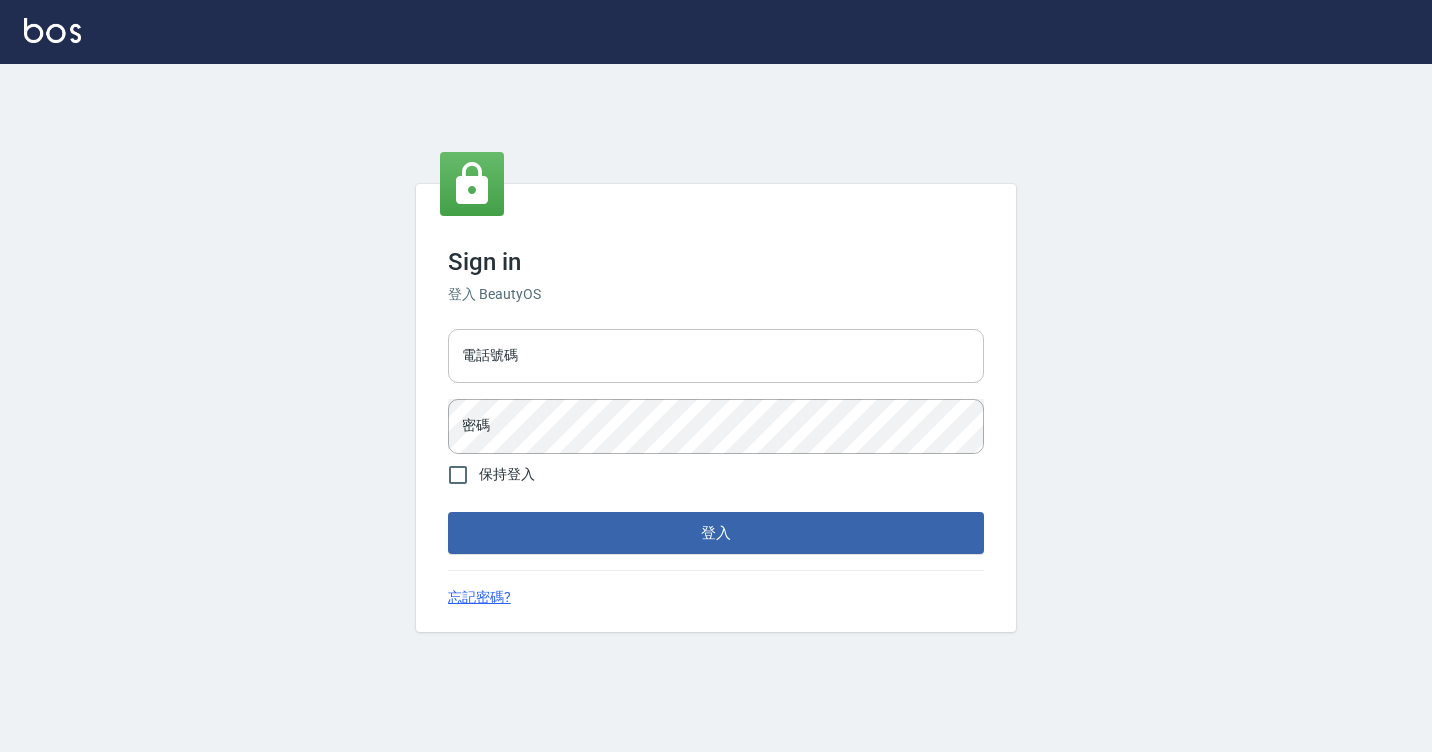drag, startPoint x: 555, startPoint y: 347, endPoint x: 543, endPoint y: 375, distance: 30.463093 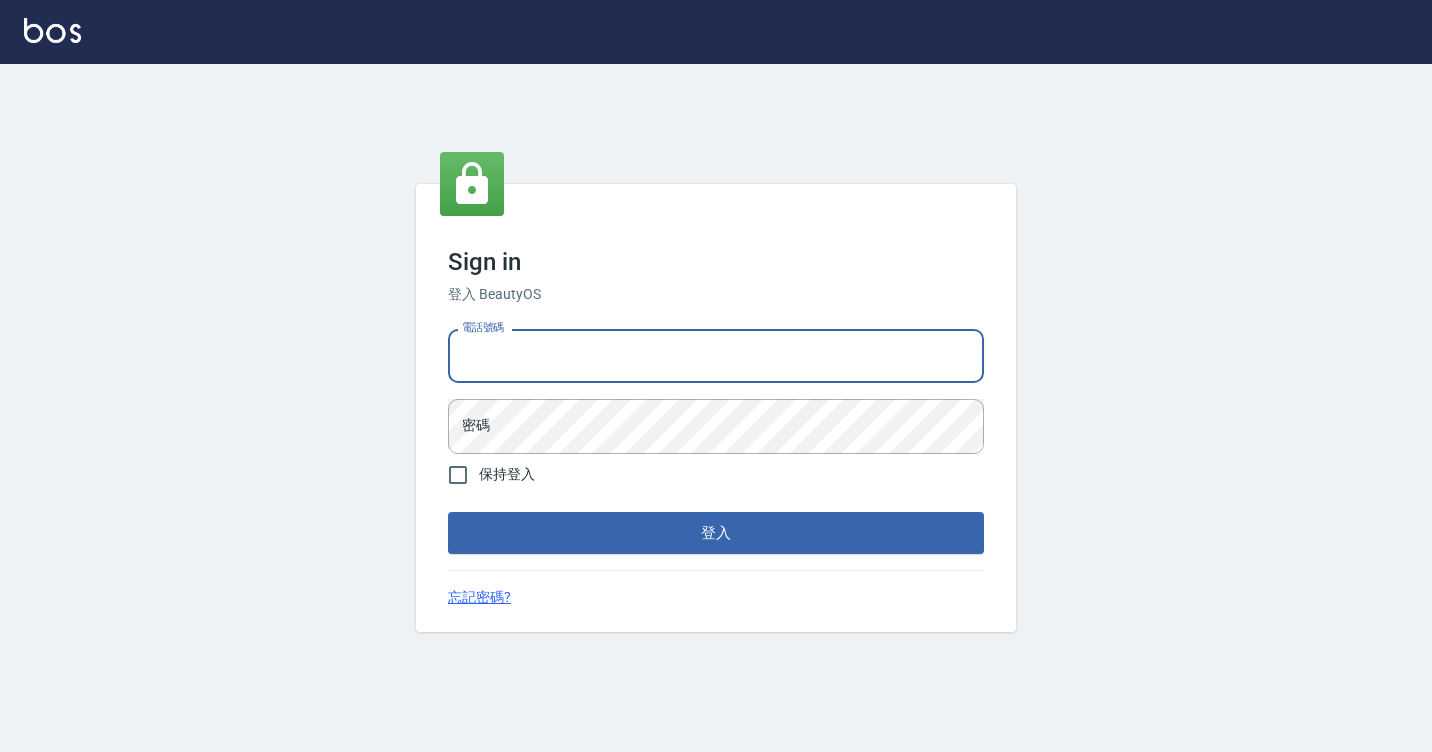 type on "7812080" 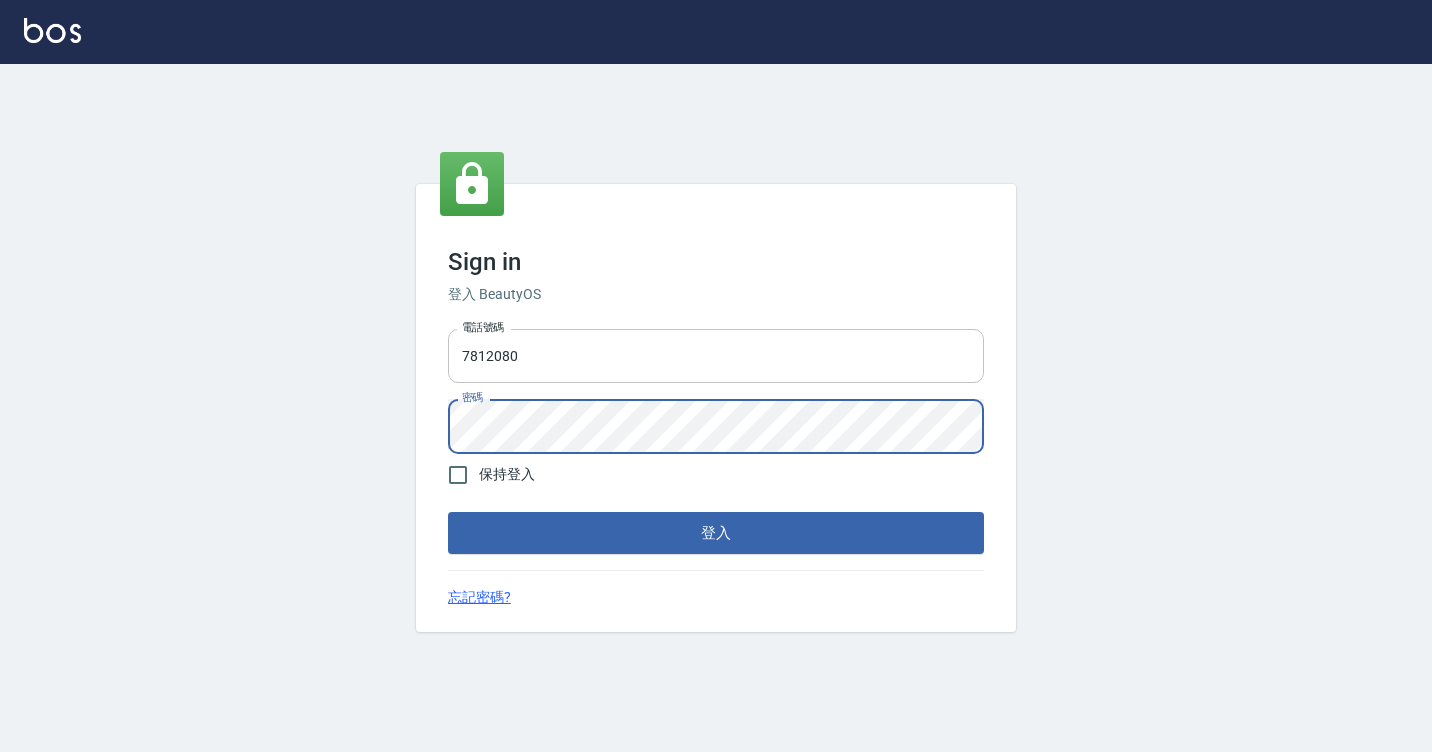 click on "登入" at bounding box center [716, 533] 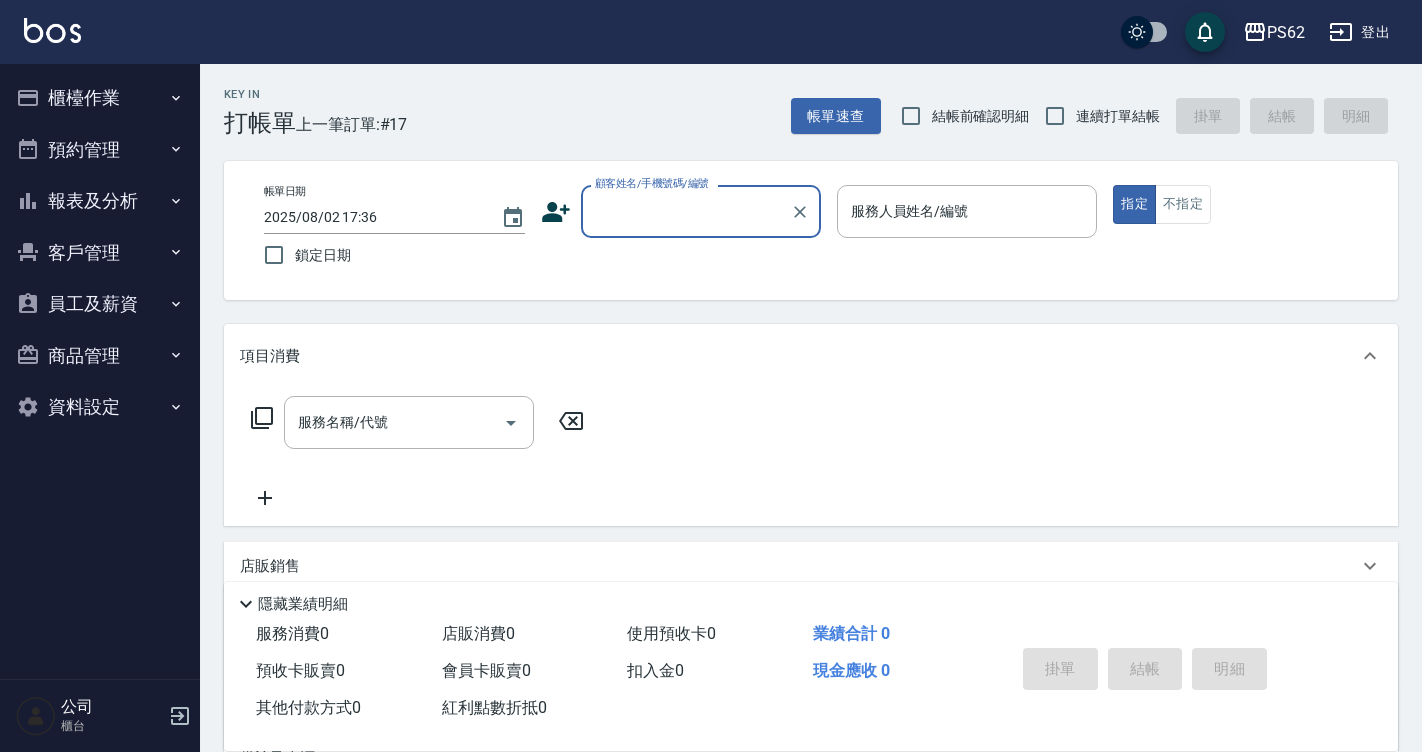 click on "顧客姓名/手機號碼/編號" at bounding box center (701, 211) 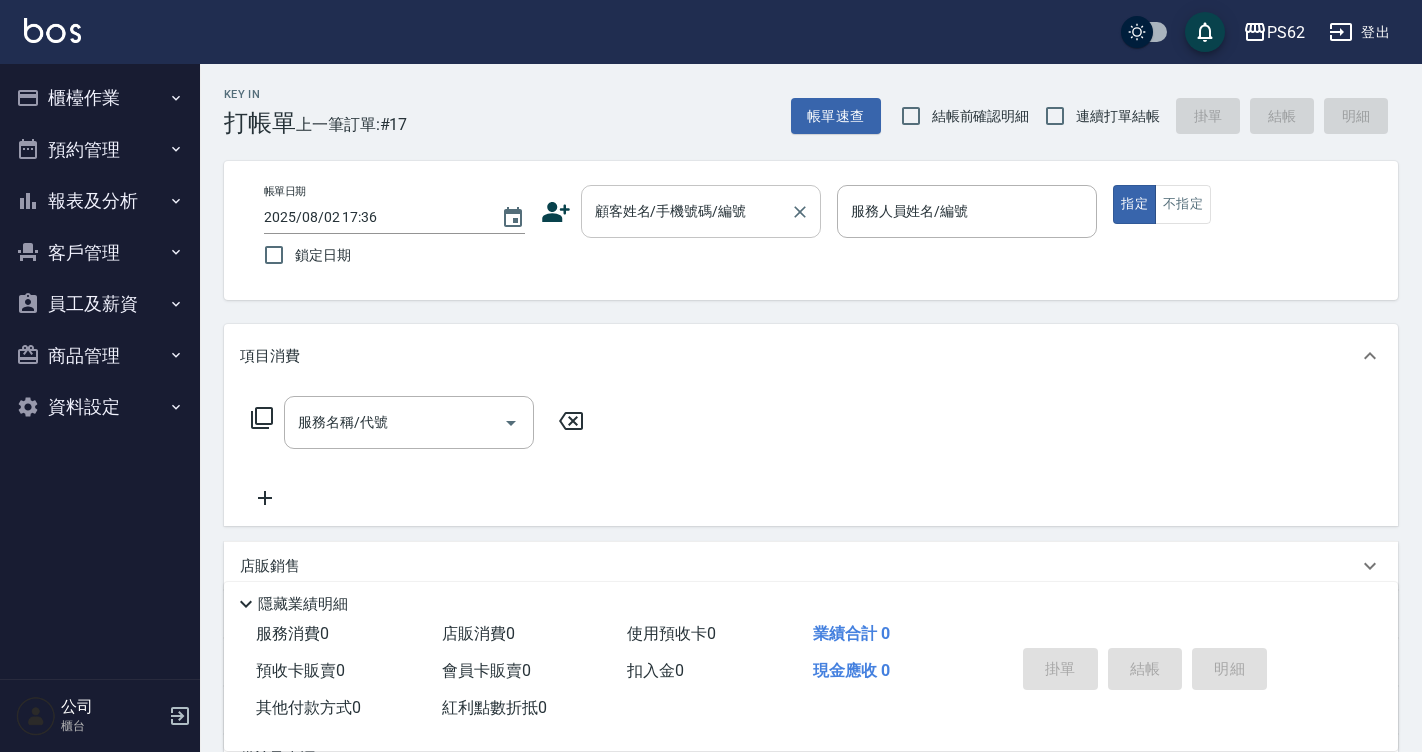 click on "顧客姓名/手機號碼/編號" at bounding box center [701, 211] 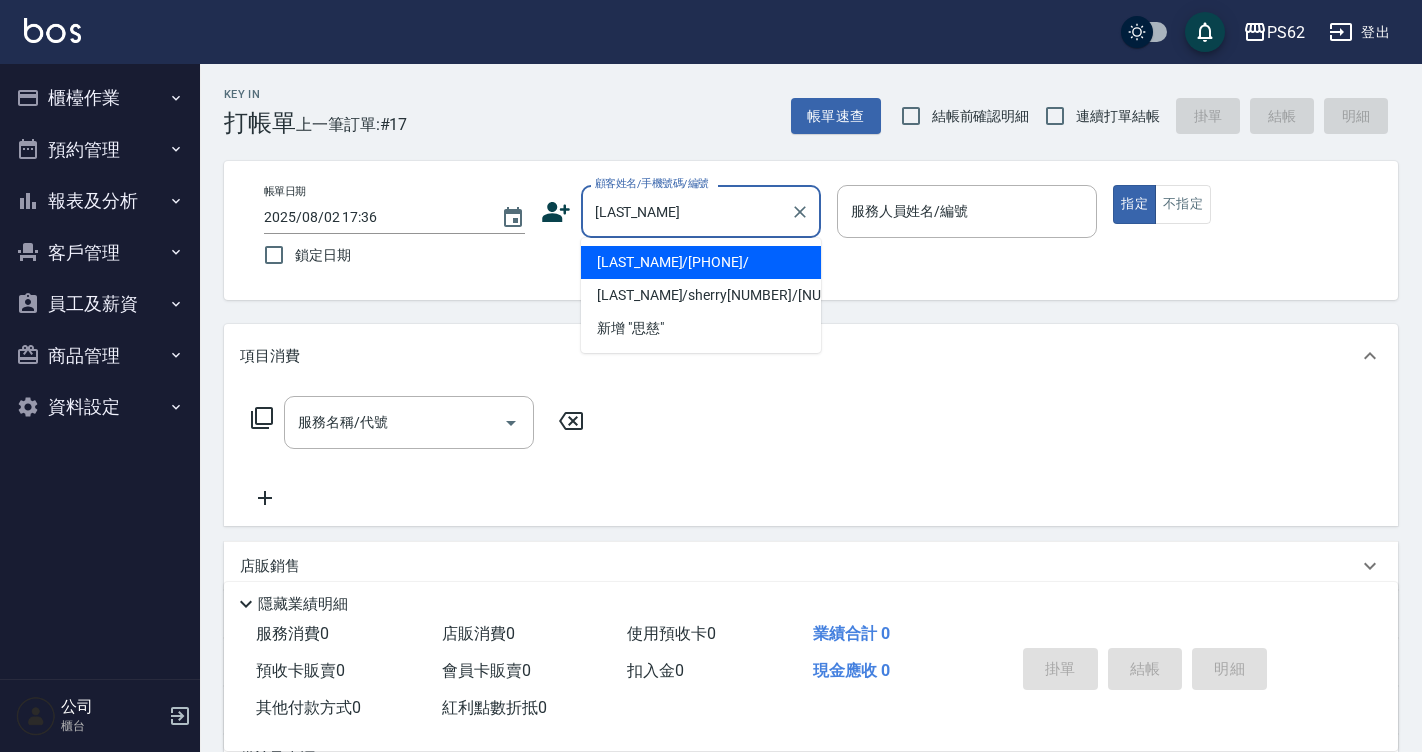 type on "[NAME]/[PHONE]/" 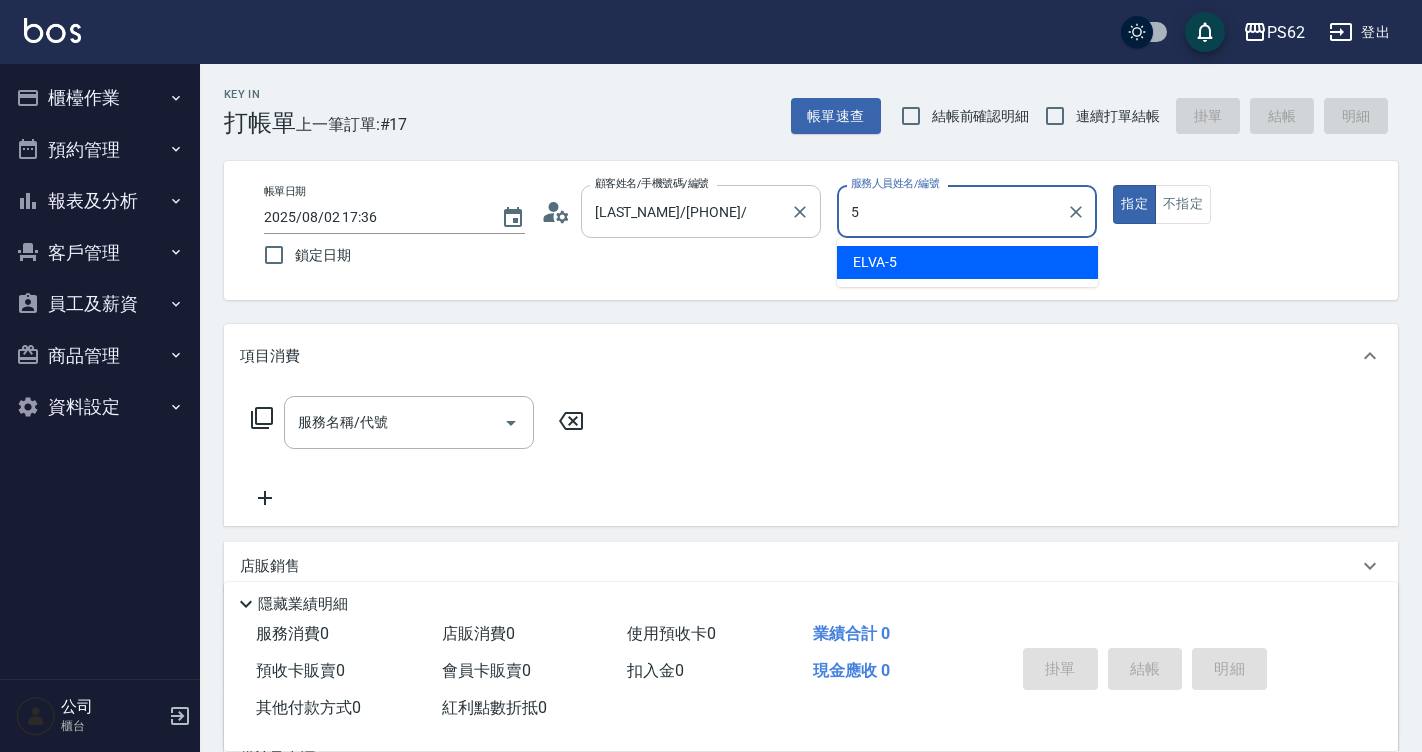 type on "5" 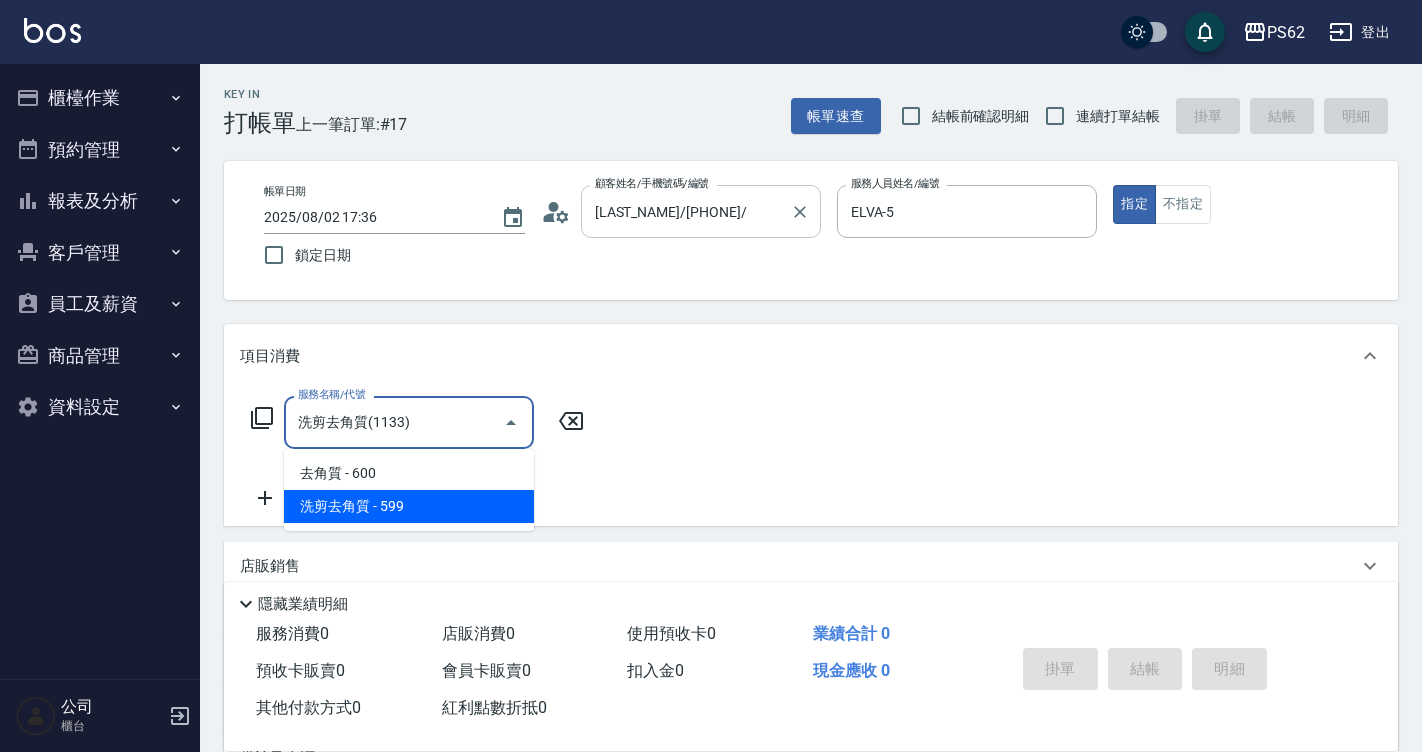 type on "洗剪去角質(1133)" 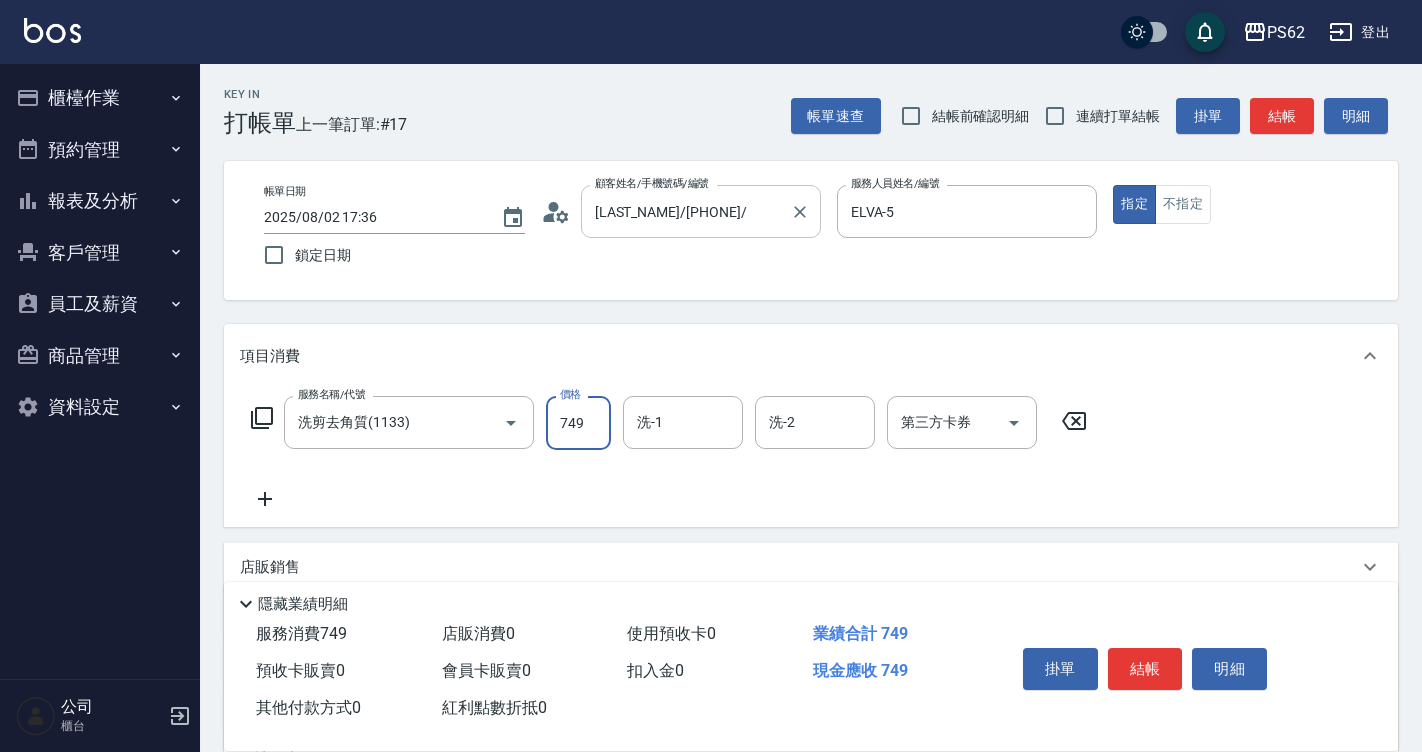 type on "749" 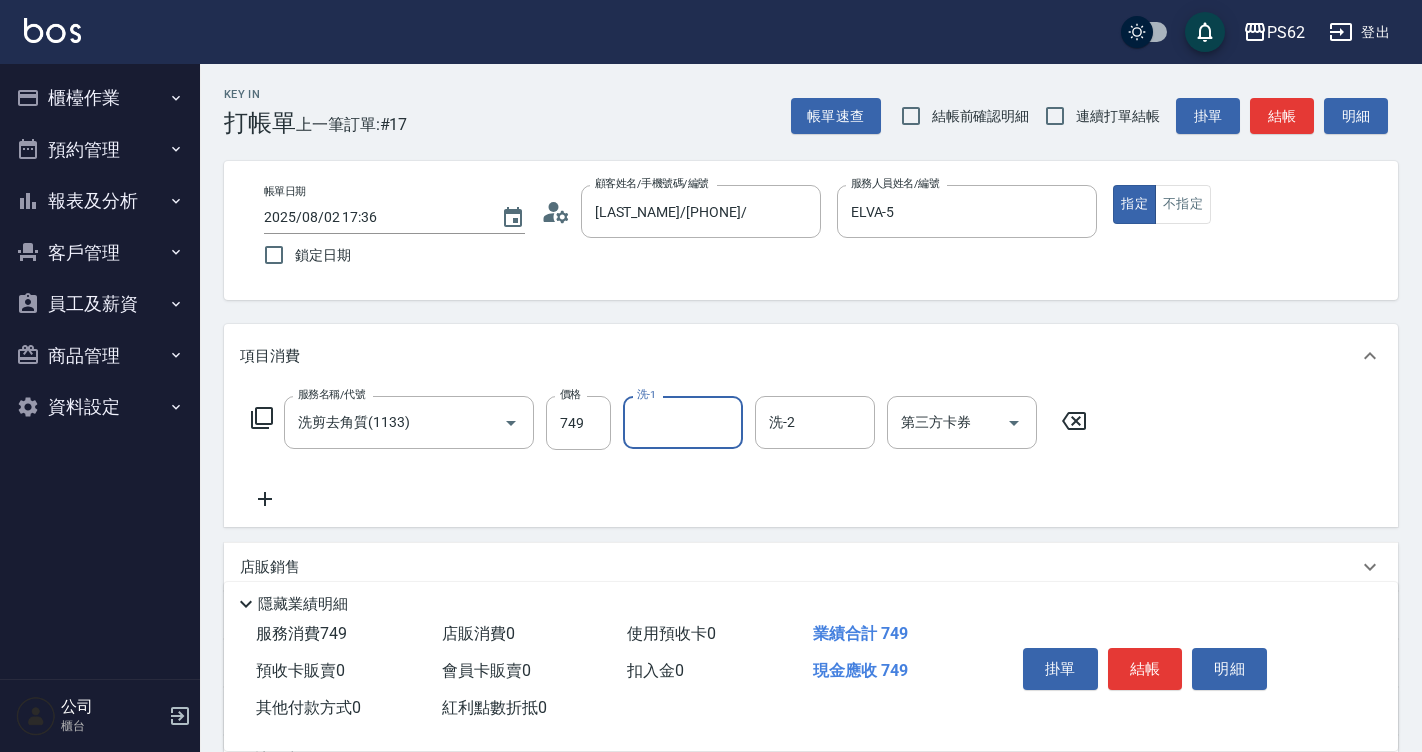 click on "結帳" at bounding box center [1282, 116] 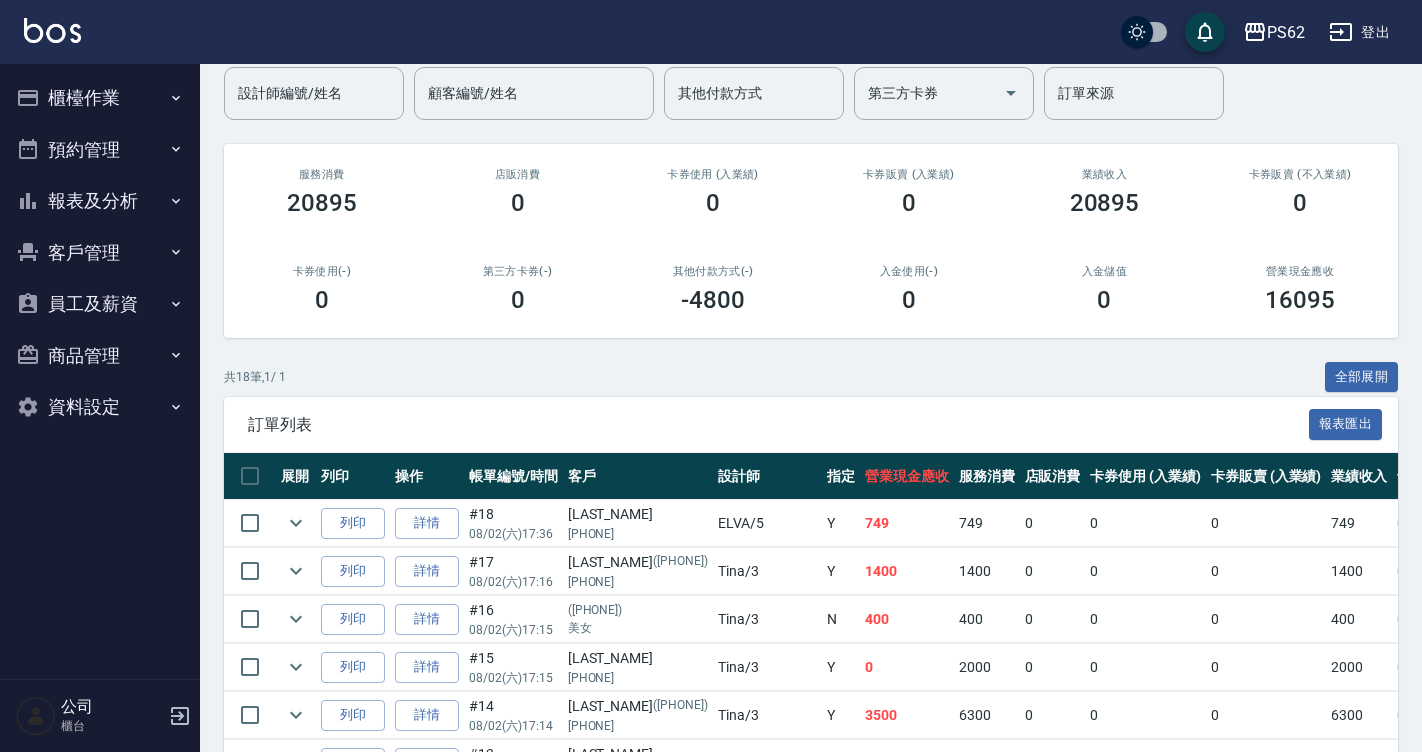 scroll, scrollTop: 200, scrollLeft: 0, axis: vertical 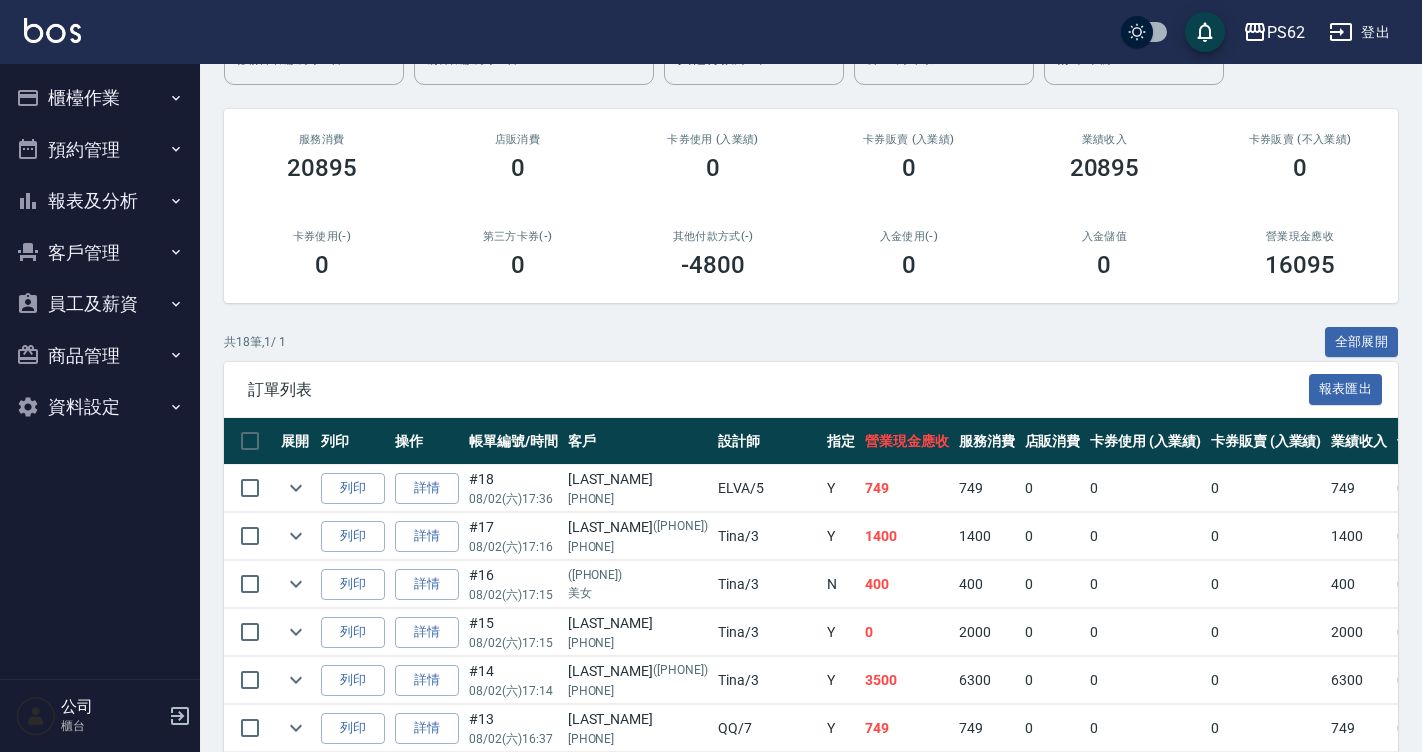 click on "ORDERS 帳單列表 新開單 前天 昨天 今天 2025/08/02 設計師編號/姓名 設計師編號/姓名 顧客編號/姓名 顧客編號/姓名 其他付款方式 其他付款方式 第三方卡券 第三方卡券 訂單來源 訂單來源 服務消費 20895 店販消費 0 卡券使用 (入業績) 0 卡券販賣 (入業績) 0 業績收入 20895 卡券販賣 (不入業績) 0 卡券使用(-) 0 第三方卡券(-) 0 其他付款方式(-) -4800 入金使用(-) 0 入金儲值 0 營業現金應收 16095 共  18  筆,  1  /   1 全部展開 訂單列表 報表匯出 展開 列印 操作 帳單編號/時間 客戶 設計師 指定 營業現金應收 服務消費 店販消費 卡券使用 (入業績) 卡券販賣 (入業績) 業績收入 卡券販賣 (不入業績) 卡券使用(-) 第三方卡券(-) 其他付款方式(-) 入金使用(-) 備註 訂單來源 列印 詳情 #18 08/02 (六) 17:36 黃思慈 0976451081 ELVA /5 Y 749 749 0 0 0 749 0 0 0 0 0 列印 詳情 #17 08/02 (六) 17:16 萱萱 (0970389473) 0970389473" at bounding box center (811, 635) 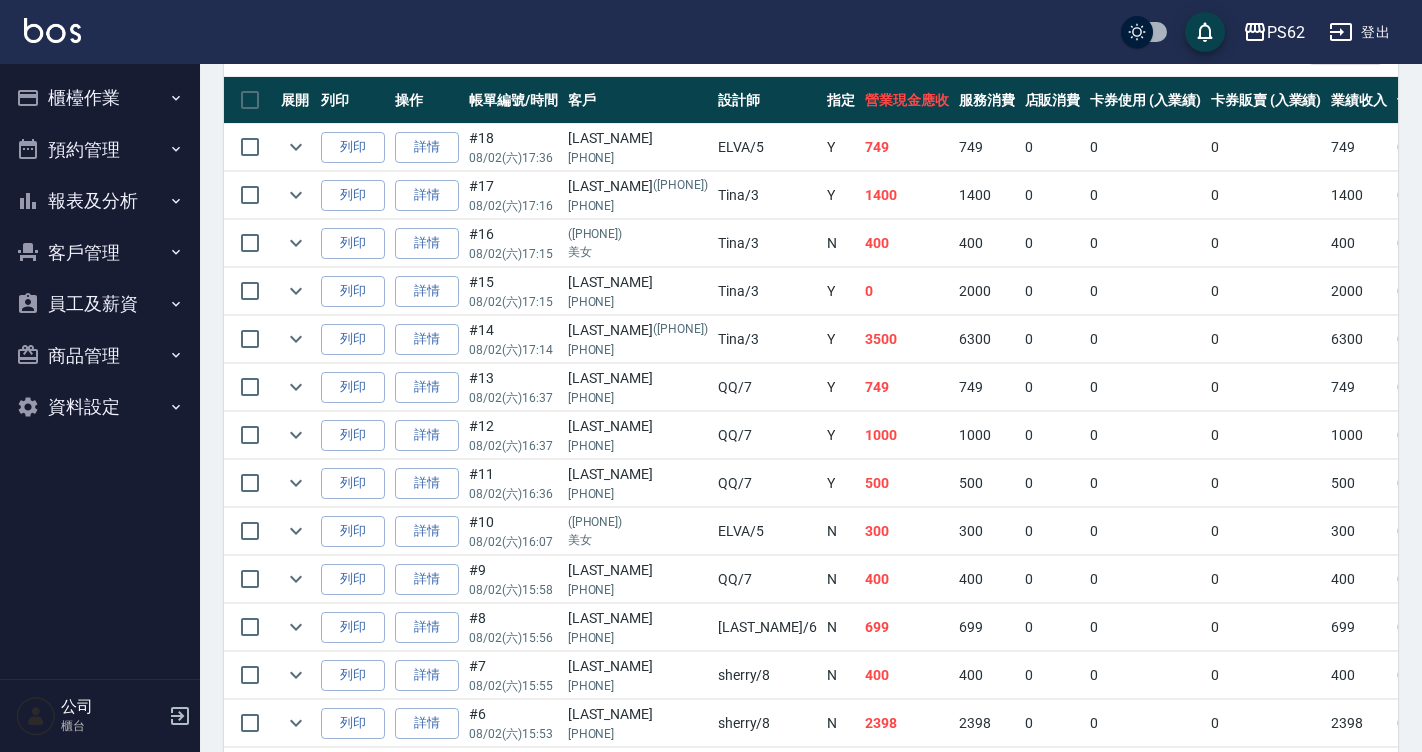 scroll, scrollTop: 600, scrollLeft: 0, axis: vertical 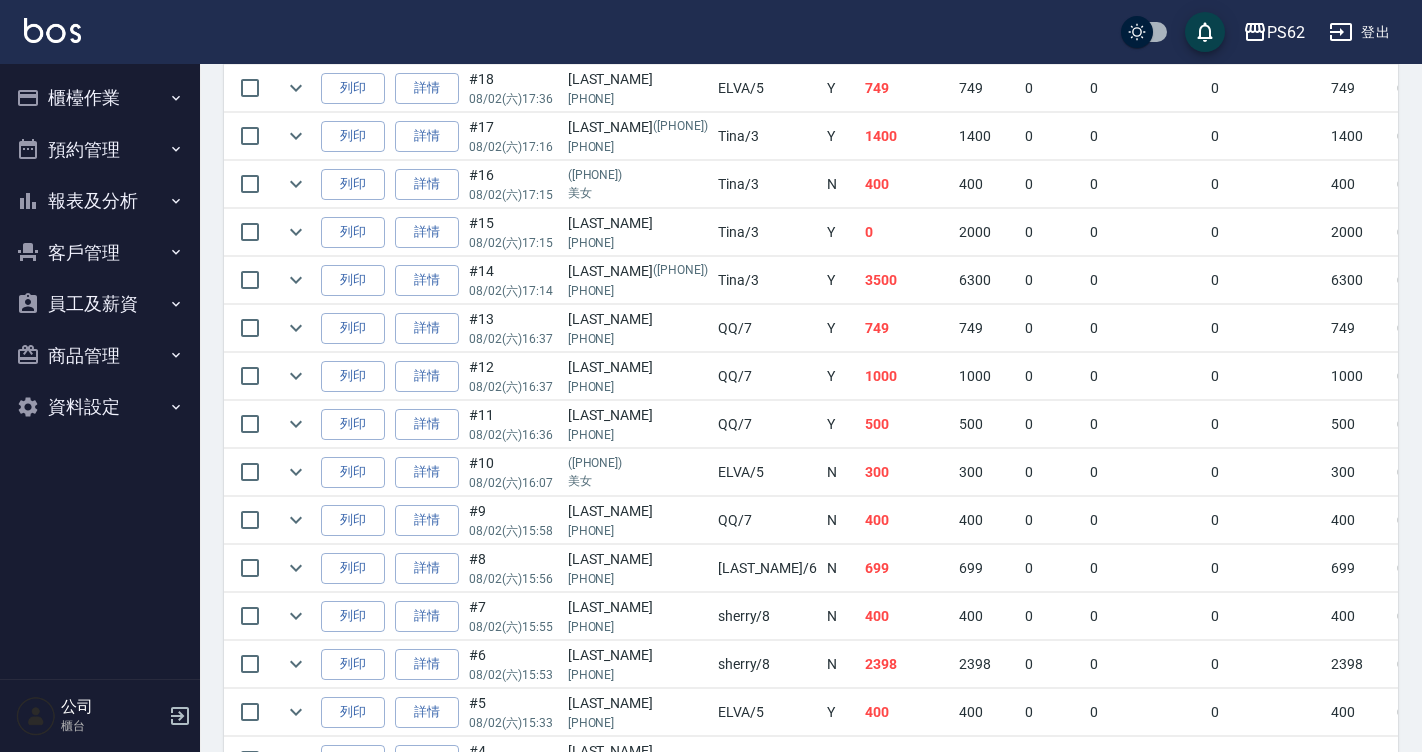 click on "sherry /8" at bounding box center [767, 616] 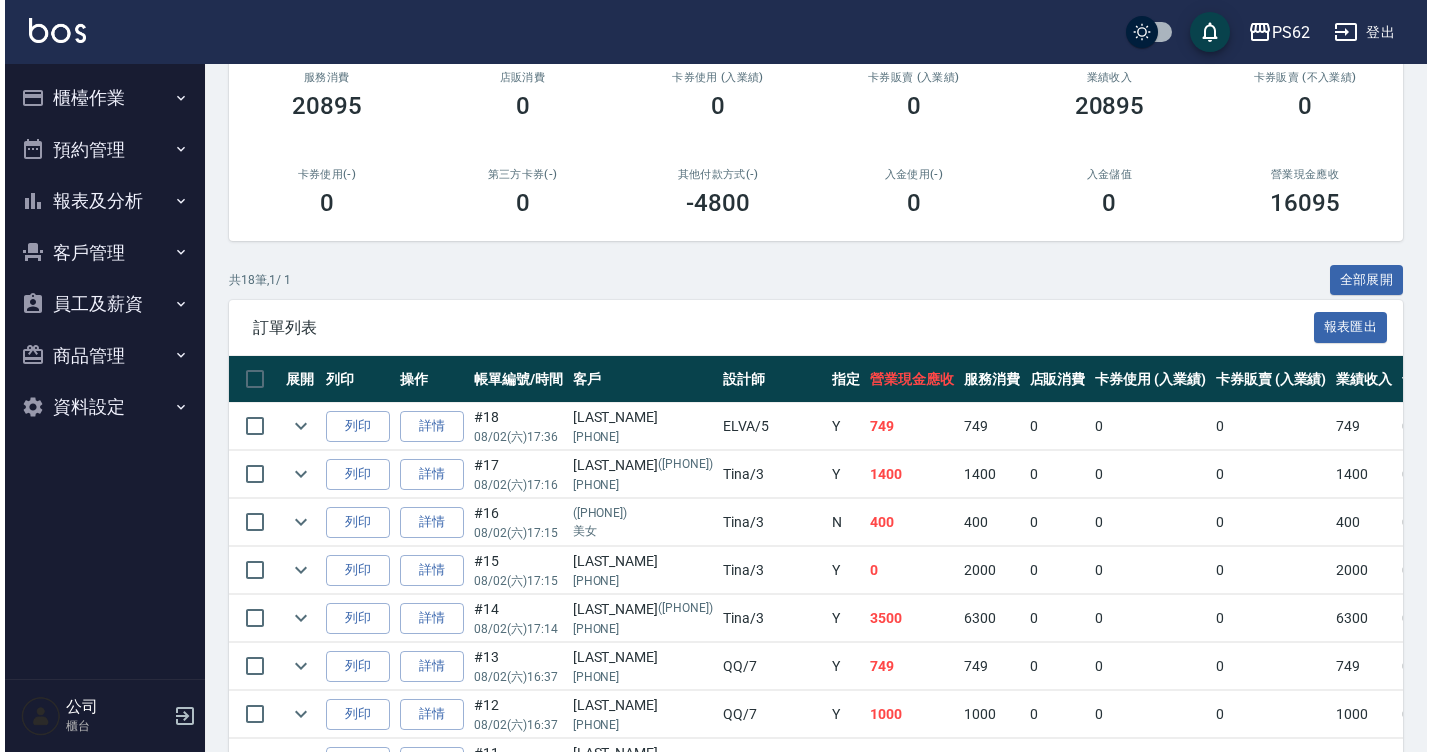 scroll, scrollTop: 0, scrollLeft: 0, axis: both 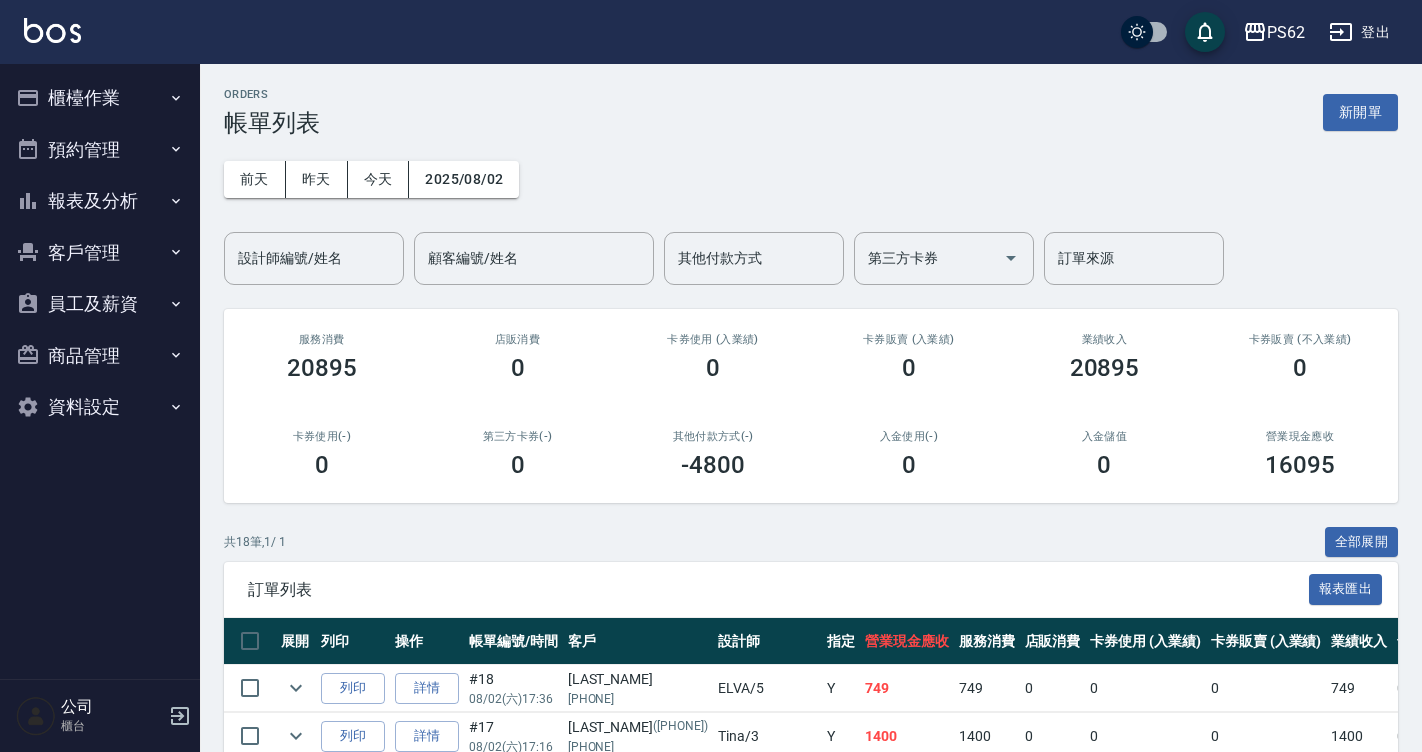click on "前天 昨天 今天 2025/08/02 設計師編號/姓名 設計師編號/姓名 顧客編號/姓名 顧客編號/姓名 其他付款方式 其他付款方式 第三方卡券 第三方卡券 訂單來源 訂單來源" at bounding box center [811, 211] 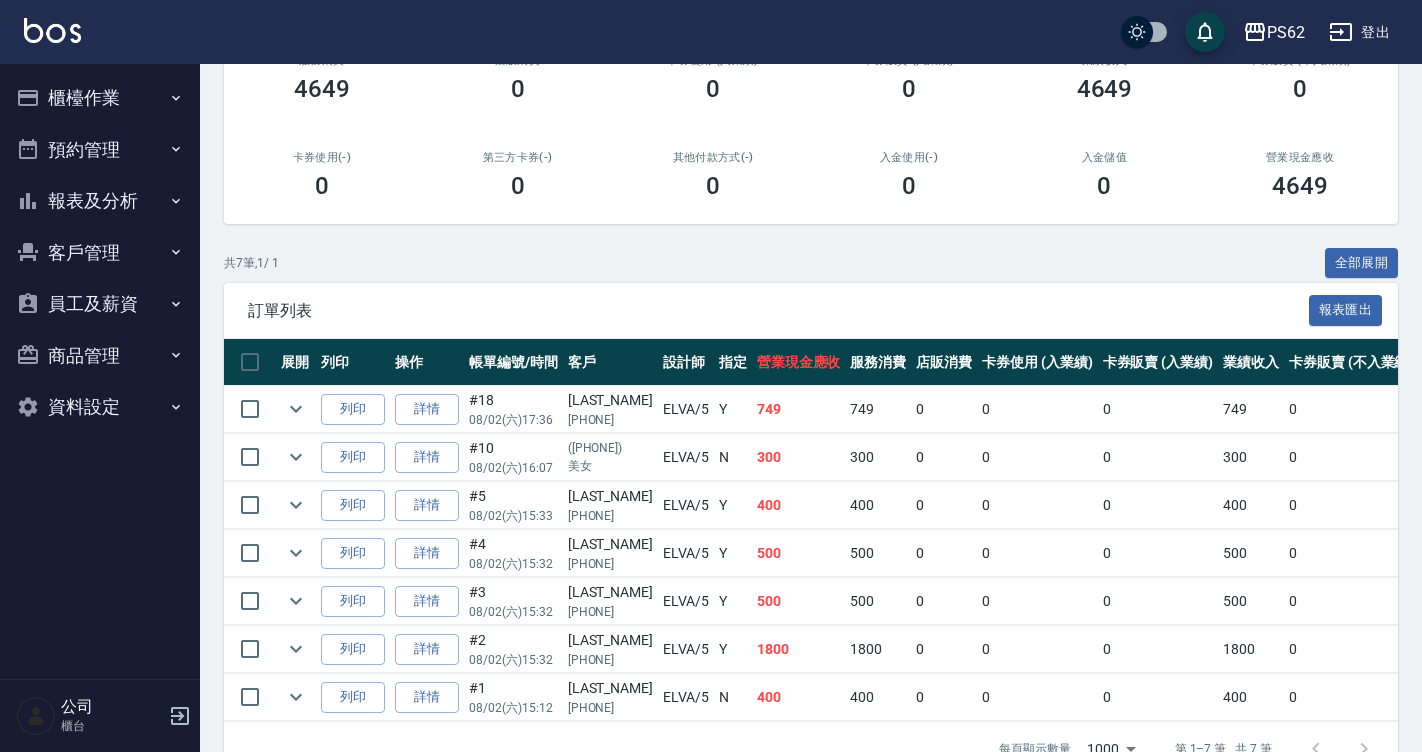scroll, scrollTop: 342, scrollLeft: 0, axis: vertical 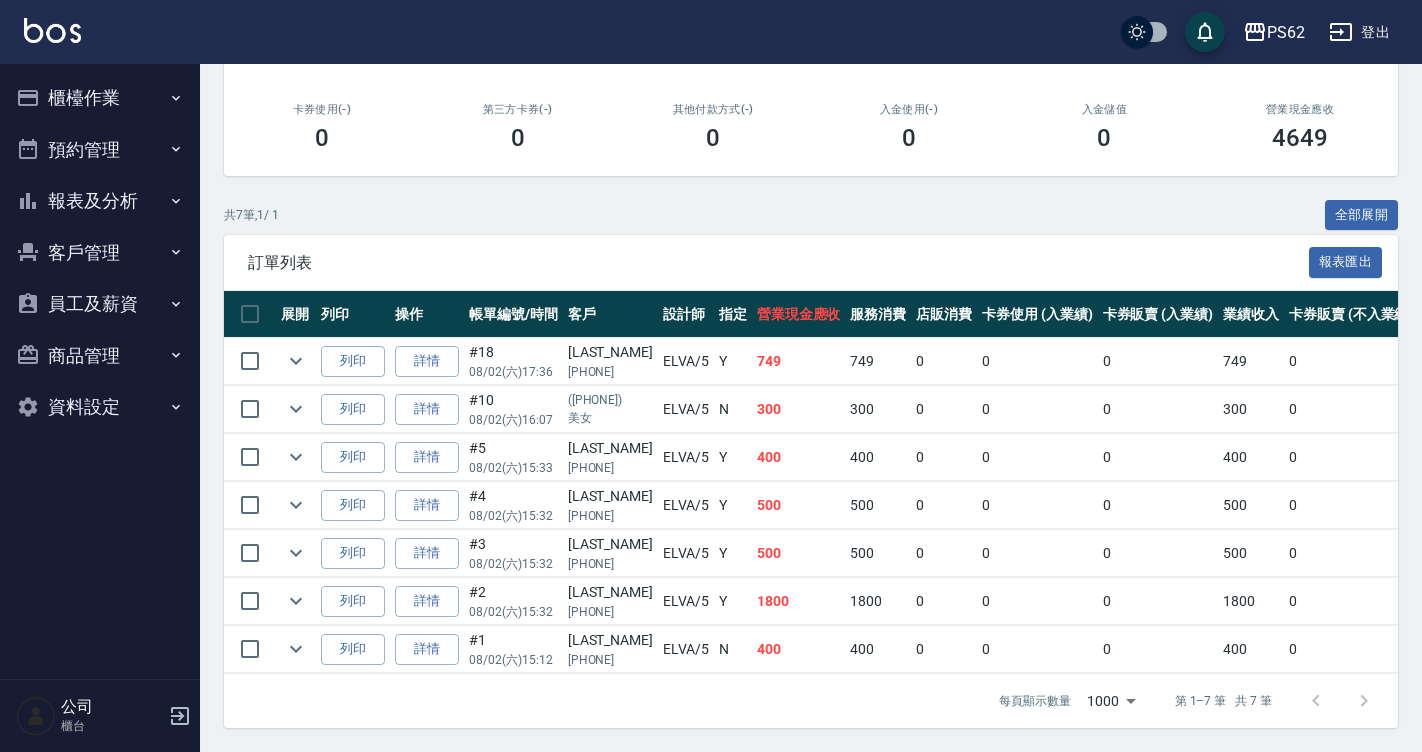 type on "[NAME]-[NUMBER]" 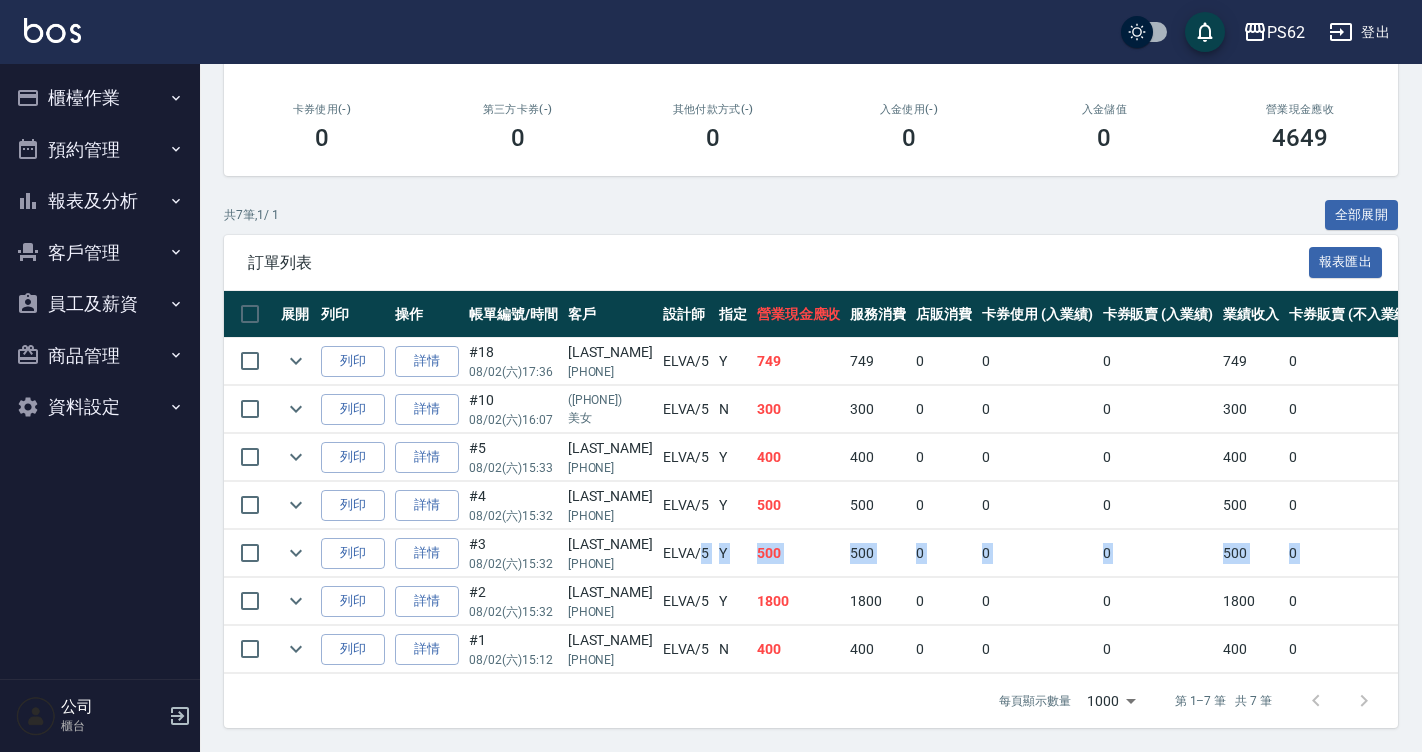 click on "列印 詳情 #18 08/02 (六) 17:36 黃思慈 0976451081 ELVA /5 Y 749 749 0 0 0 749 0 0 0 0 0 列印 詳情 #10 08/02 (六) 16:07 (030114) 美女 ELVA /5 N 300 300 0 0 0 300 0 0 0 0 0 列印 詳情 #5 08/02 (六) 15:33 陳郁棻 0955566013 ELVA /5 Y 400 400 0 0 0 400 0 0 0 0 0 列印 詳情 #4 08/02 (六) 15:32 游子淳 0931211603 ELVA /5 Y 500 500 0 0 0 500 0 0 0 0 0 列印 詳情 #3 08/02 (六) 15:32 宗佑 0973025356 ELVA /5 Y 500 500 0 0 0 500 0 0 0 0 0 列印 詳情 #2 08/02 (六) 15:32 劉昱緯 0916772829 ELVA /5 Y 1800 1800 0 0 0 1800 0 0 0 0 0 列印 詳情 #1 08/02 (六) 15:12 鶴冠華 0966441850 ELVA /5 N 400 400 0 0 0 400 0 0 0 0 0" at bounding box center [1057, 506] 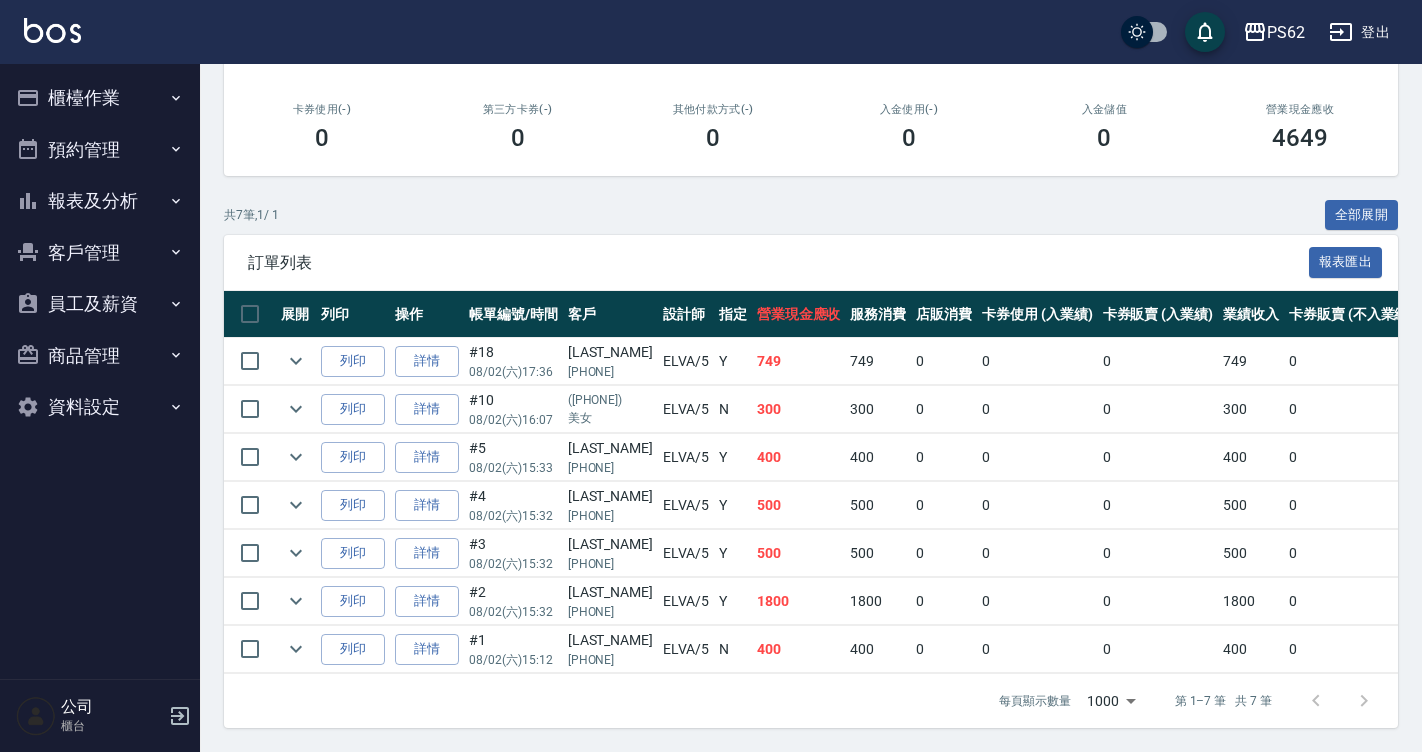 click on "ELVA /5" at bounding box center [686, 601] 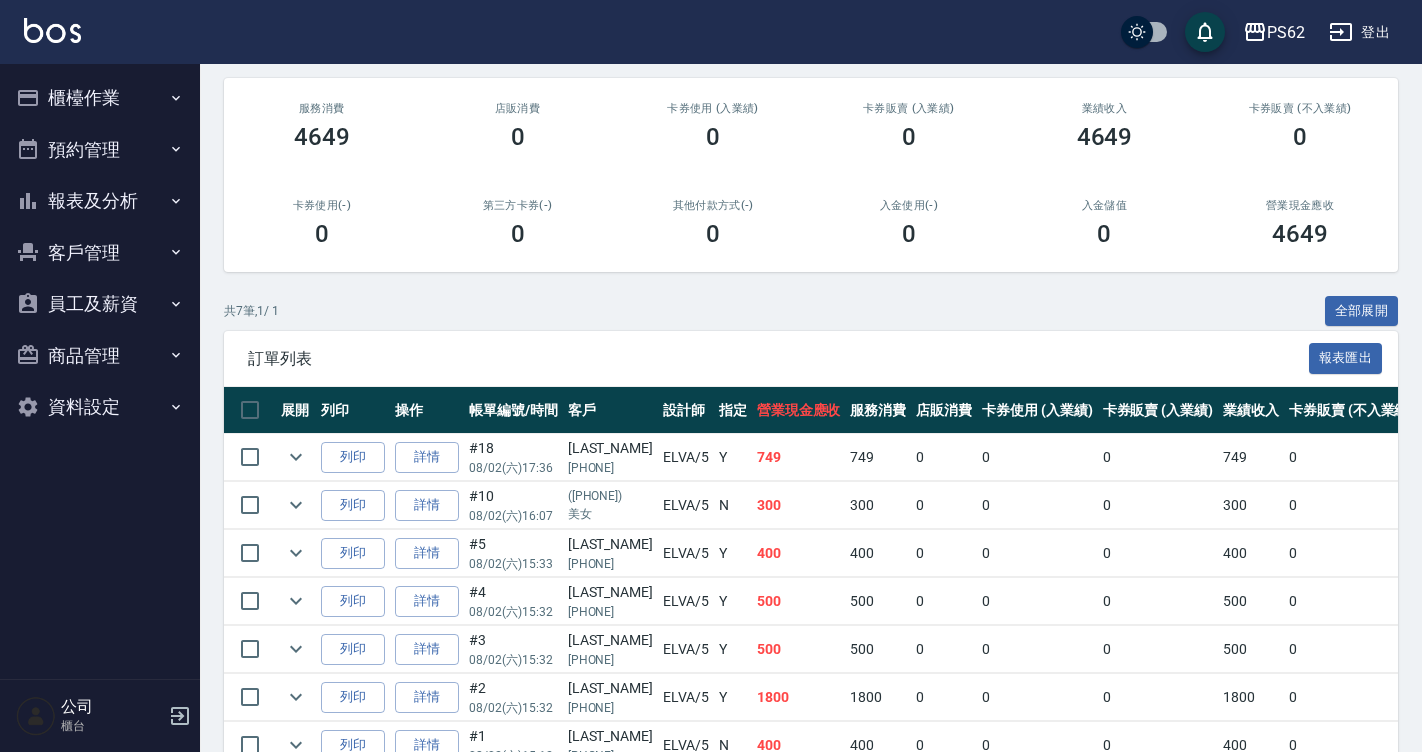 scroll, scrollTop: 0, scrollLeft: 0, axis: both 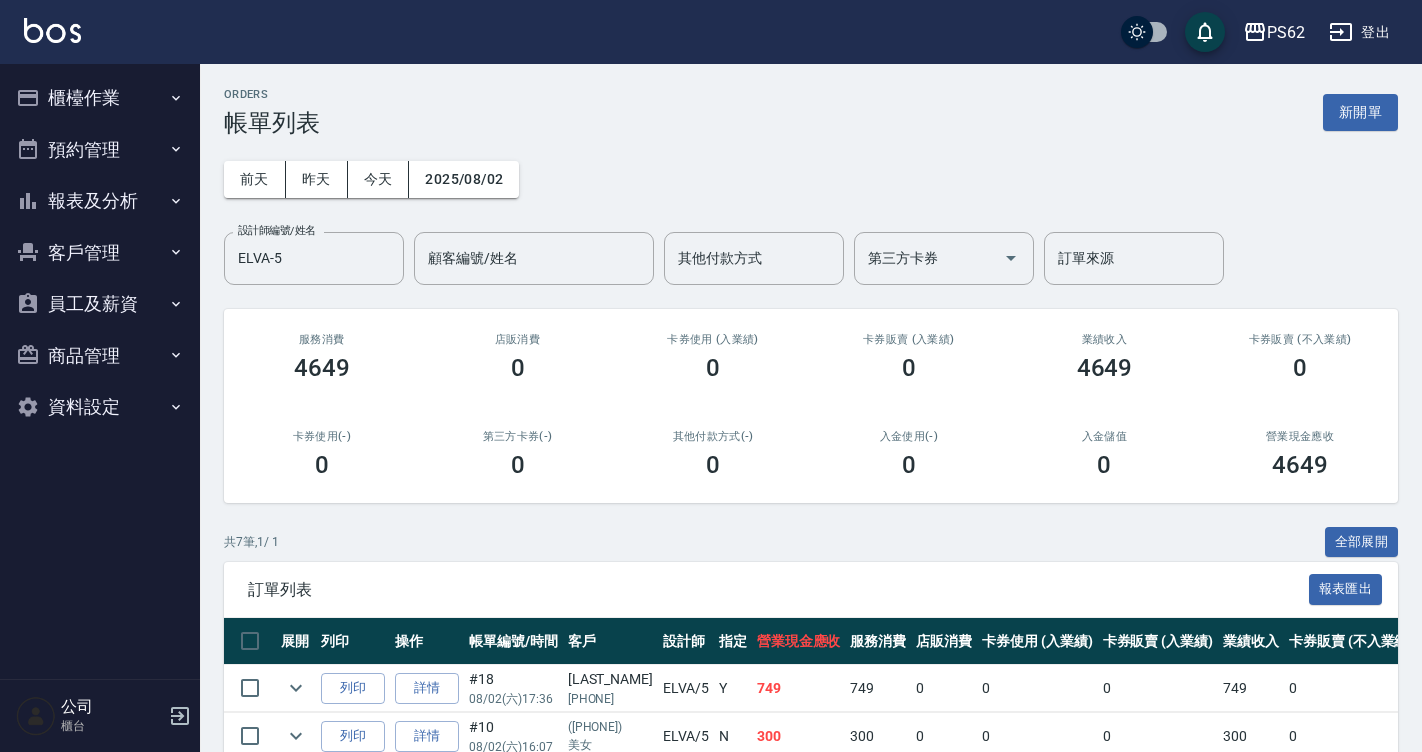 click on "櫃檯作業" at bounding box center [100, 98] 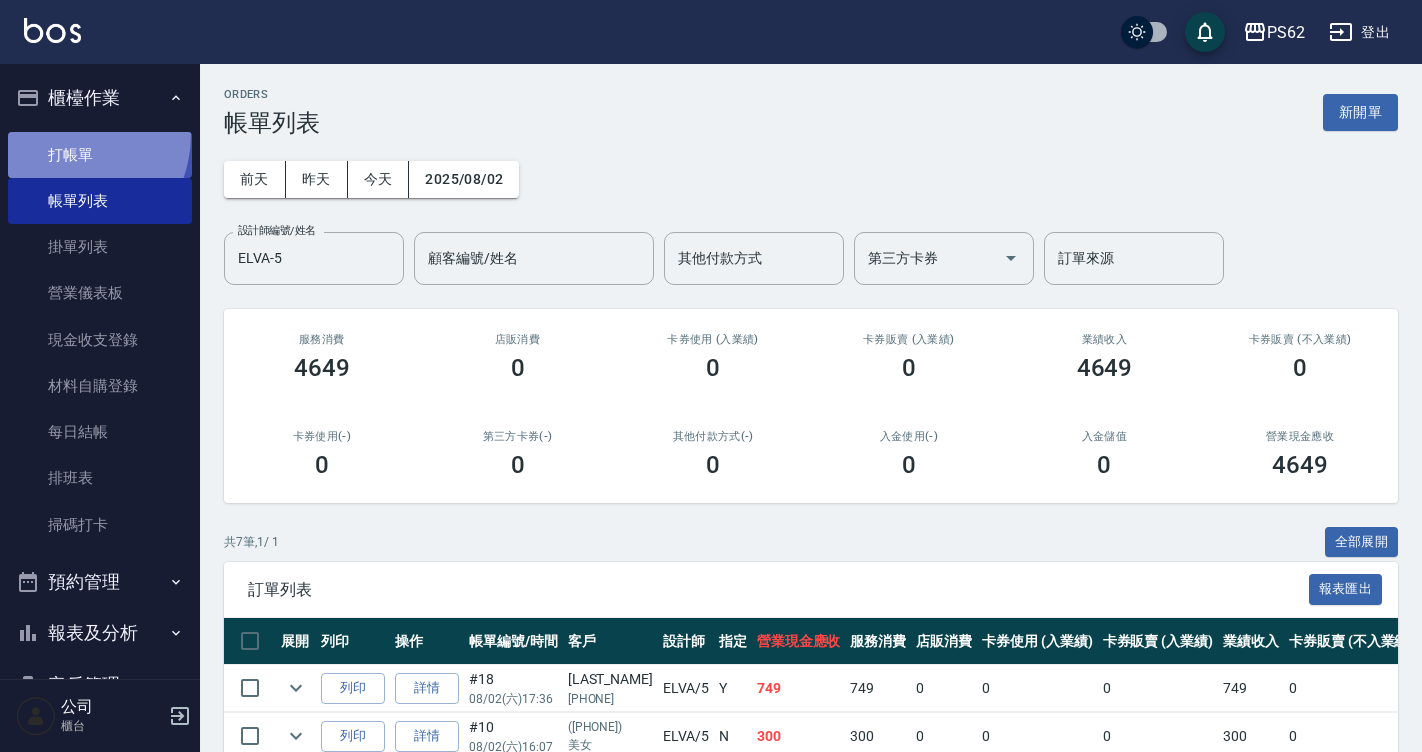 click on "打帳單" at bounding box center (100, 155) 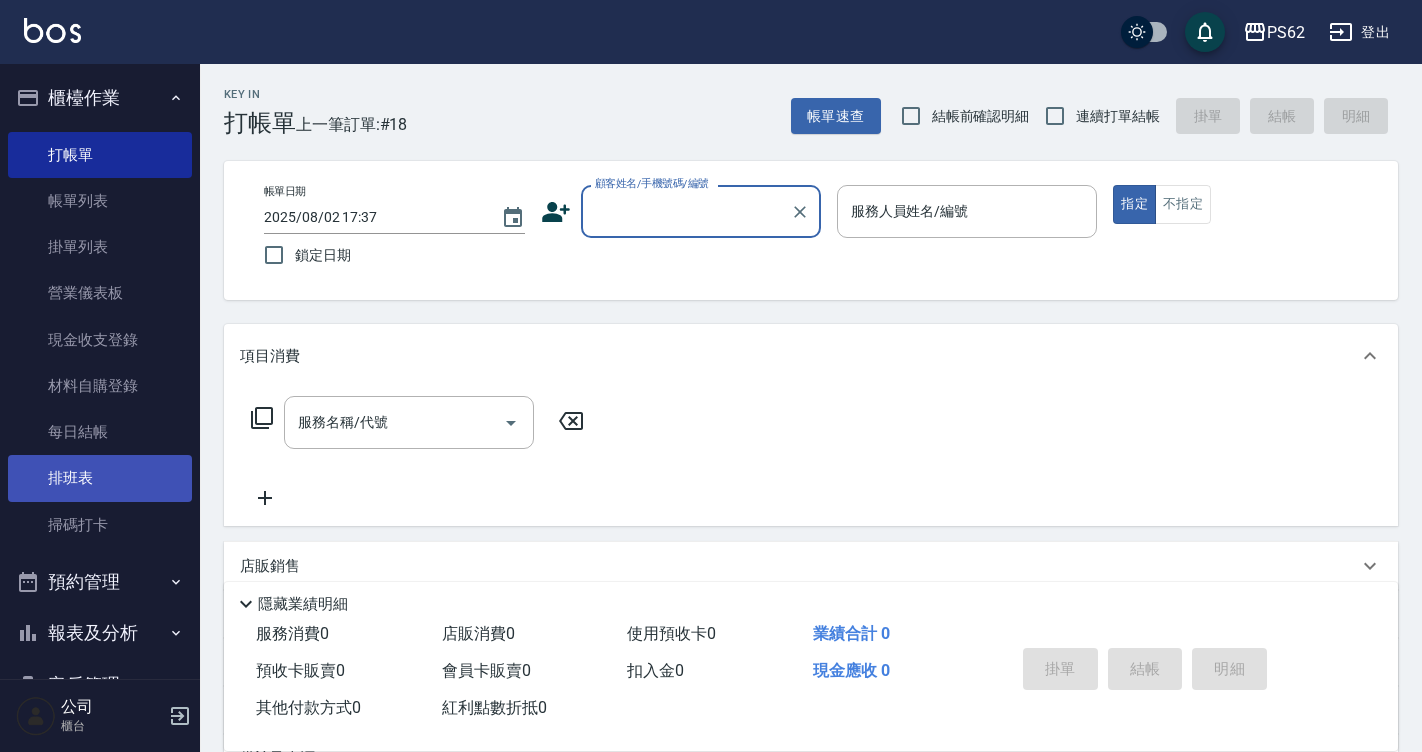 click on "排班表" at bounding box center (100, 478) 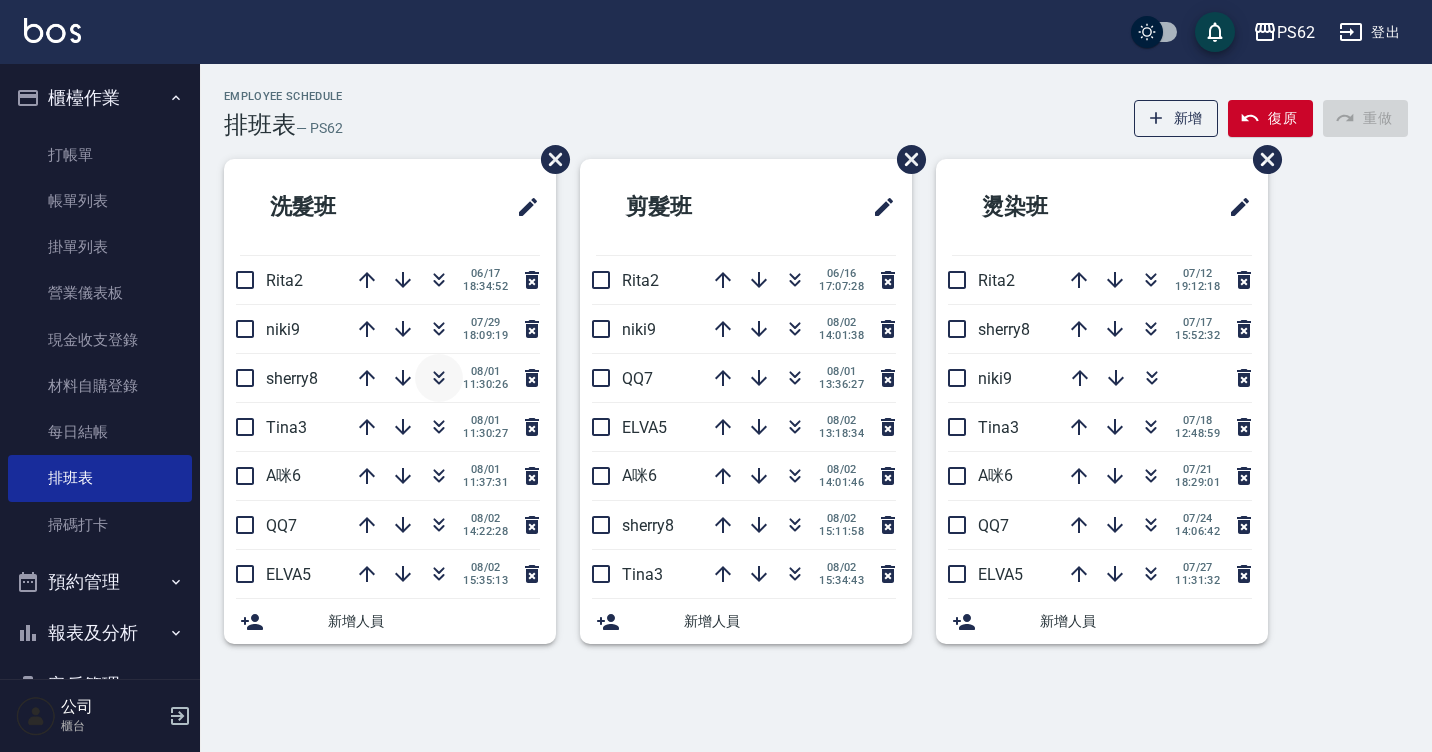 click 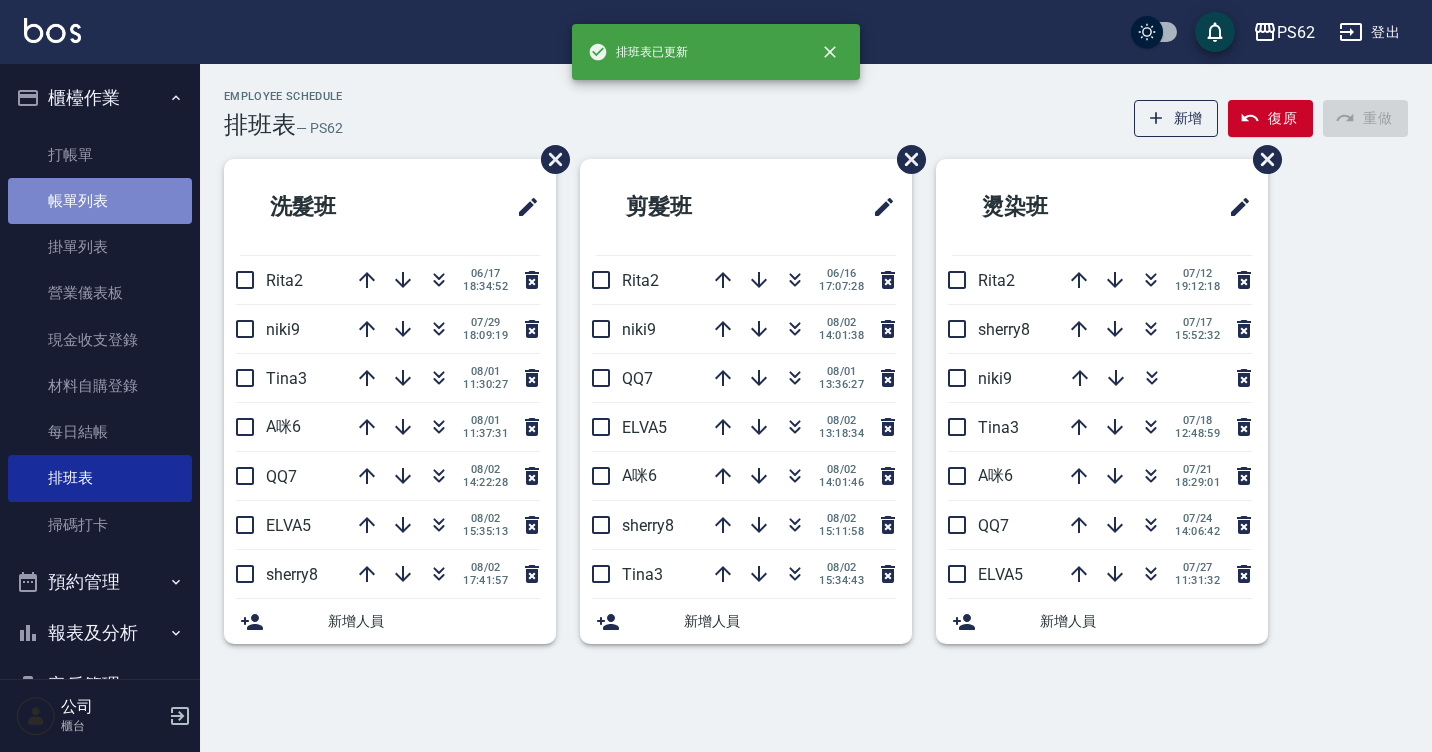 click on "帳單列表" at bounding box center [100, 201] 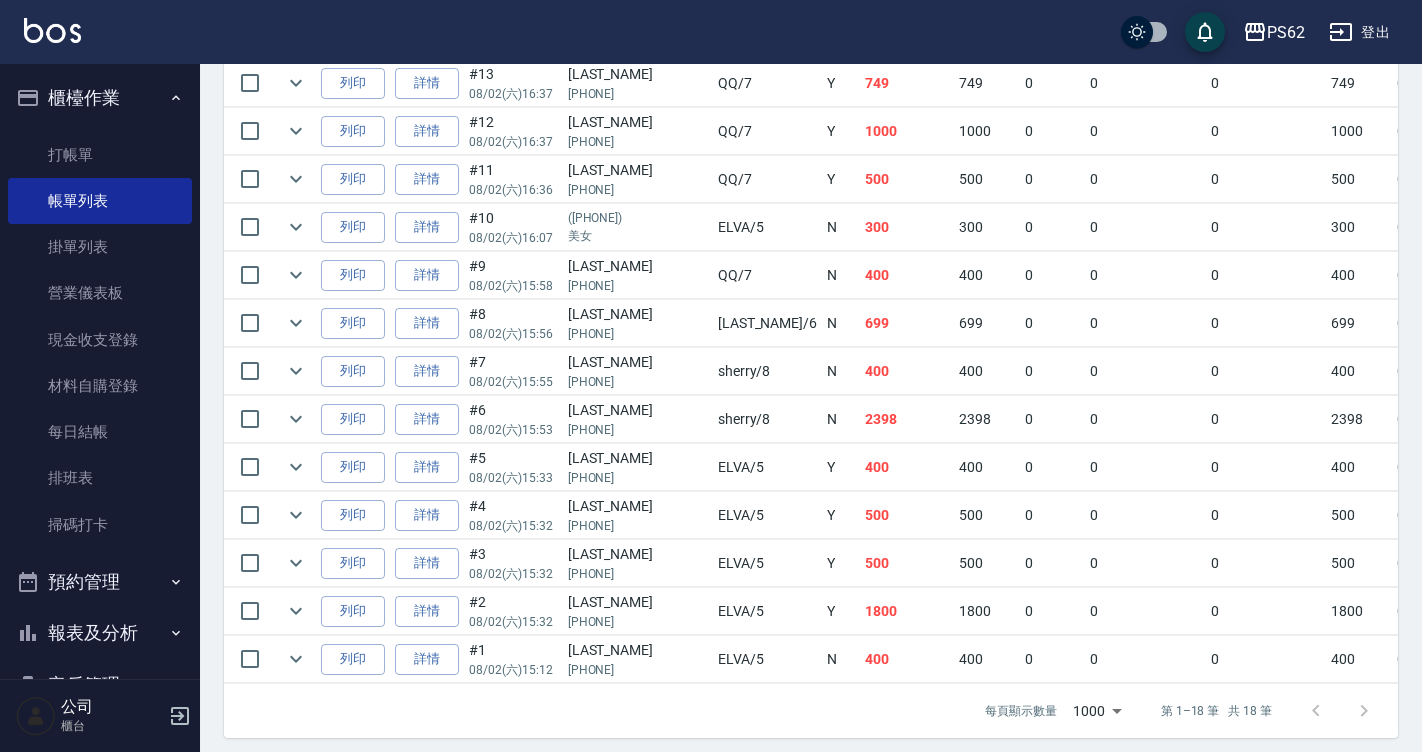 scroll, scrollTop: 870, scrollLeft: 0, axis: vertical 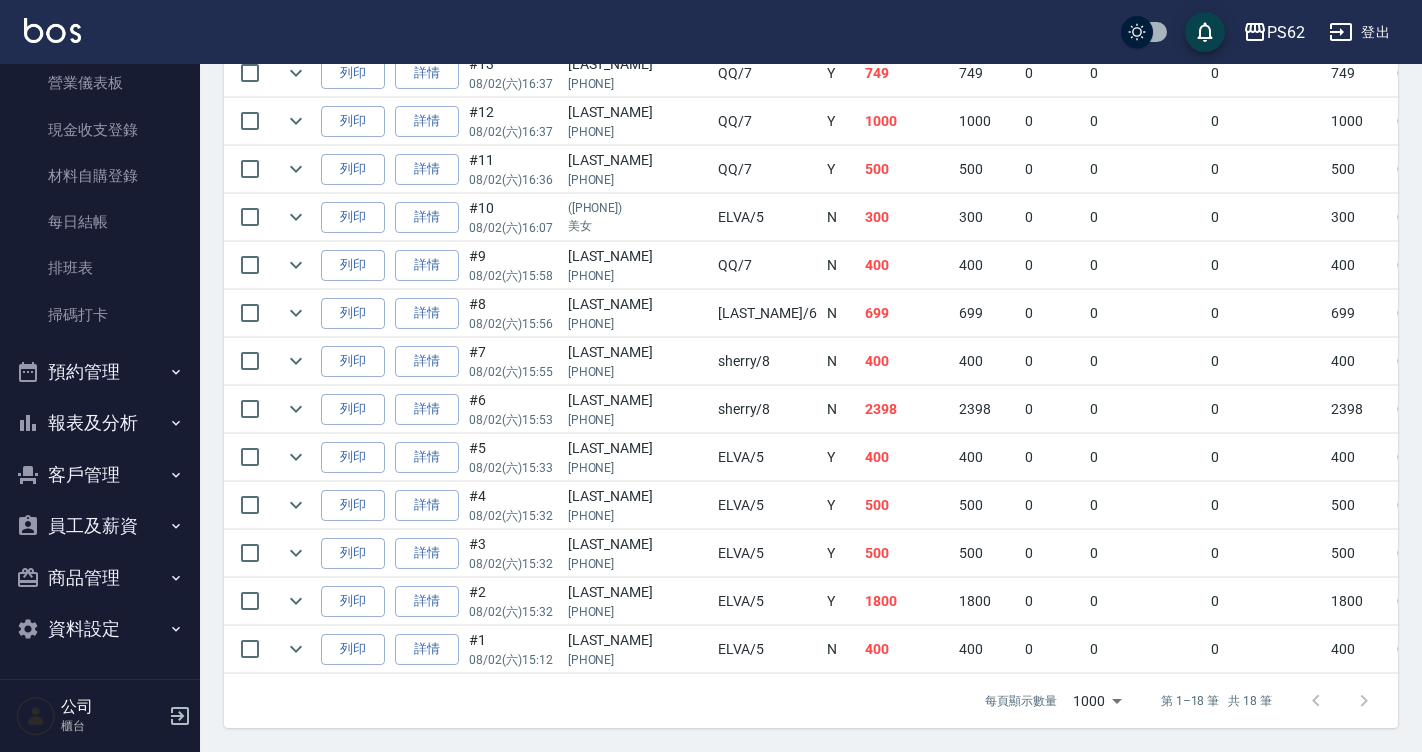 click on "報表及分析" at bounding box center (100, 423) 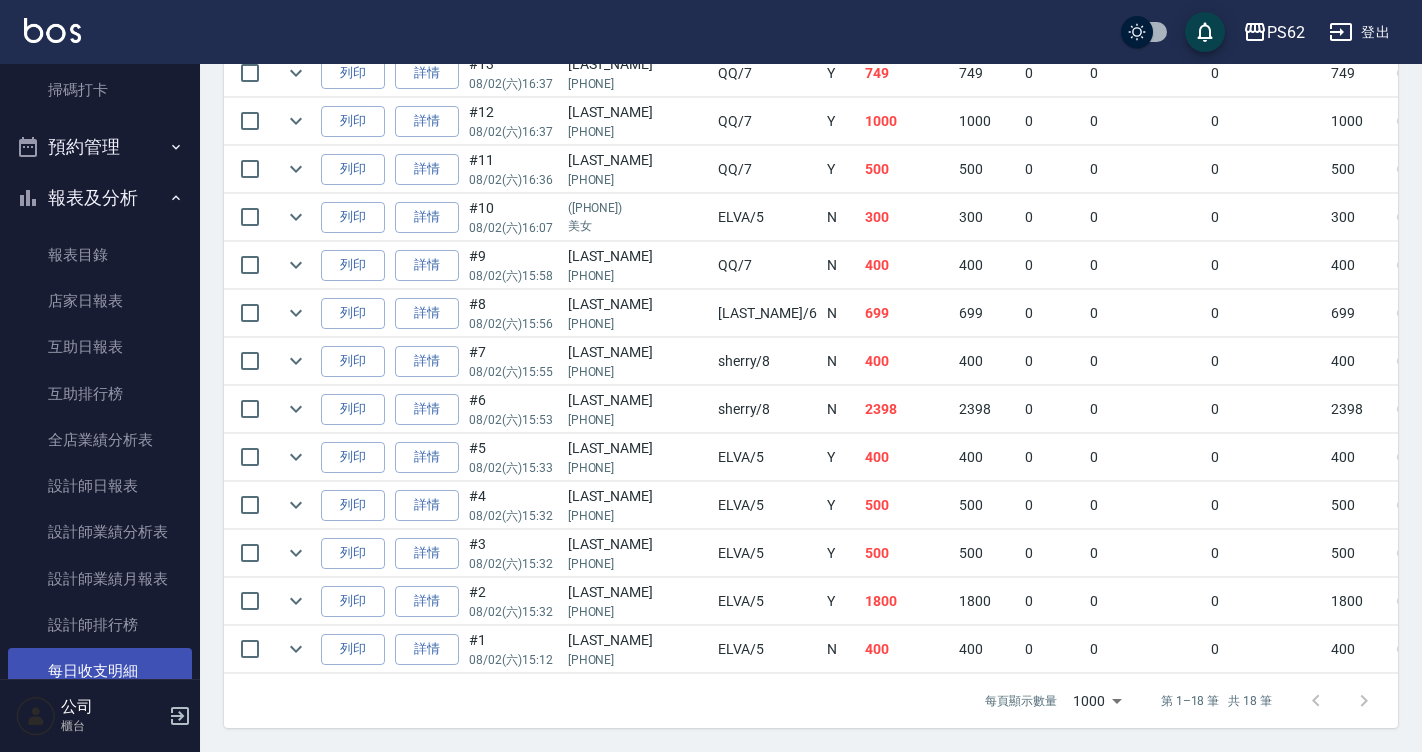 scroll, scrollTop: 510, scrollLeft: 0, axis: vertical 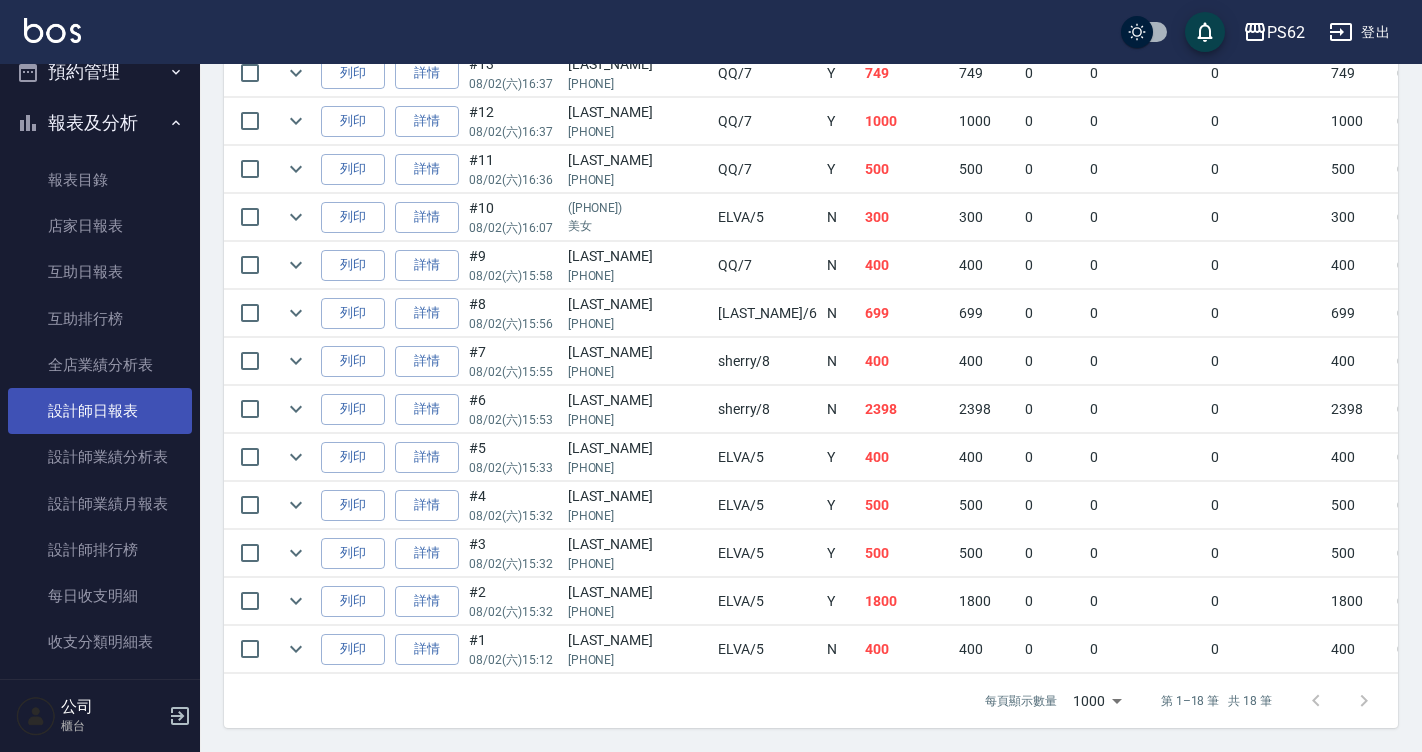 click on "設計師日報表" at bounding box center (100, 411) 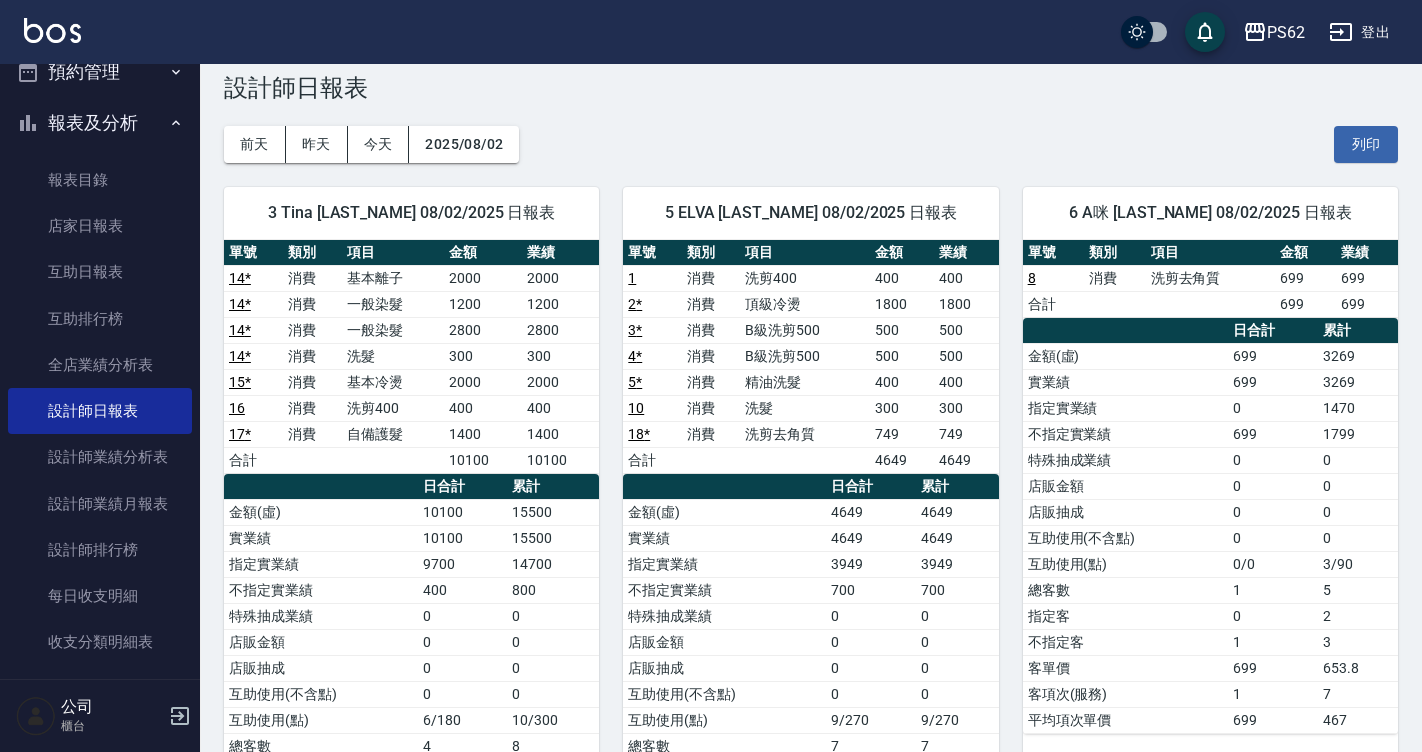 scroll, scrollTop: 0, scrollLeft: 0, axis: both 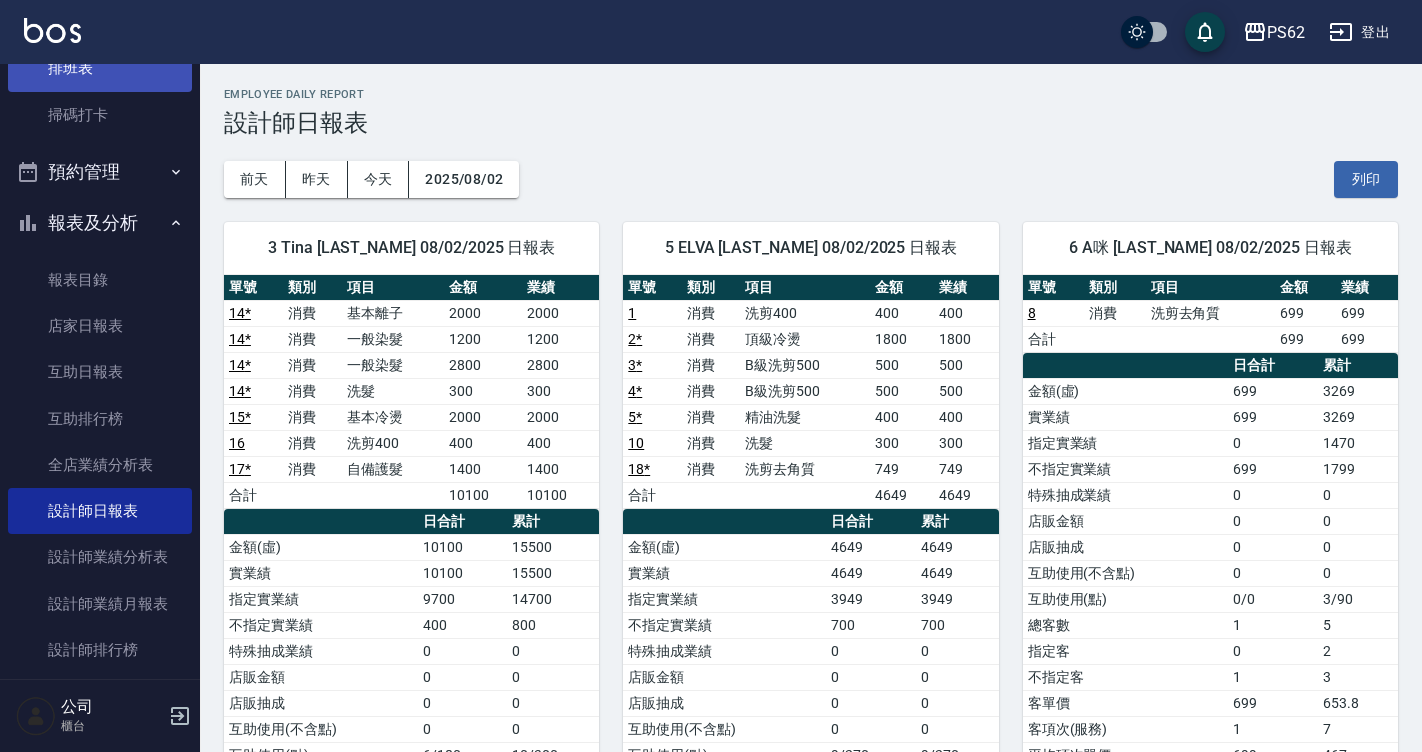 click on "排班表" at bounding box center (100, 68) 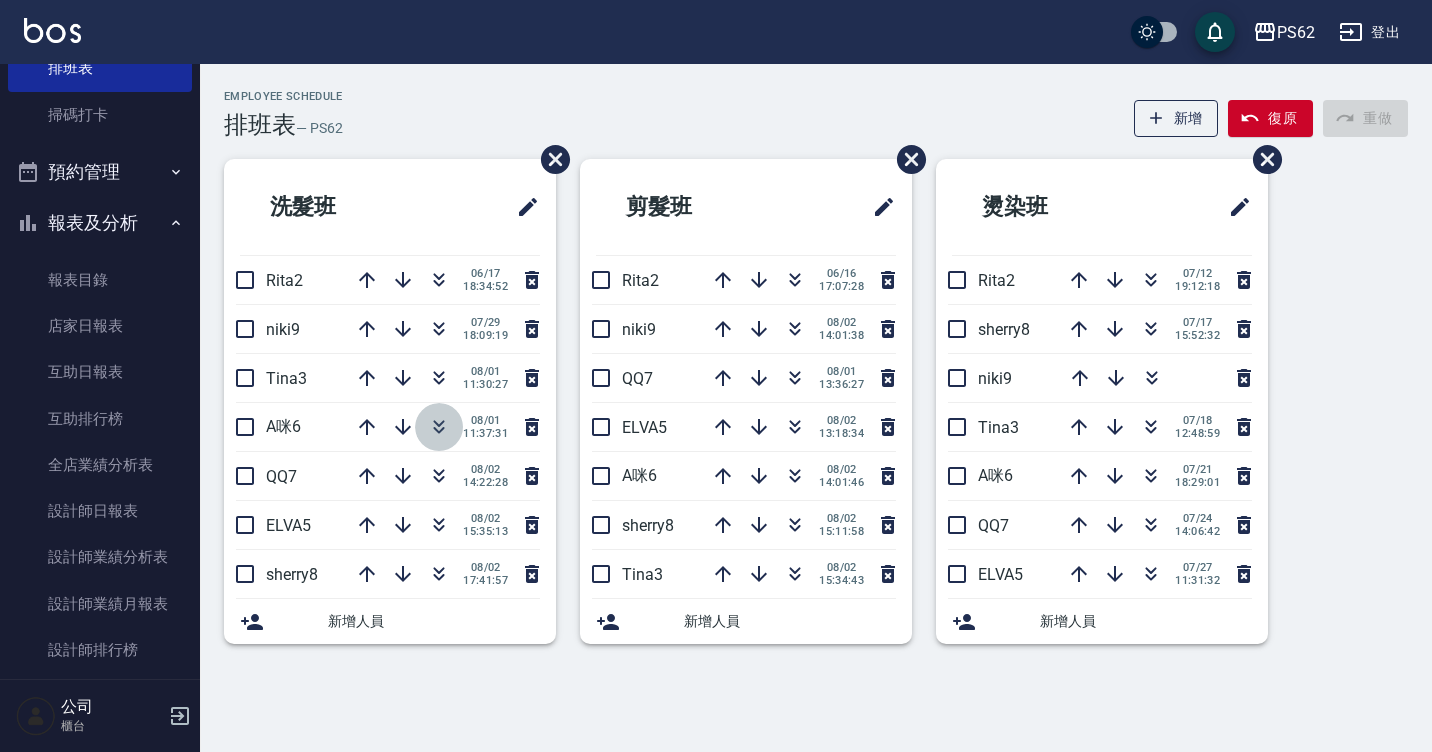 click at bounding box center [439, 427] 